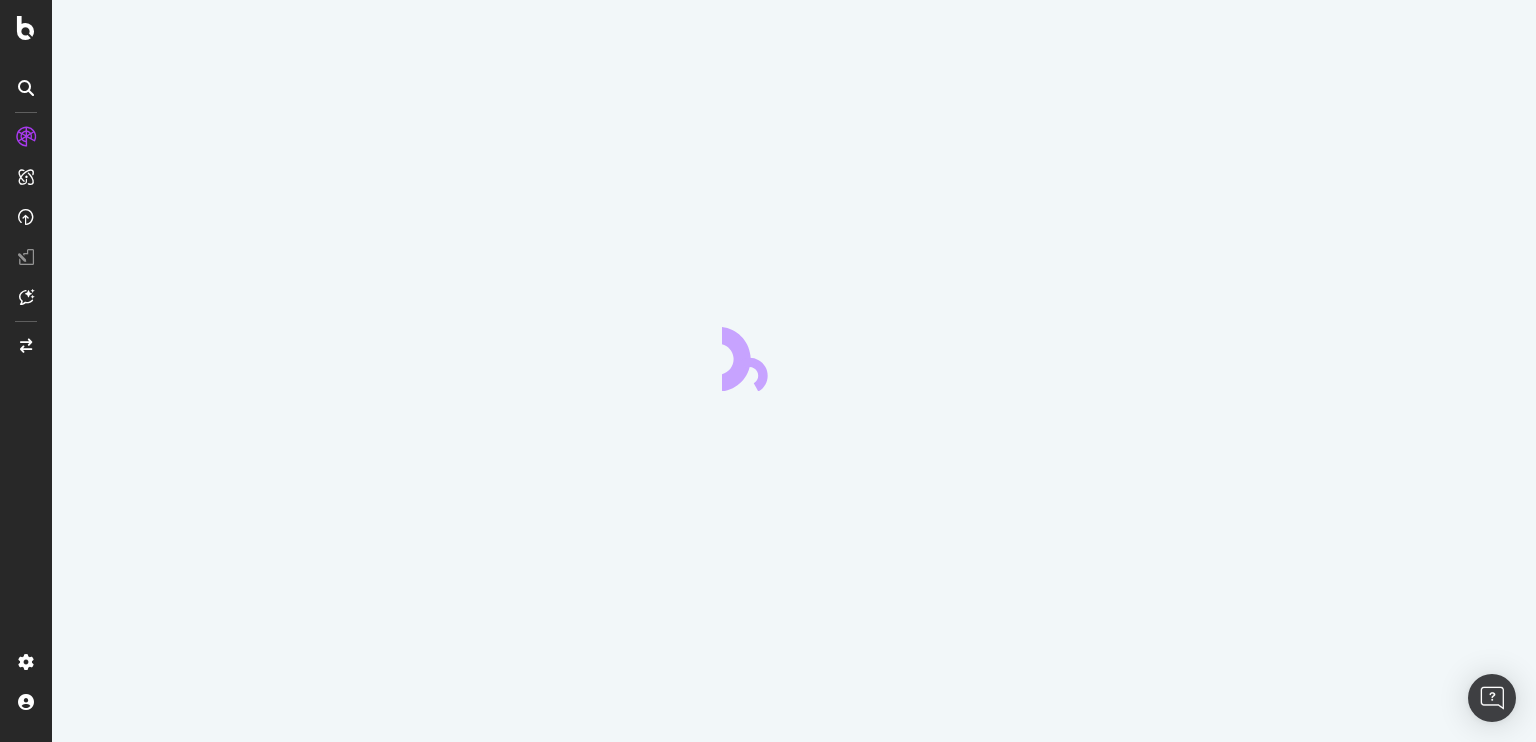 scroll, scrollTop: 0, scrollLeft: 0, axis: both 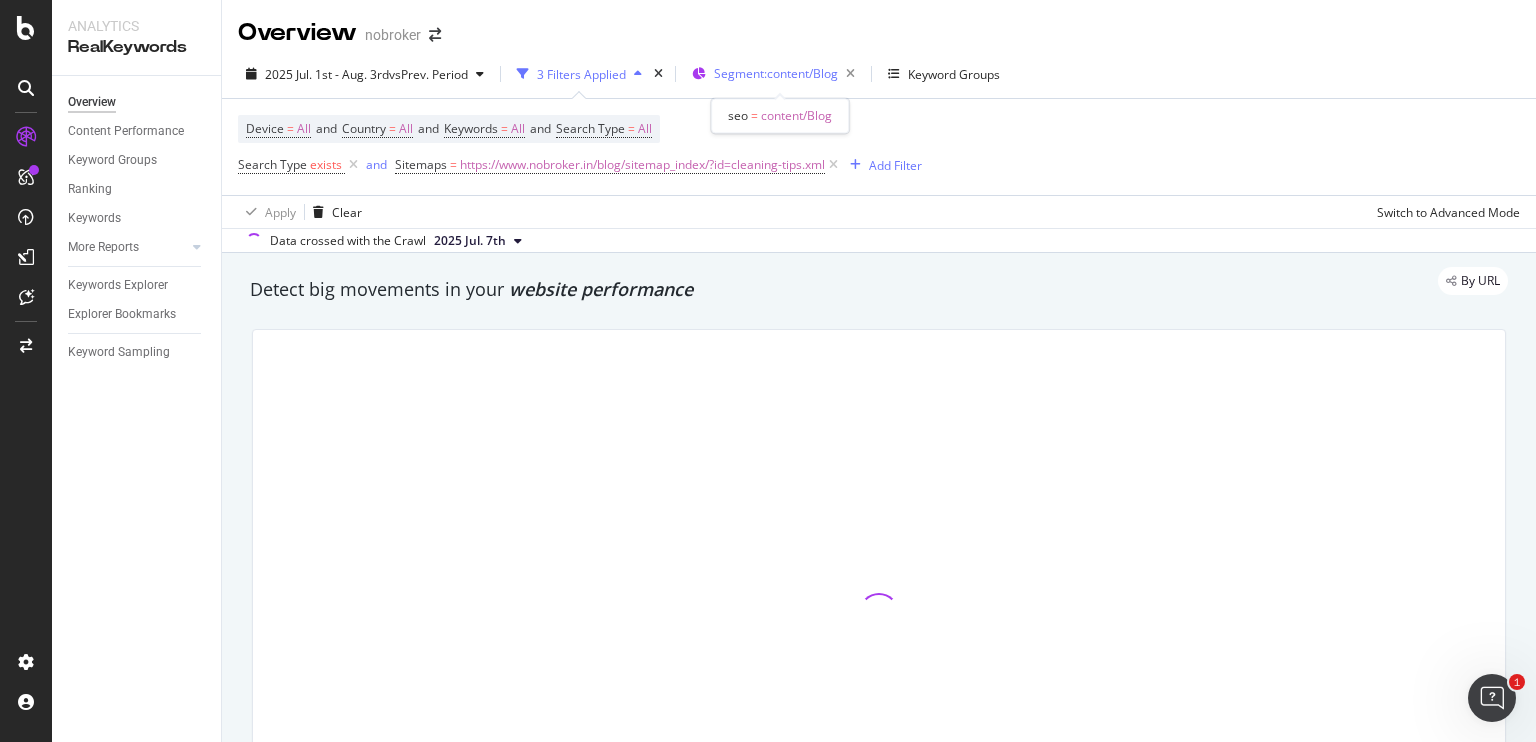 click on "Segment:  content/Blog" at bounding box center [776, 73] 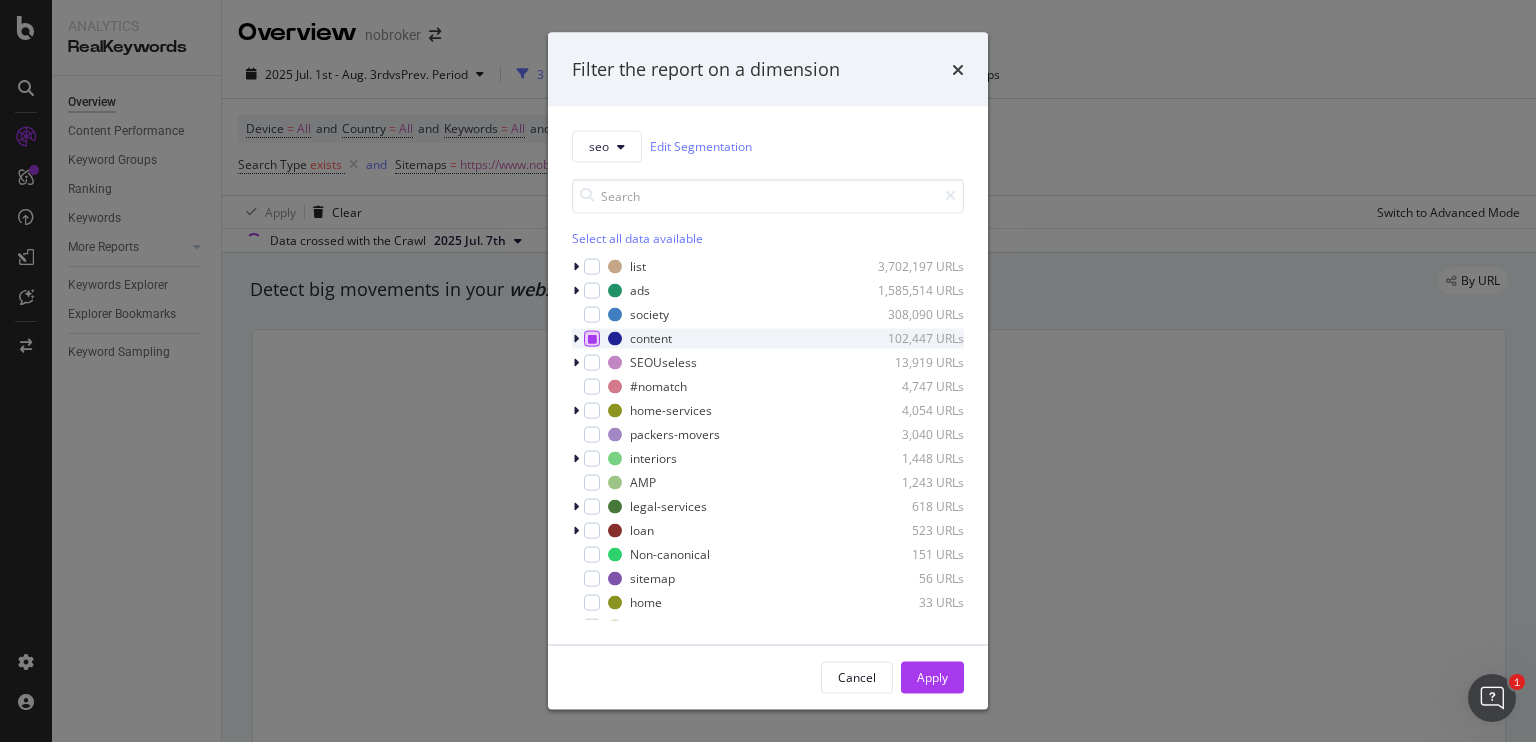 click at bounding box center (592, 338) 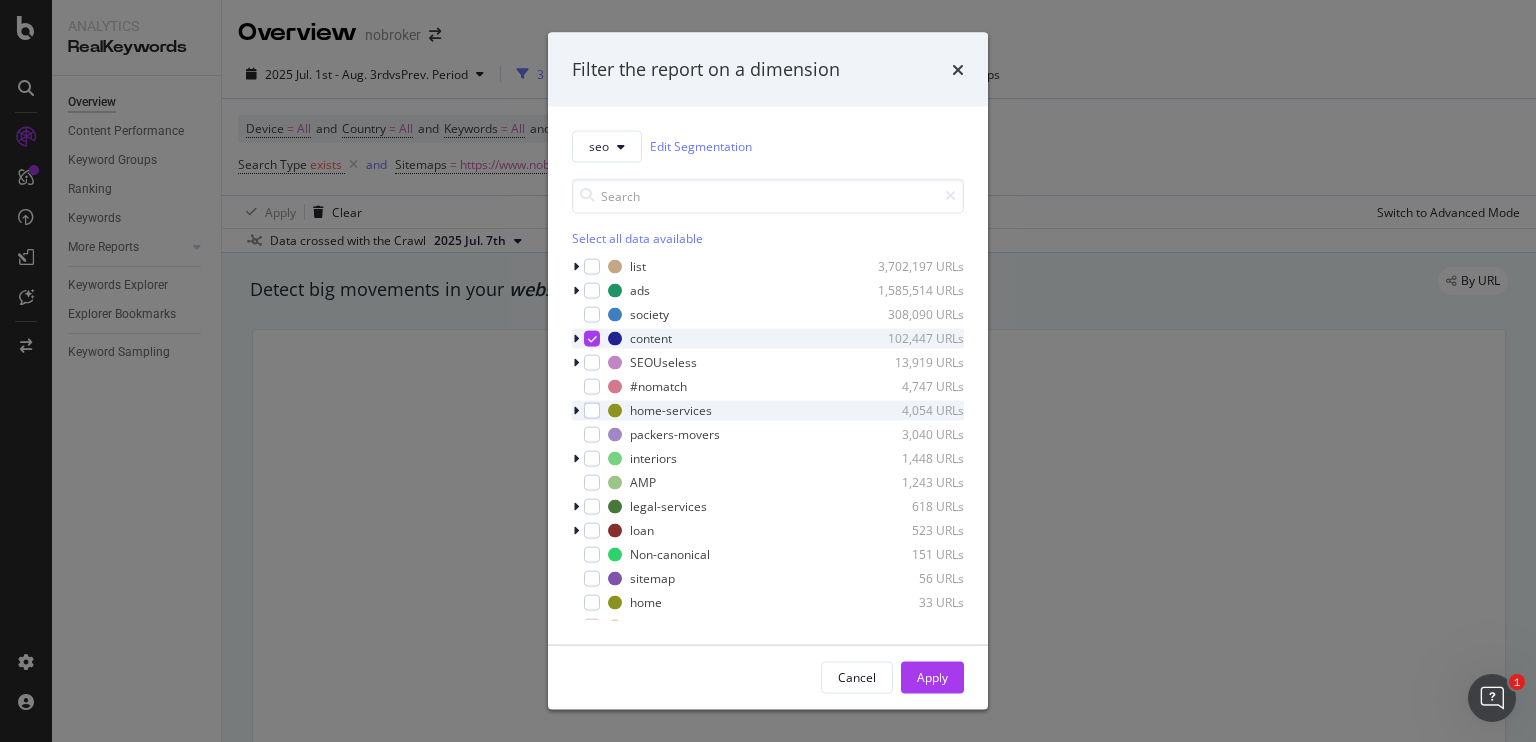 click at bounding box center (578, 410) 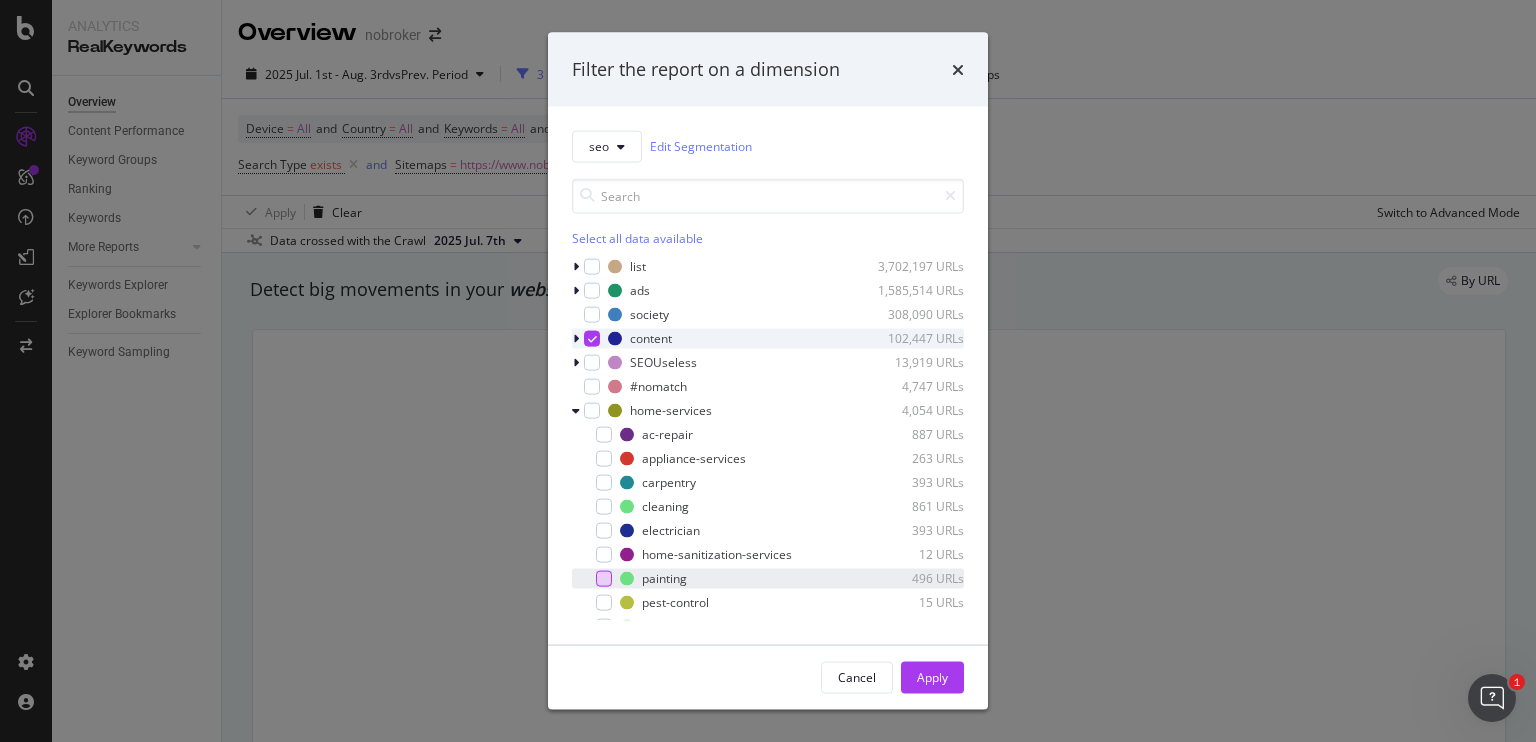 click at bounding box center (604, 578) 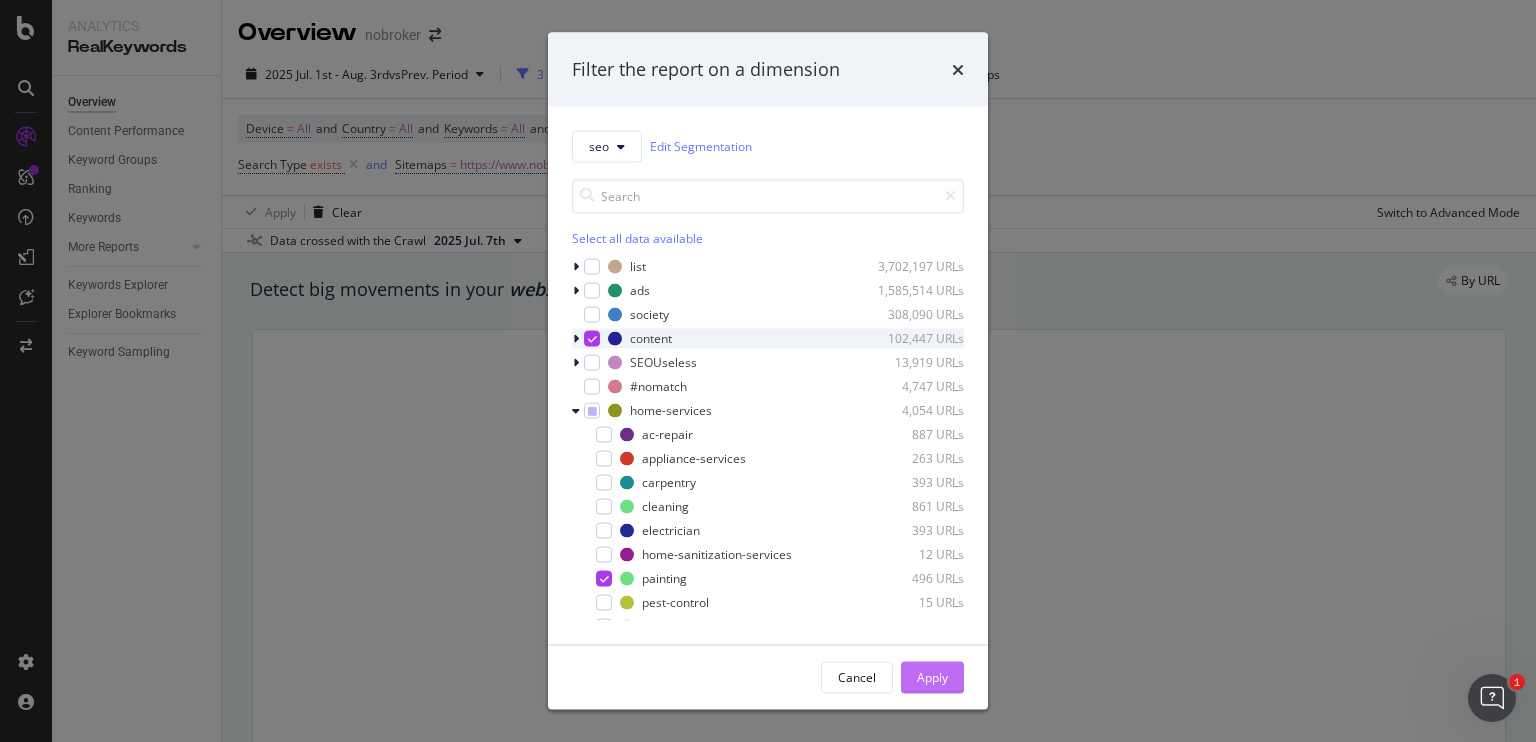click on "Apply" at bounding box center (932, 677) 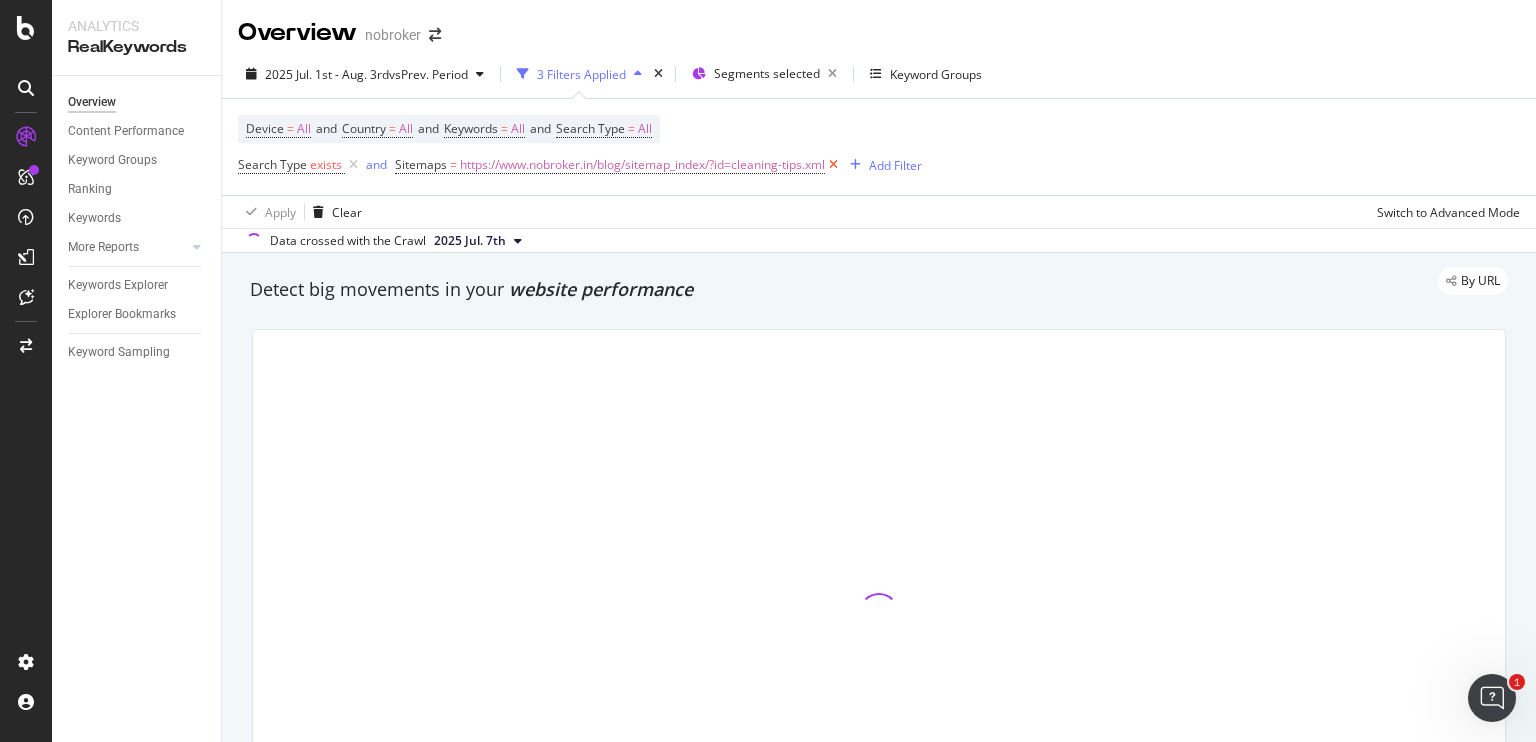 click at bounding box center [833, 165] 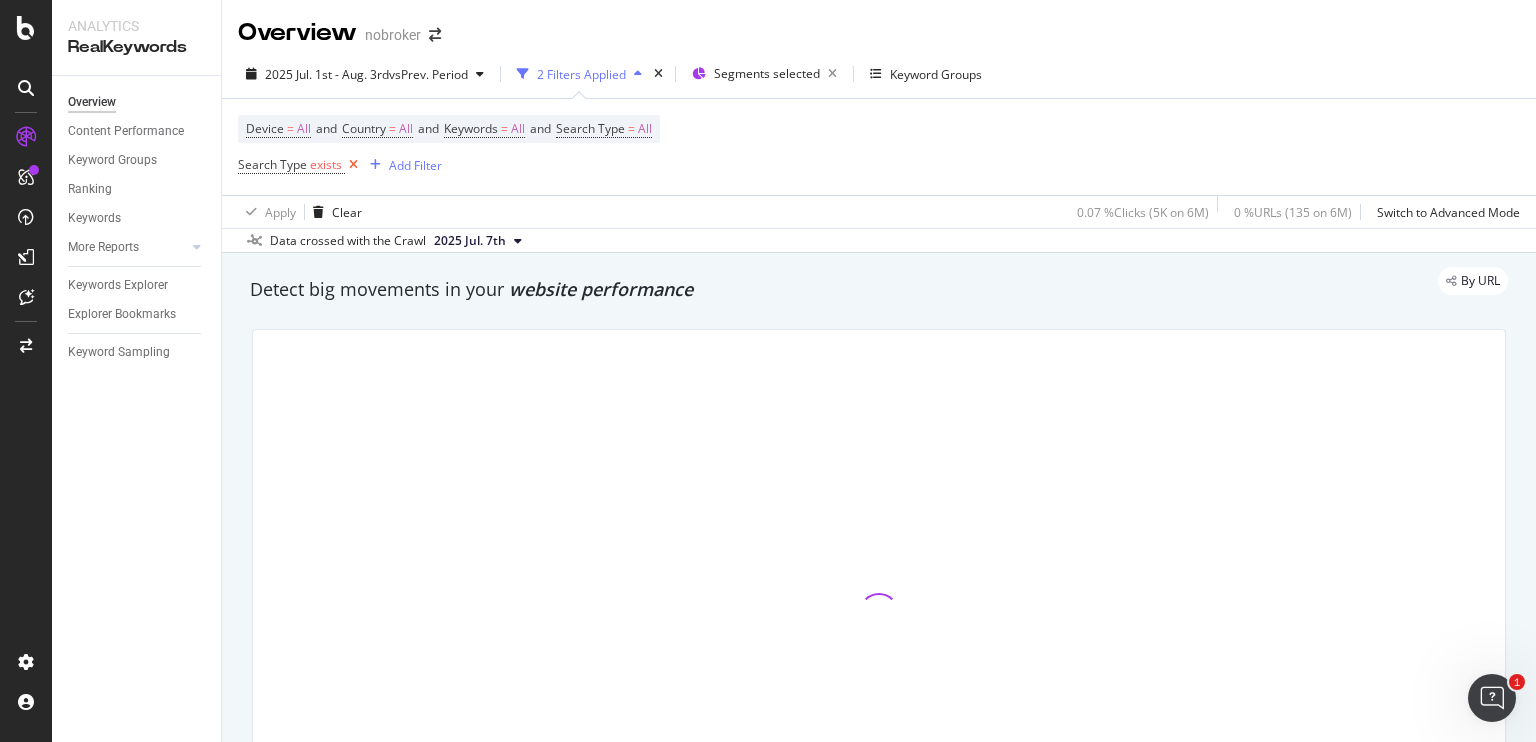 click at bounding box center (353, 165) 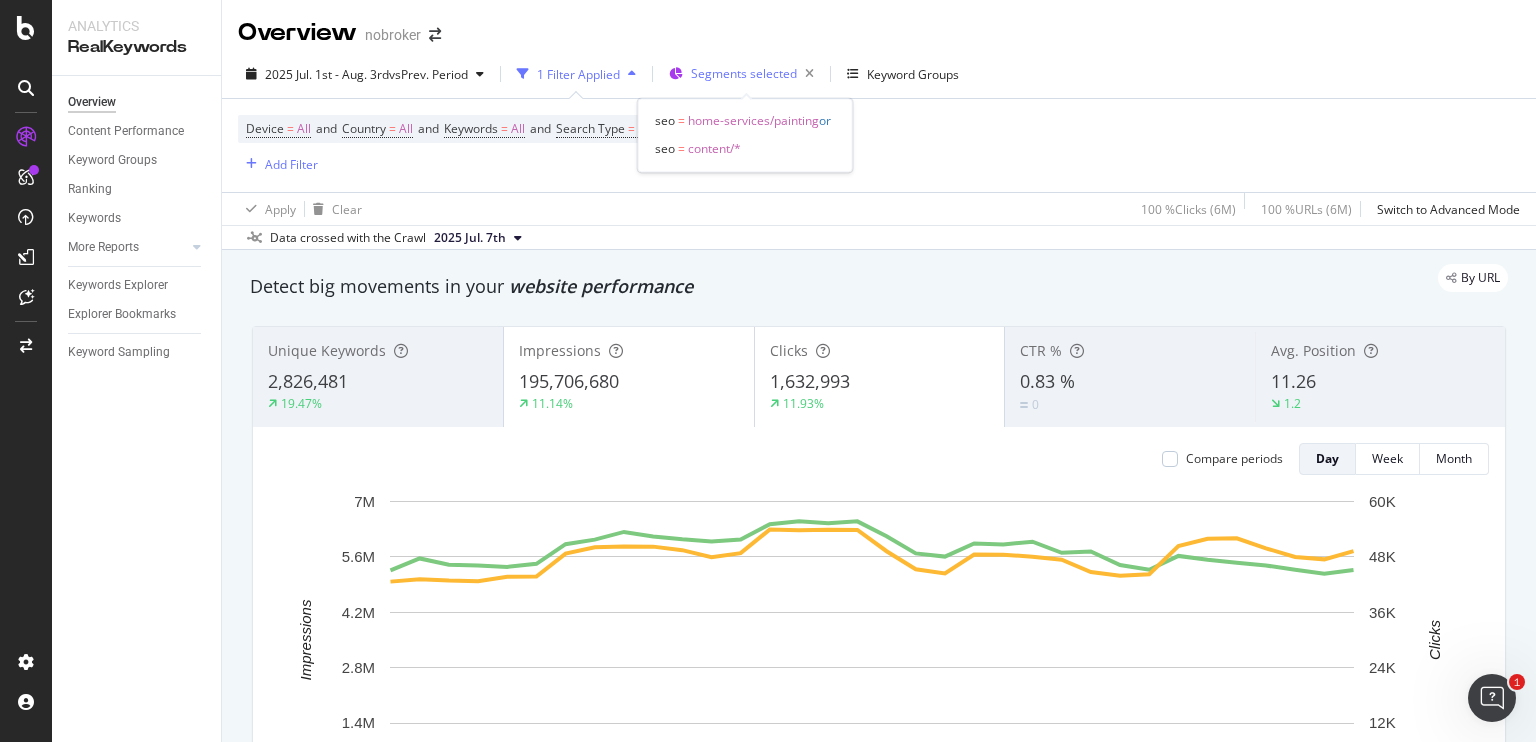click on "Segments selected" at bounding box center [756, 74] 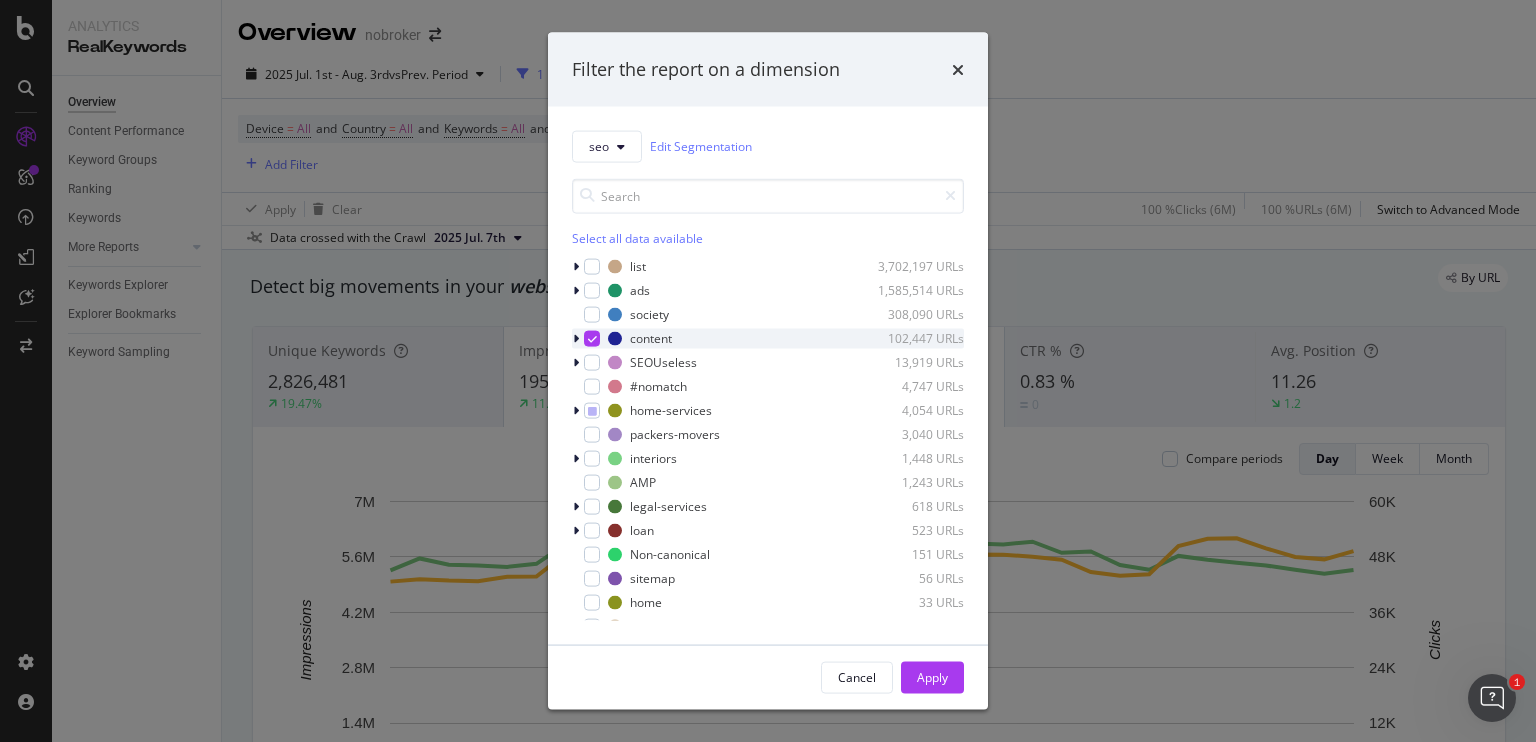 click at bounding box center (592, 338) 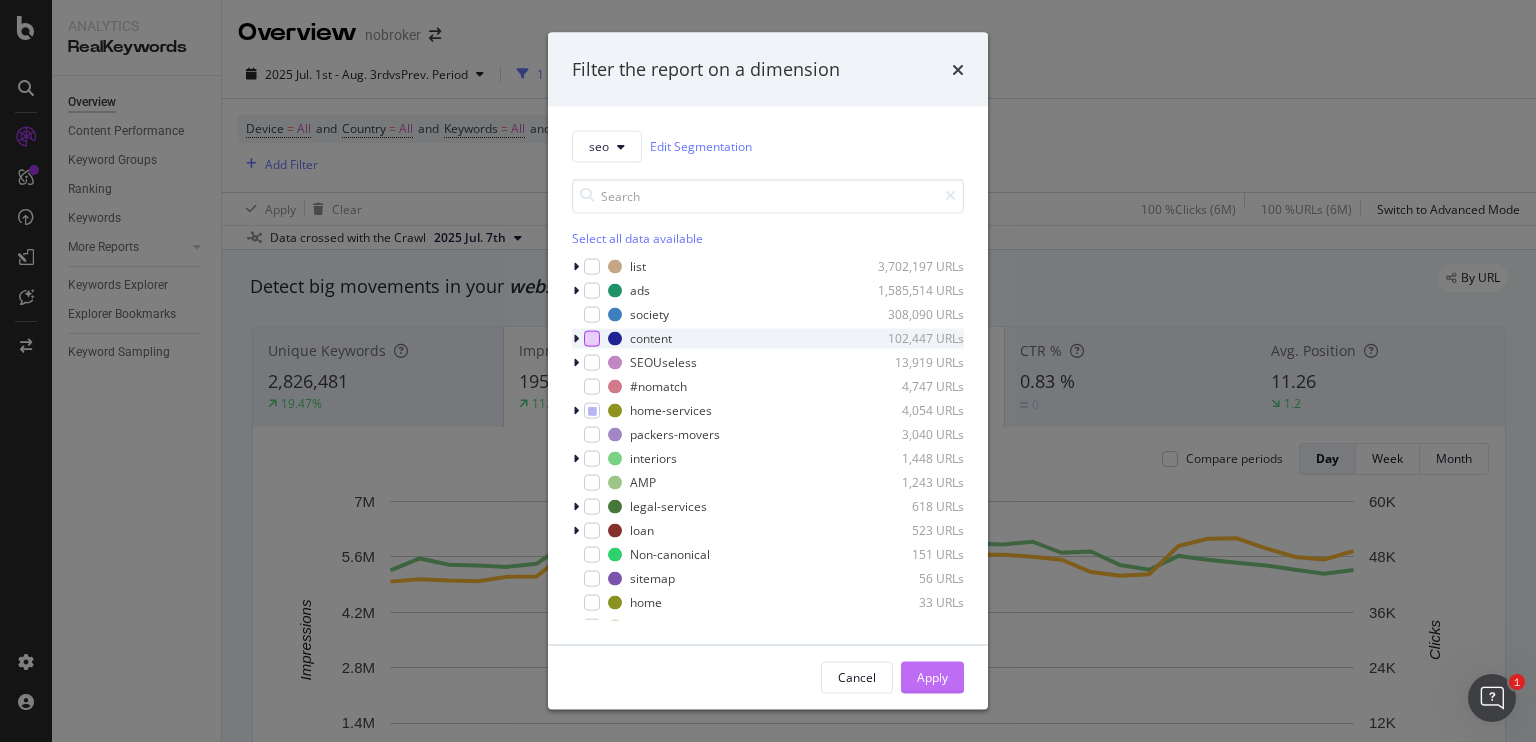 click on "Apply" at bounding box center (932, 677) 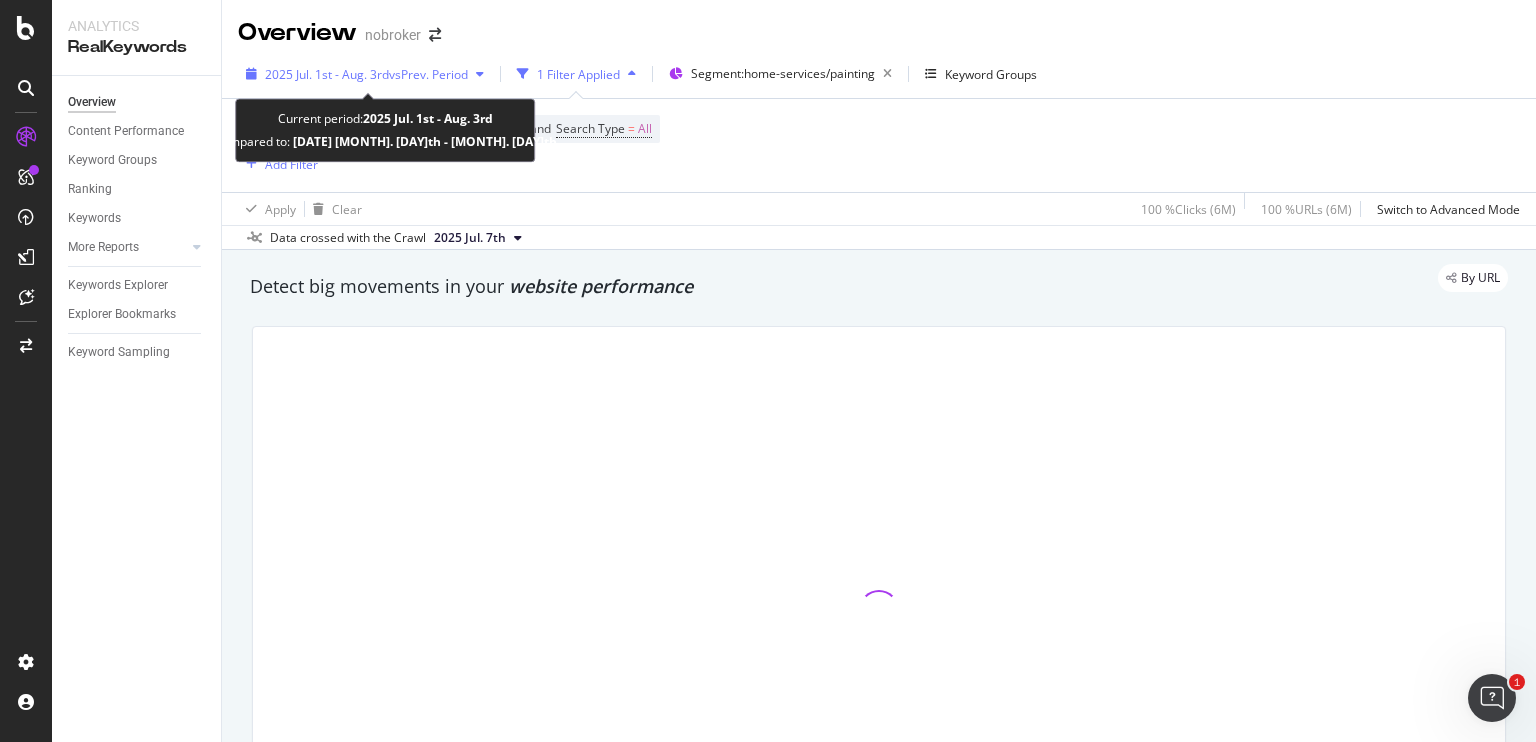 click on "vs  Prev. Period" at bounding box center [428, 74] 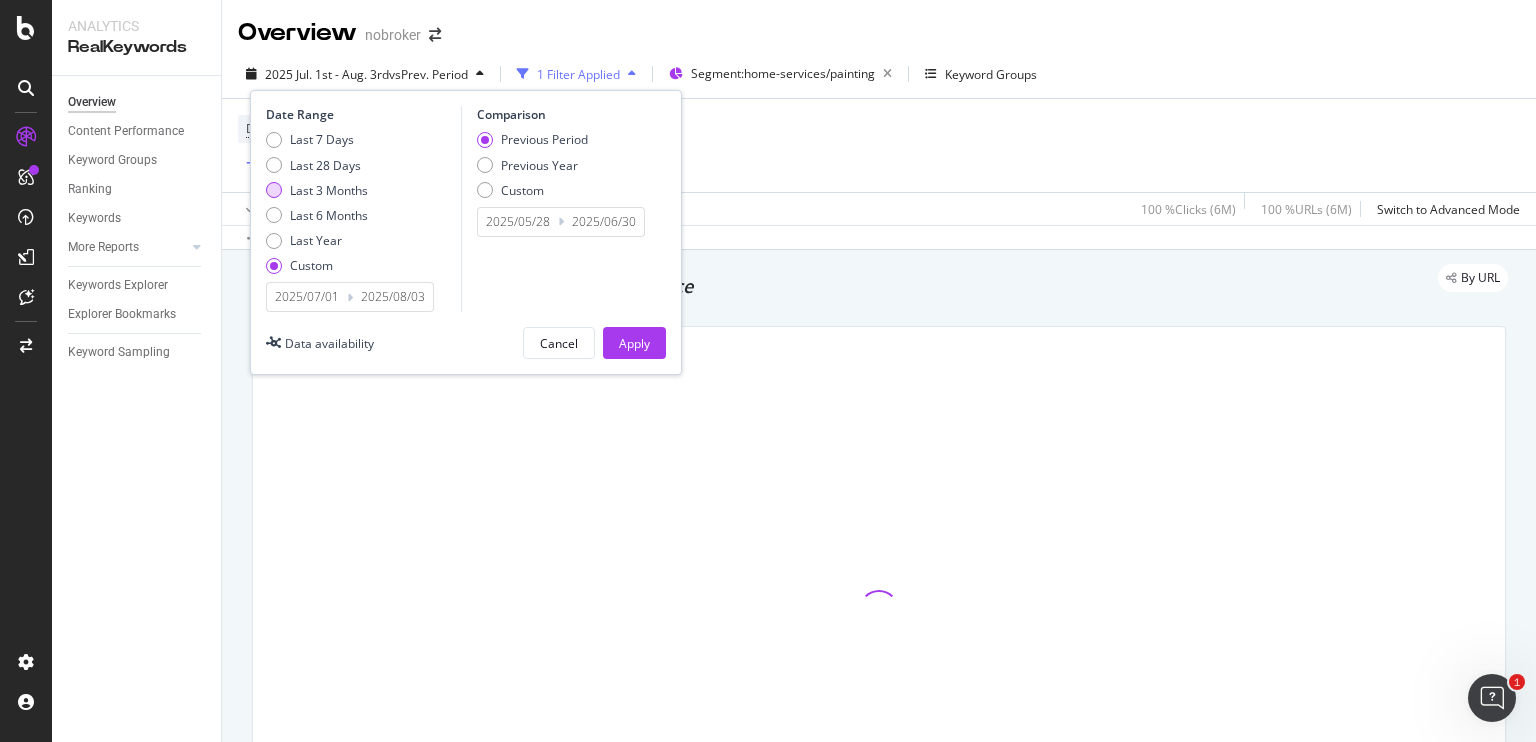click at bounding box center [274, 190] 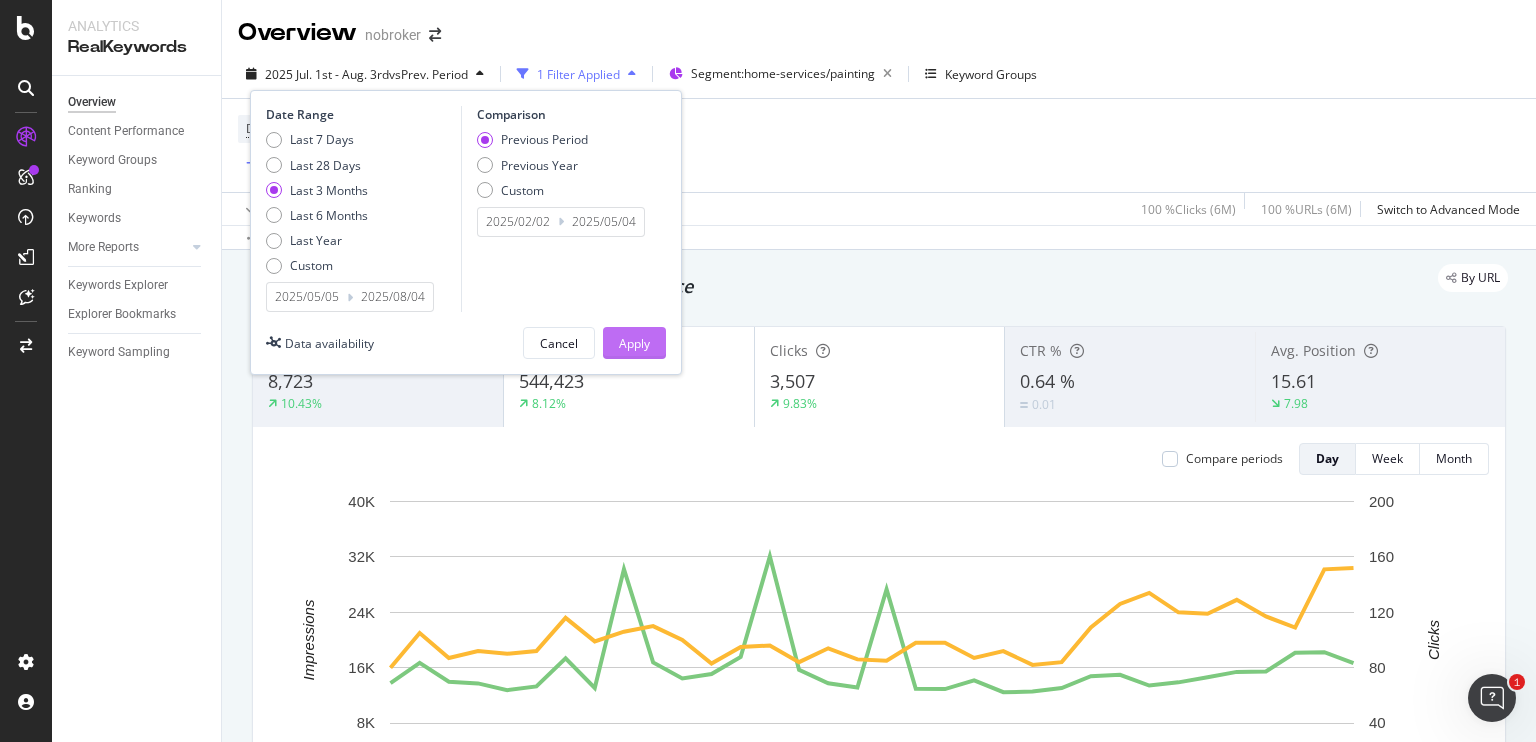 click on "Apply" at bounding box center [634, 343] 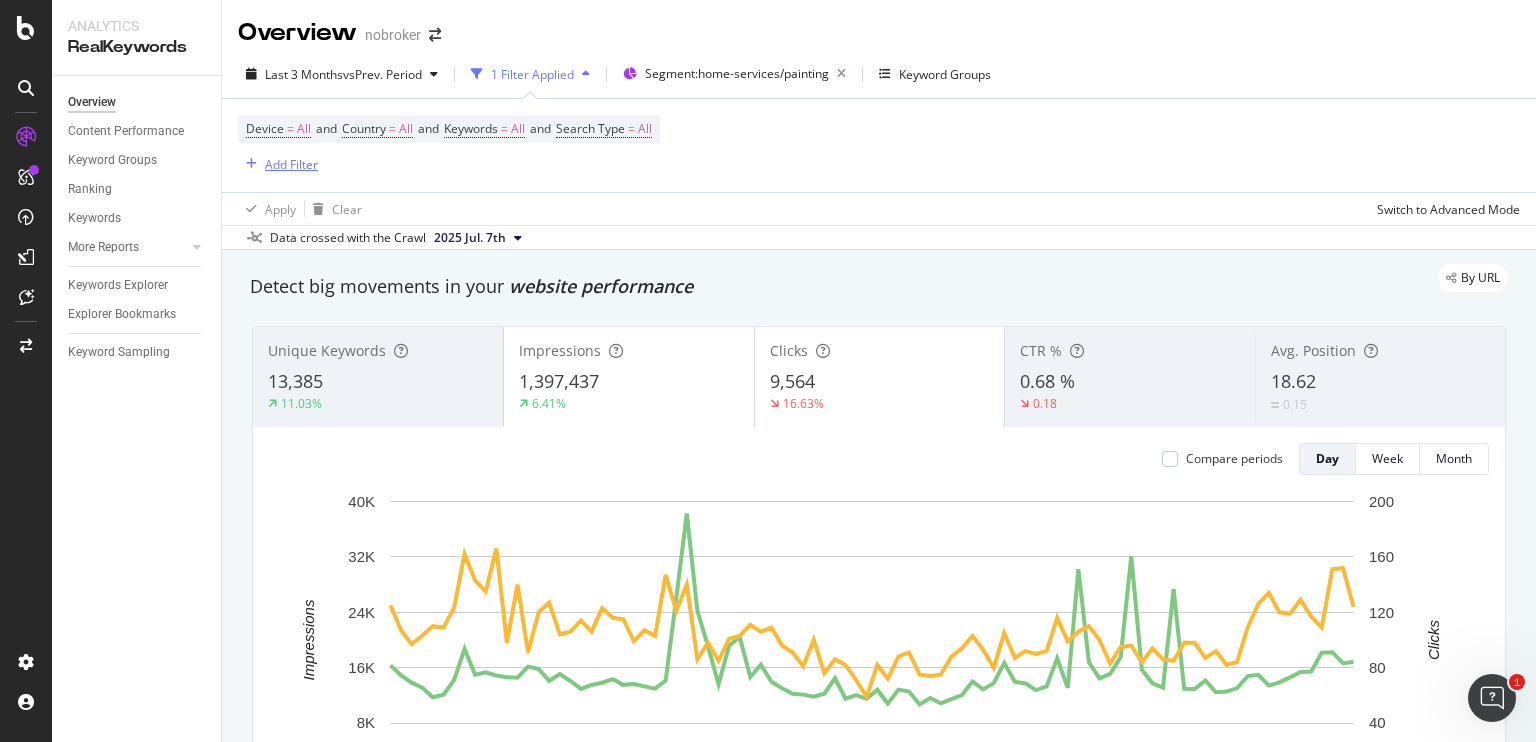click on "Add Filter" at bounding box center (291, 164) 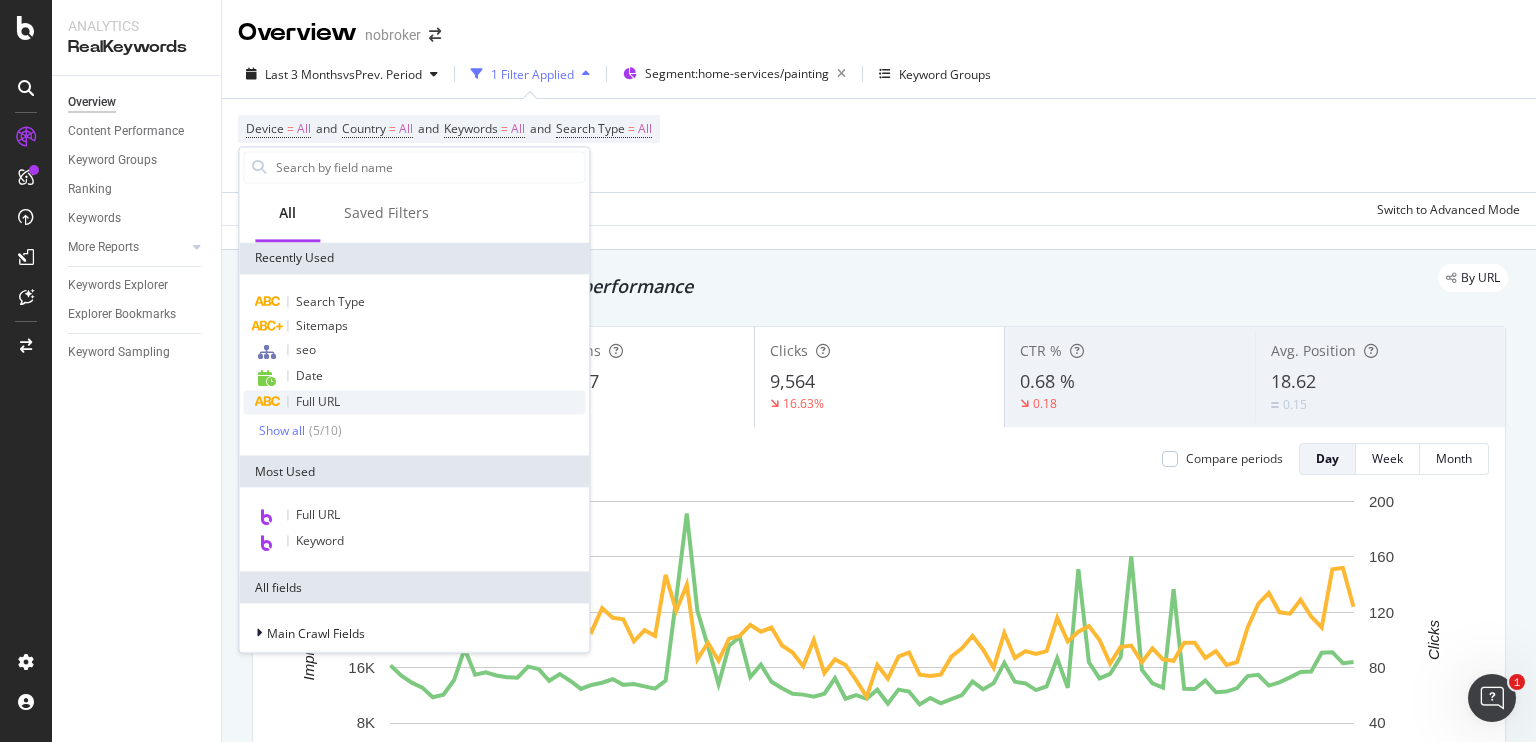 click on "Full URL" at bounding box center (318, 401) 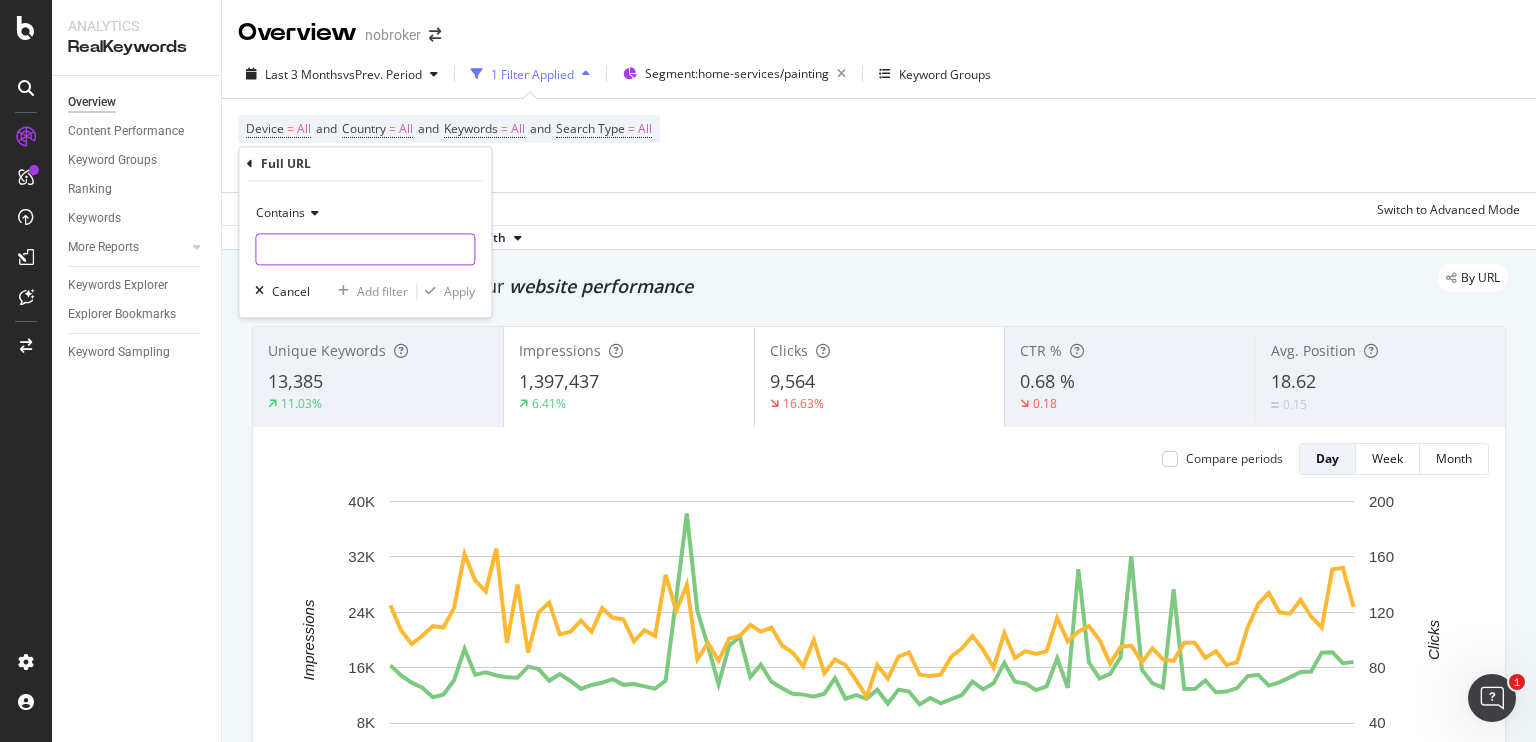 click at bounding box center (365, 250) 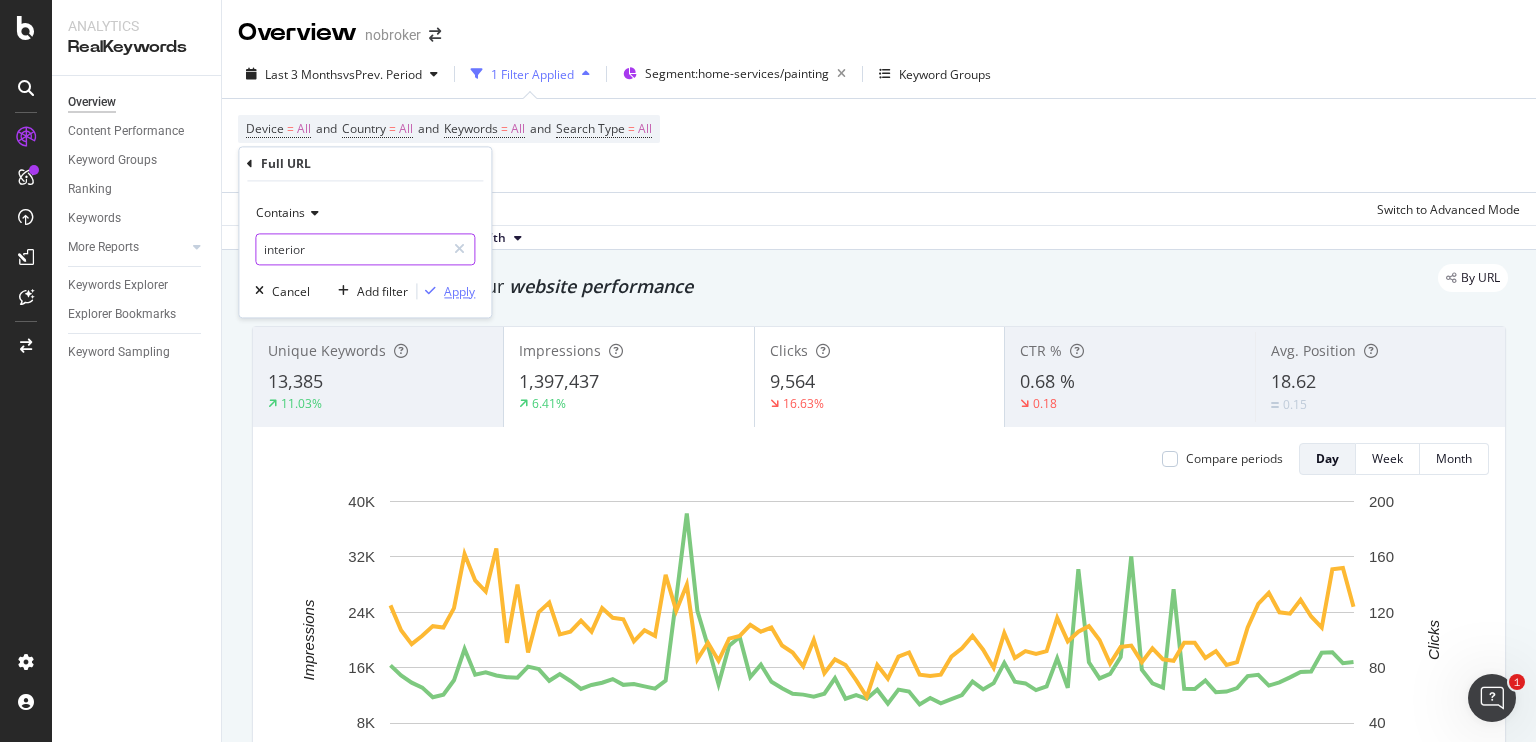 type on "interior" 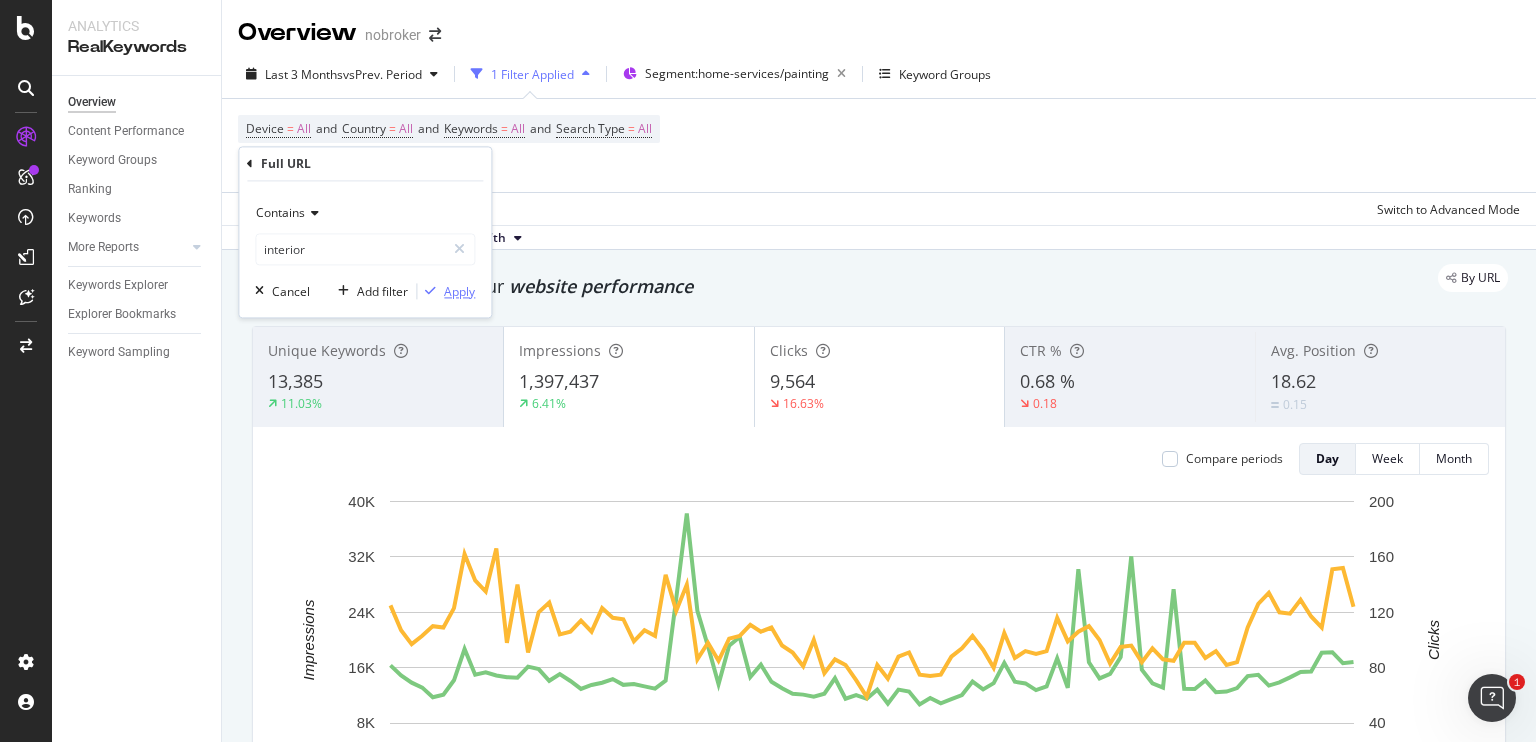 click on "Apply" at bounding box center (459, 291) 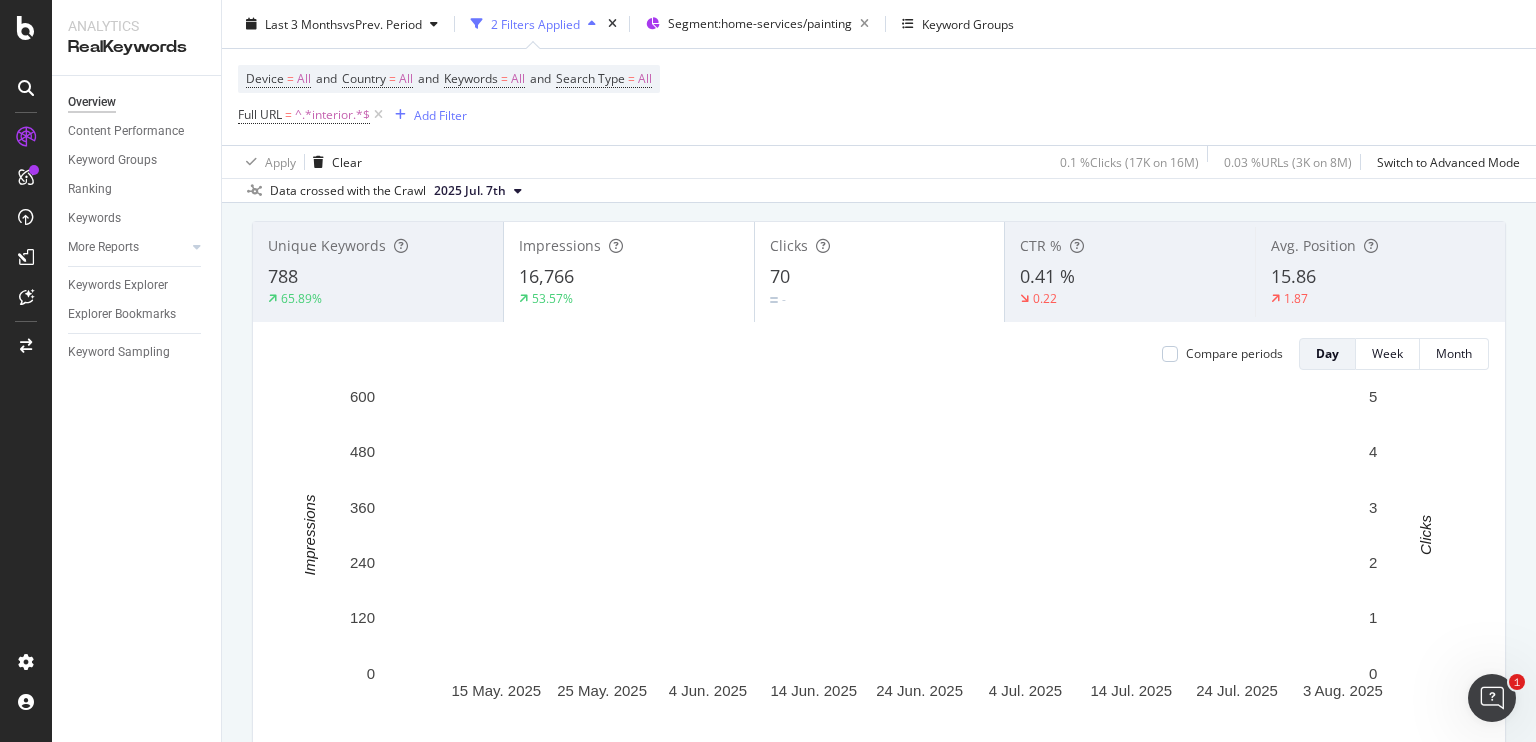 scroll, scrollTop: 0, scrollLeft: 0, axis: both 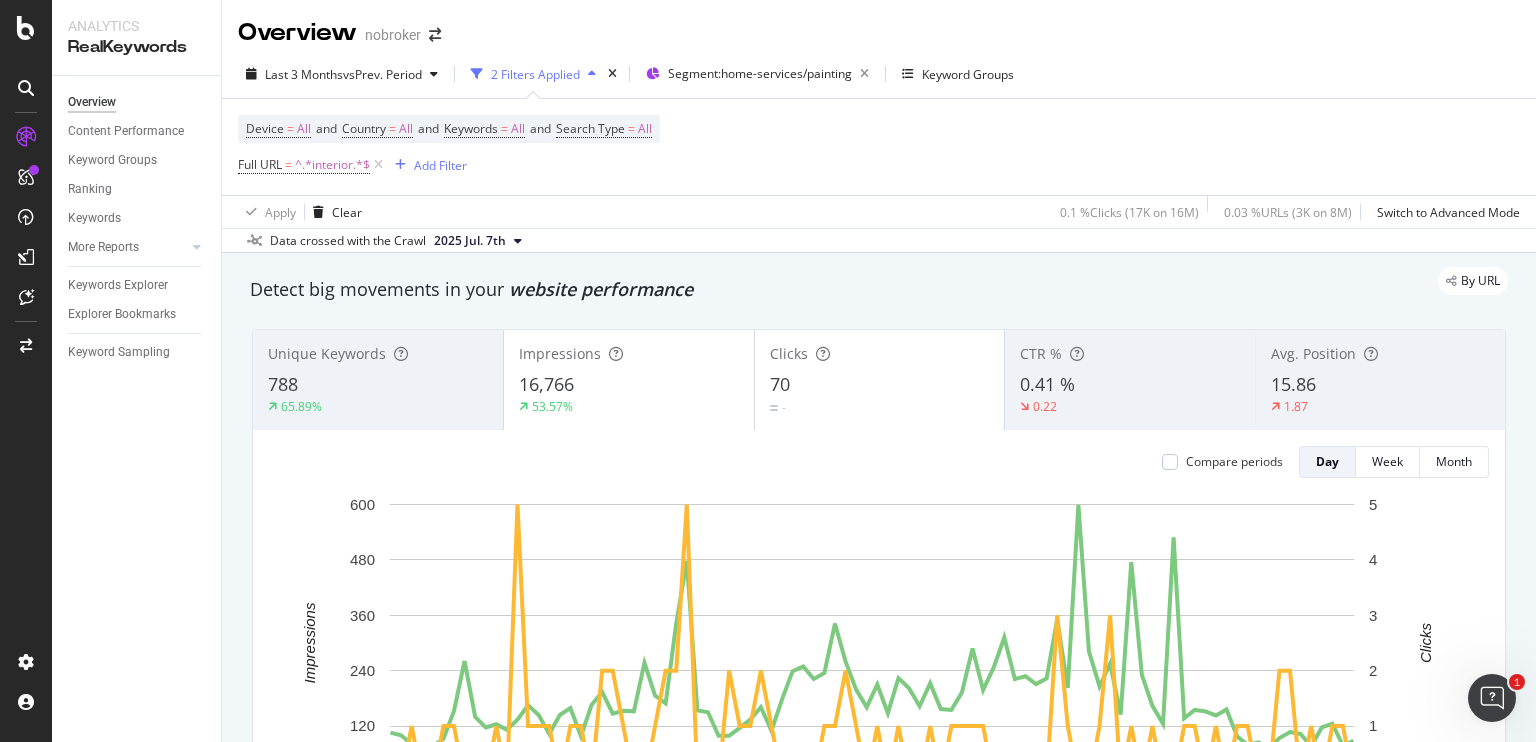 click on "2 Filters Applied" at bounding box center (533, 74) 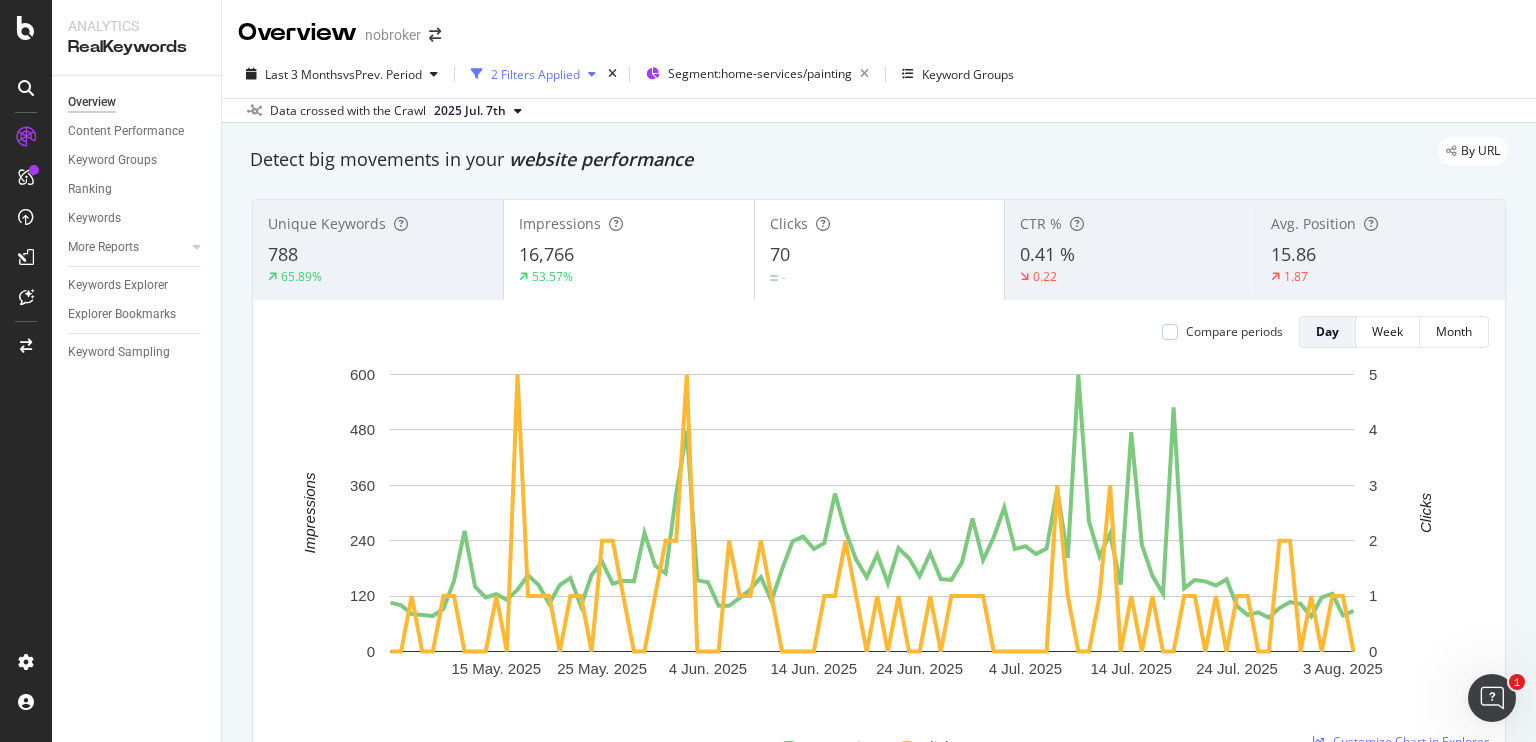 click on "2 Filters Applied" at bounding box center [533, 74] 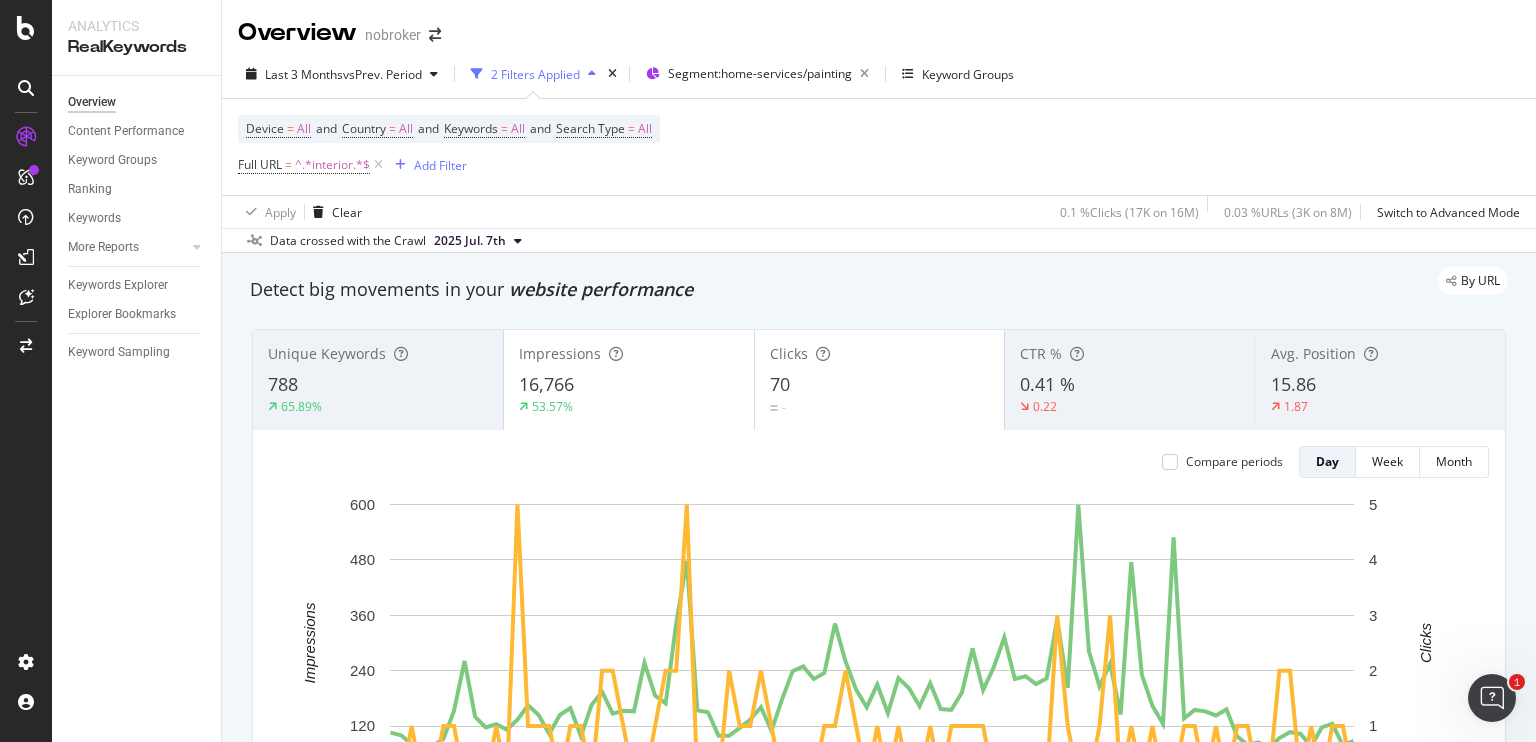 type 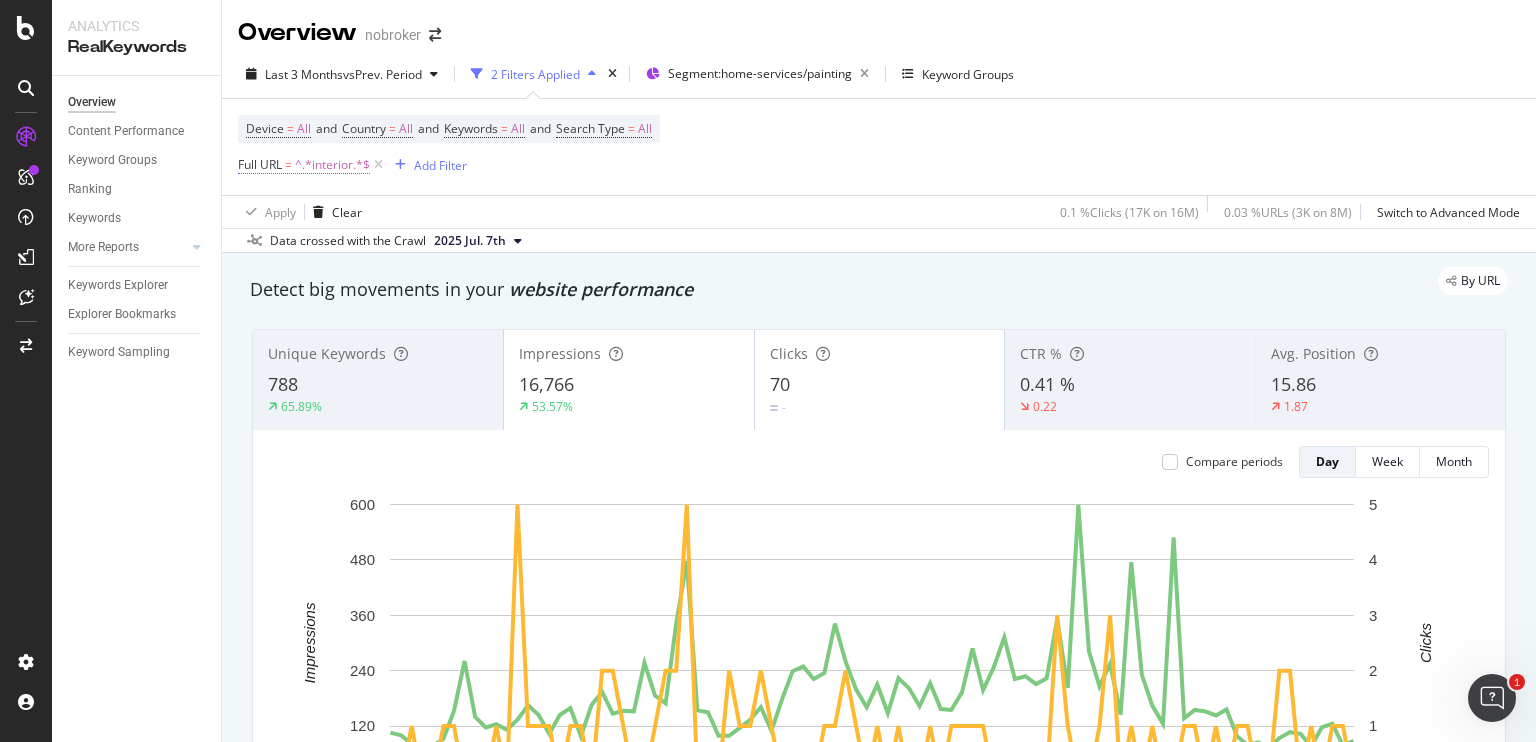 click on "^.*interior.*$" at bounding box center (332, 165) 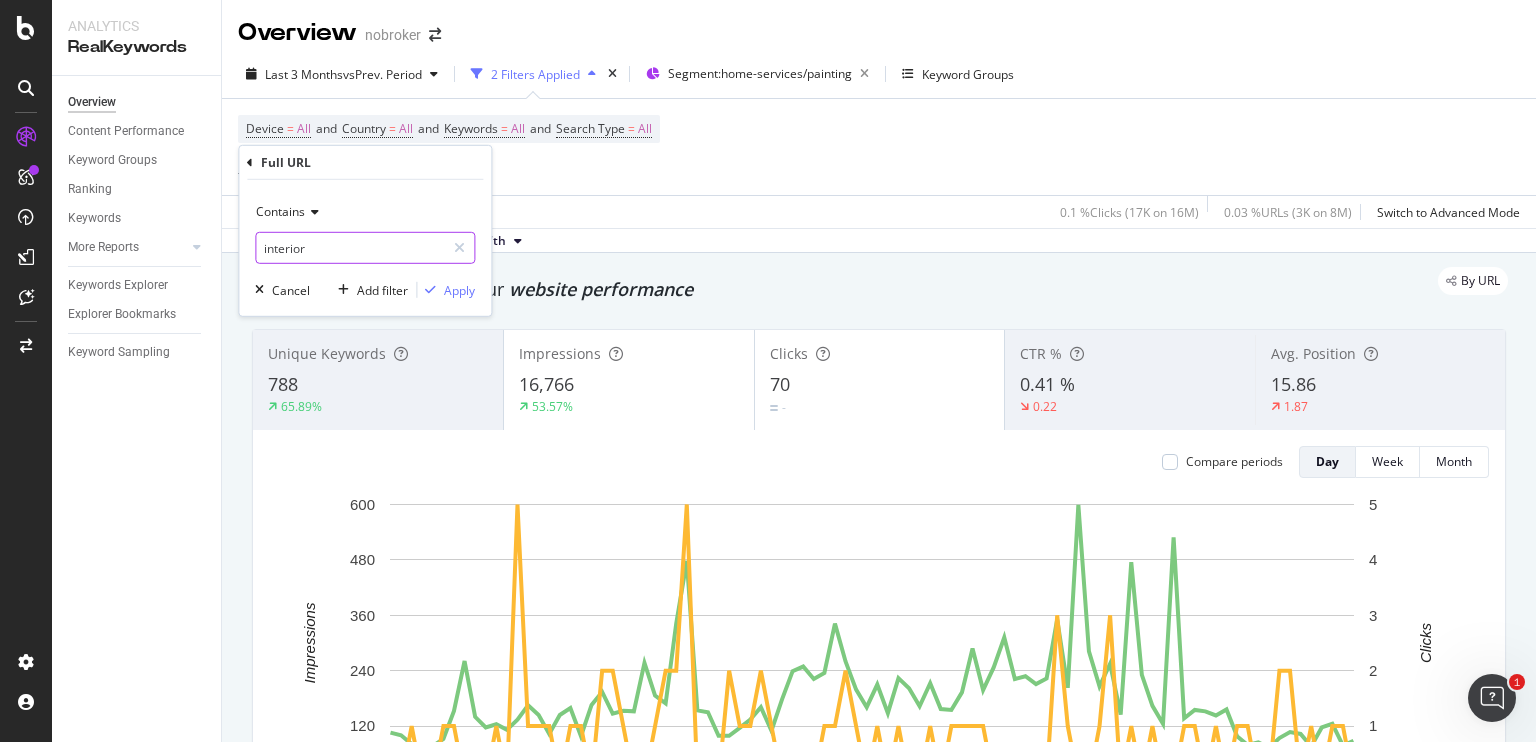 click on "interior" at bounding box center [350, 248] 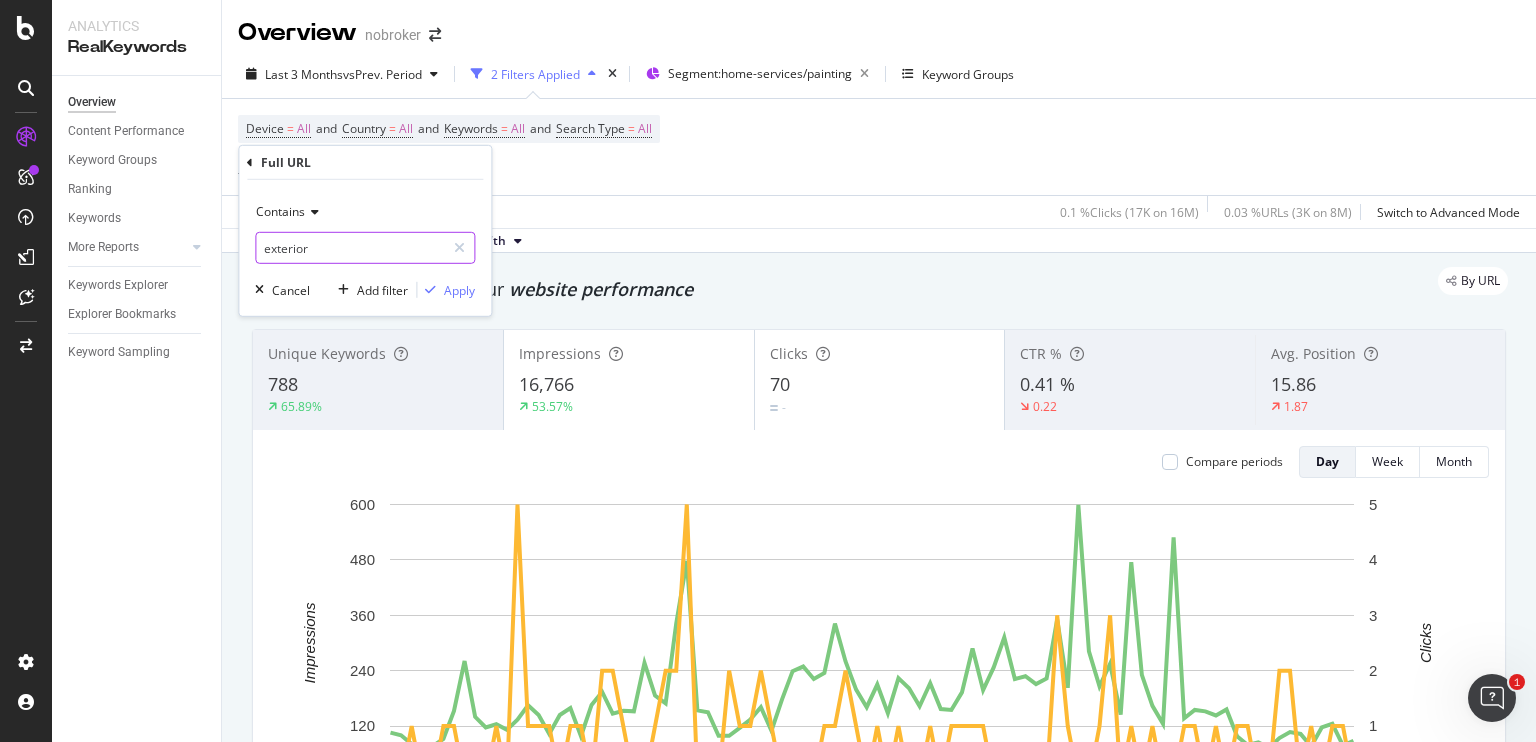 type on "exterior" 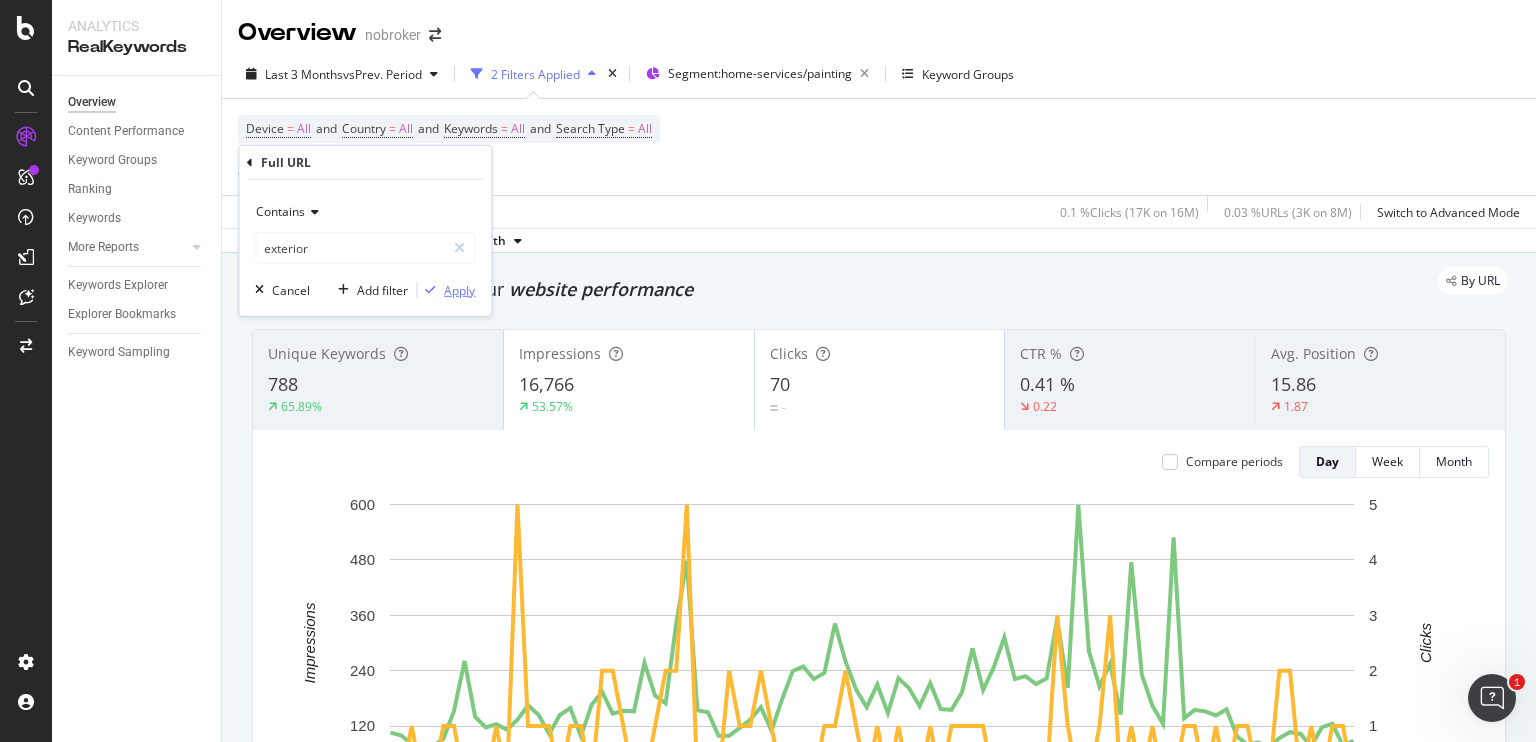 click on "Apply" at bounding box center [459, 289] 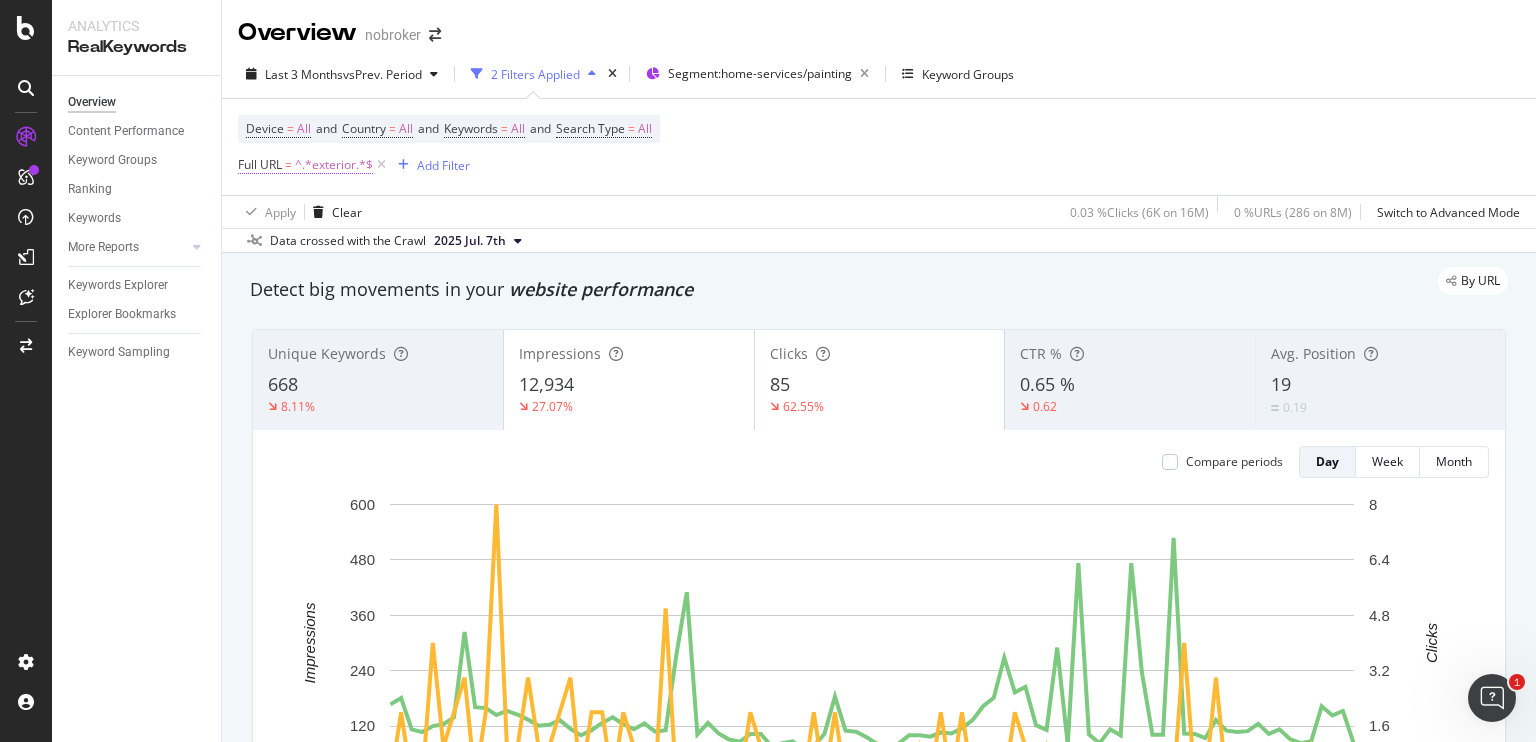click on "^.*exterior.*$" at bounding box center (334, 165) 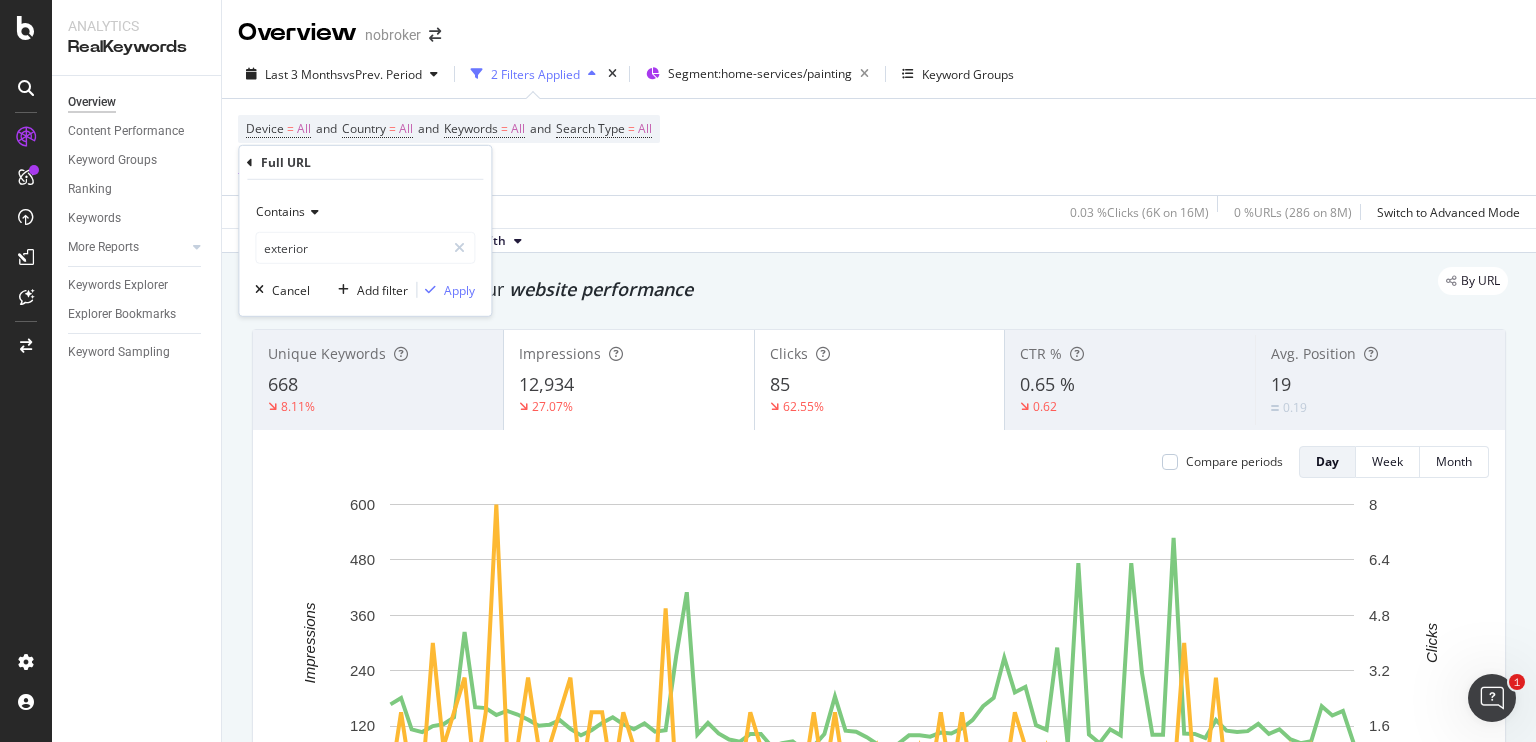 click on "Full URL" at bounding box center (365, 163) 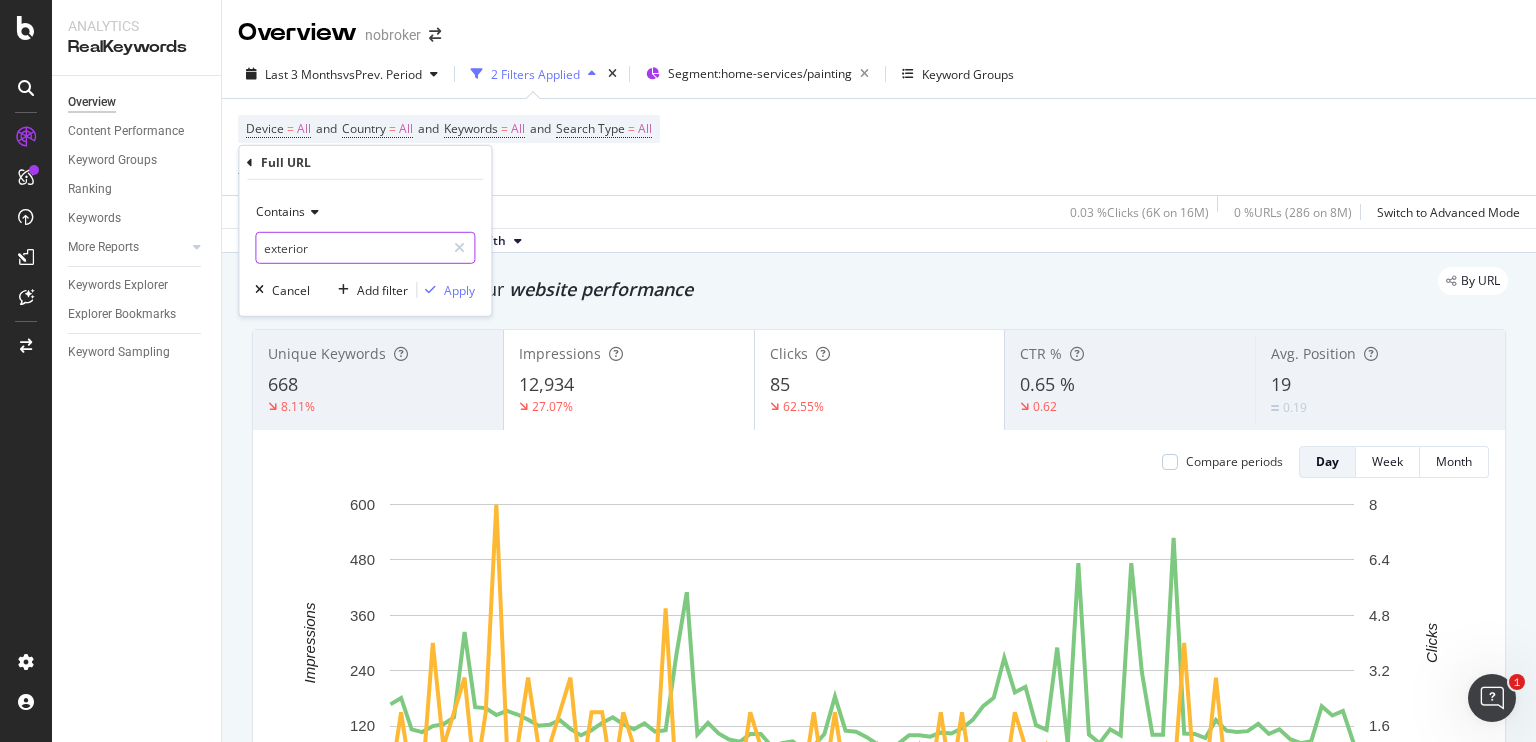 click on "exterior" at bounding box center (350, 248) 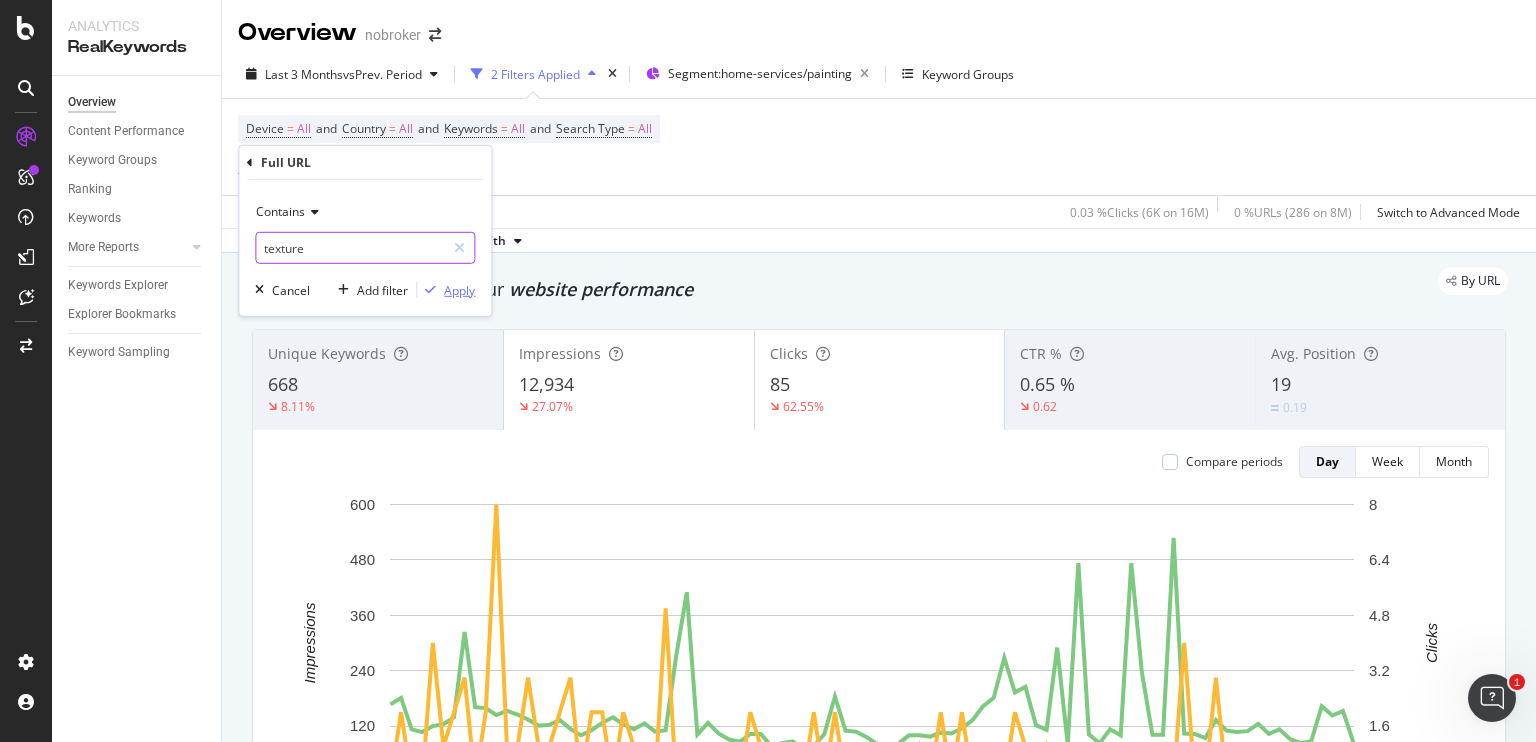 type on "texture" 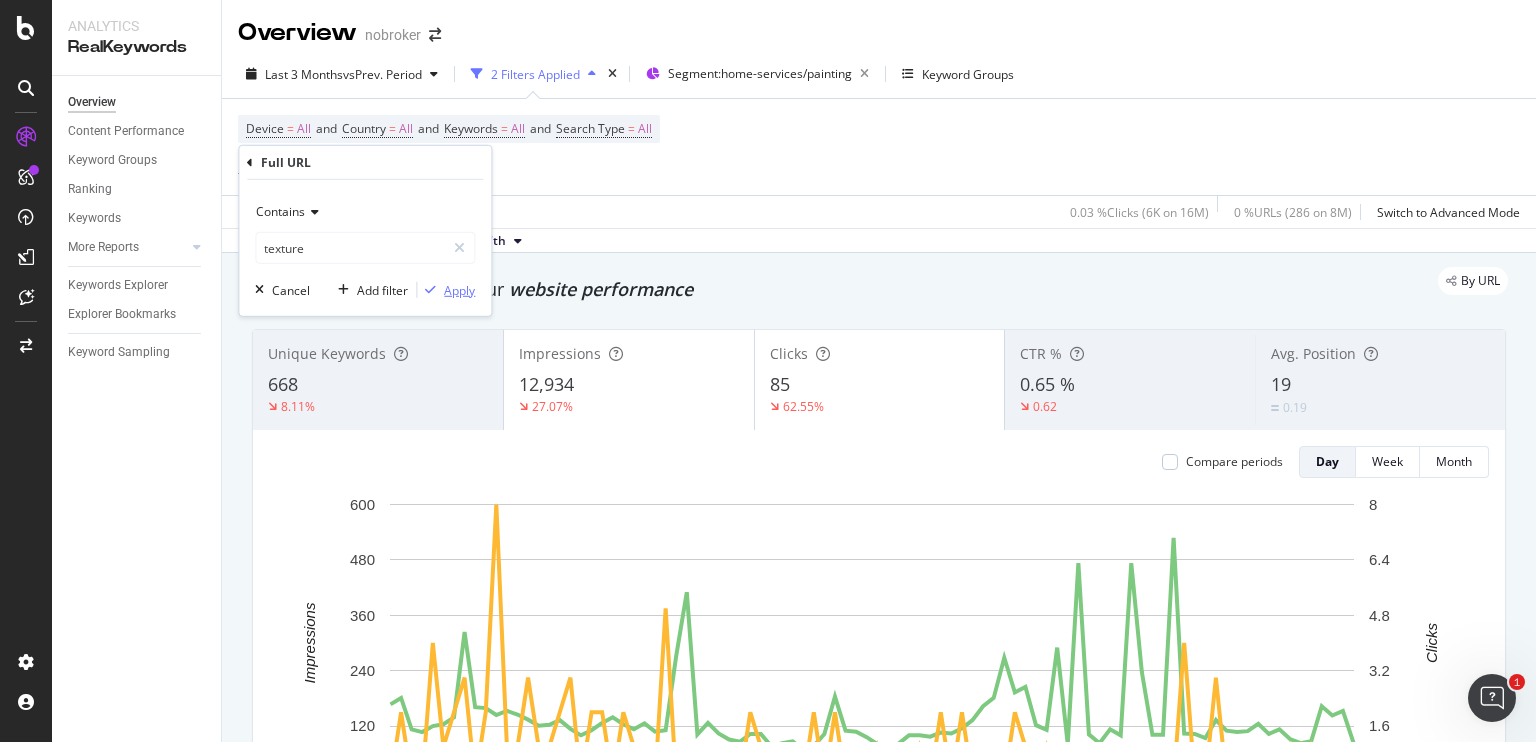 click on "Apply" at bounding box center [459, 289] 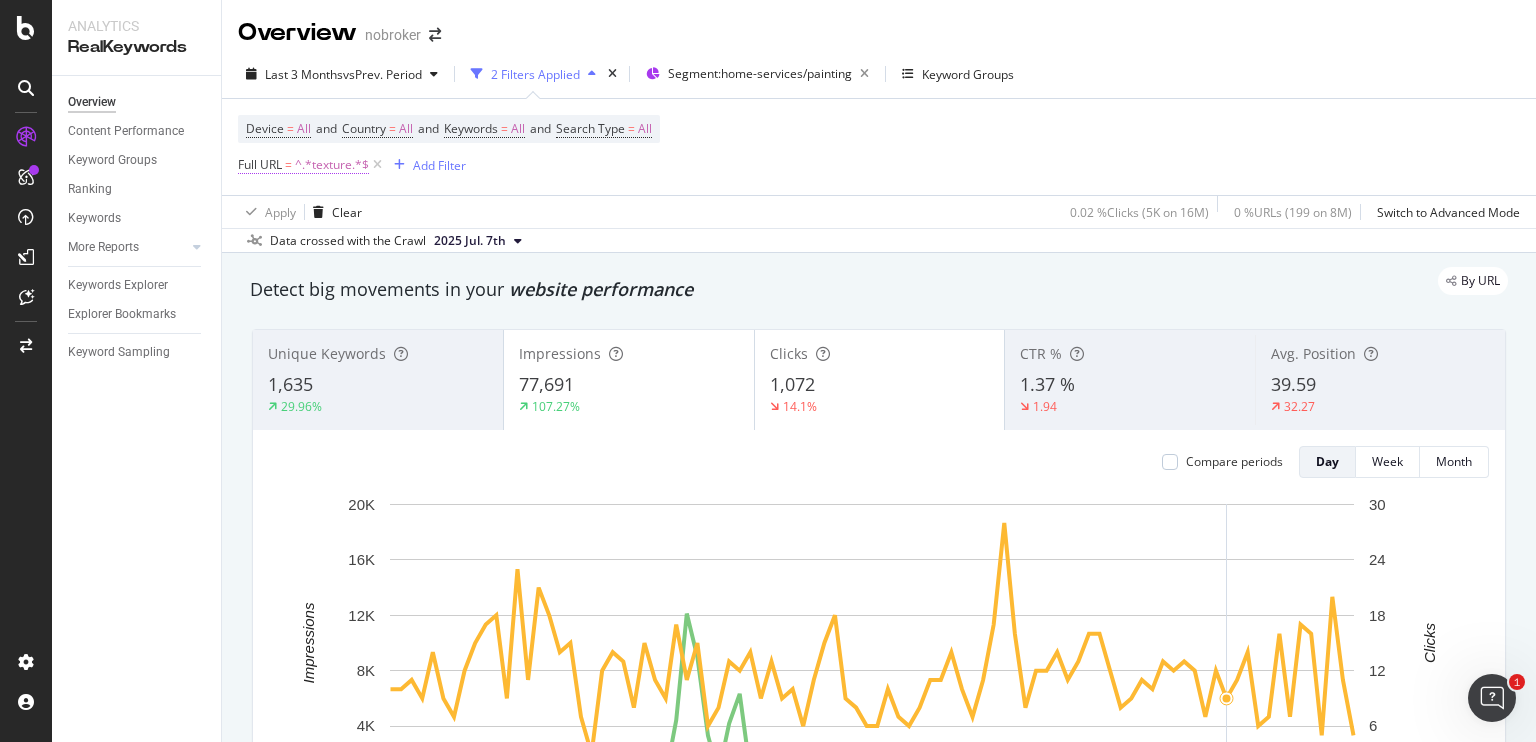 click on "^.*texture.*$" at bounding box center [332, 165] 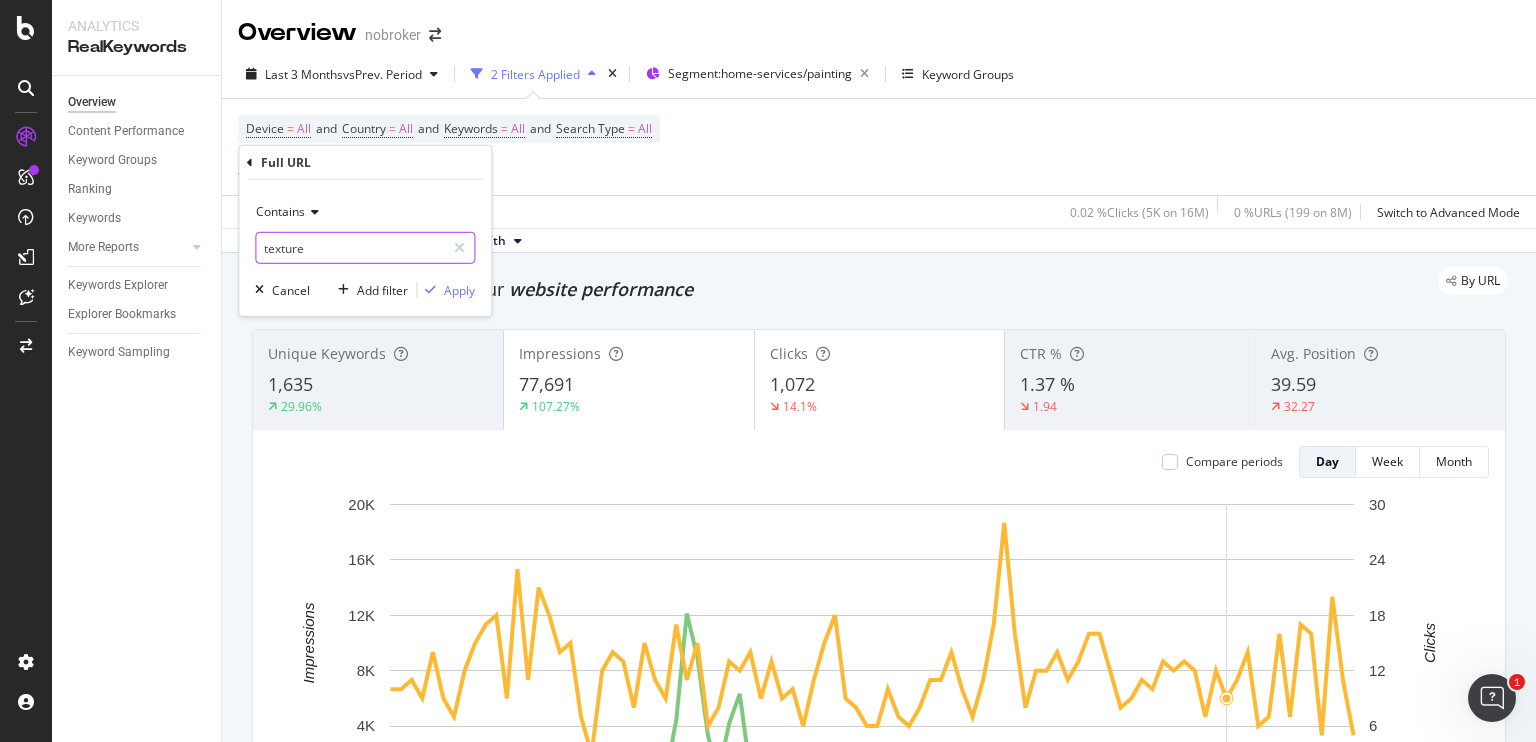 click on "texture" at bounding box center [350, 248] 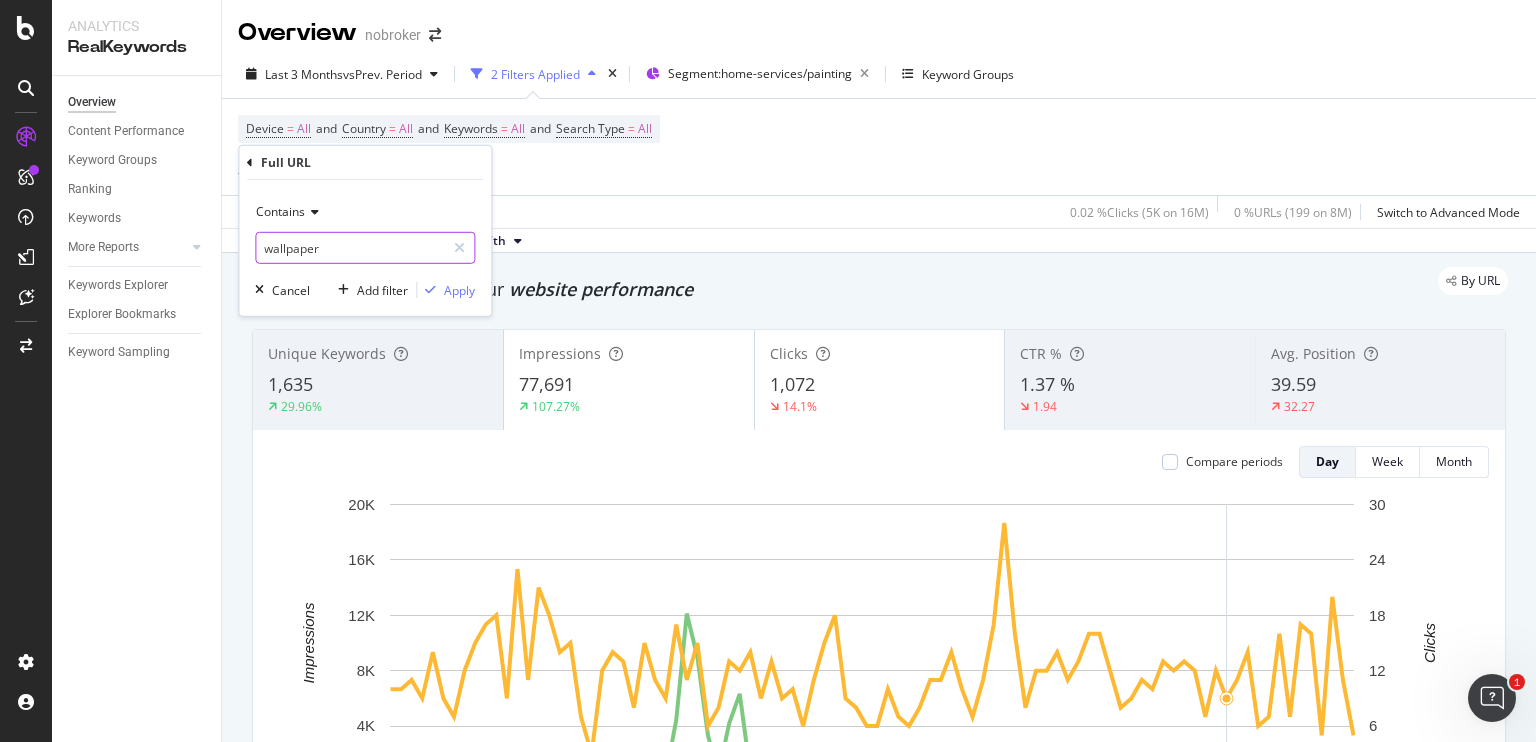 type on "wallpaper" 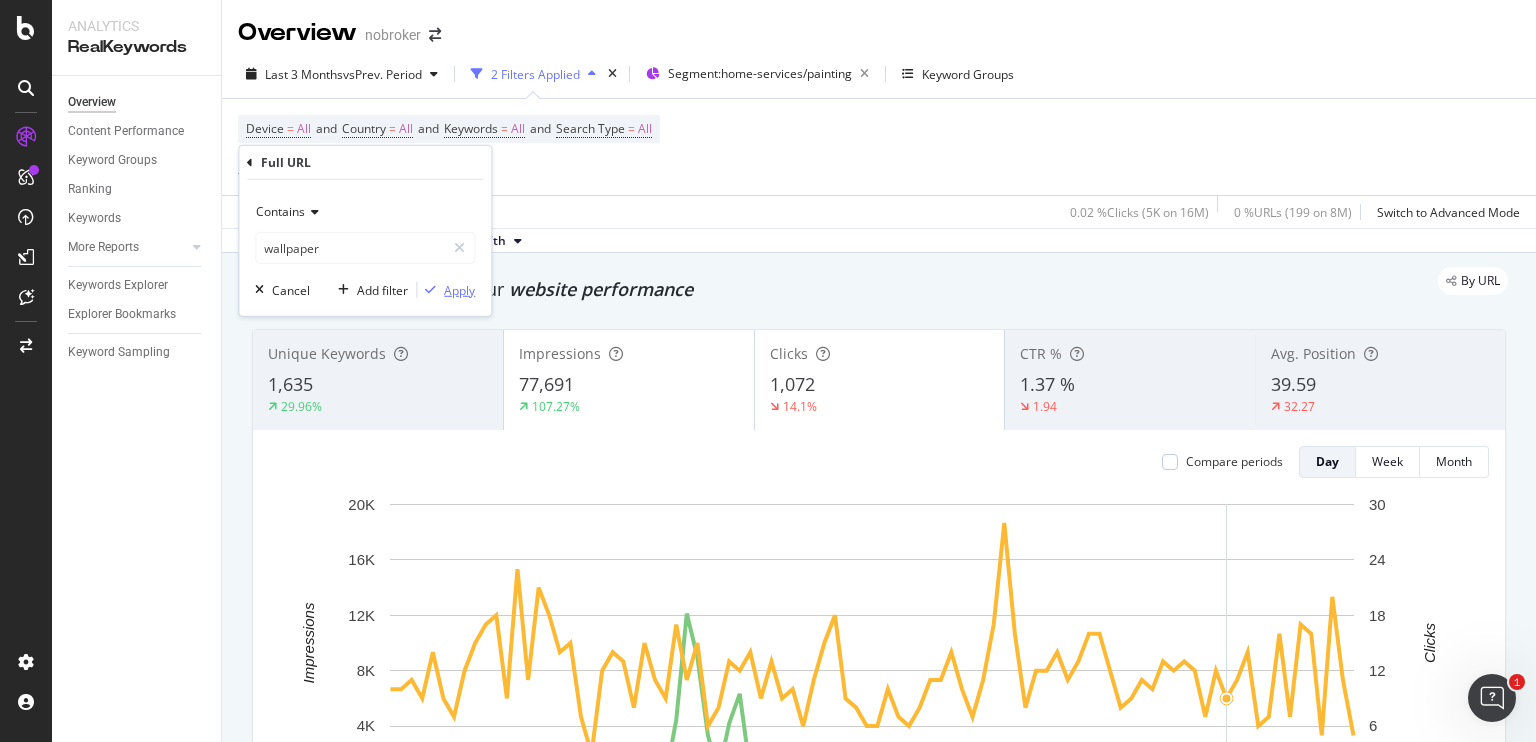 click on "Apply" at bounding box center (459, 289) 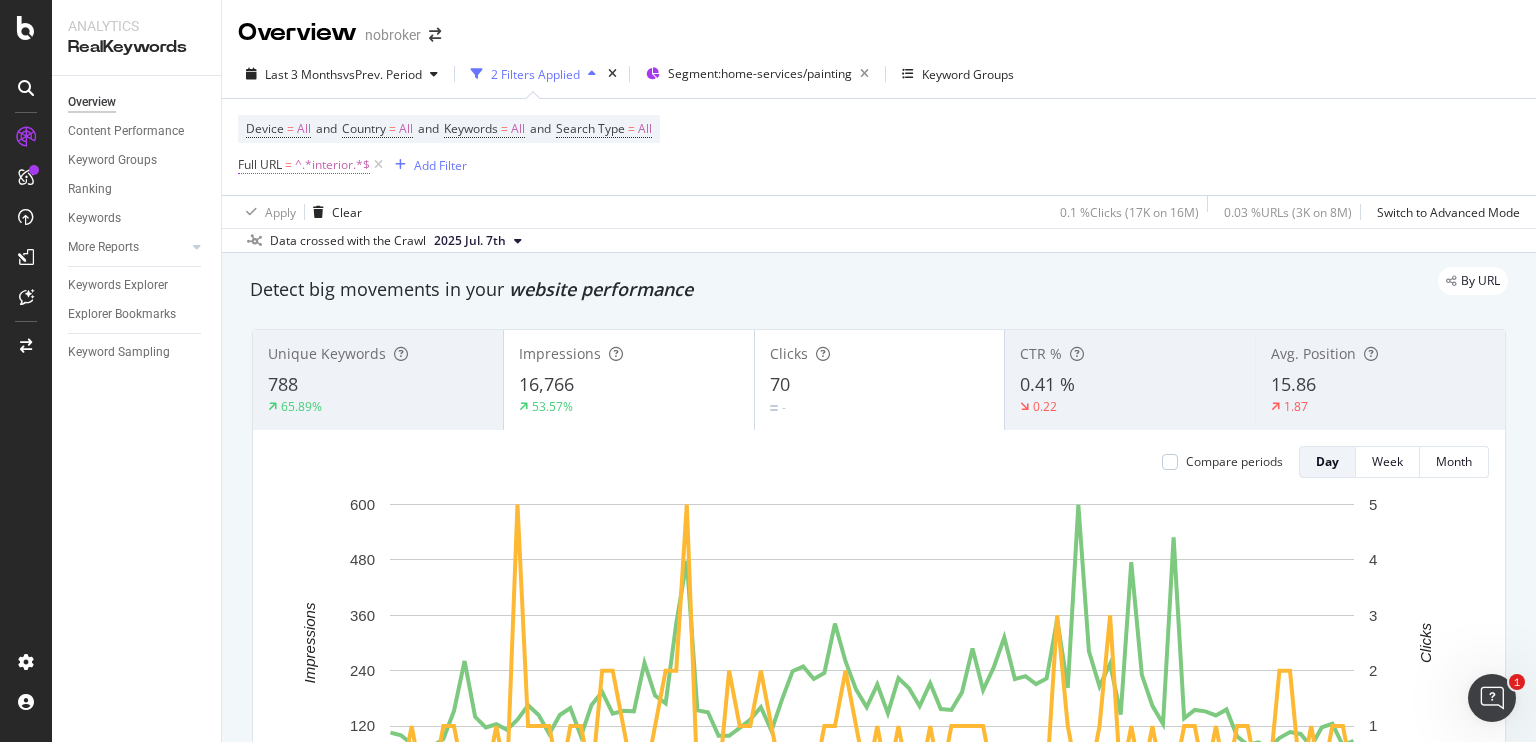 click on "^.*interior.*$" at bounding box center [332, 165] 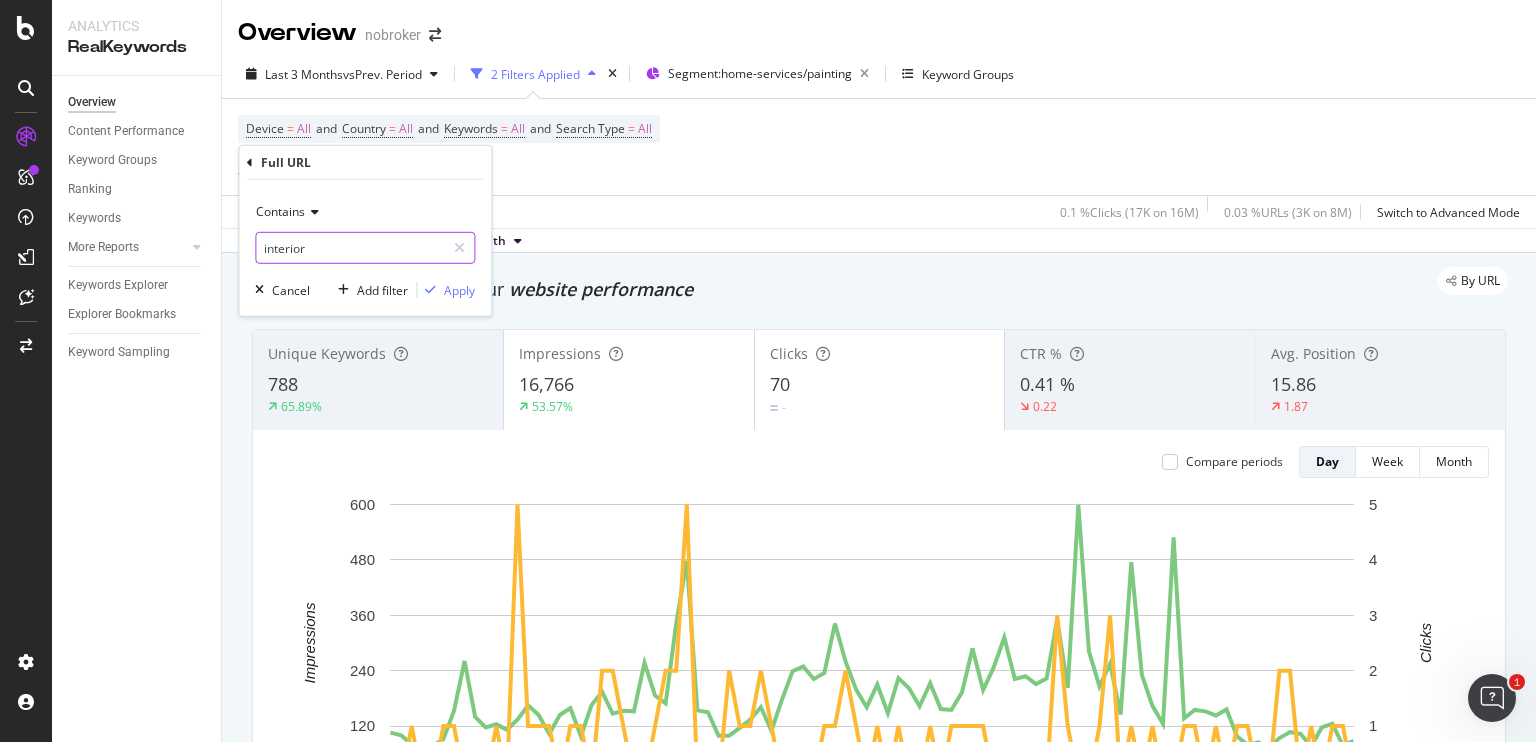 click on "interior" at bounding box center [350, 248] 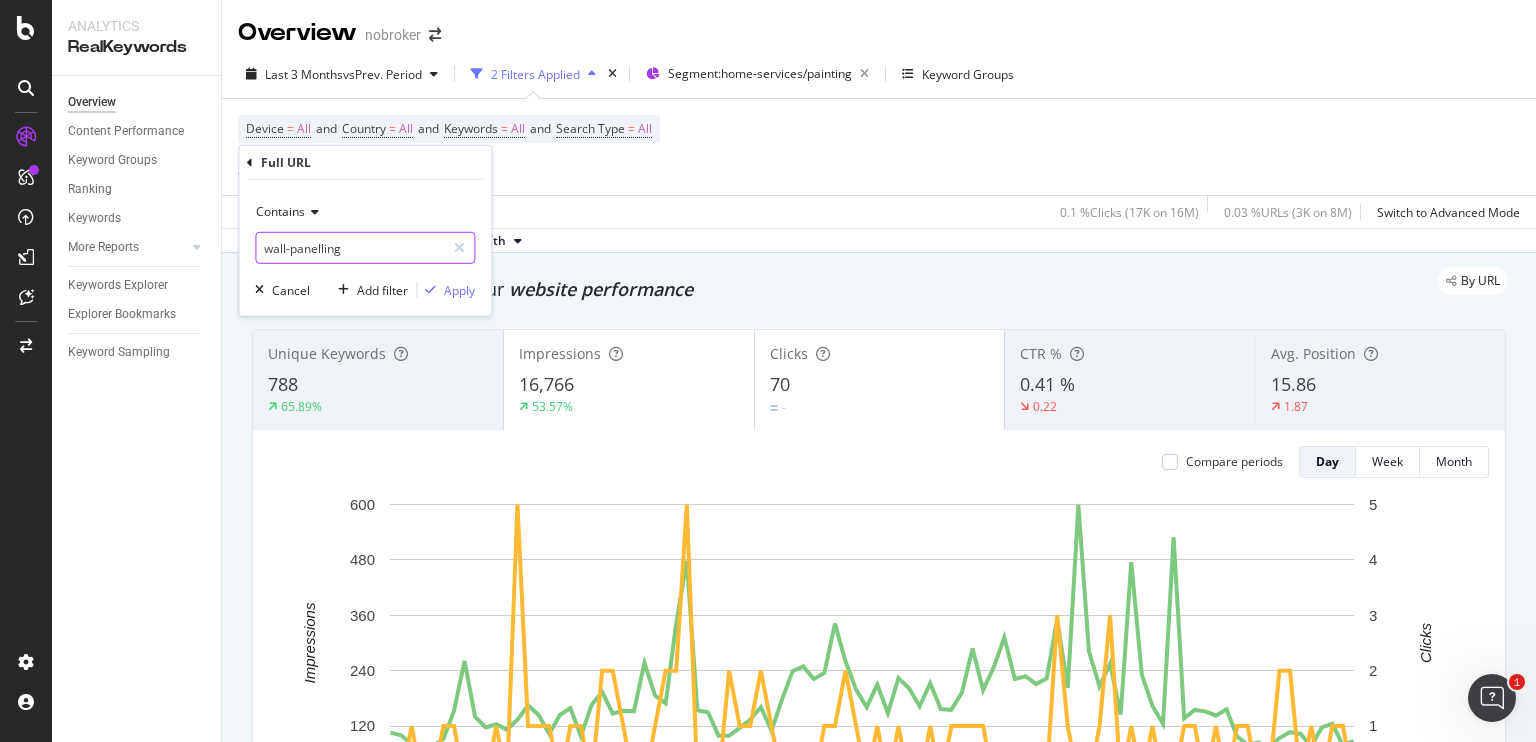 type on "wall-panelling" 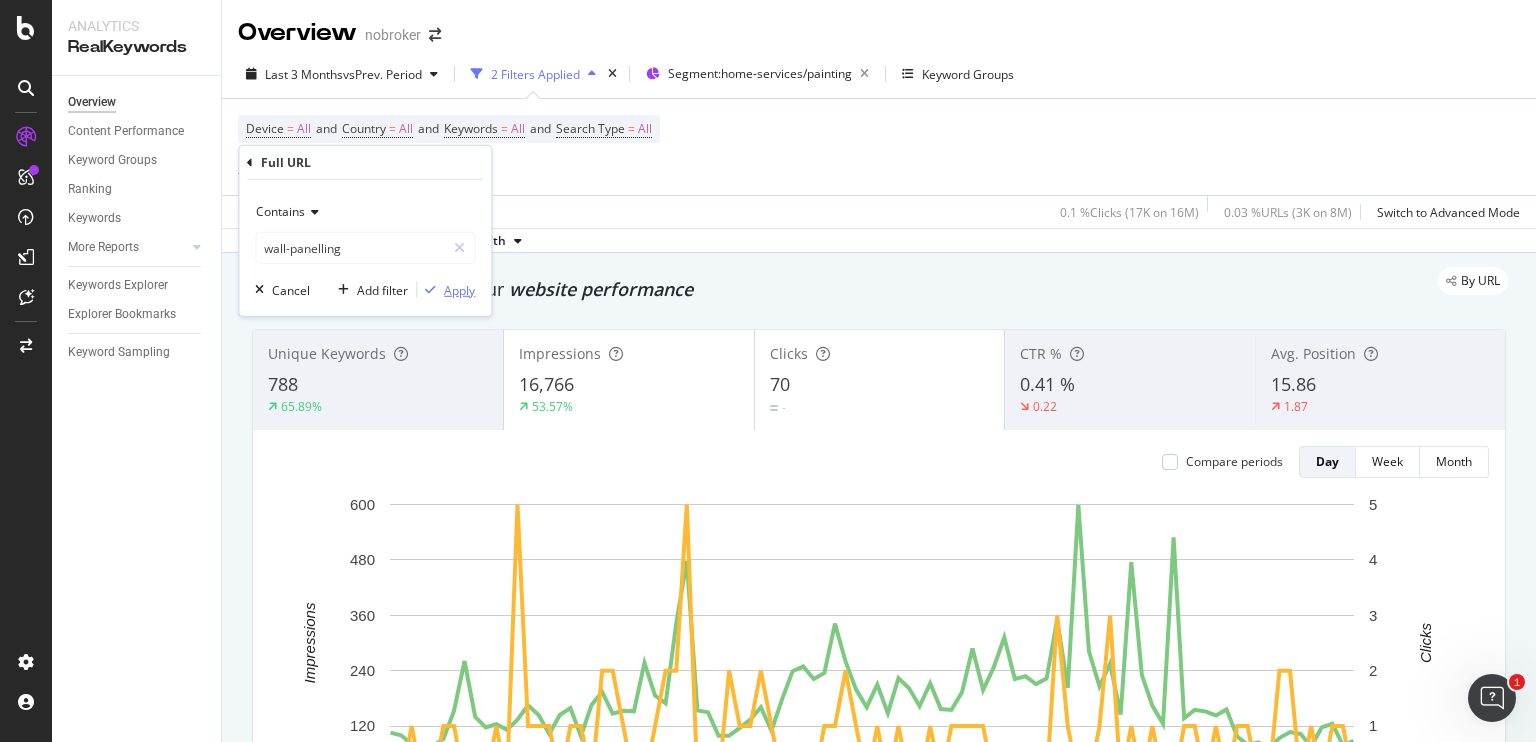 click on "Apply" at bounding box center [459, 289] 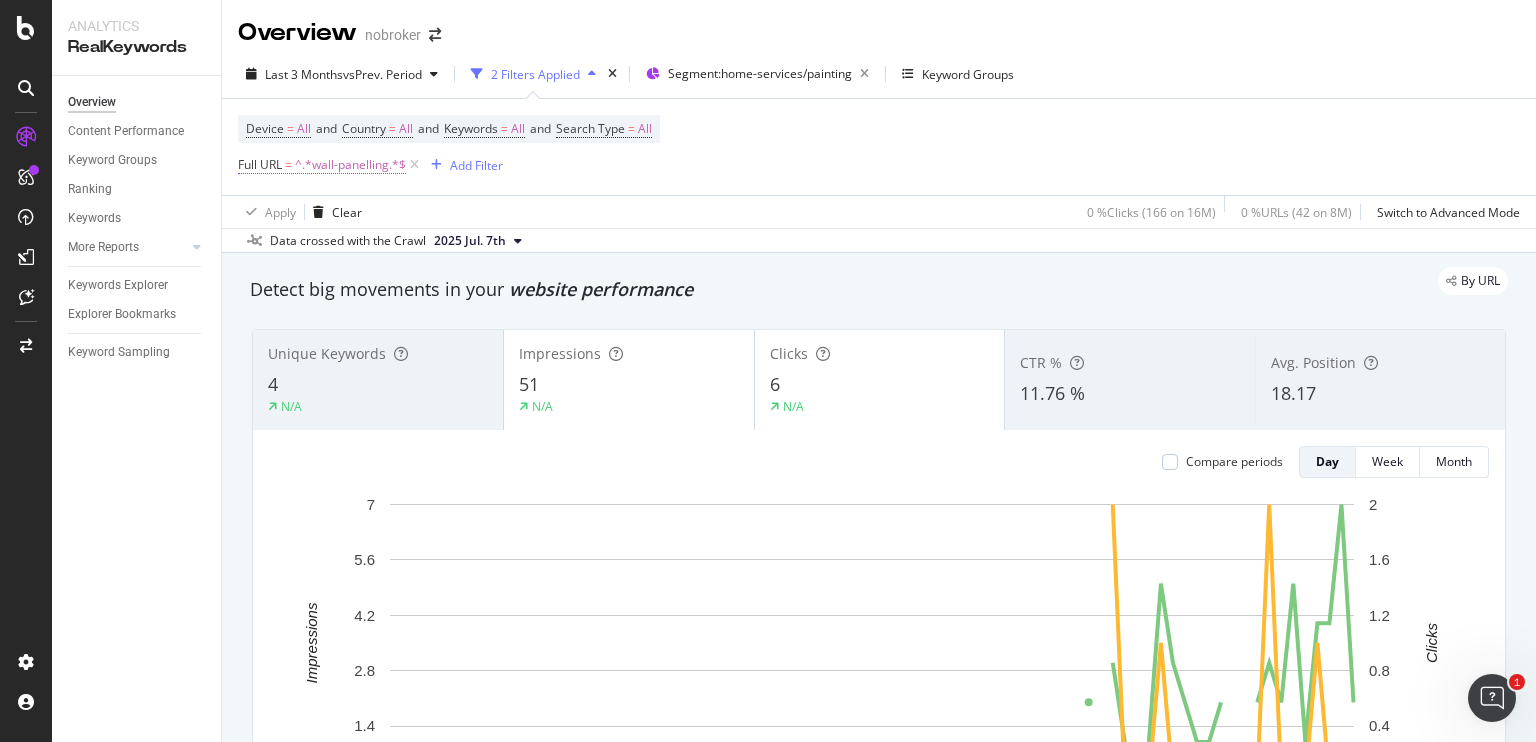 click on "^.*wall-panelling.*$" at bounding box center [350, 165] 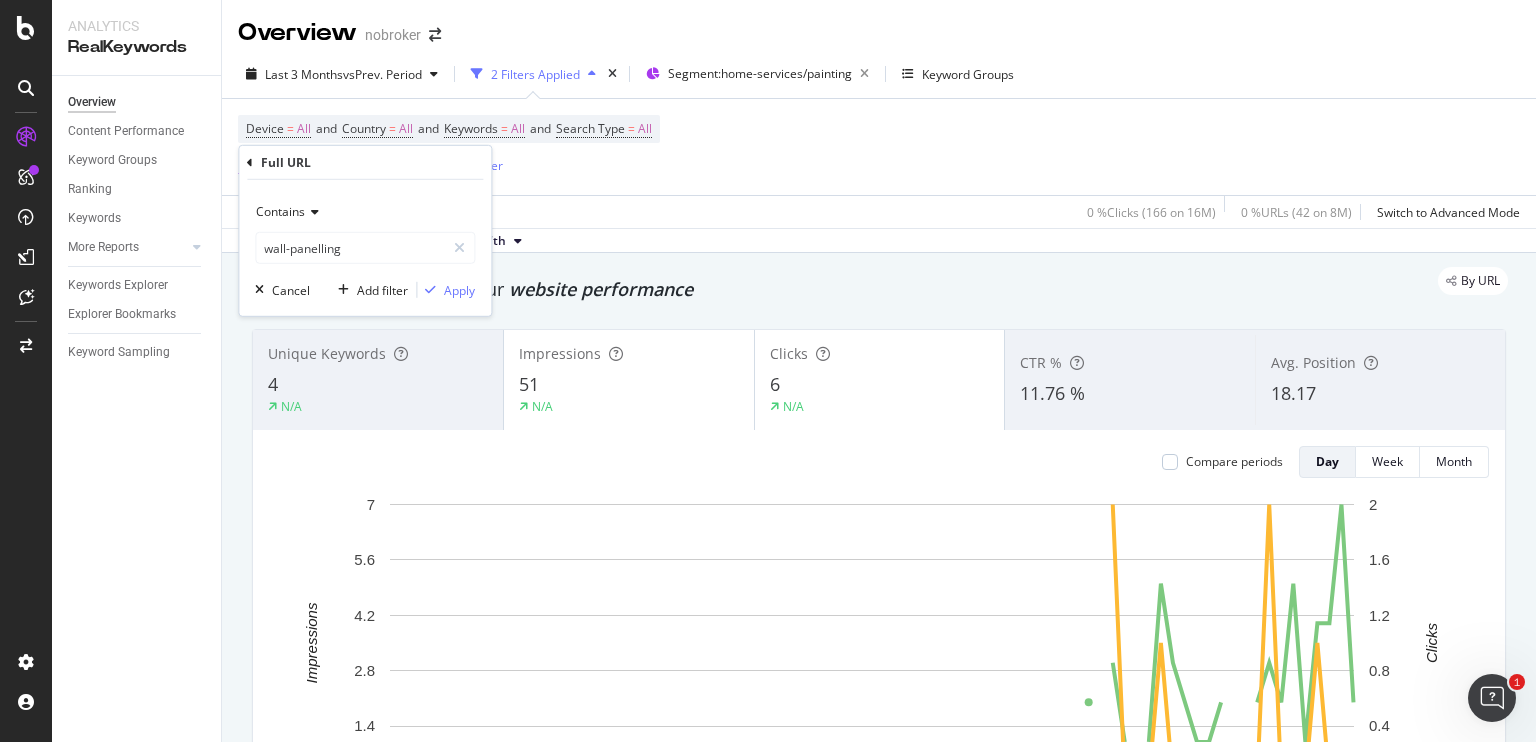 click on "Full URL" at bounding box center [365, 163] 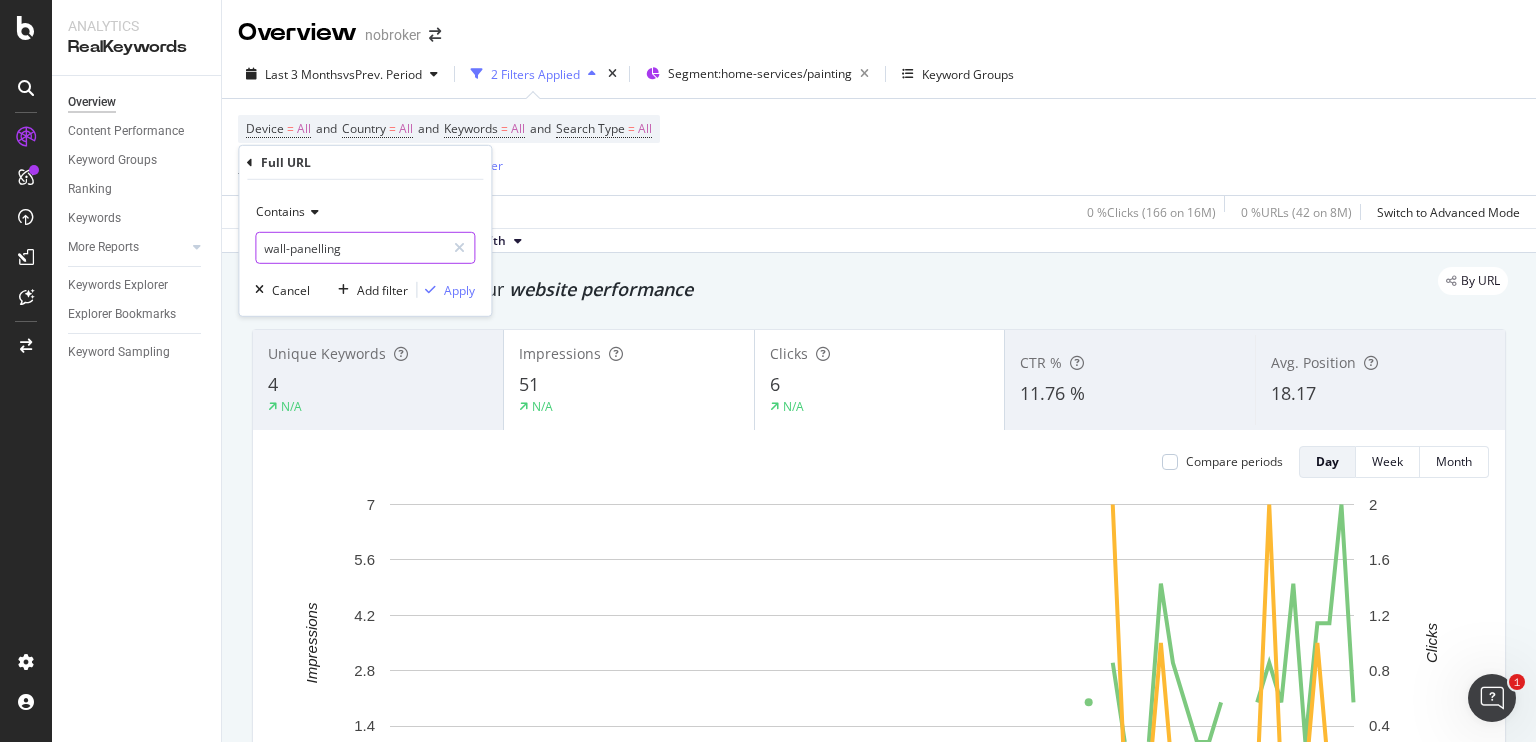 click on "wall-panelling" at bounding box center [350, 248] 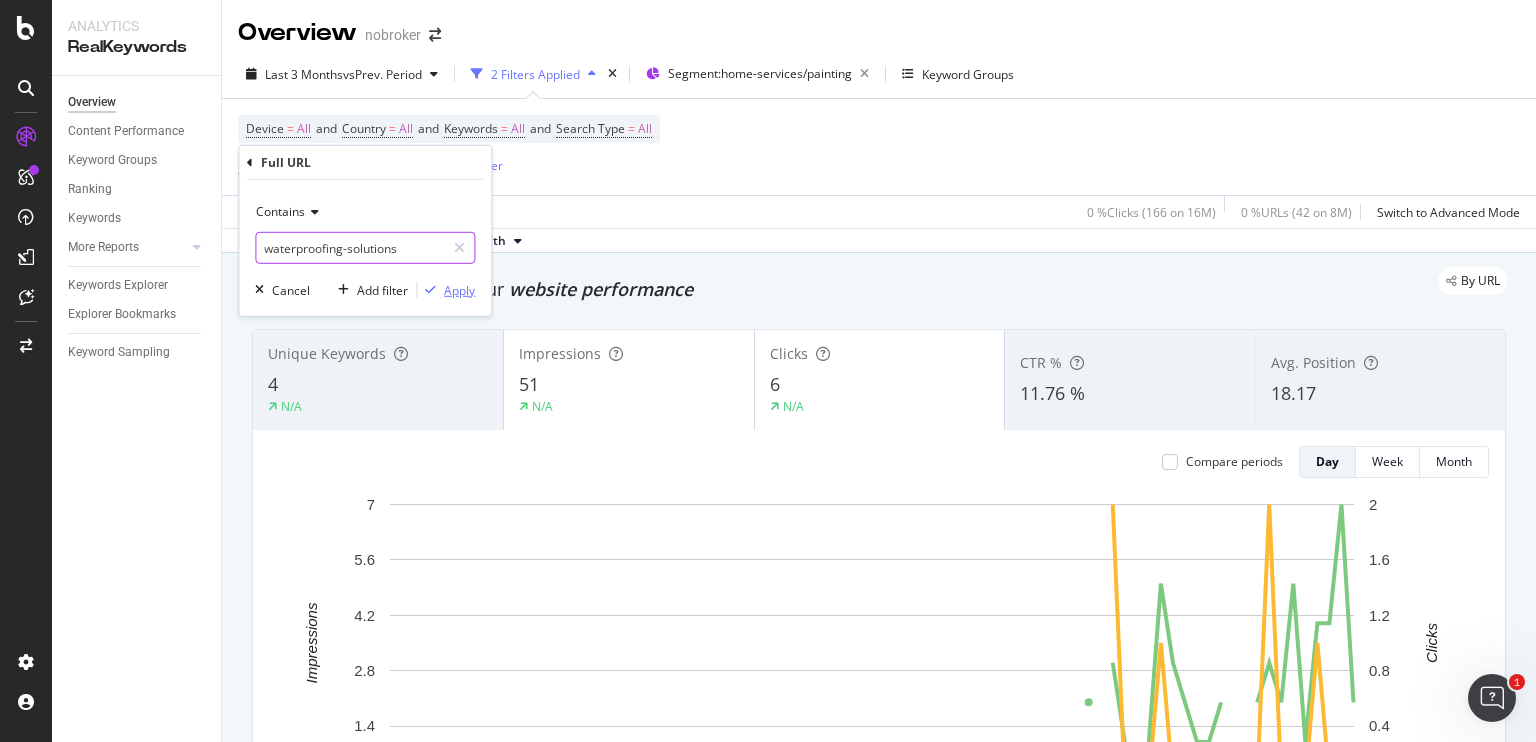 type on "waterproofing-solutions" 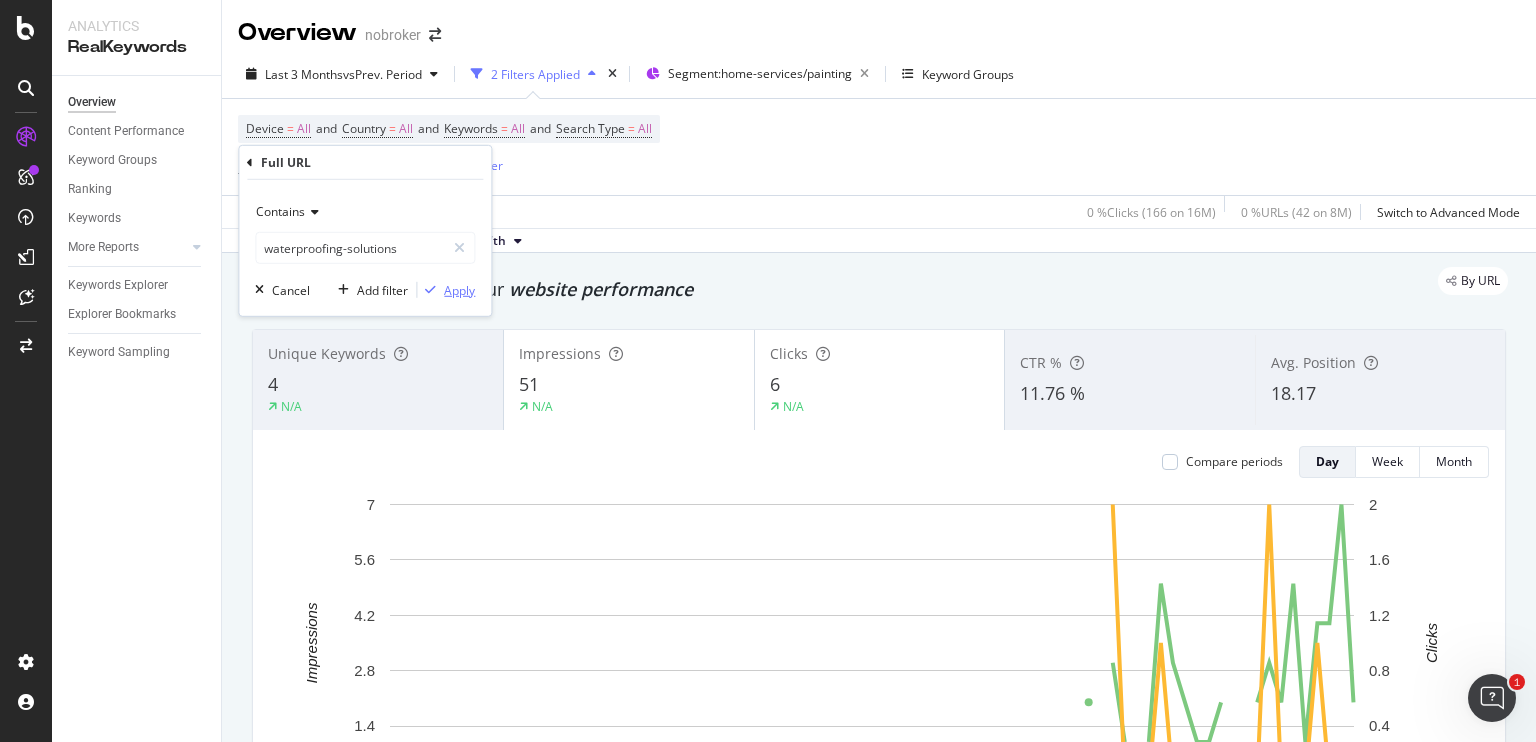 click on "Apply" at bounding box center (459, 289) 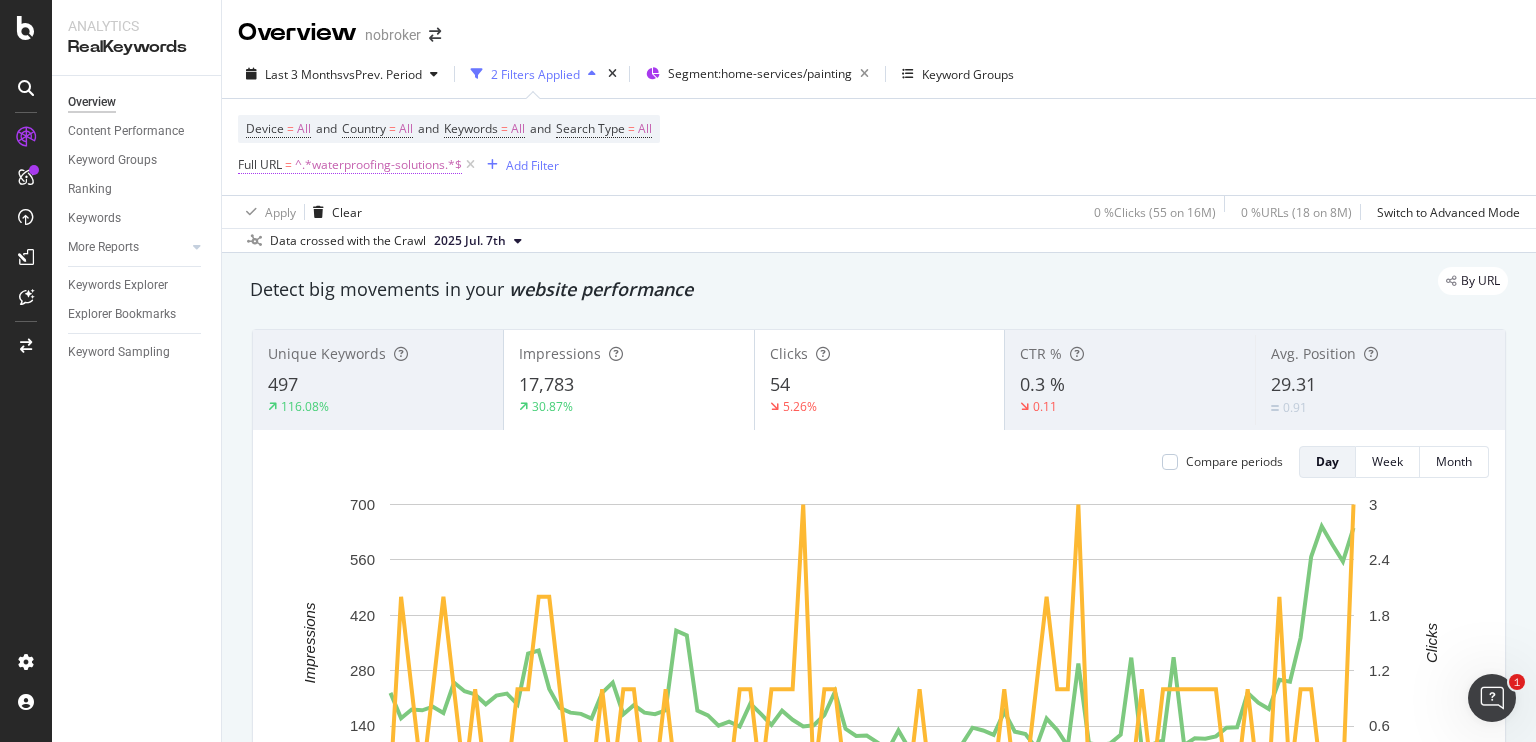 click on "^.*waterproofing-solutions.*$" at bounding box center [378, 165] 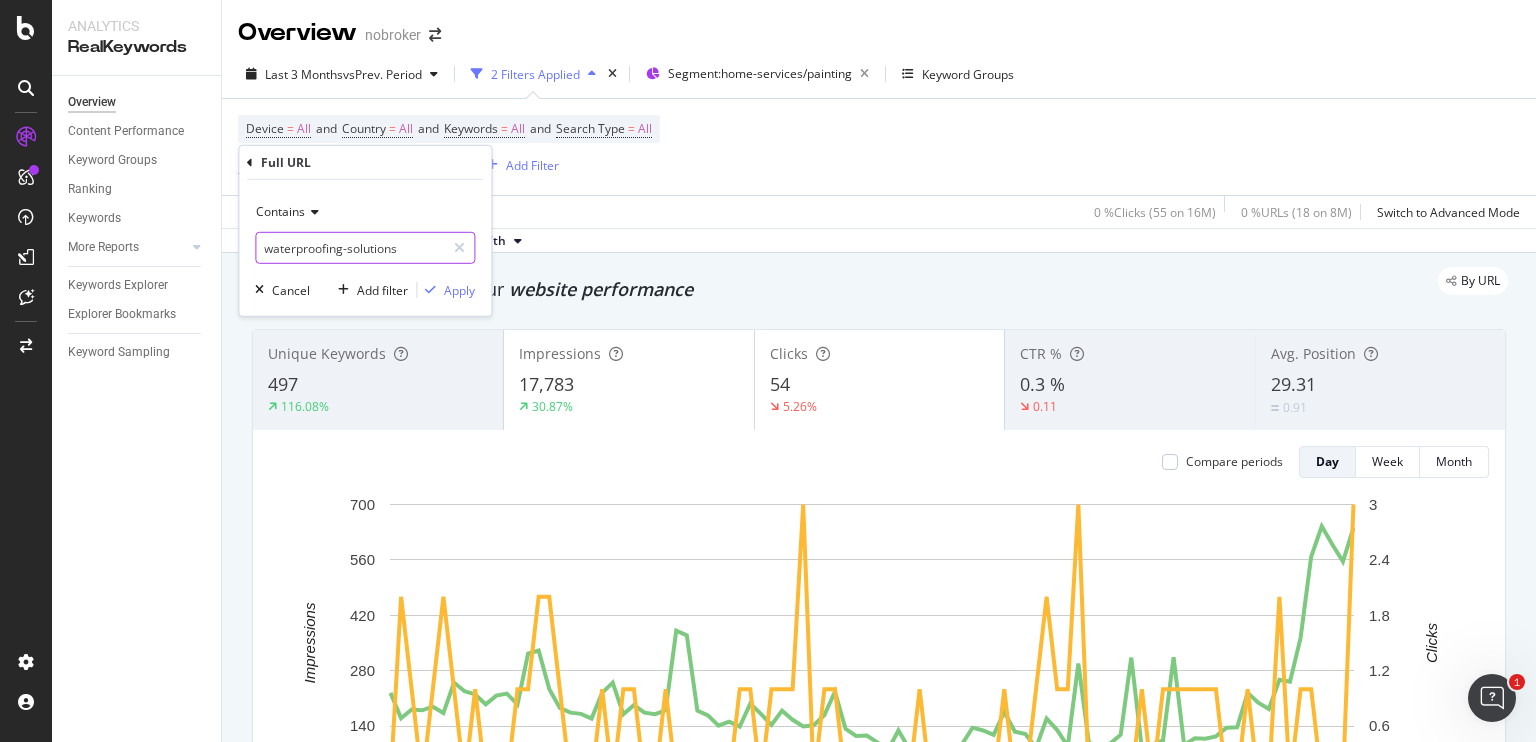 click on "waterproofing-solutions" at bounding box center [350, 248] 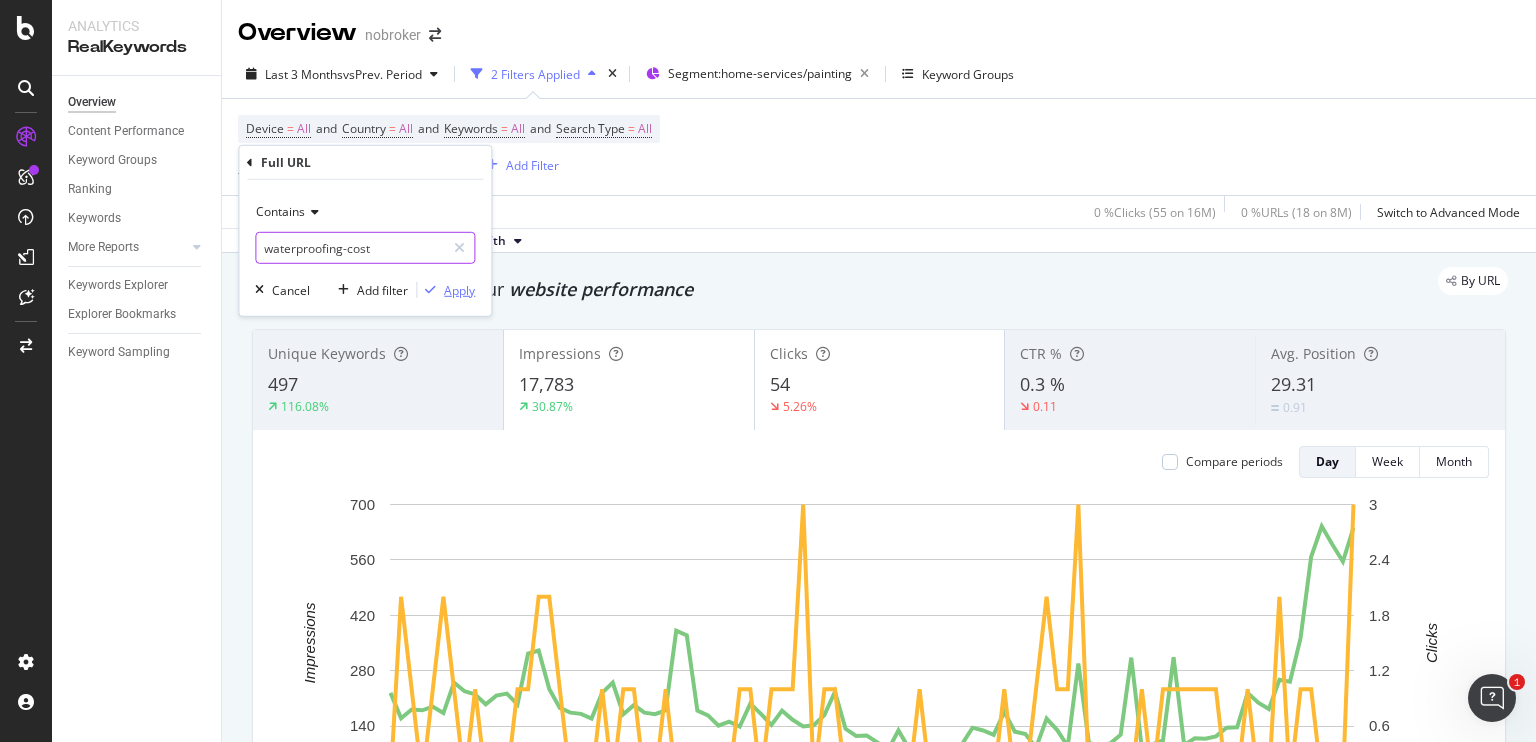 type on "waterproofing-cost" 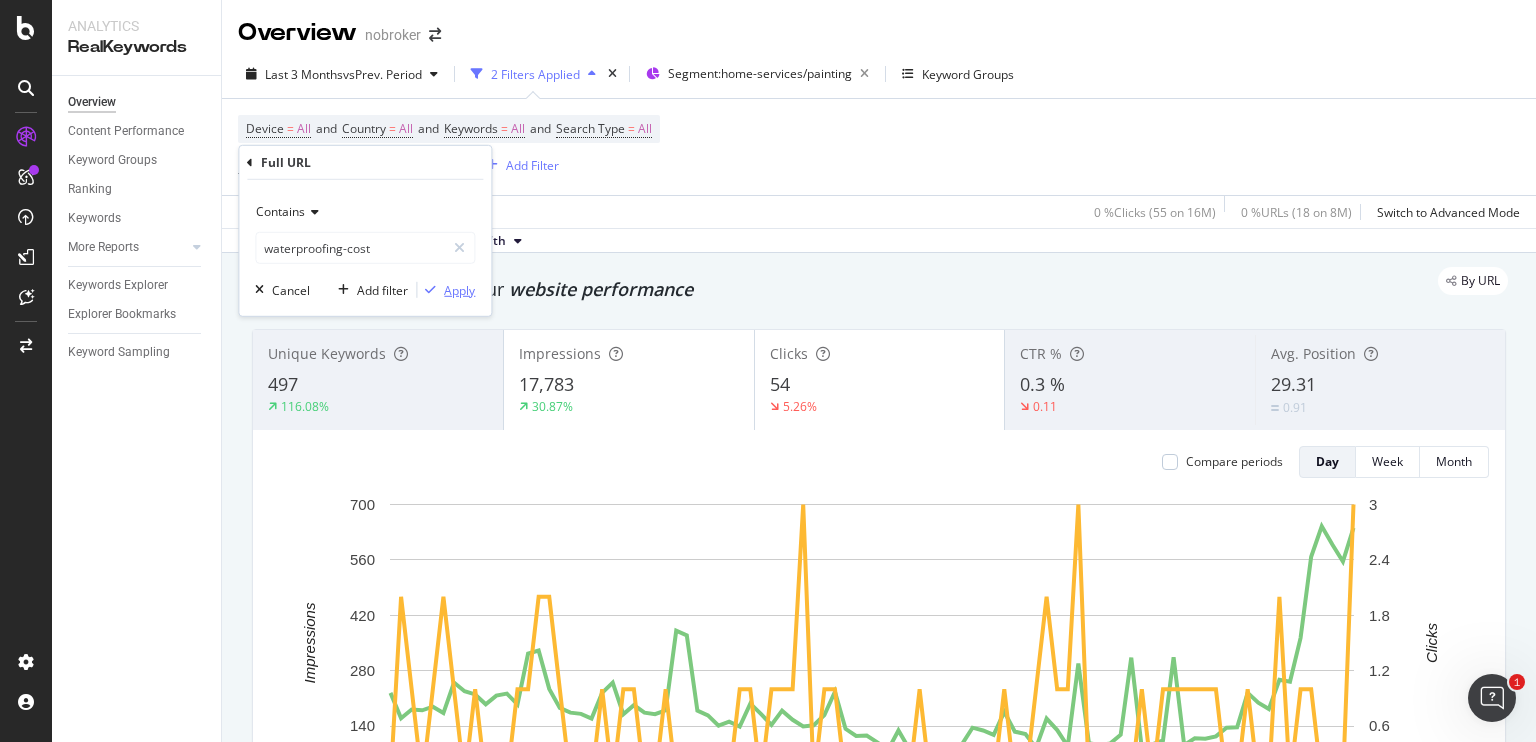 click at bounding box center [430, 290] 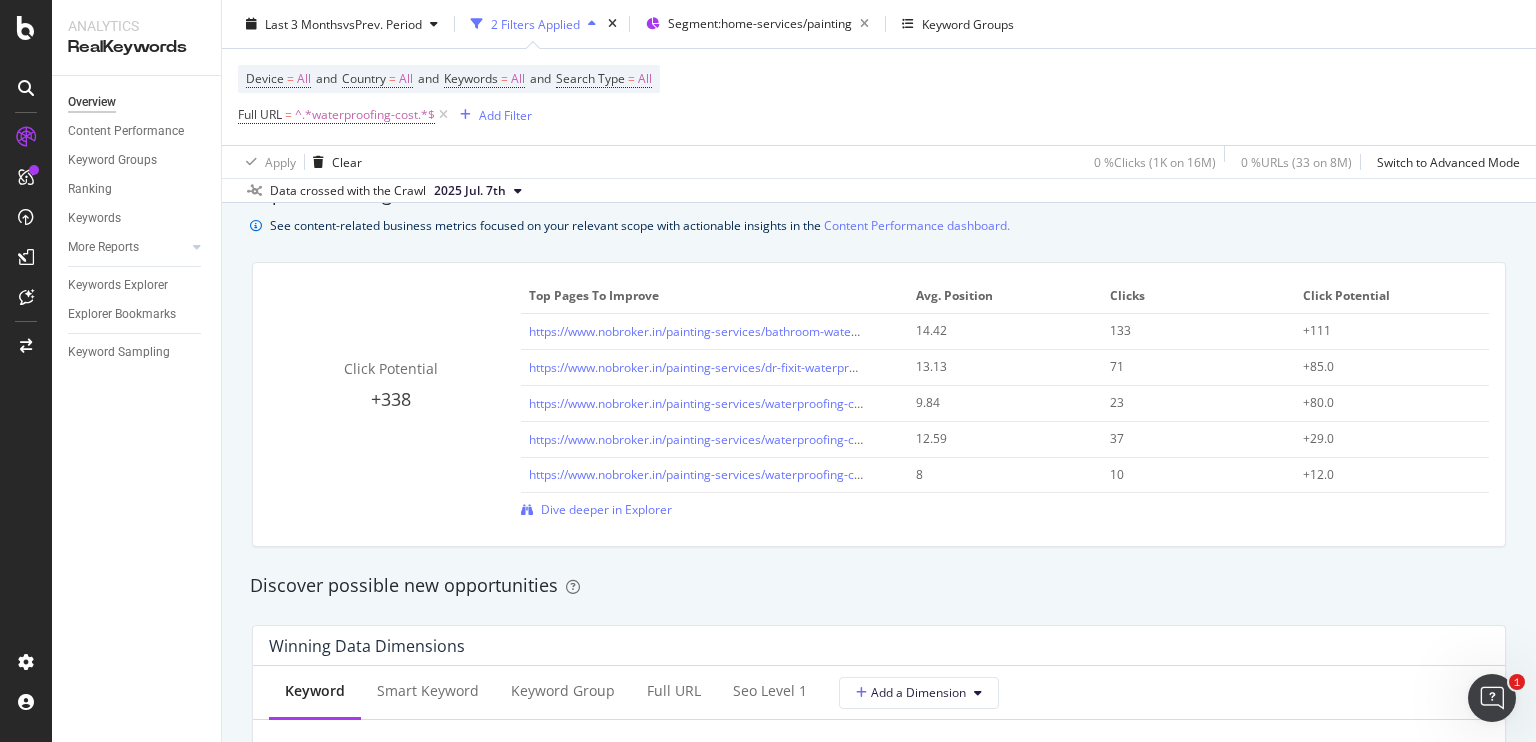 scroll, scrollTop: 1388, scrollLeft: 0, axis: vertical 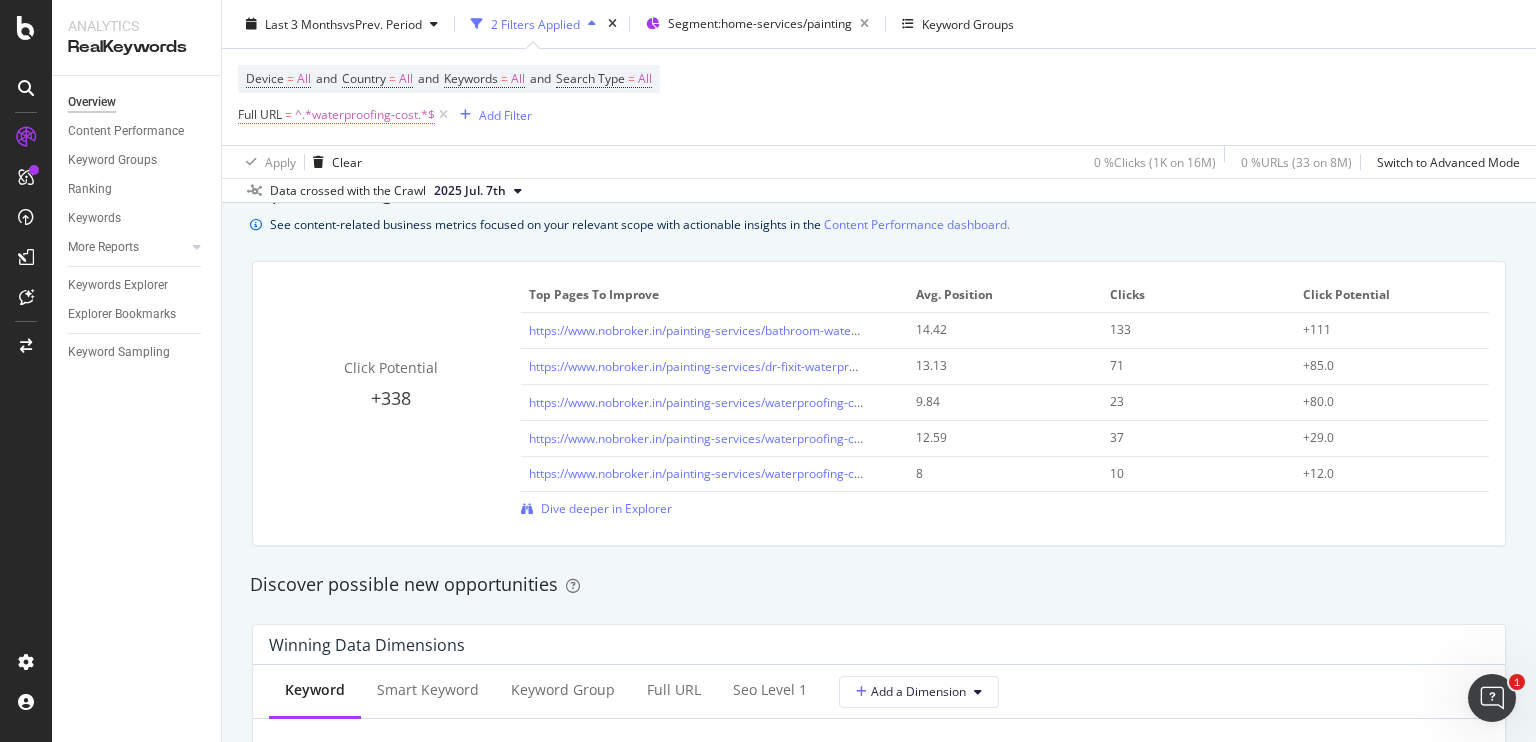 click on "^.*waterproofing-cost.*$" at bounding box center [365, 115] 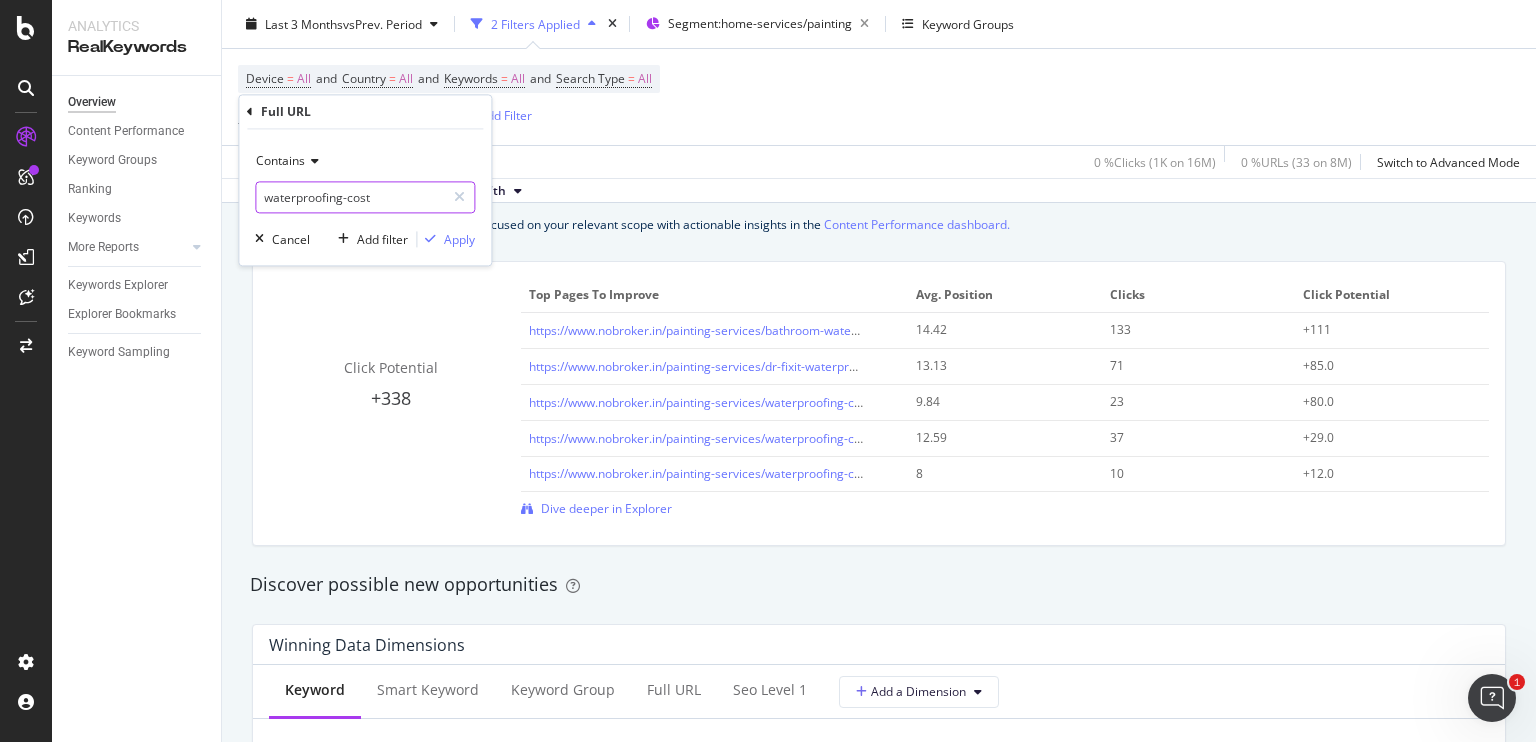 click on "waterproofing-cost" at bounding box center (350, 198) 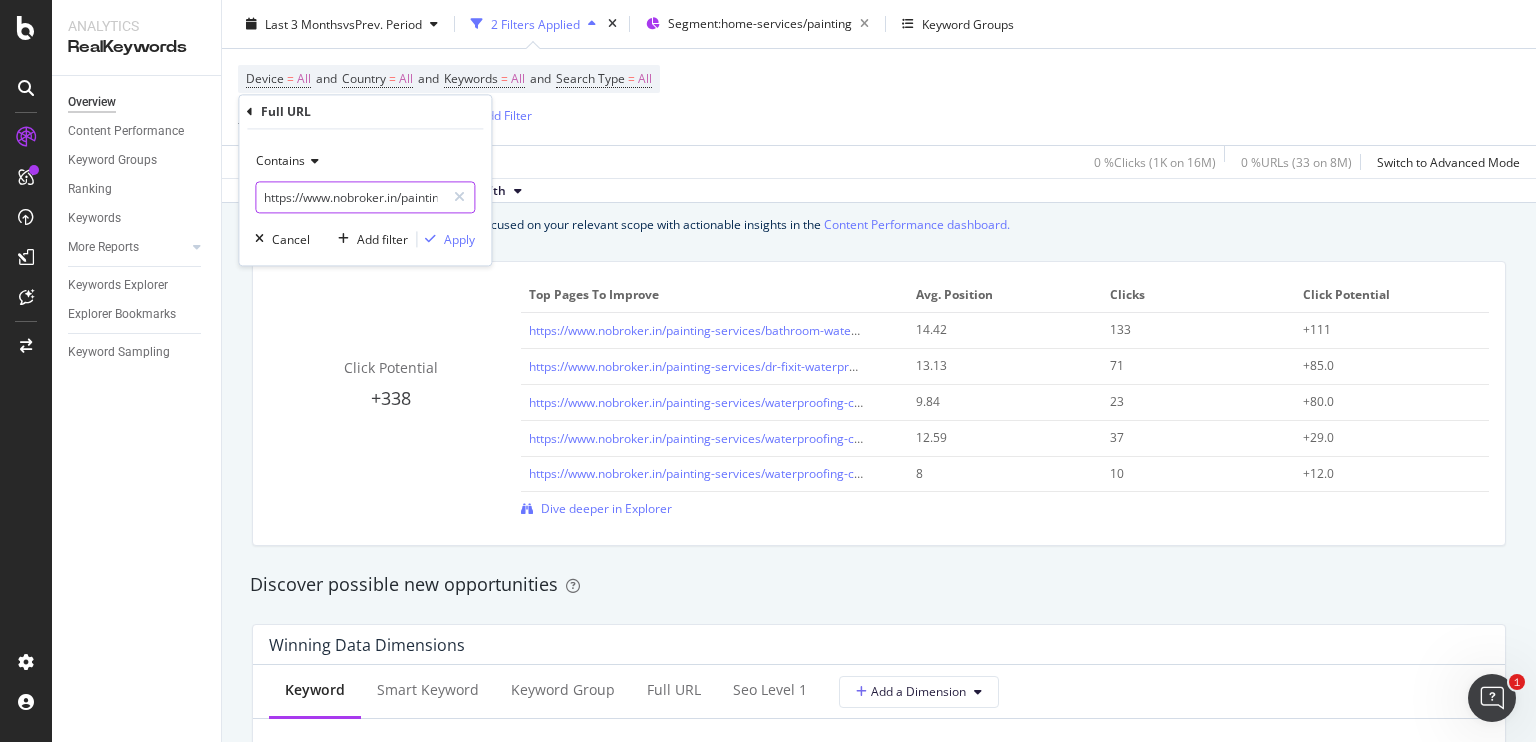 scroll, scrollTop: 0, scrollLeft: 200, axis: horizontal 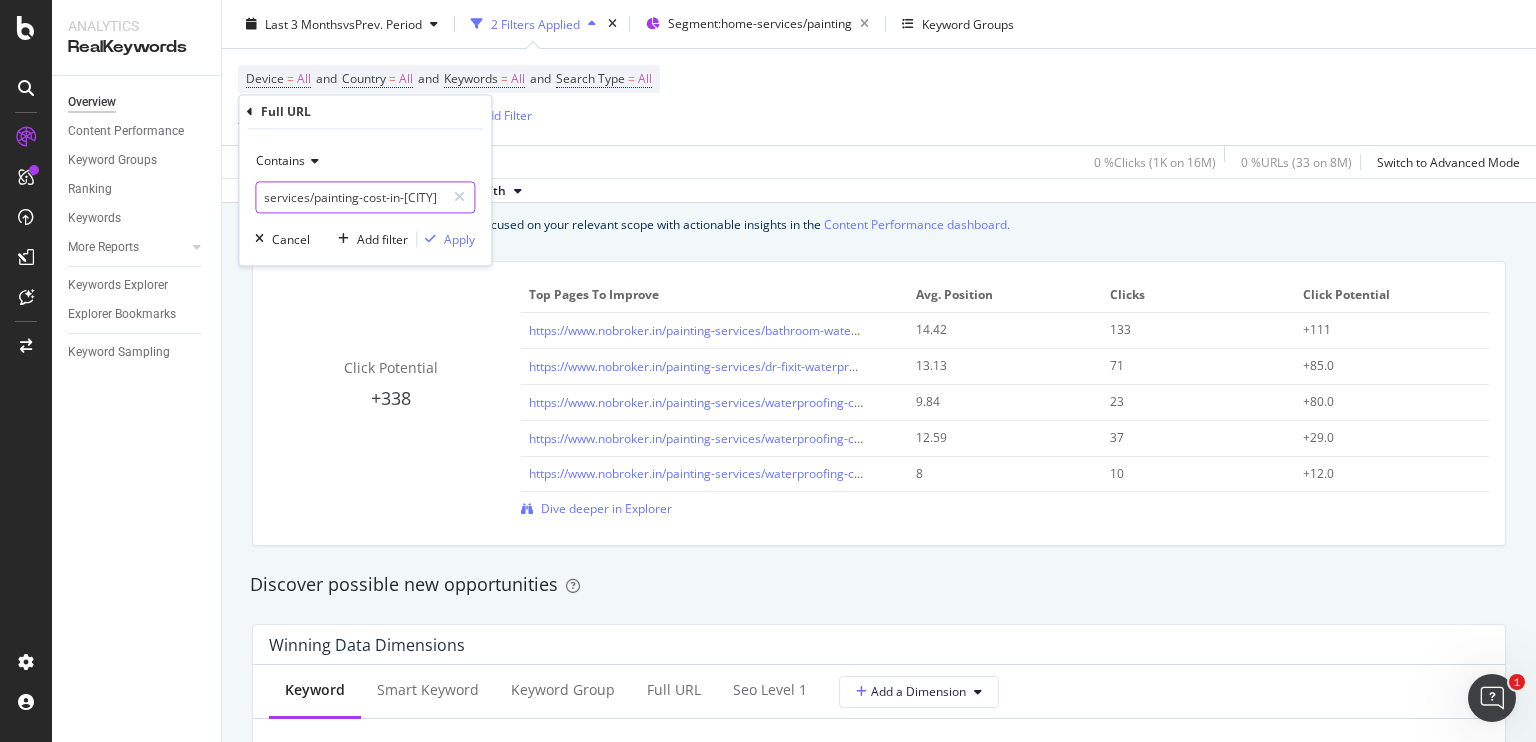 click on "https://www.nobroker.in/painting-services/painting-cost-in-chennai" at bounding box center (350, 198) 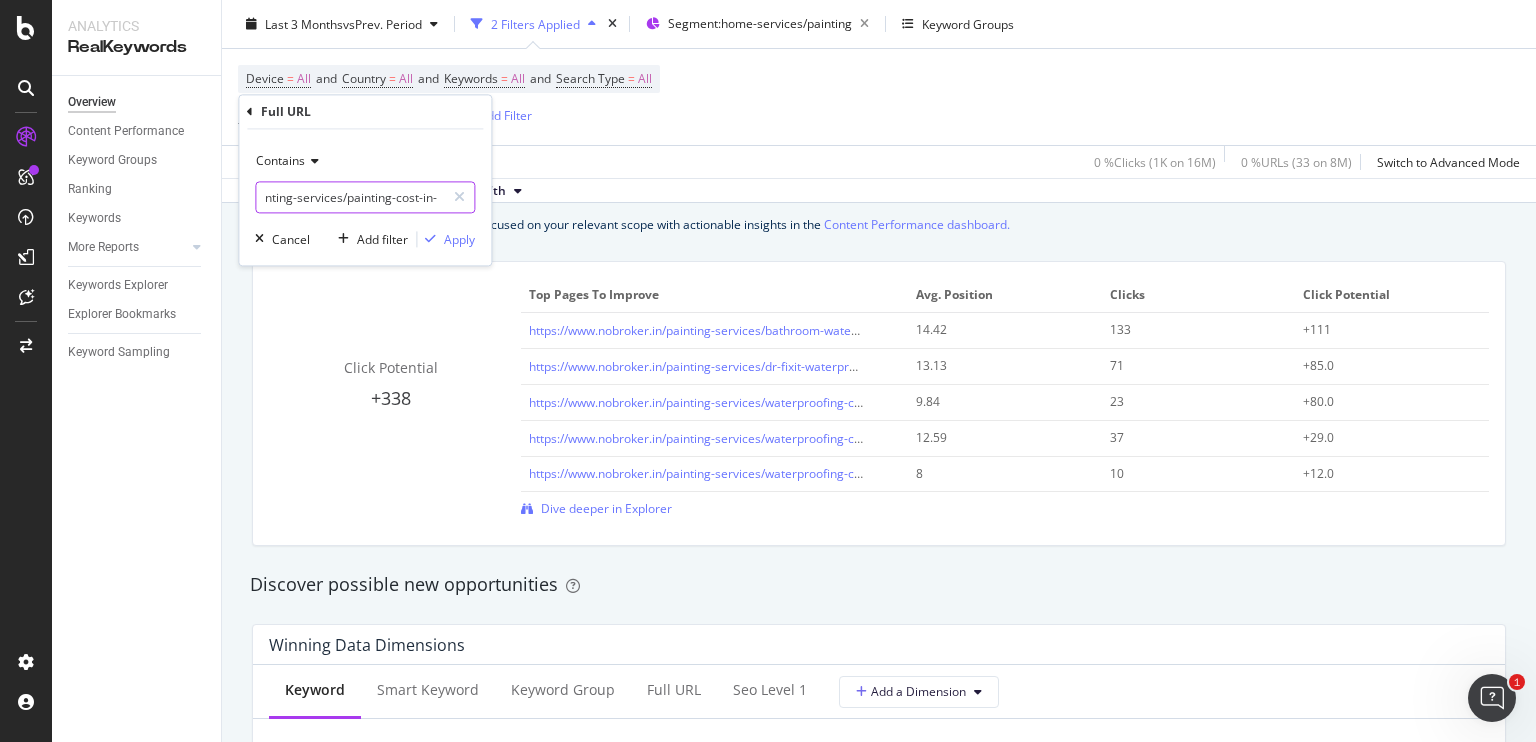 scroll, scrollTop: 0, scrollLeft: 156, axis: horizontal 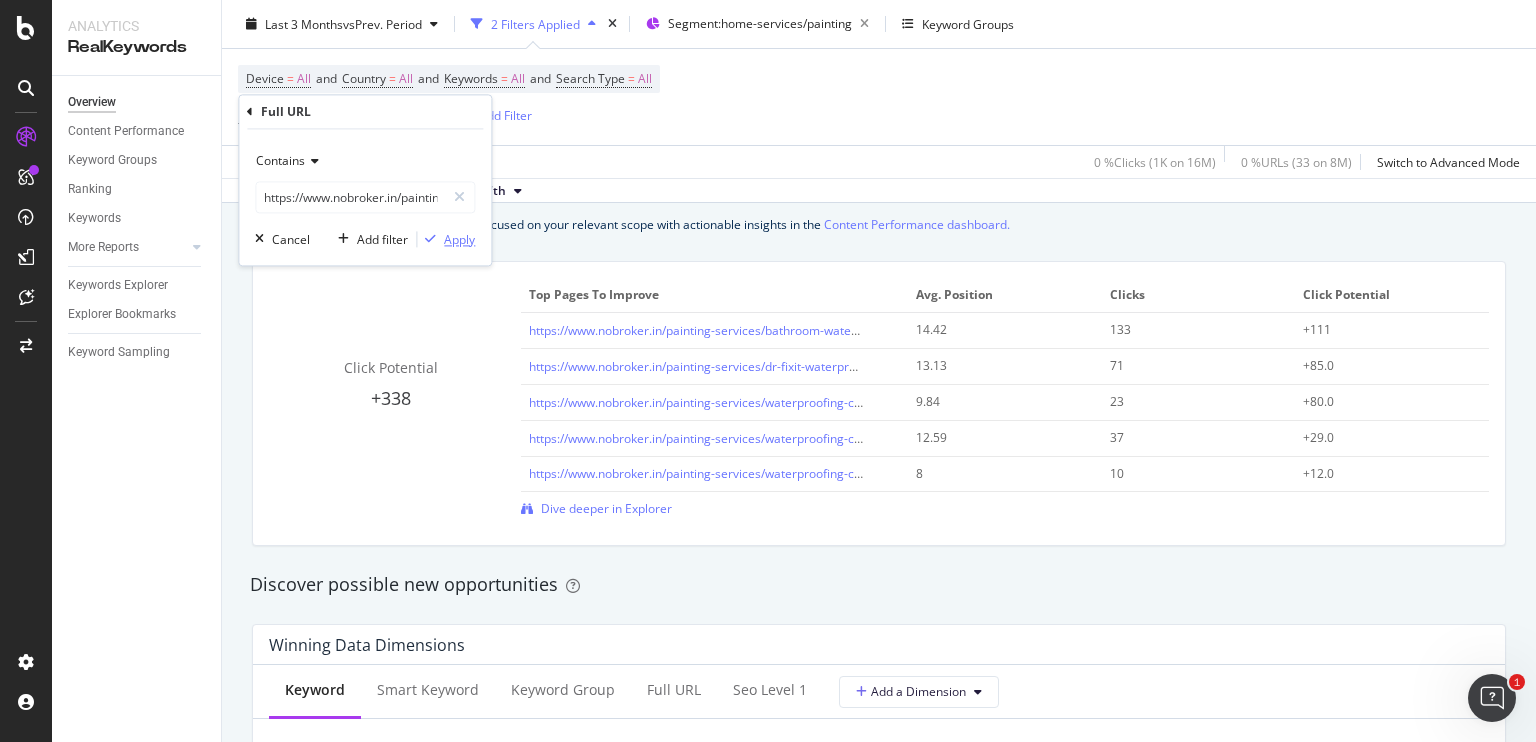 click at bounding box center [430, 240] 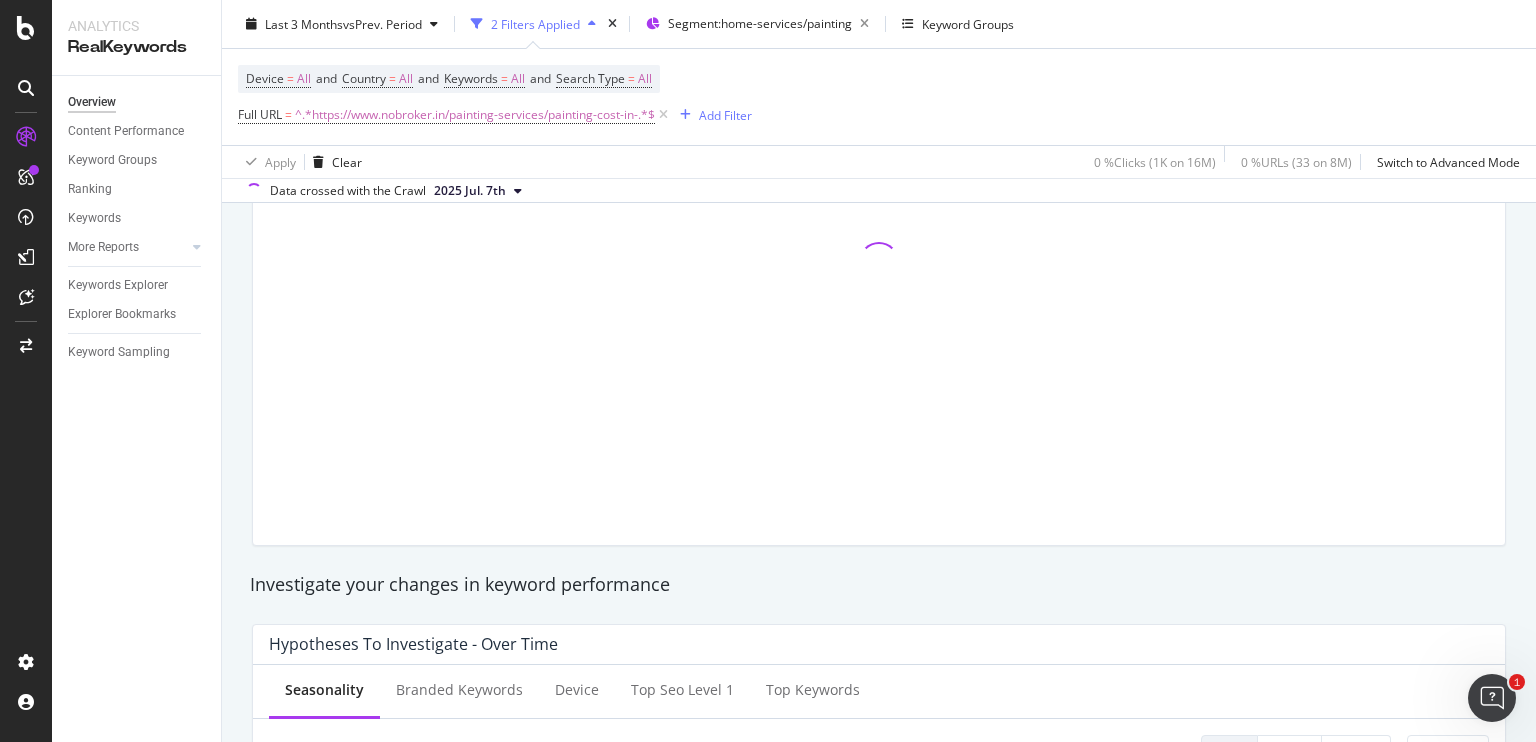 scroll, scrollTop: 0, scrollLeft: 0, axis: both 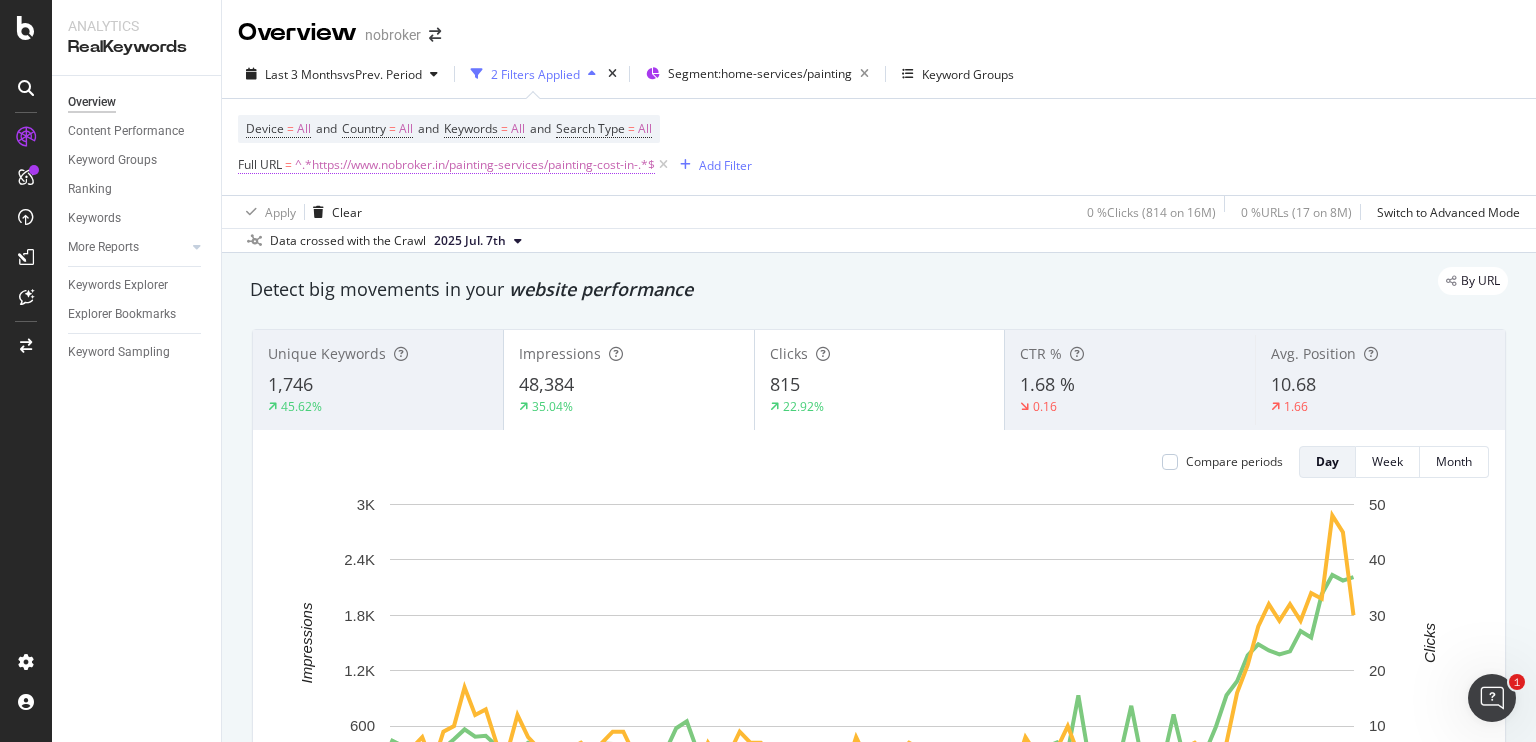 click on "^.*https://www.nobroker.in/painting-services/painting-cost-in-.*$" at bounding box center (475, 165) 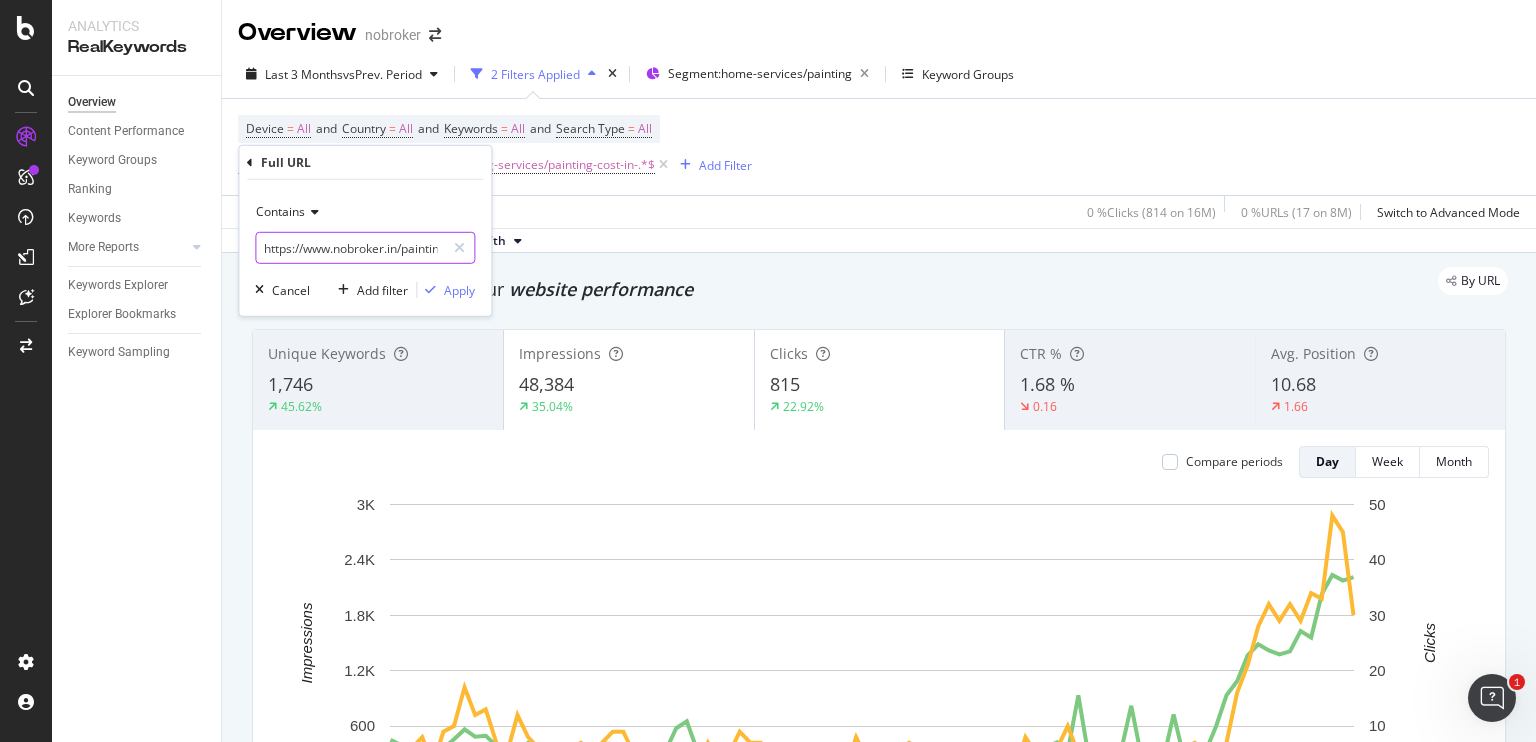 click on "https://www.nobroker.in/painting-services/painting-cost-in-" at bounding box center [350, 248] 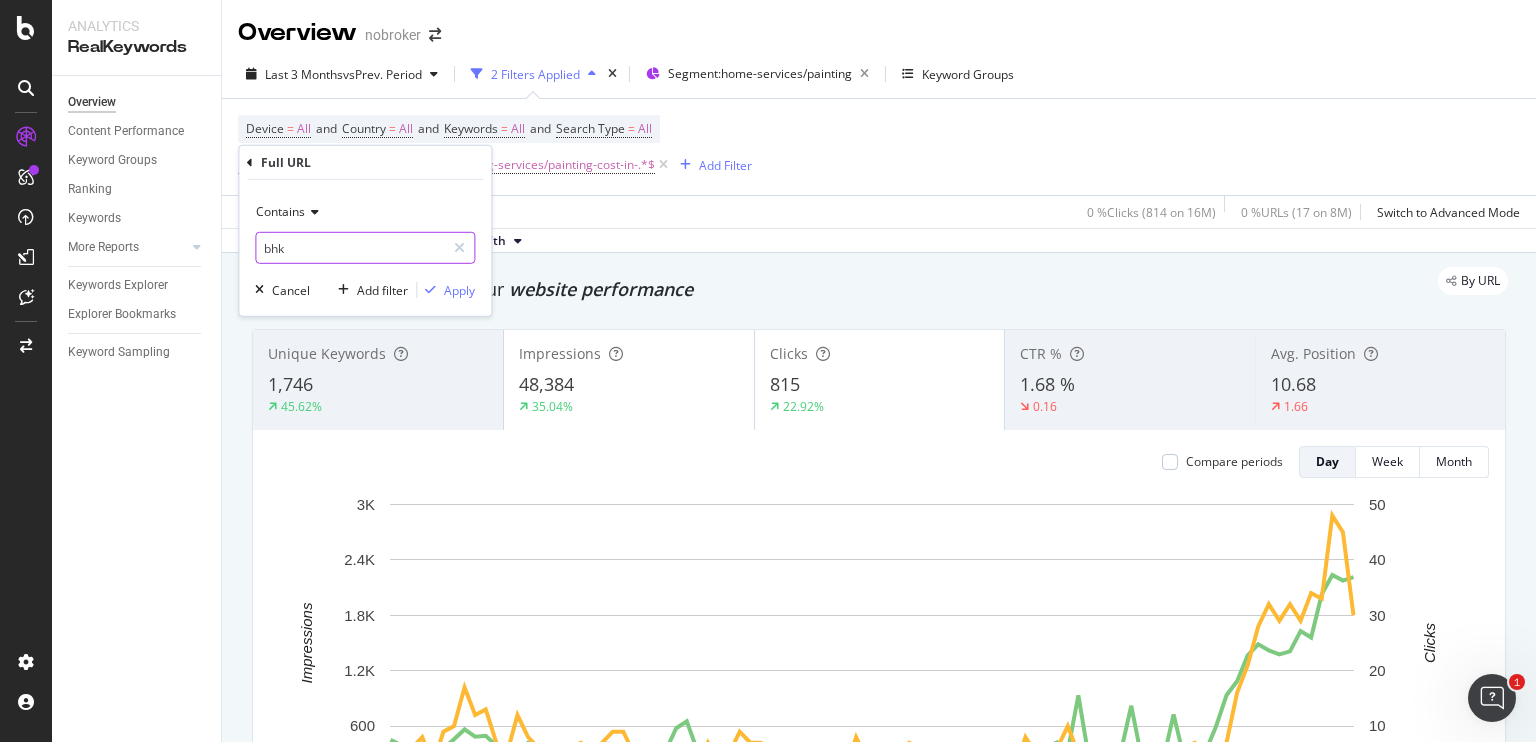 type on "bhk" 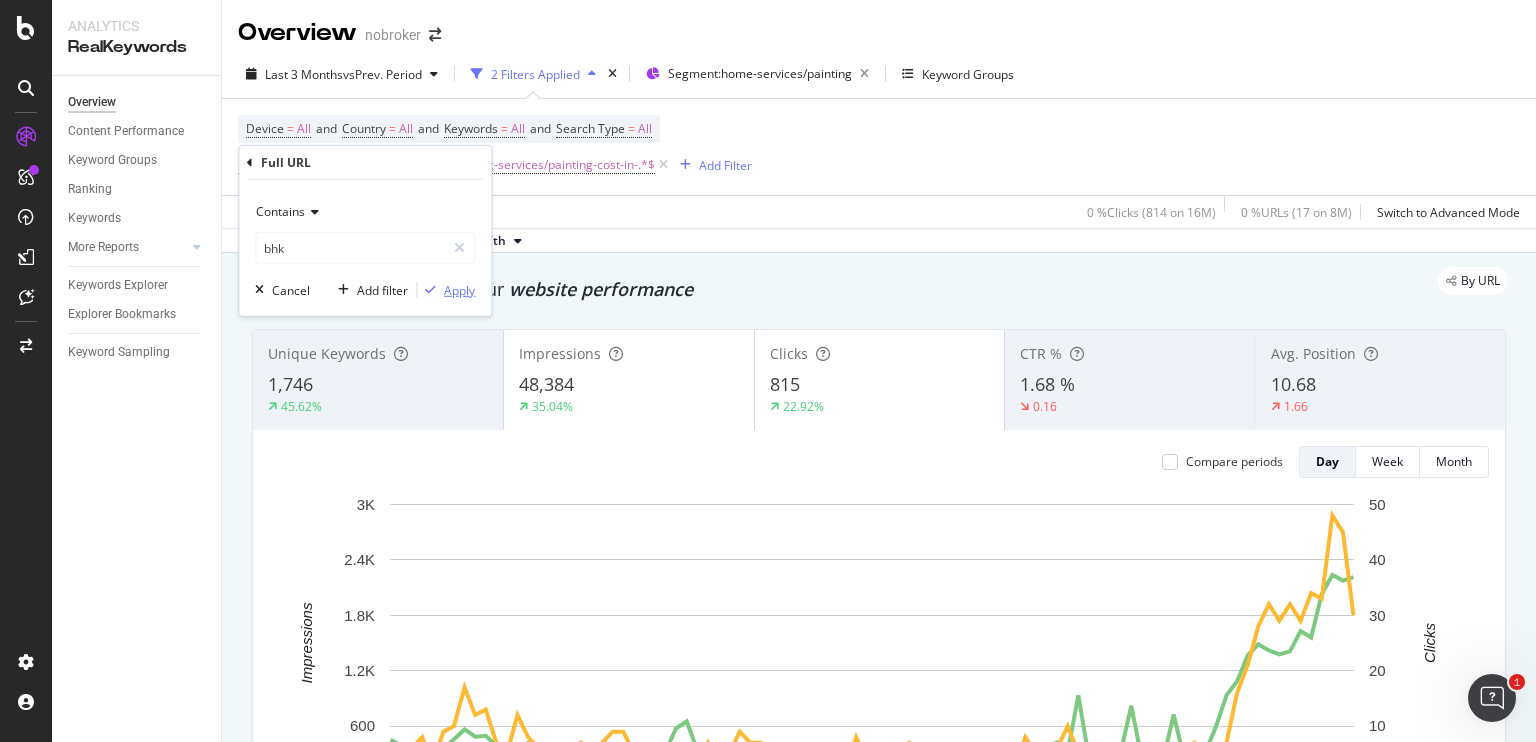 click on "Apply" at bounding box center (459, 289) 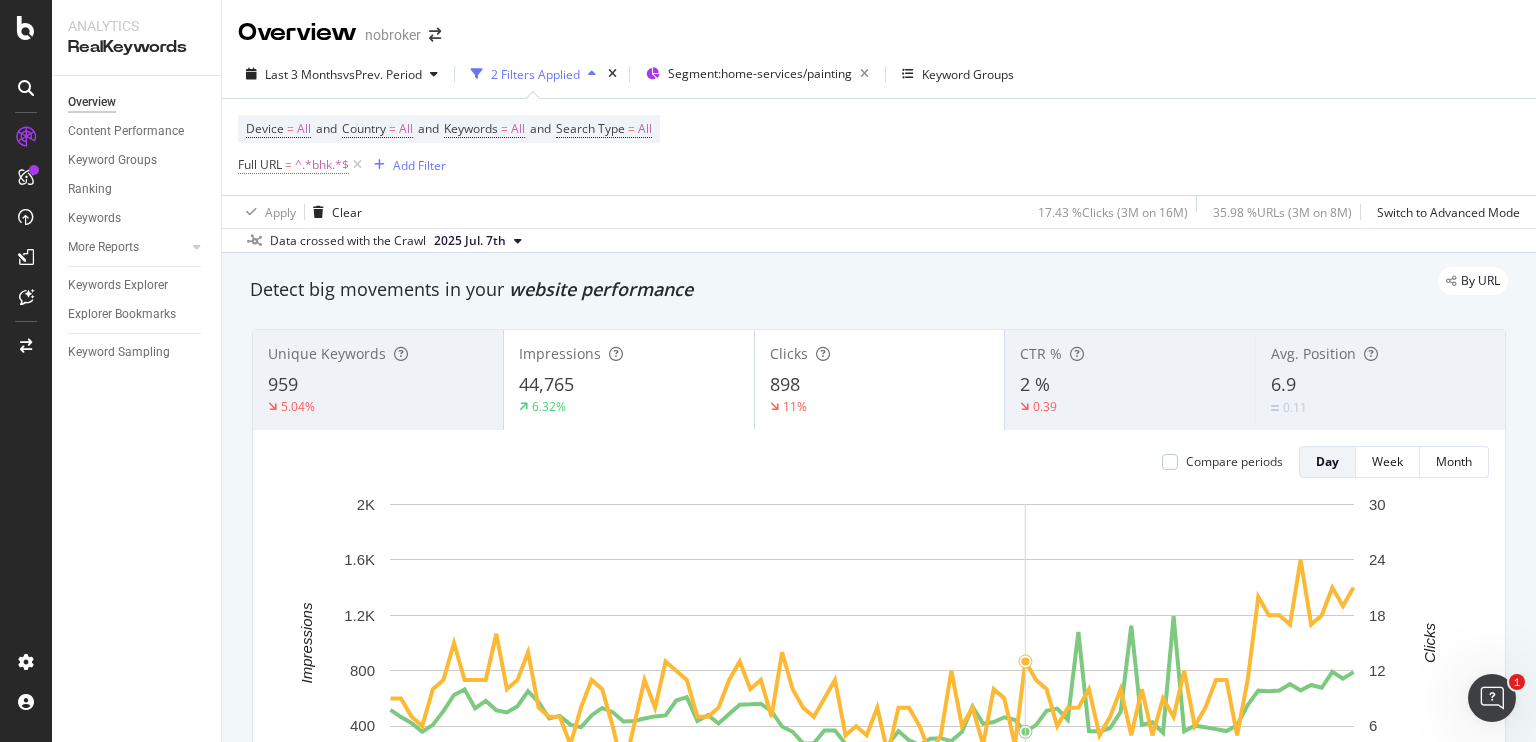 click on "^.*bhk.*$" at bounding box center [322, 165] 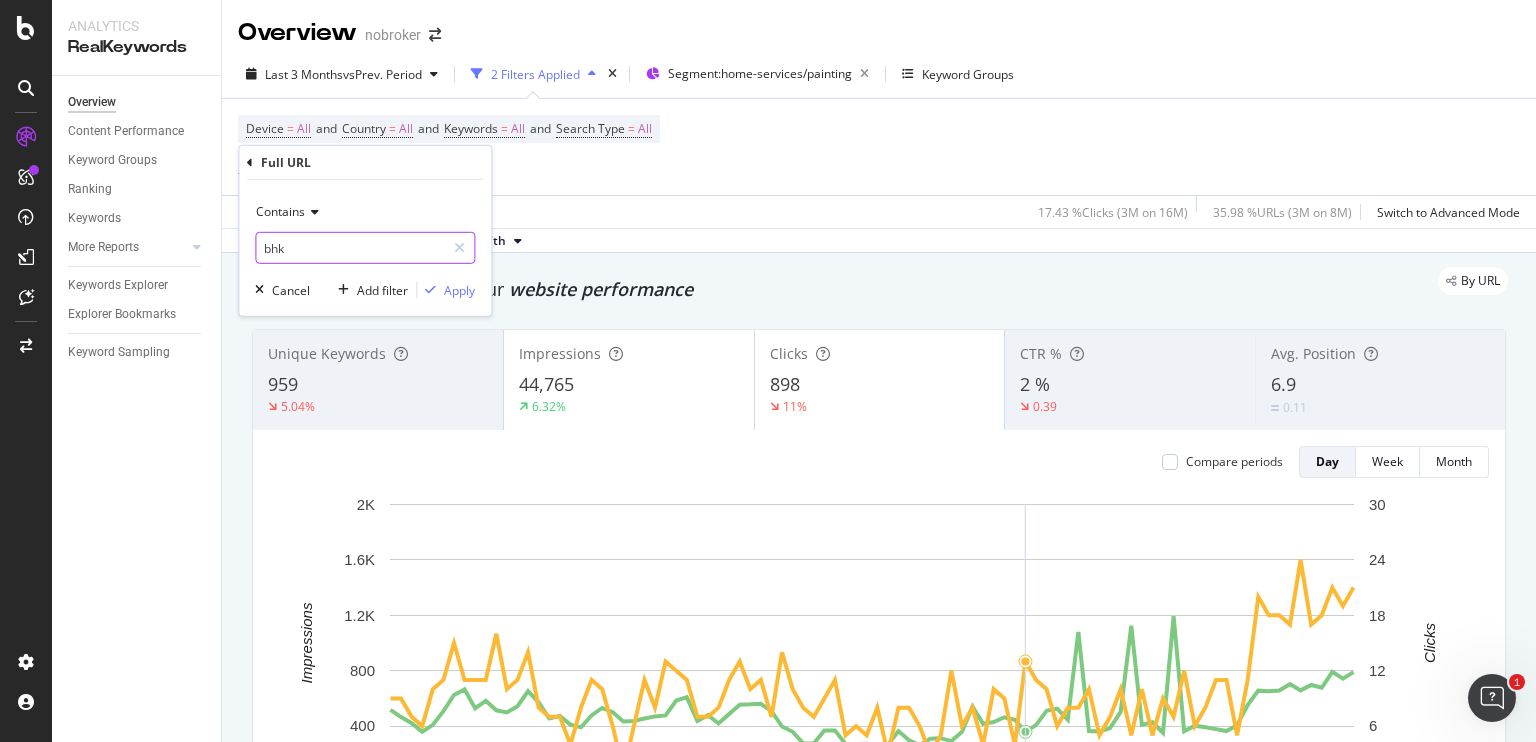 click on "bhk" at bounding box center (350, 248) 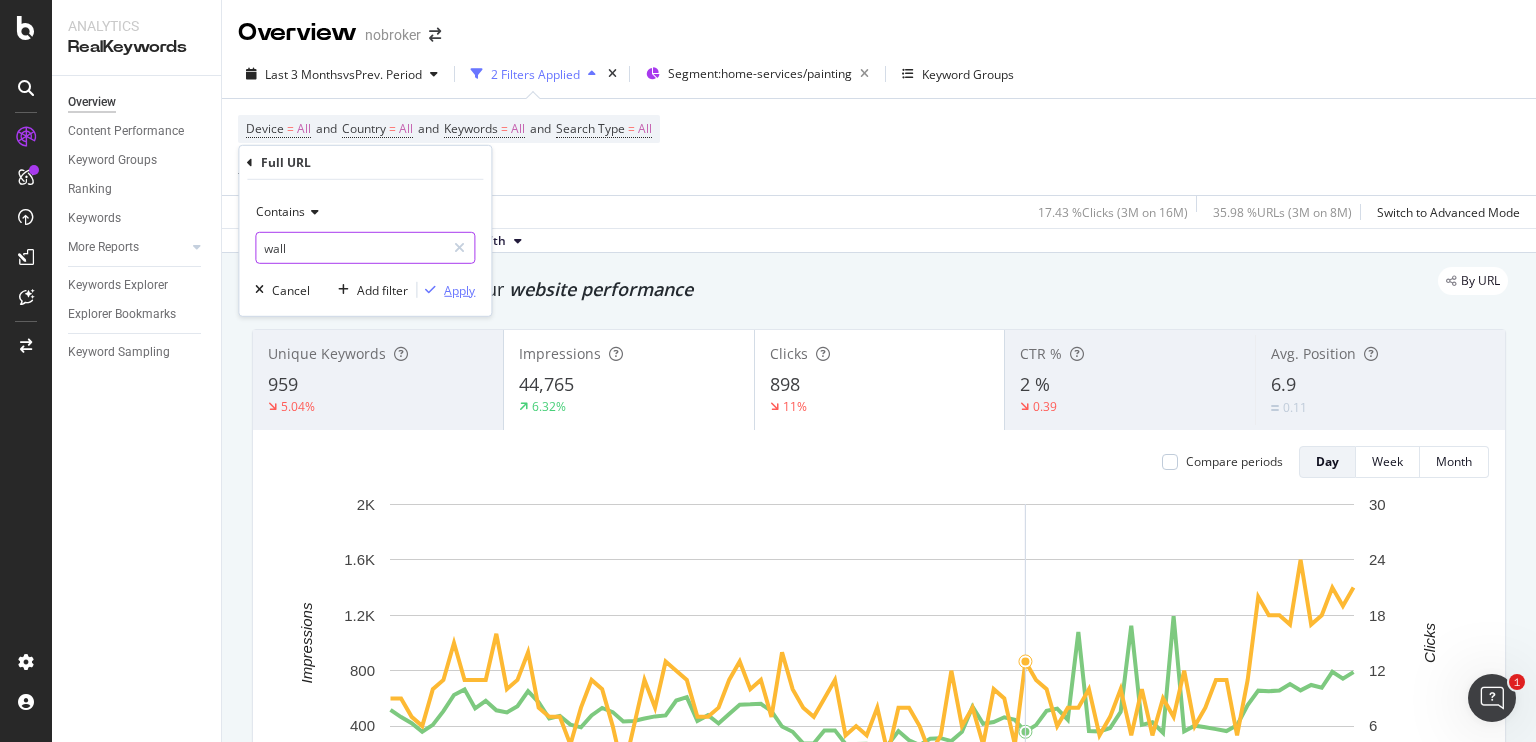 type on "wall" 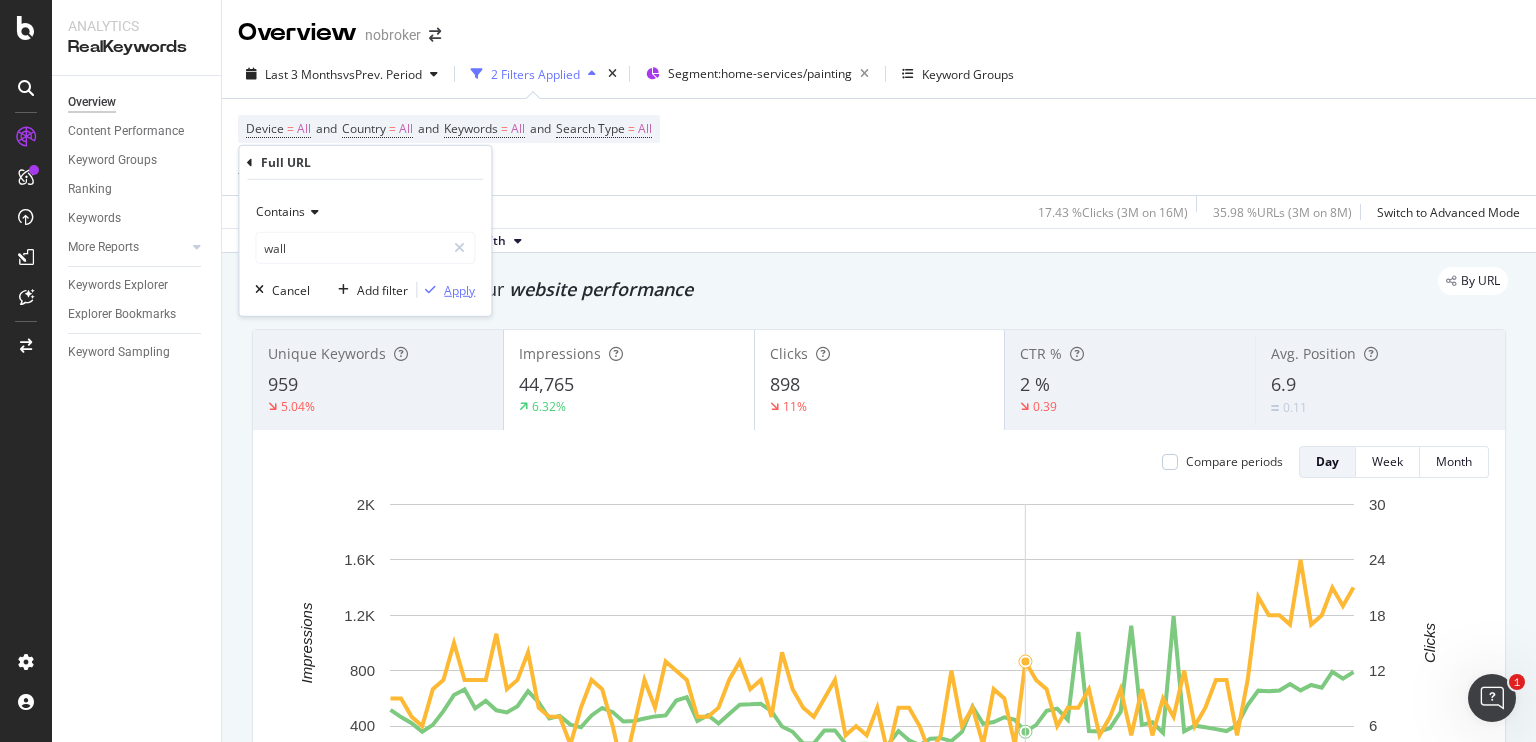 click on "Apply" at bounding box center [446, 290] 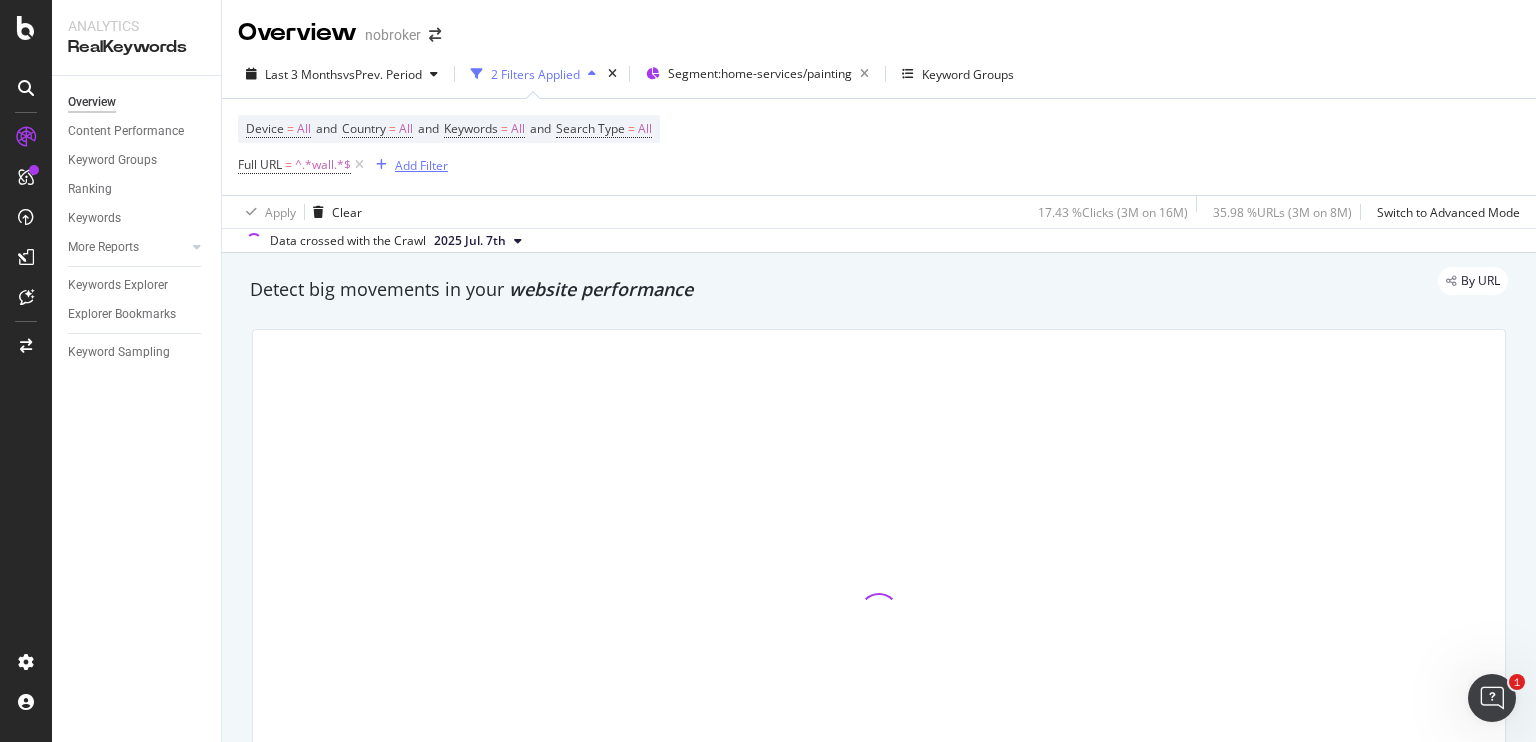 click on "Add Filter" at bounding box center (421, 165) 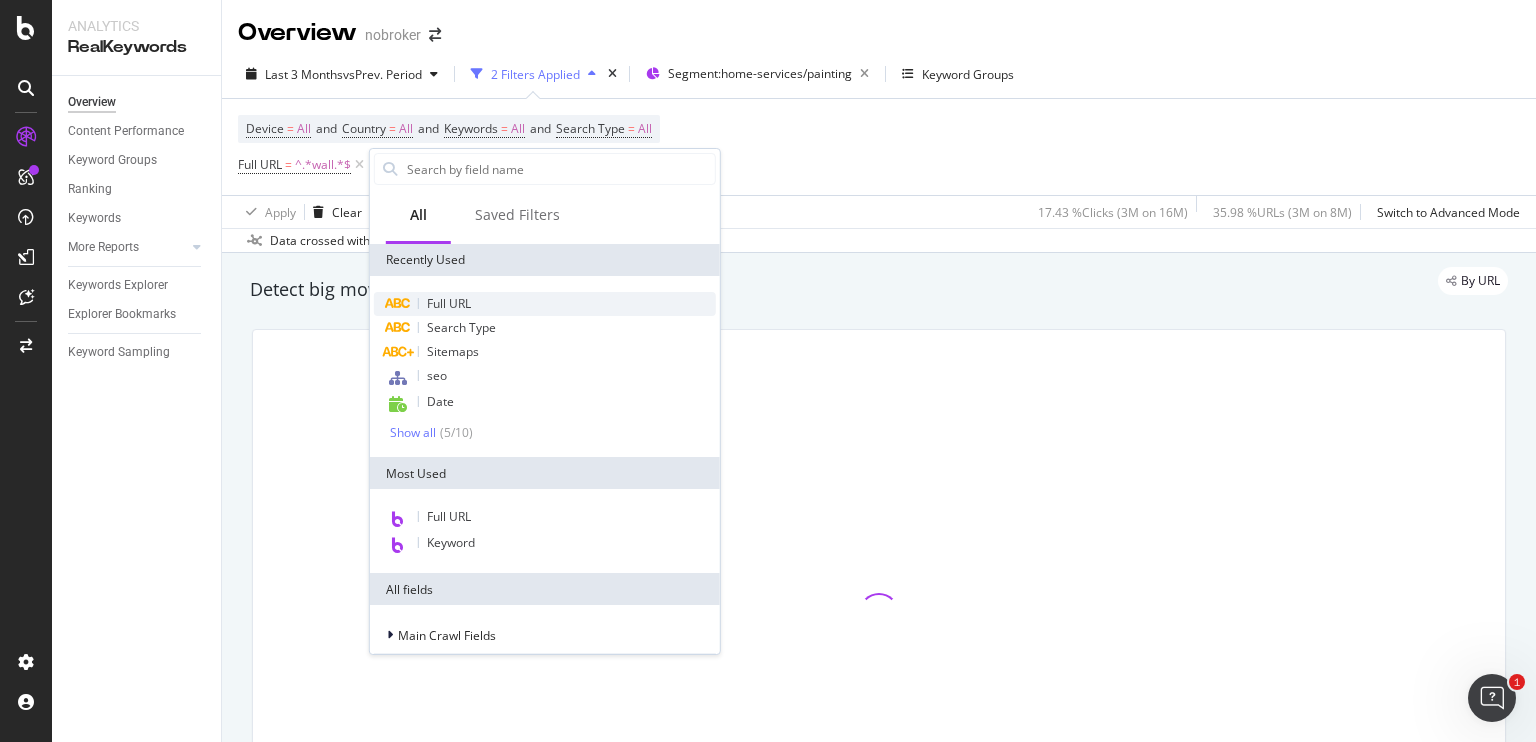 click on "Full URL" at bounding box center (449, 303) 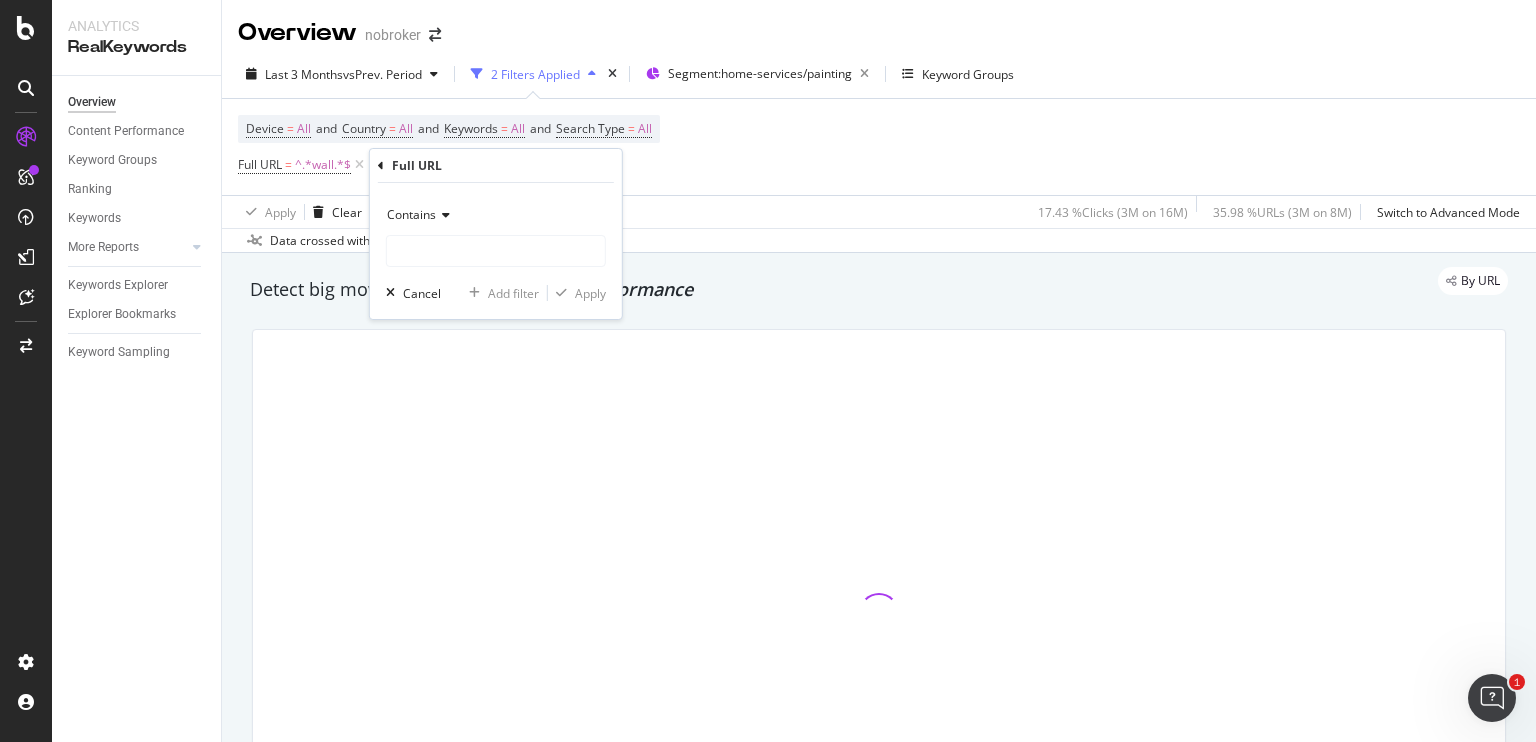 click on "Contains" at bounding box center [496, 215] 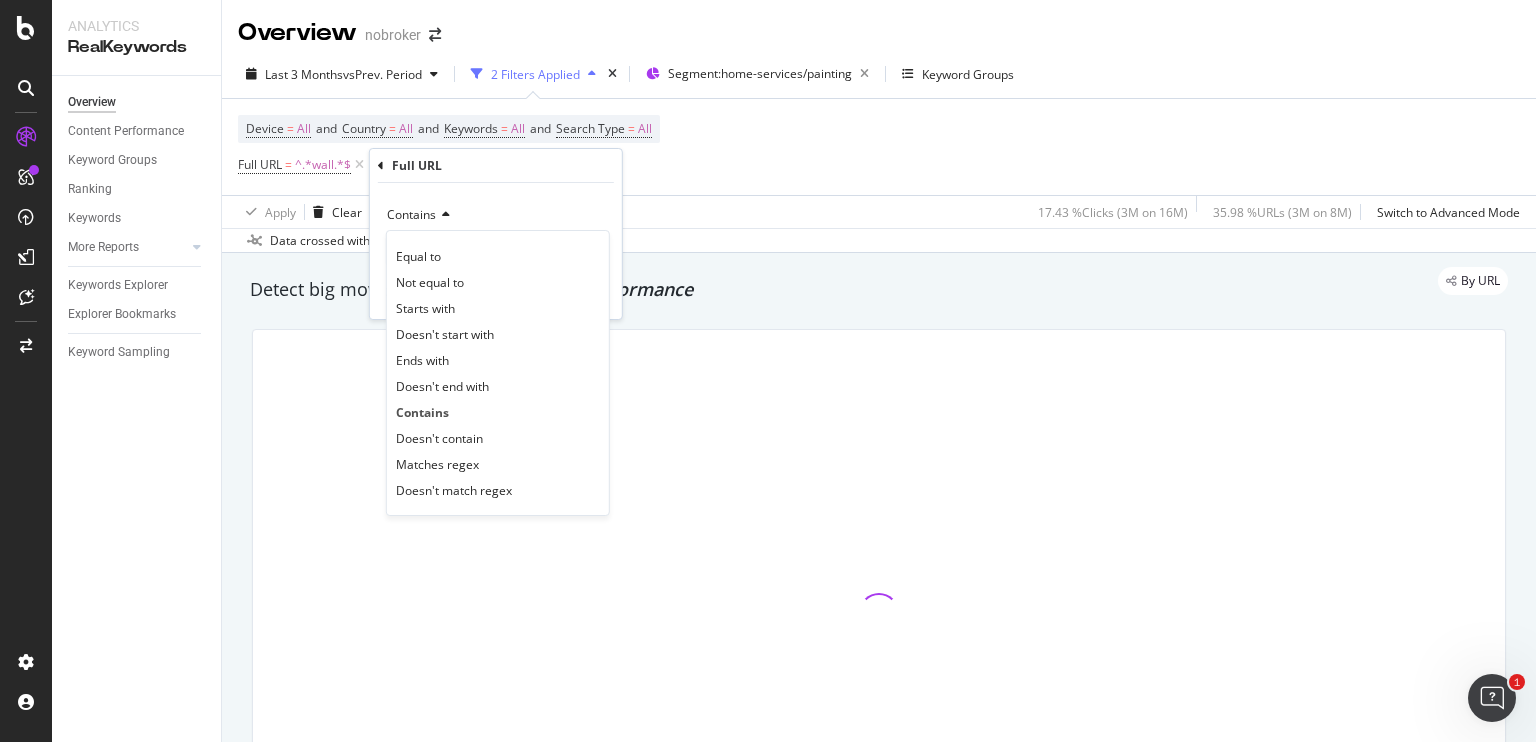 click on "Contains" at bounding box center [496, 215] 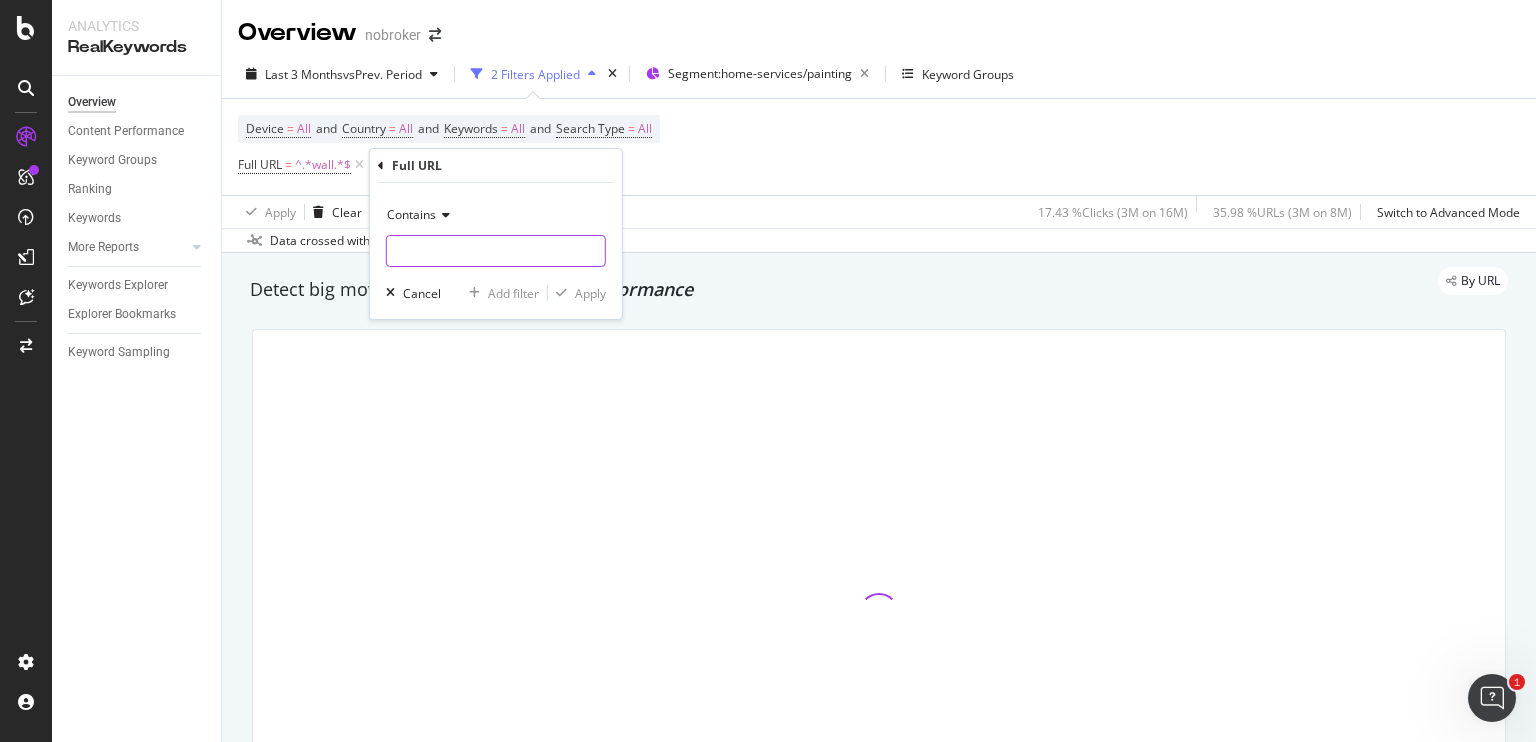 click at bounding box center [496, 251] 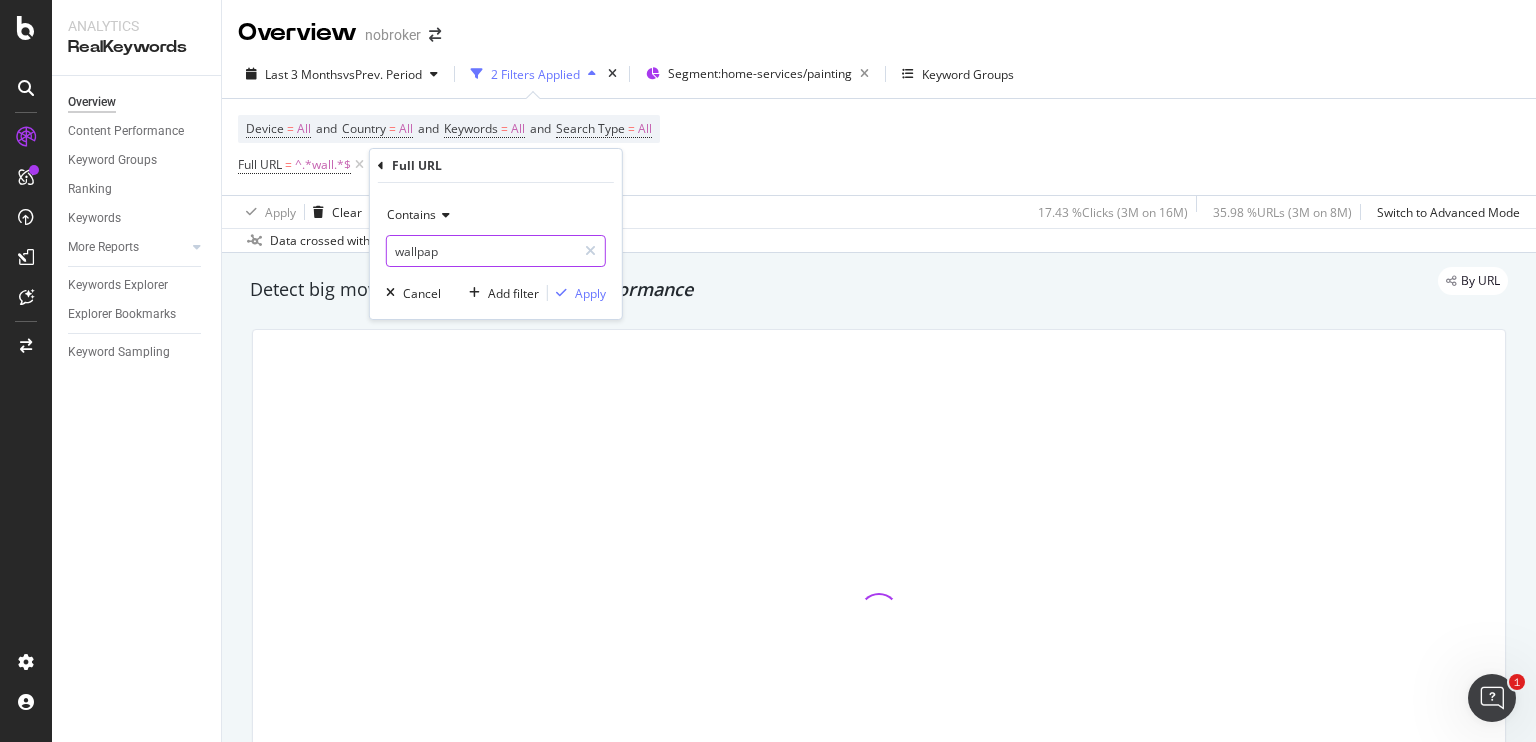 type on "wallpap" 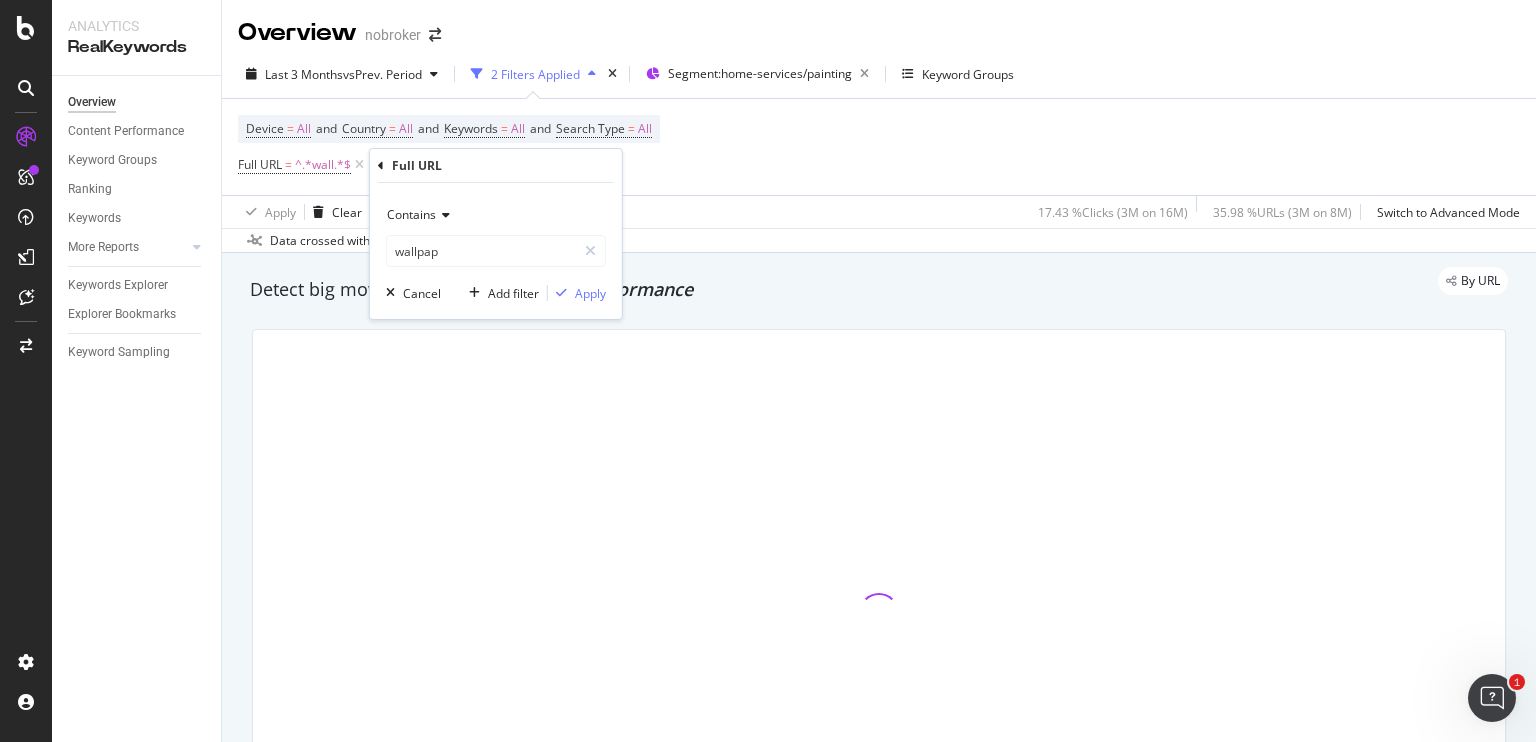 click at bounding box center [443, 215] 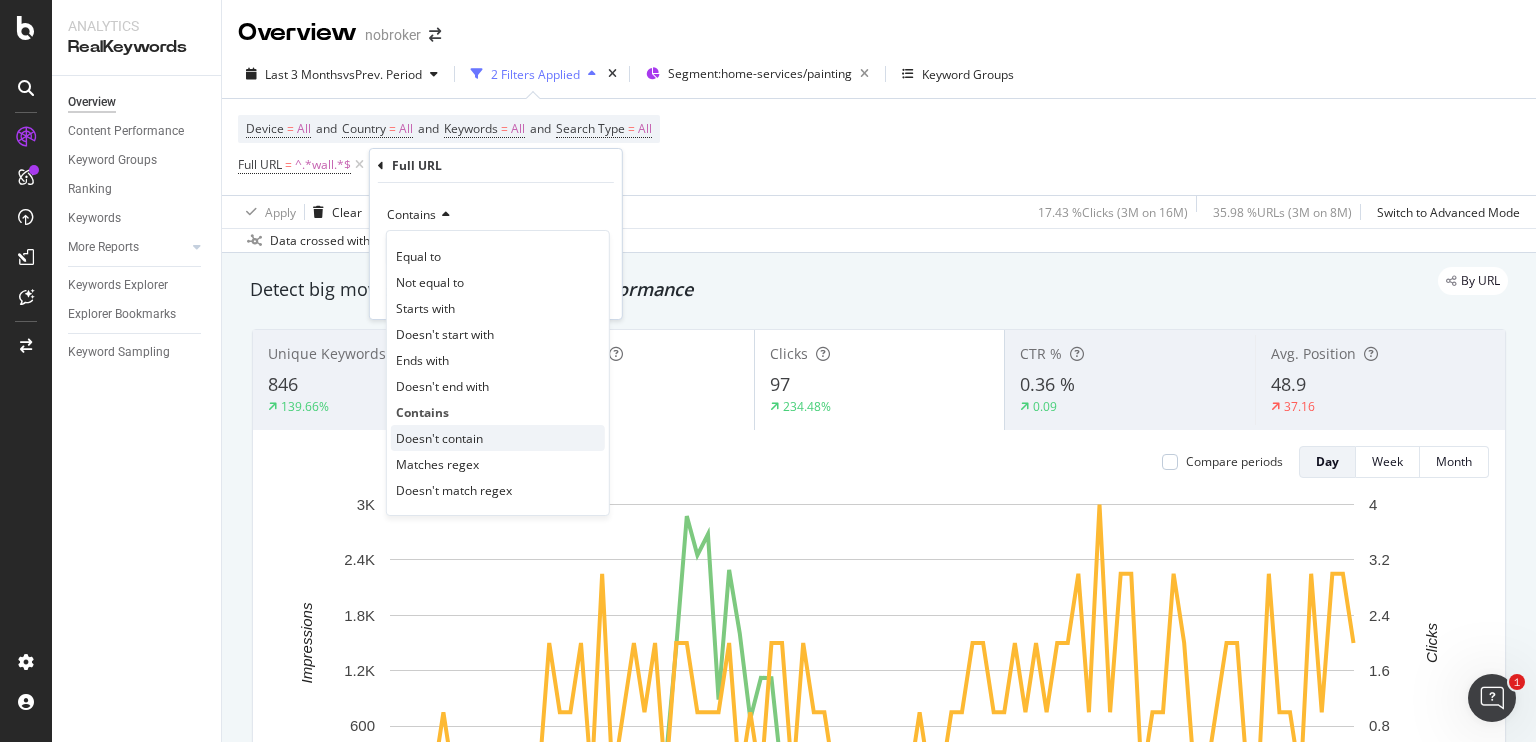 click on "Doesn't contain" at bounding box center (439, 438) 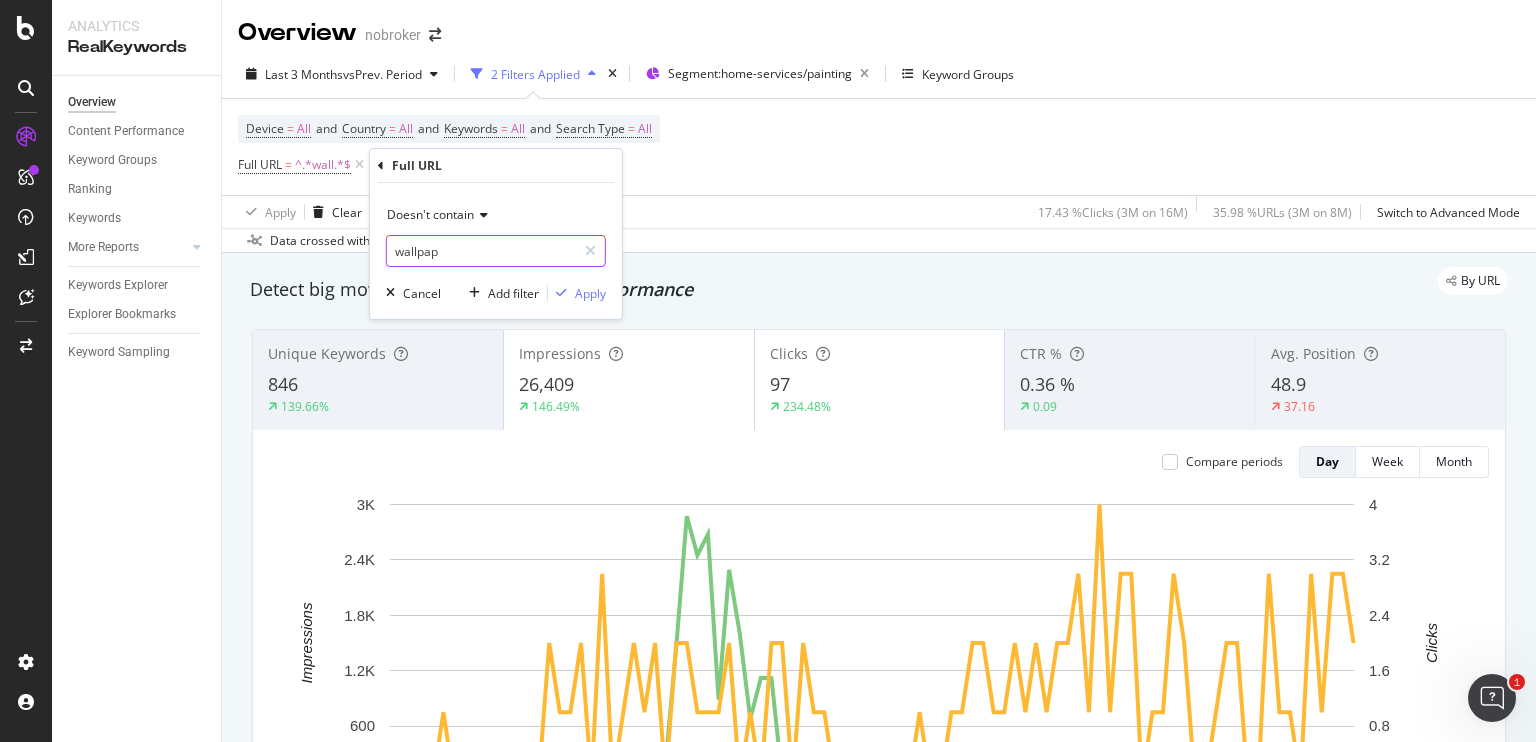 click on "wallpap" at bounding box center (481, 251) 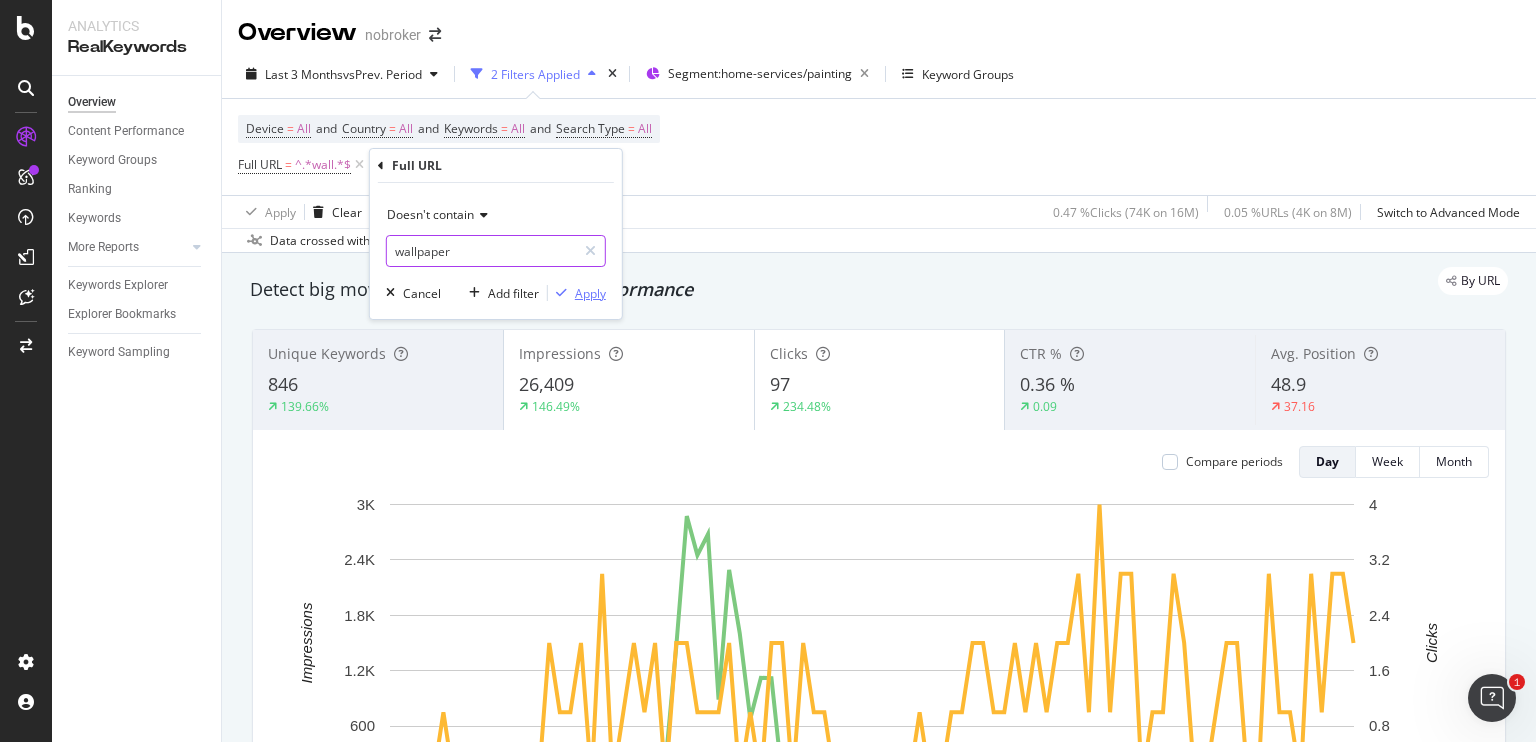 type on "wallpaper" 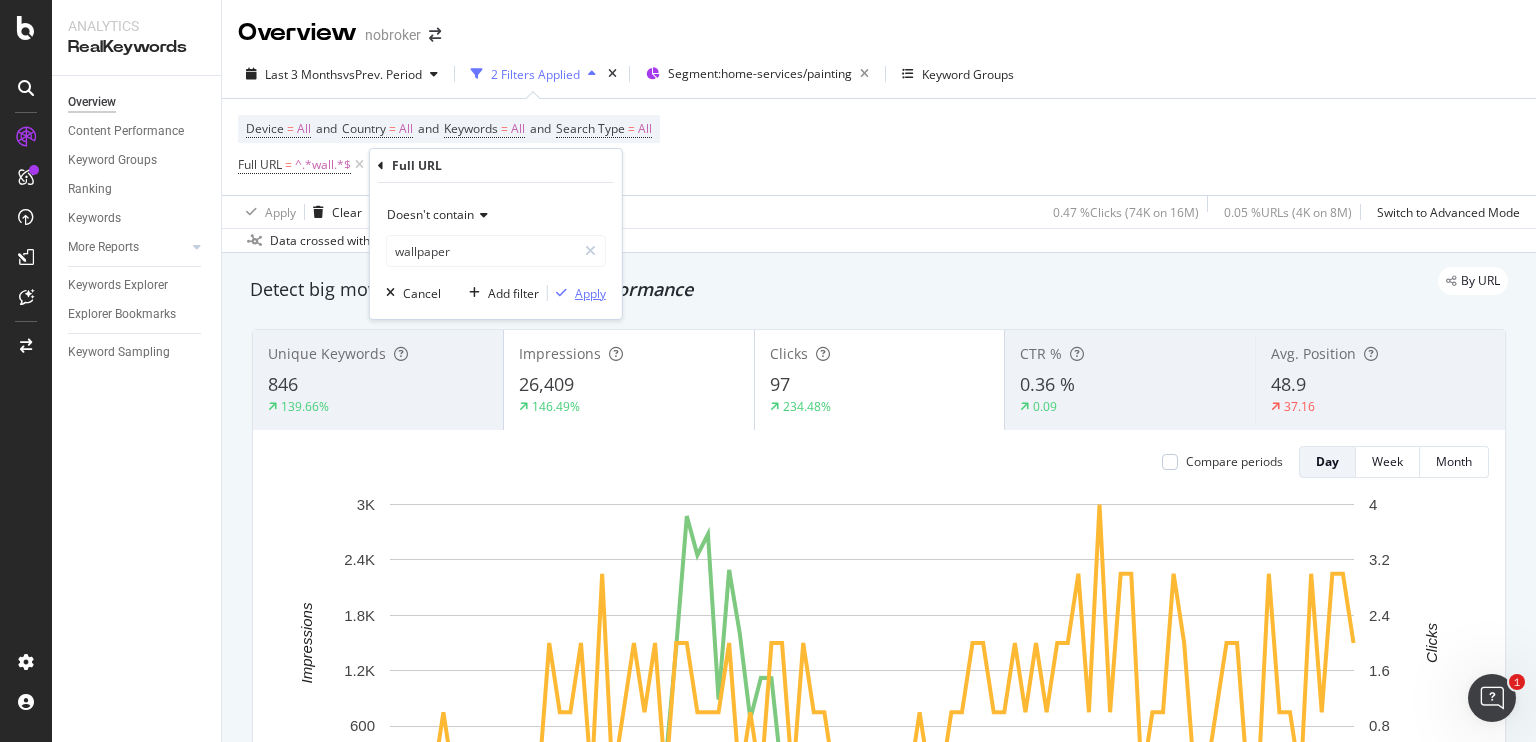 click at bounding box center (561, 293) 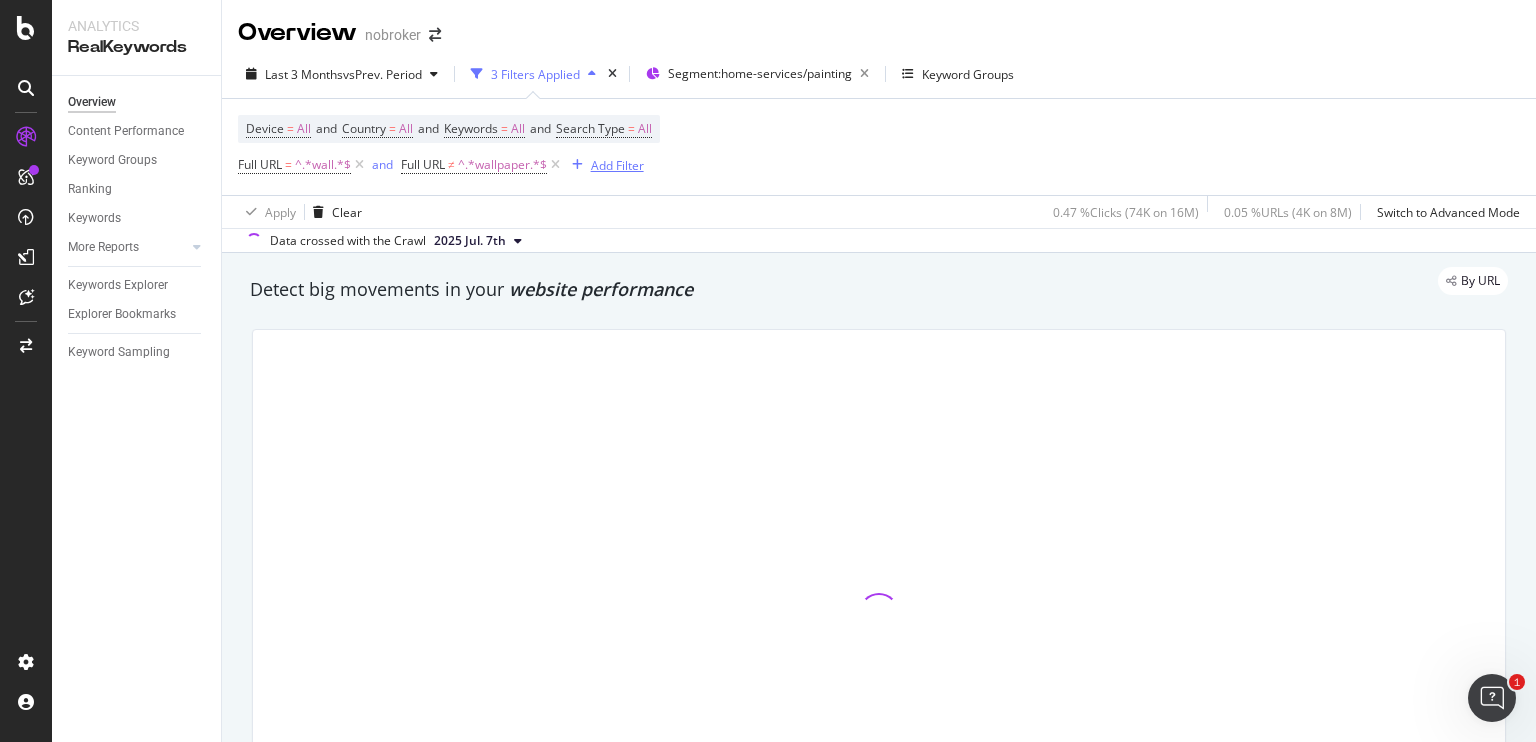 click on "Add Filter" at bounding box center (617, 165) 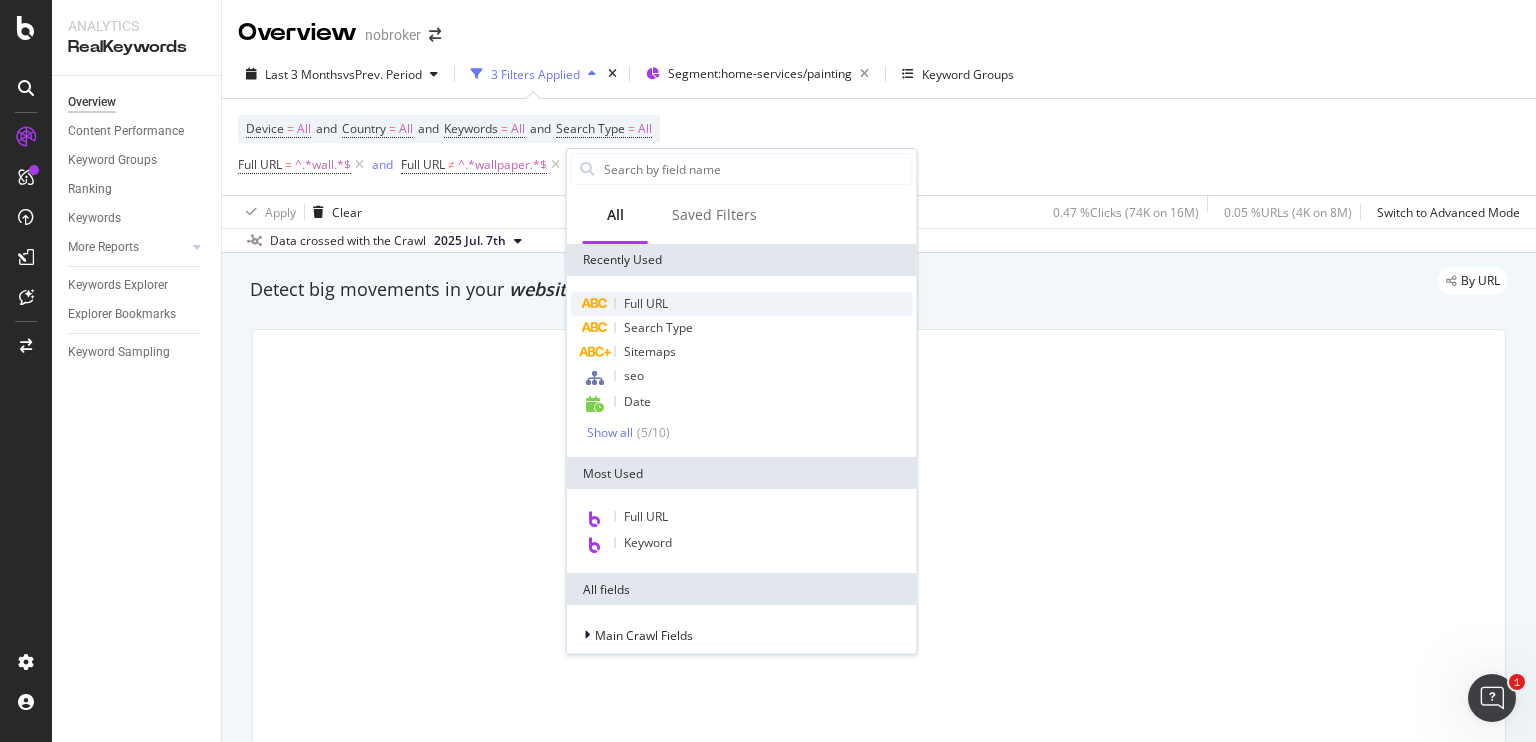 click on "Full URL" at bounding box center (742, 304) 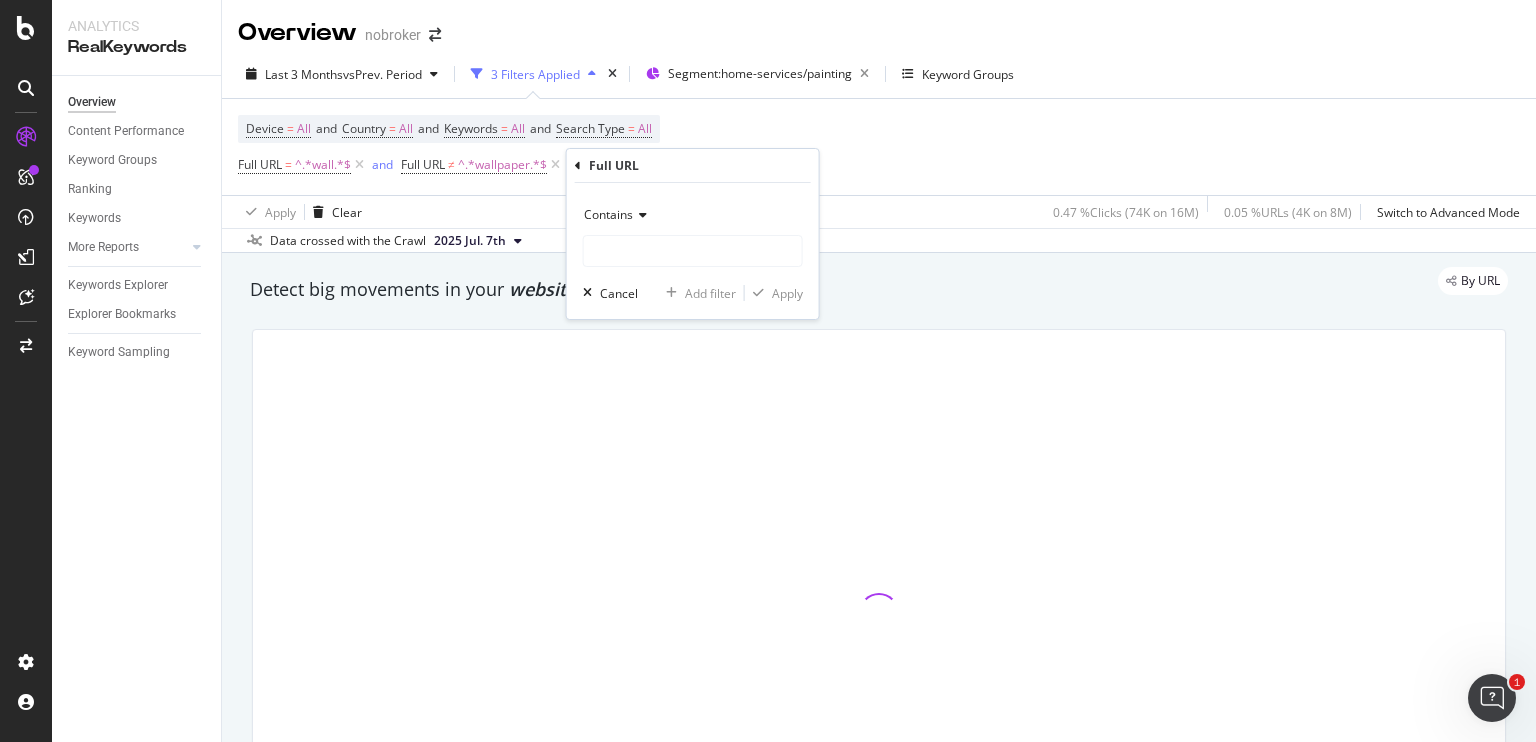 click on "Contains" at bounding box center (693, 215) 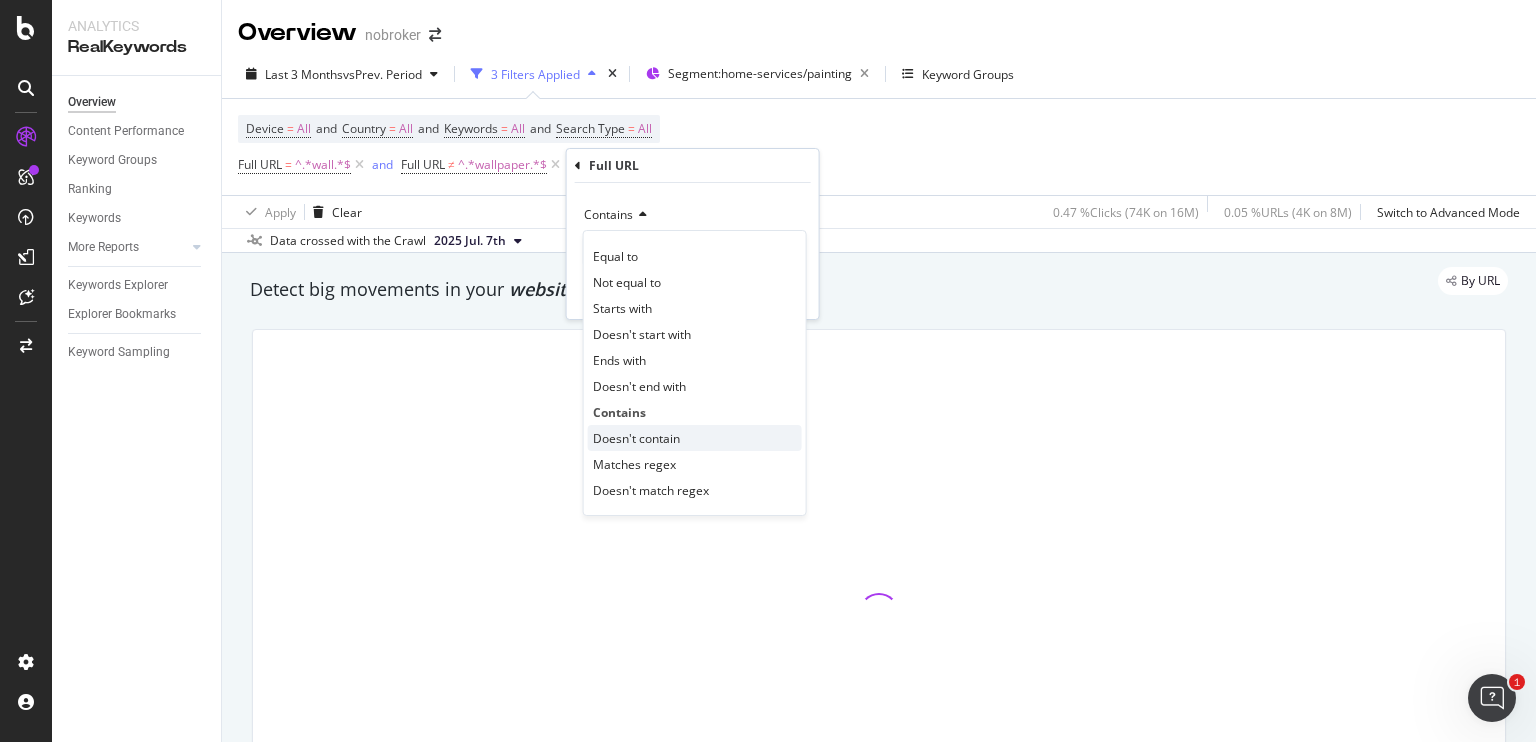 click on "Doesn't contain" at bounding box center (636, 438) 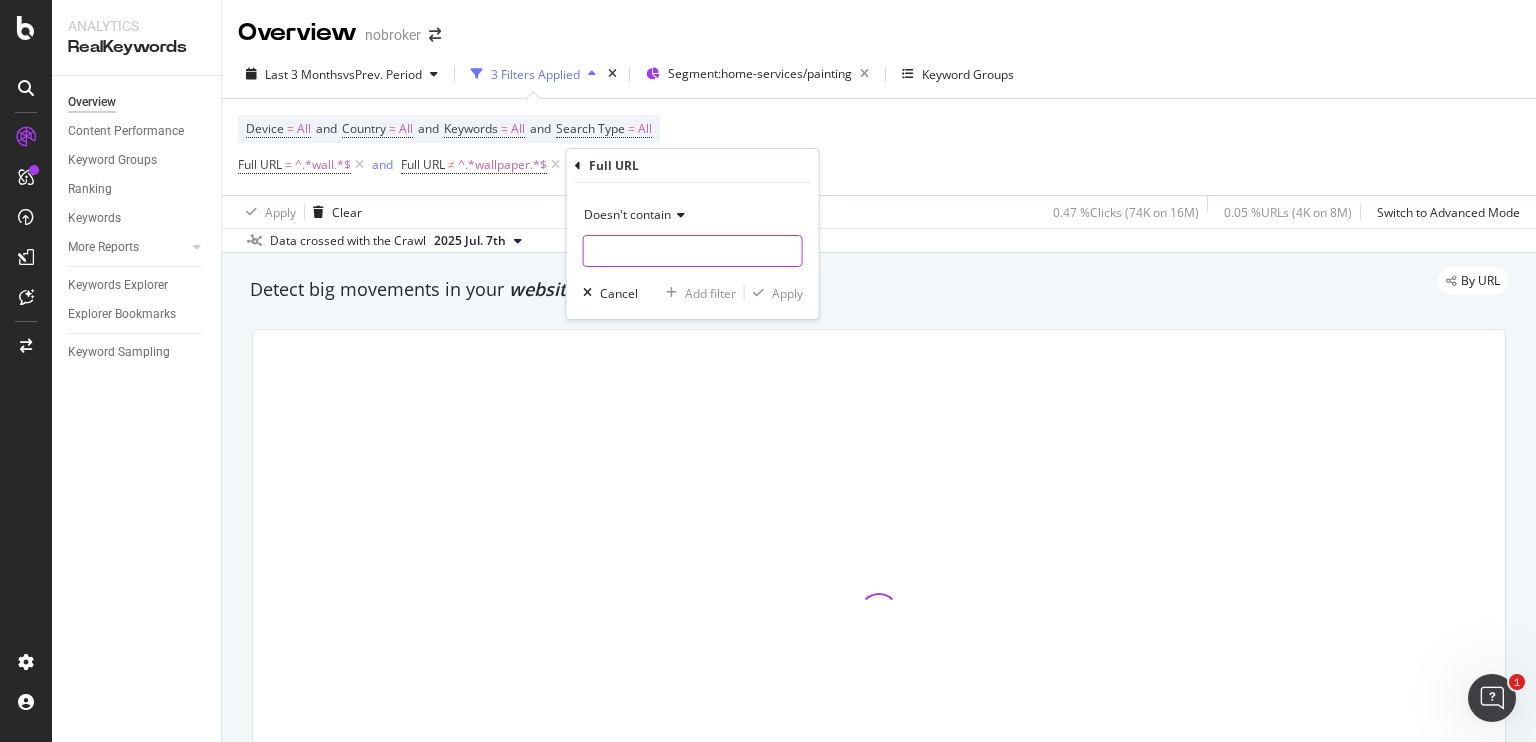 click at bounding box center (693, 251) 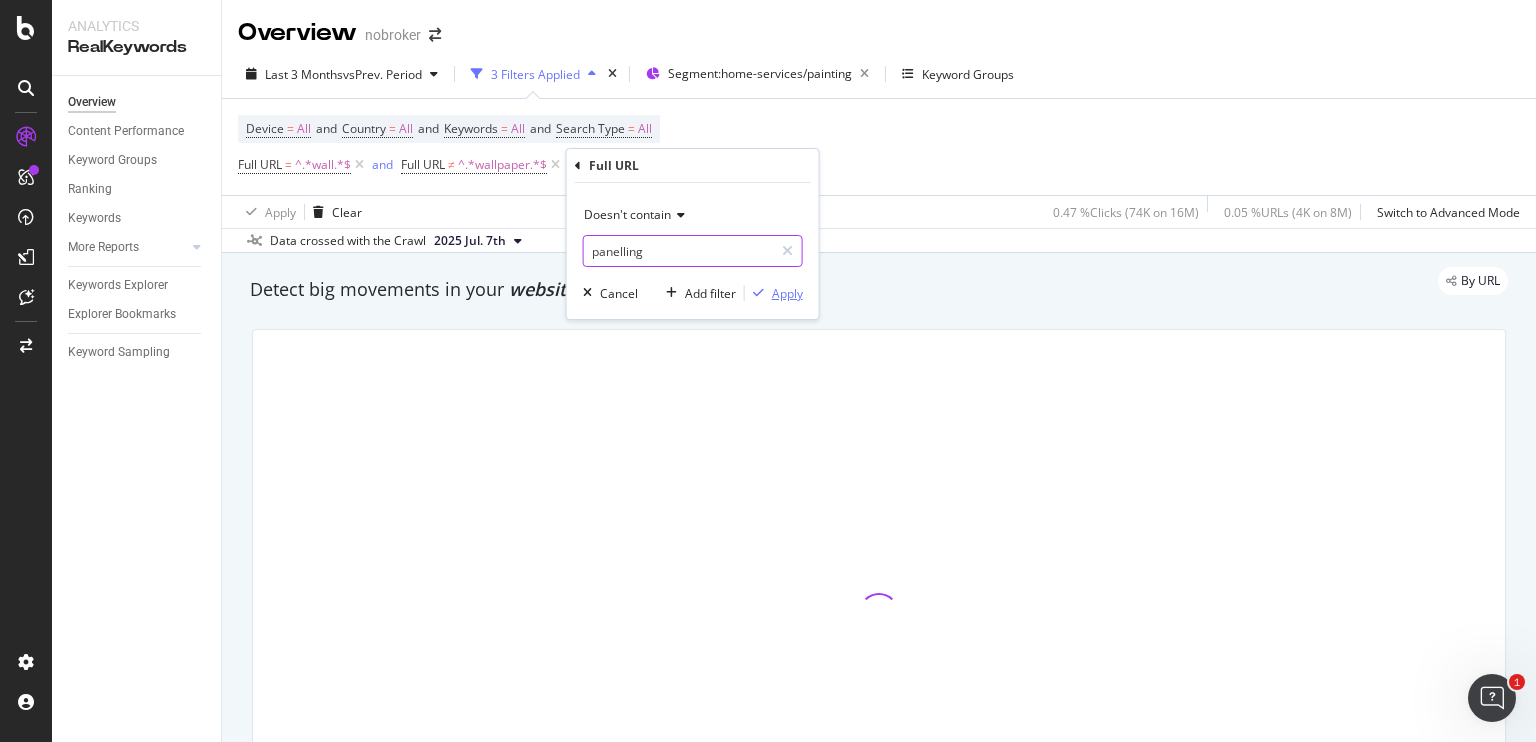 type on "panelling" 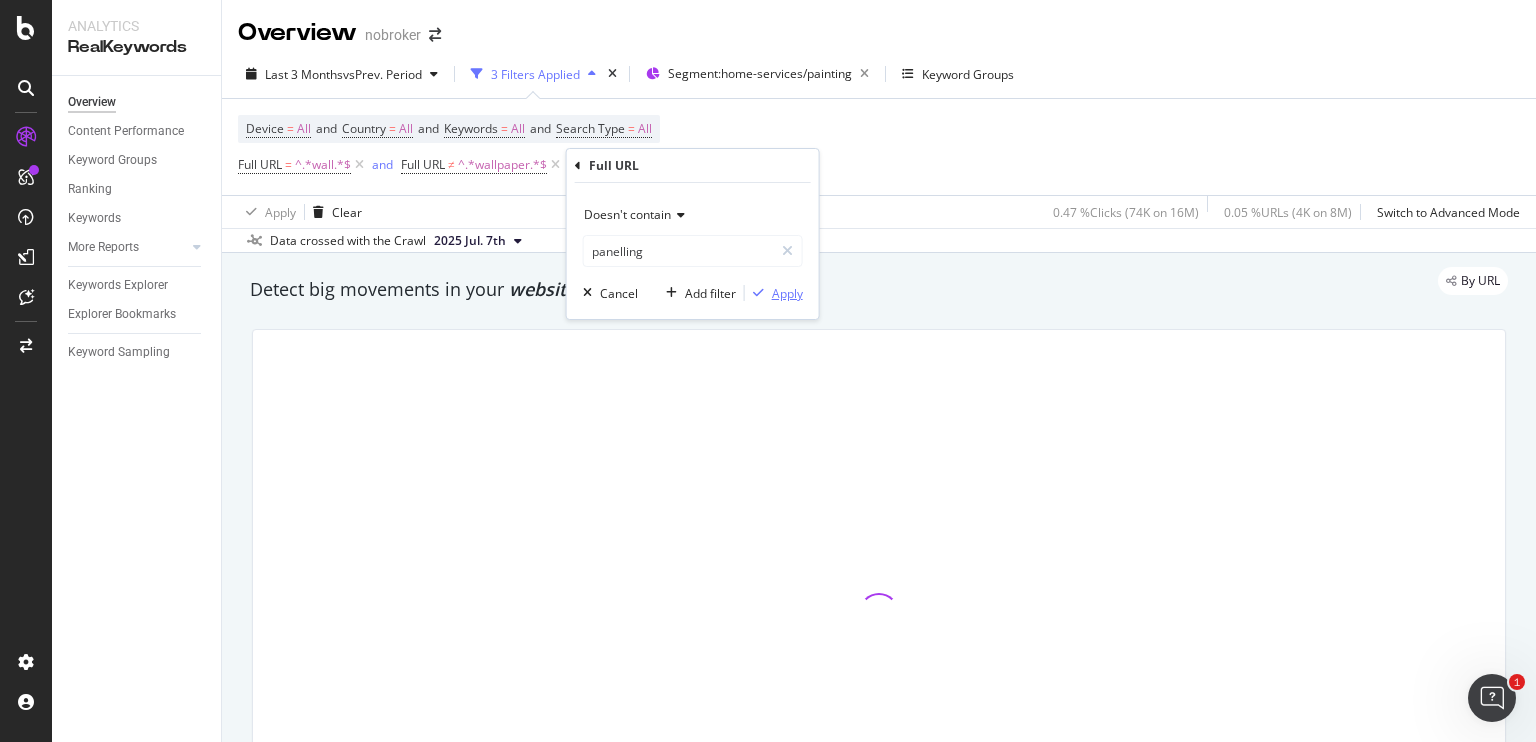 click on "Apply" at bounding box center (787, 293) 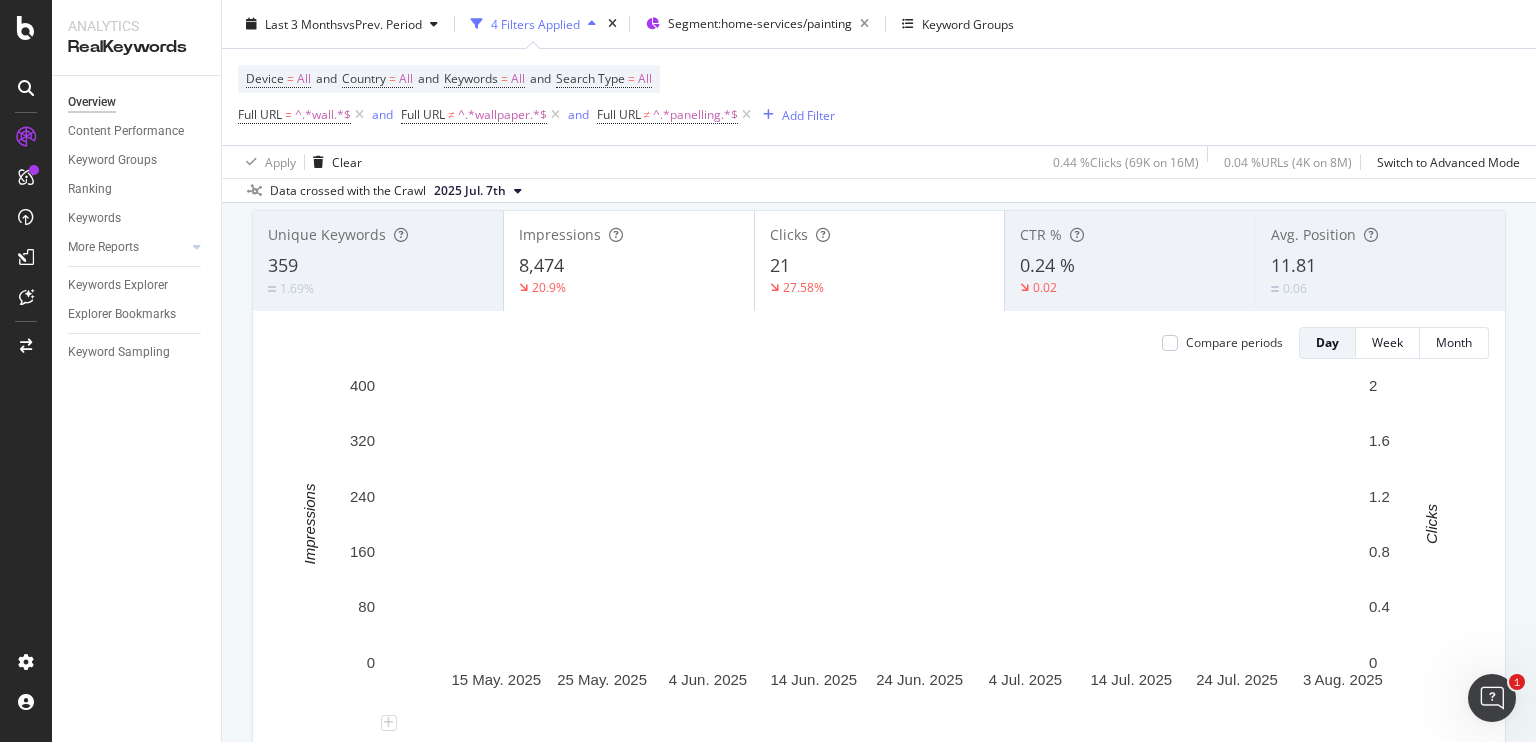 scroll, scrollTop: 120, scrollLeft: 0, axis: vertical 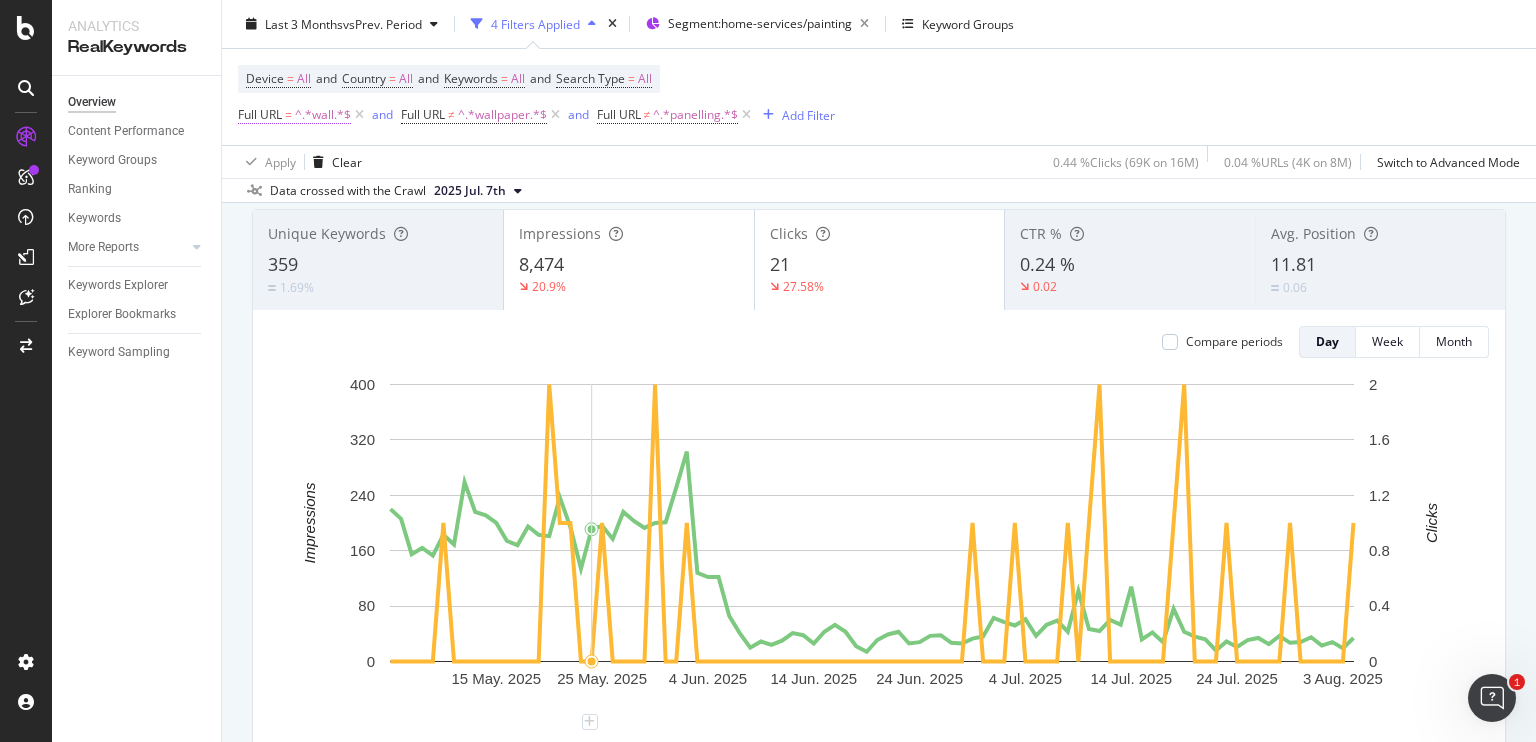 click on "^.*wall.*$" at bounding box center [323, 115] 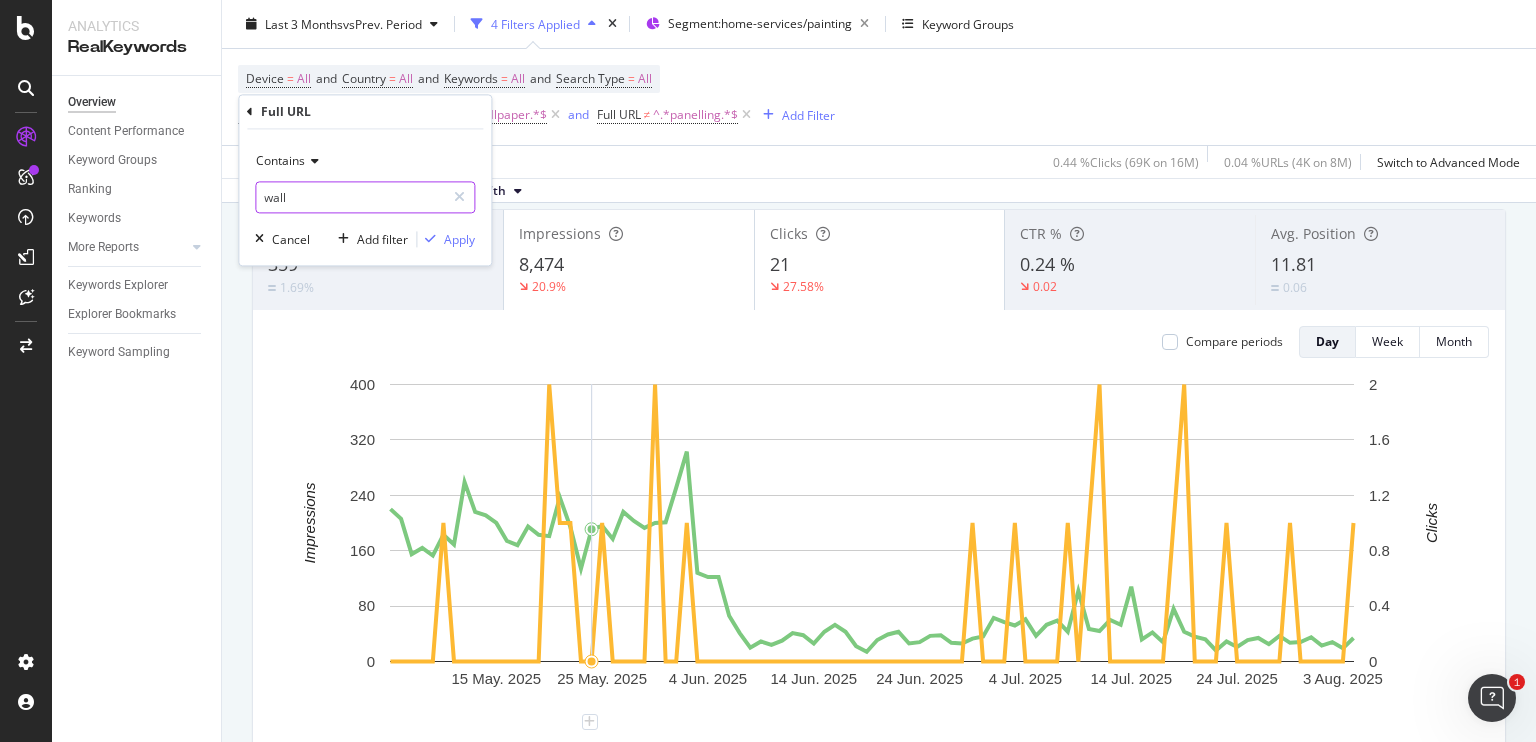 click on "wall" at bounding box center (350, 198) 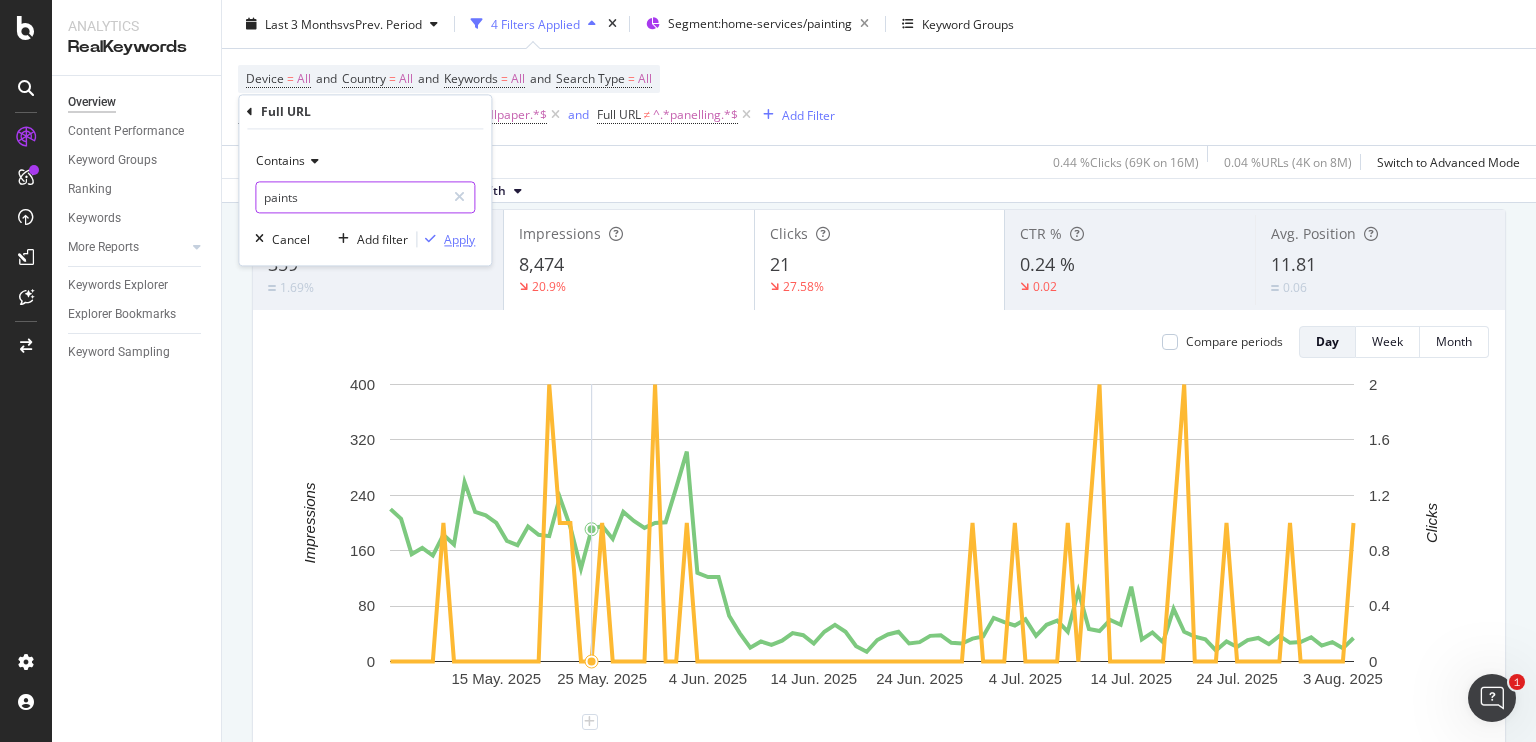 type on "paints" 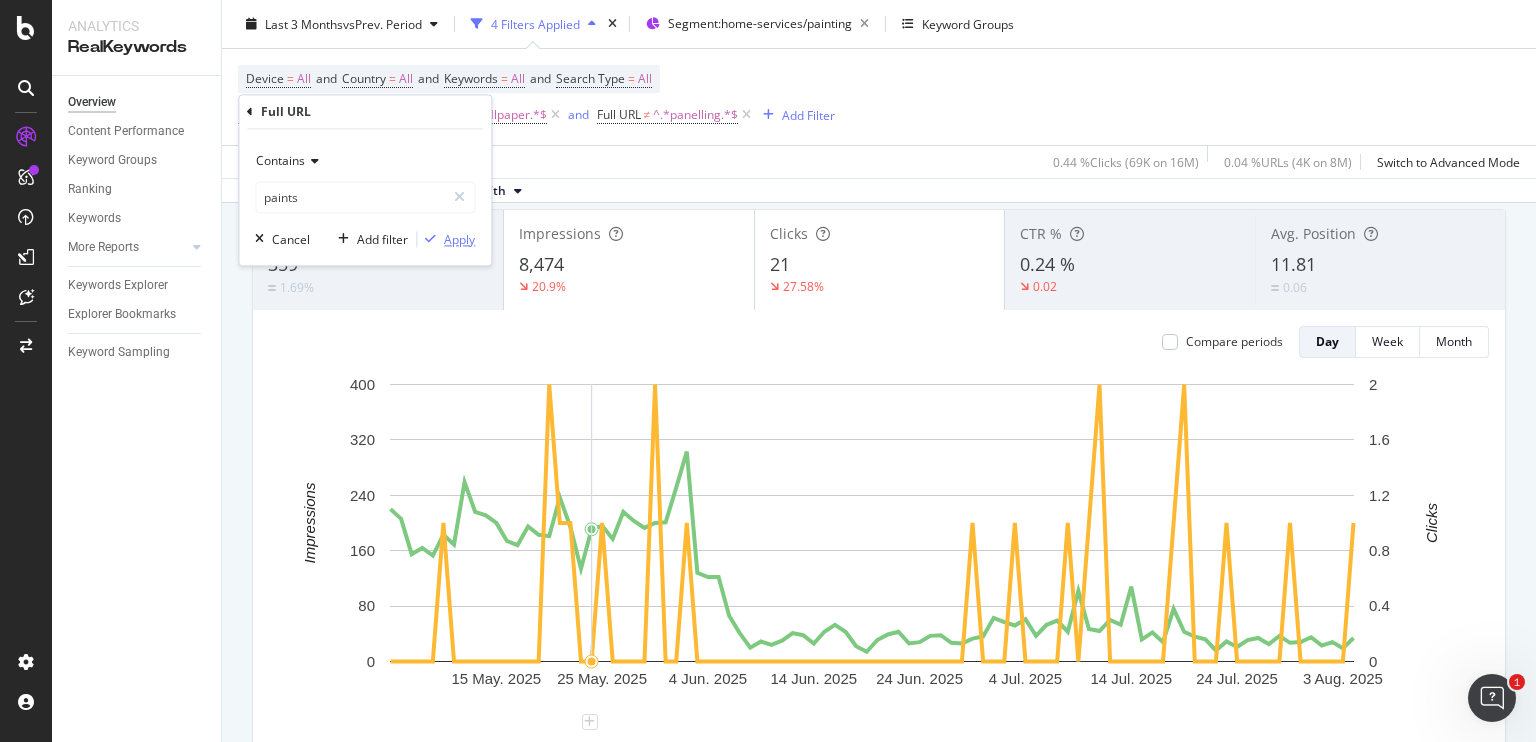 click on "Apply" at bounding box center (459, 239) 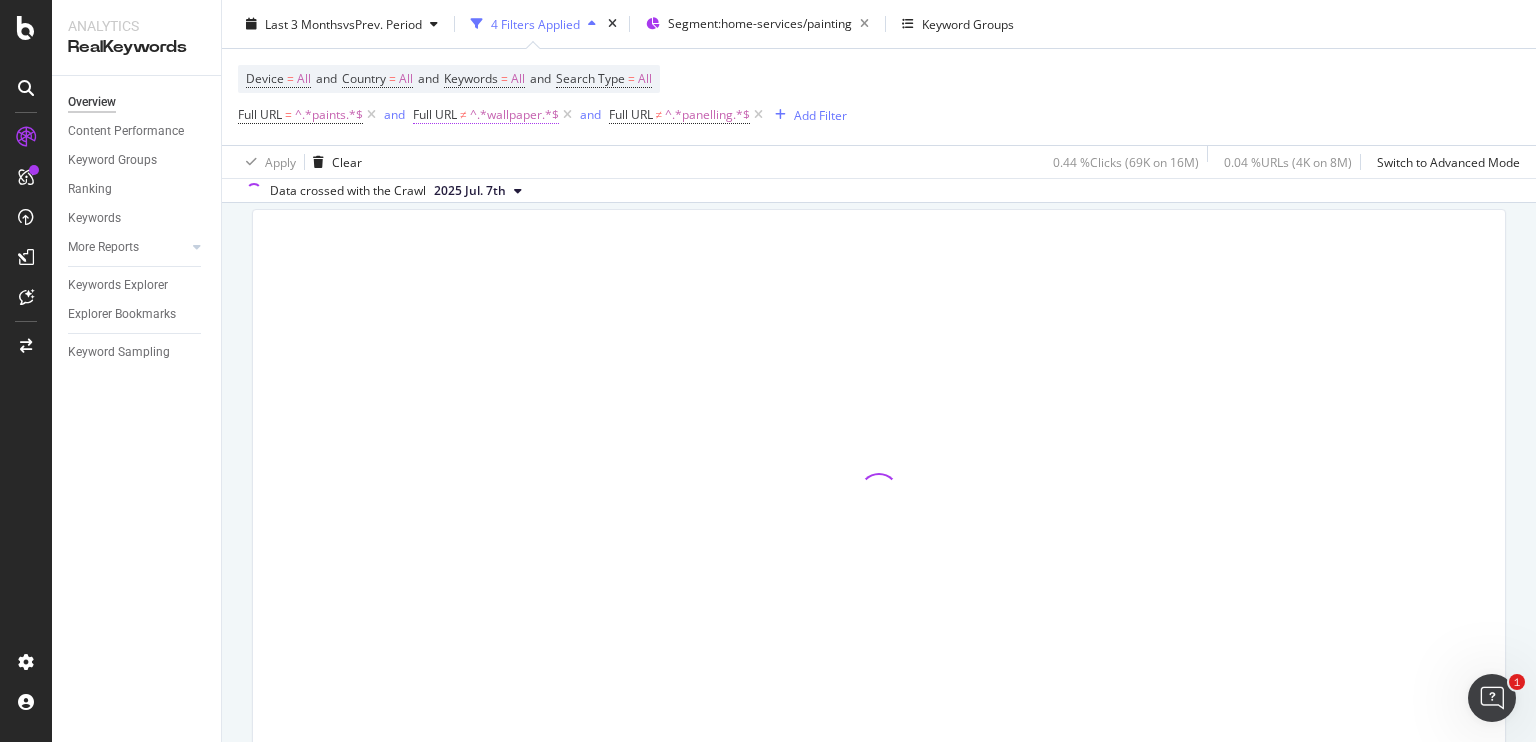 click on "^.*wallpaper.*$" at bounding box center [514, 115] 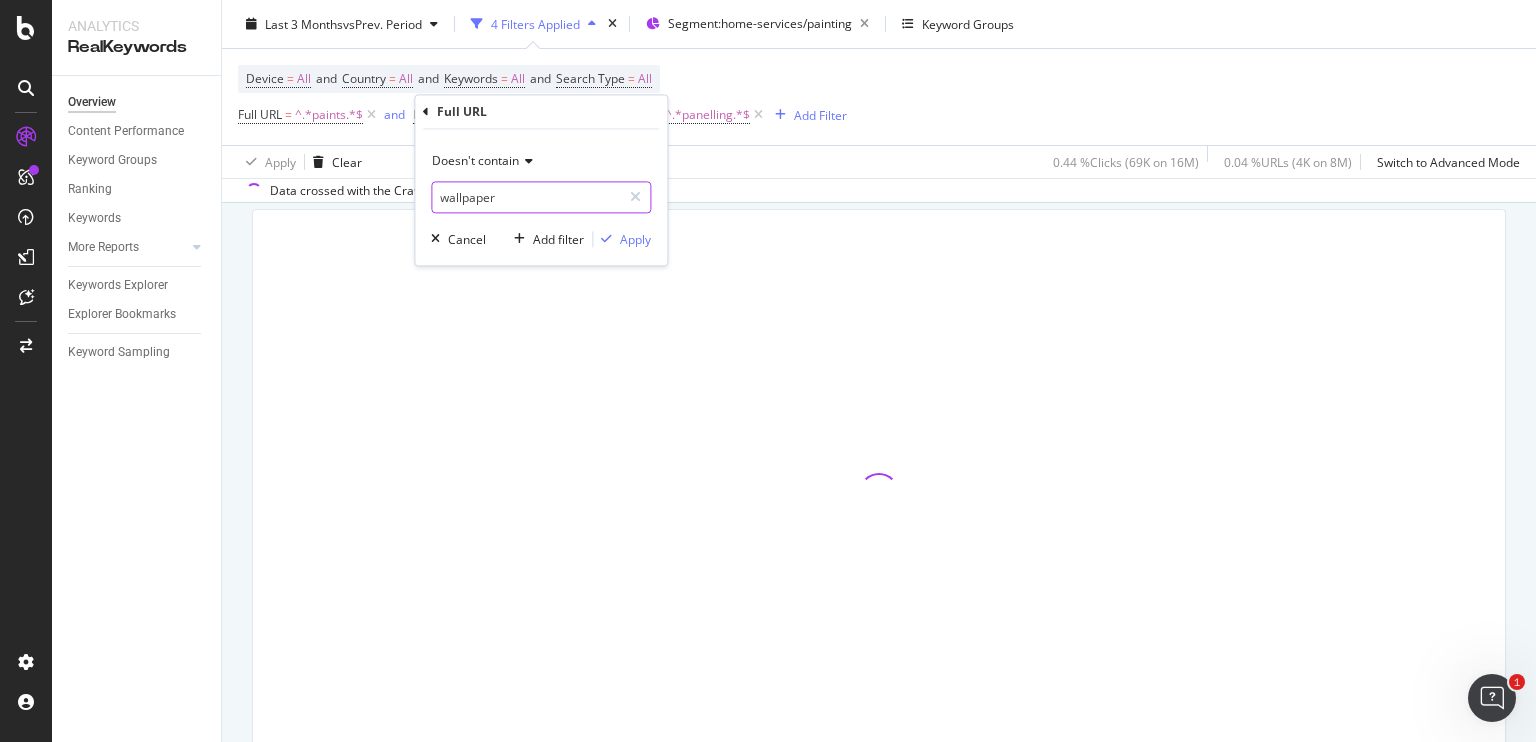 click on "wallpaper" at bounding box center [526, 198] 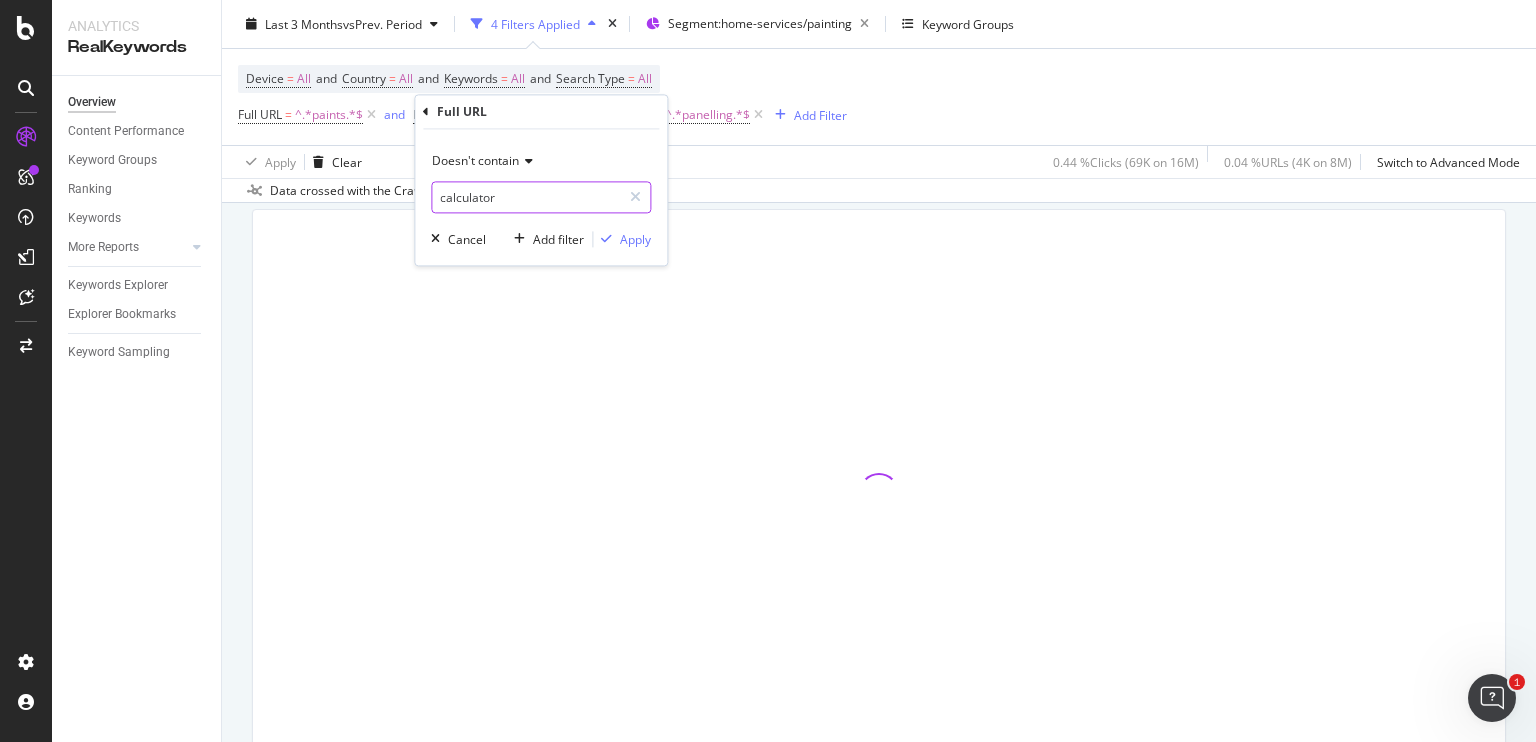 type on "calculator" 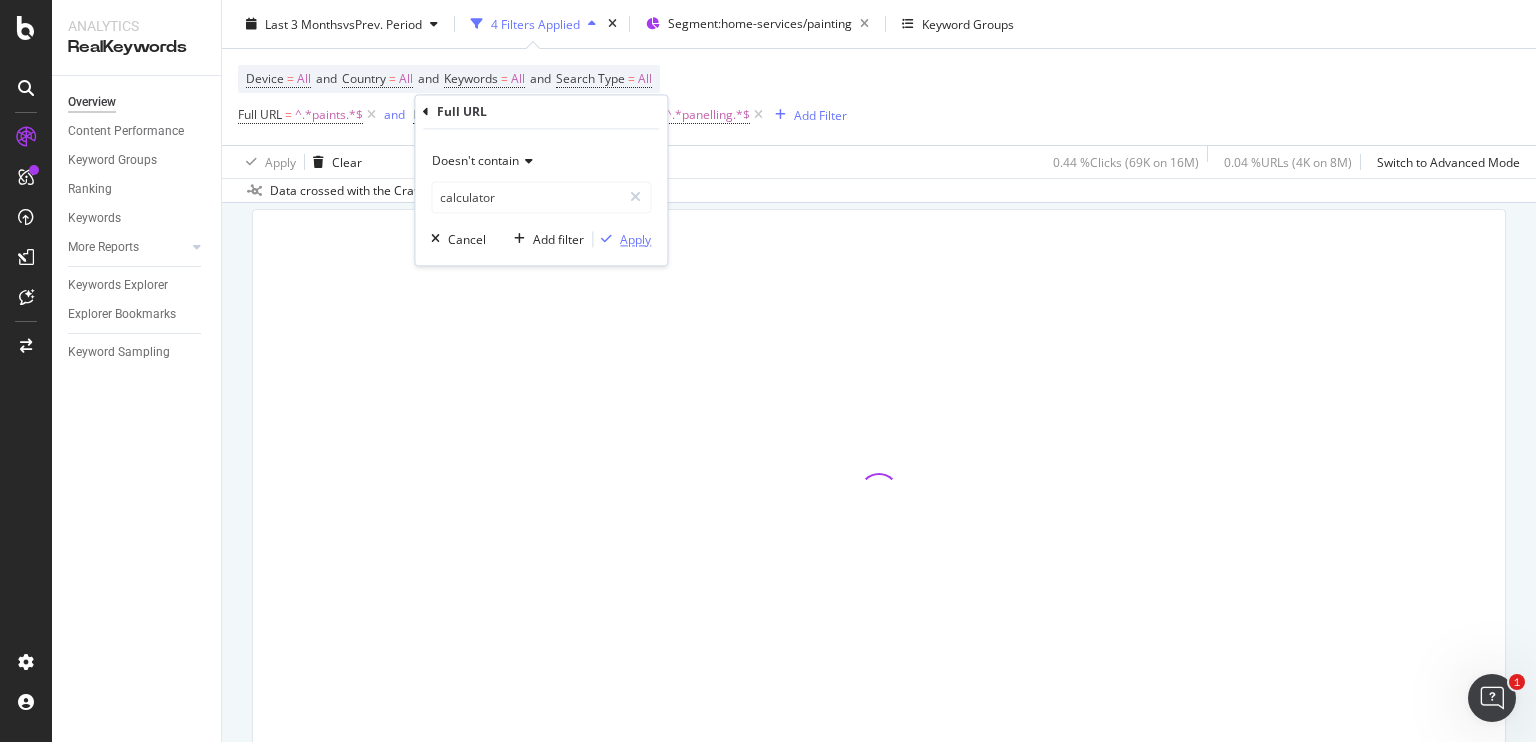 click on "Apply" at bounding box center [622, 240] 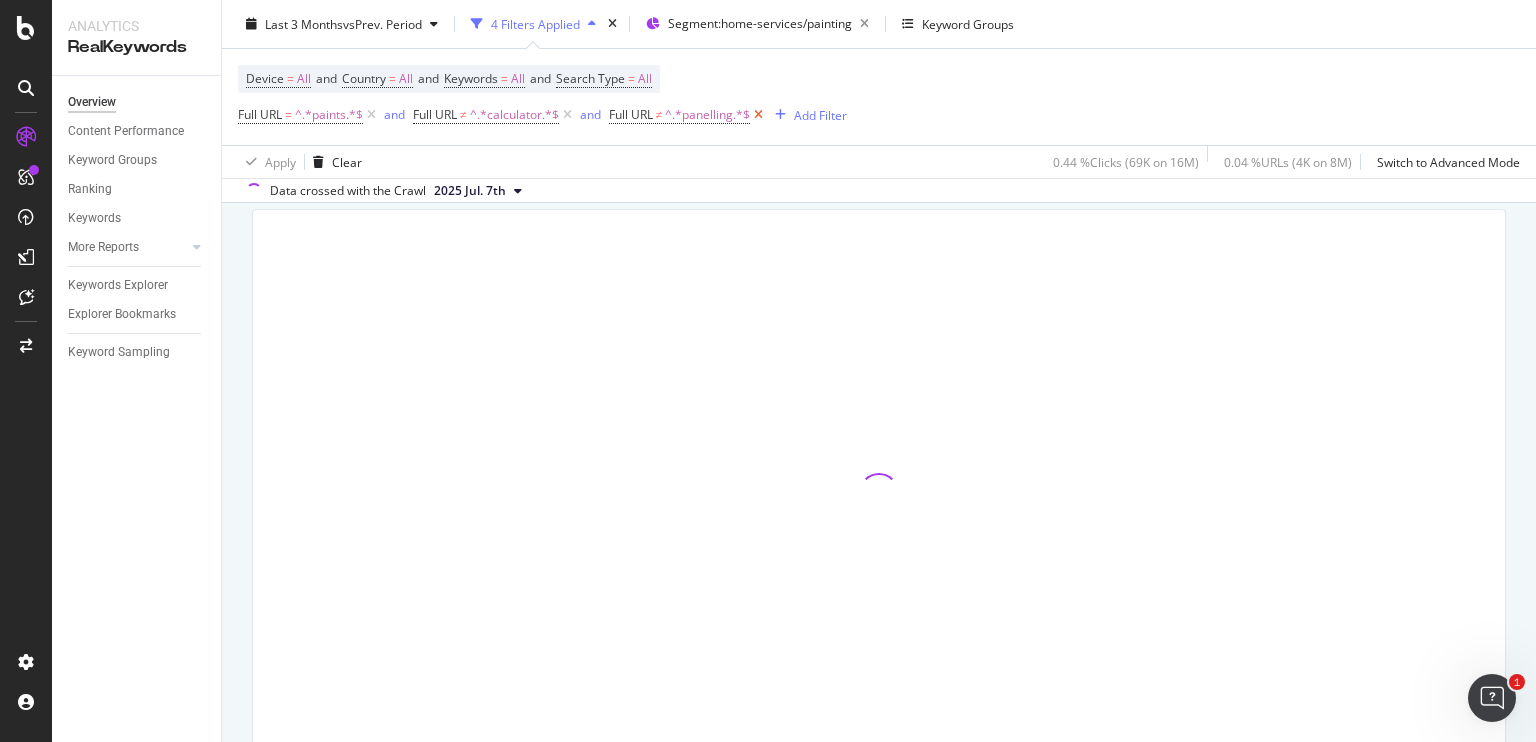 click at bounding box center [758, 115] 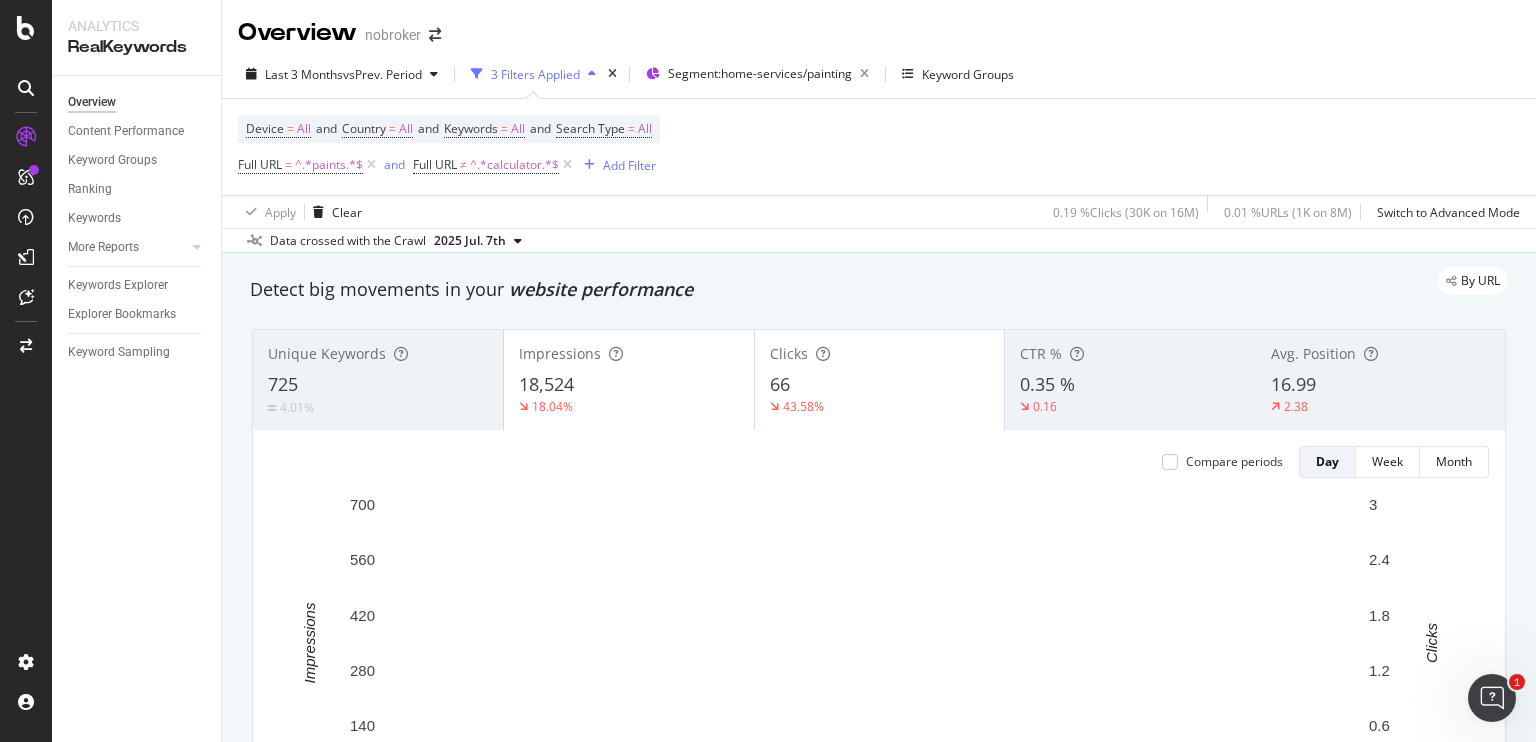 scroll, scrollTop: 0, scrollLeft: 0, axis: both 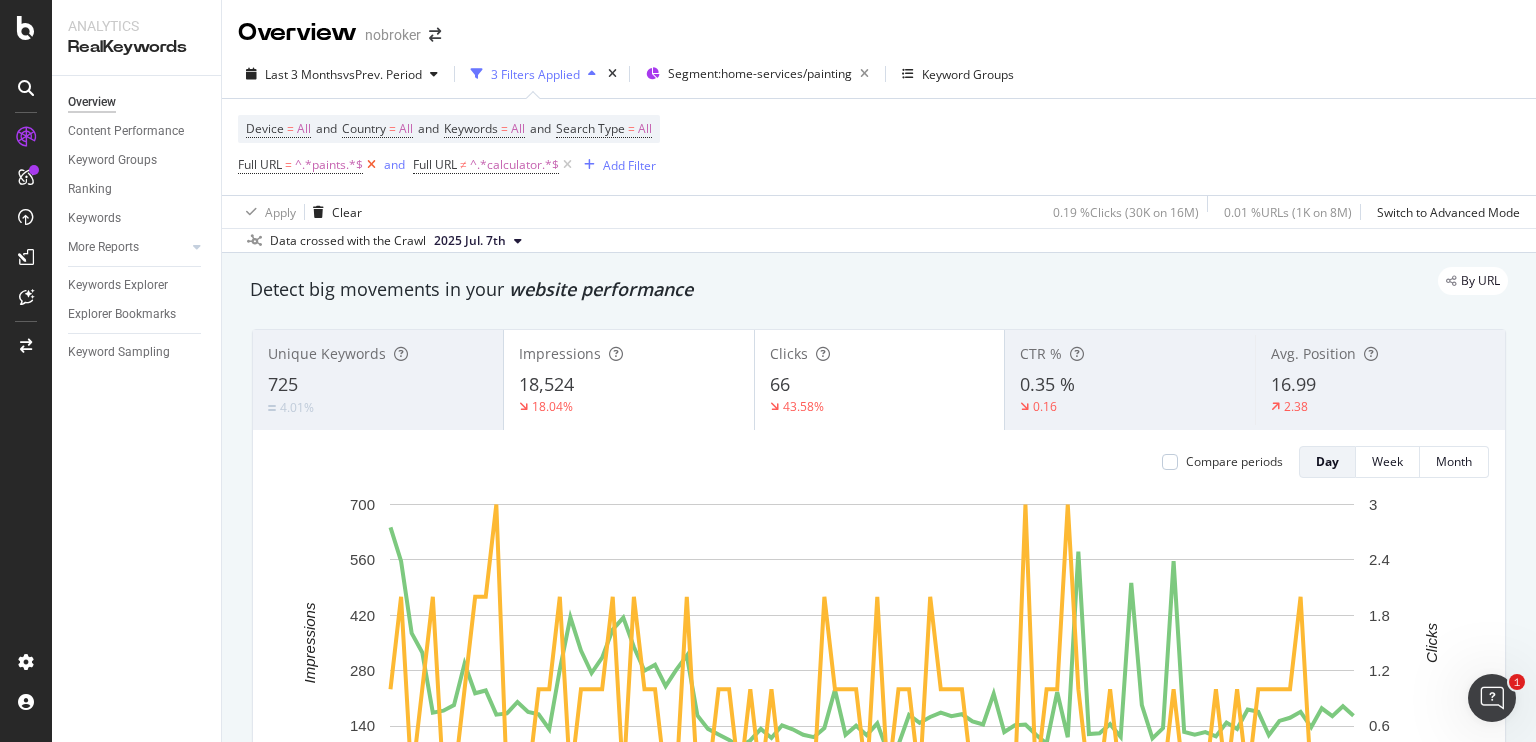 click at bounding box center (371, 165) 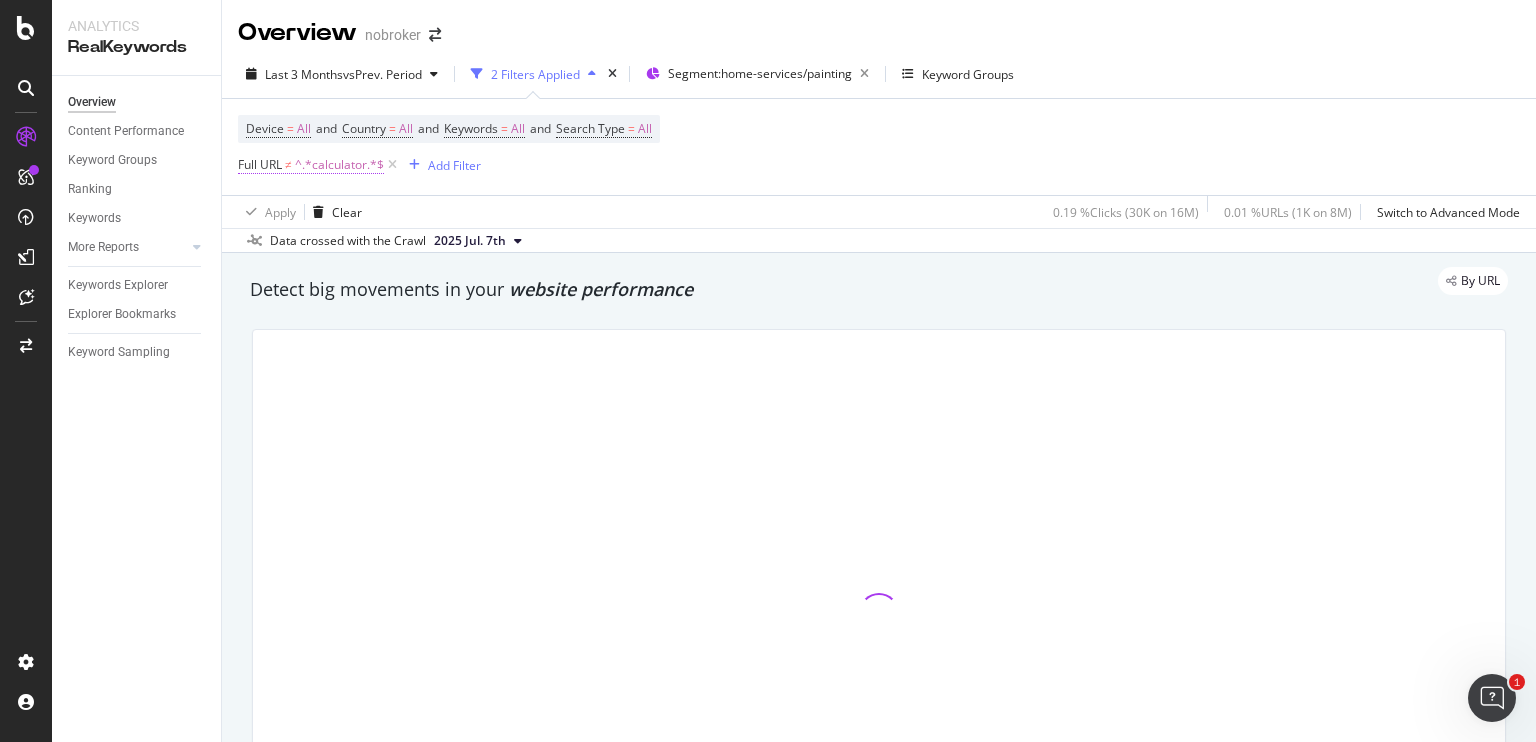 click on "^.*calculator.*$" at bounding box center [339, 165] 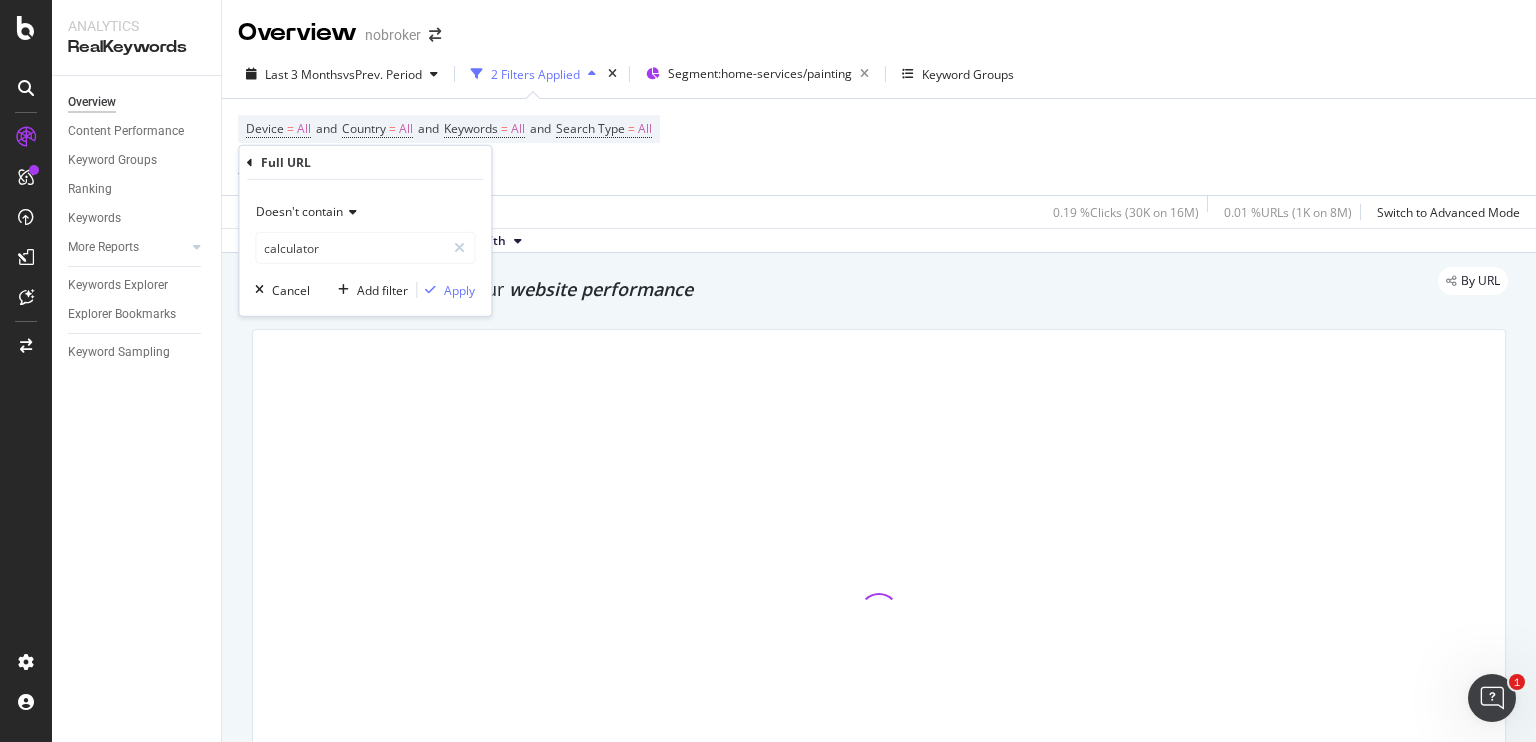 click on "Doesn't contain" at bounding box center [299, 211] 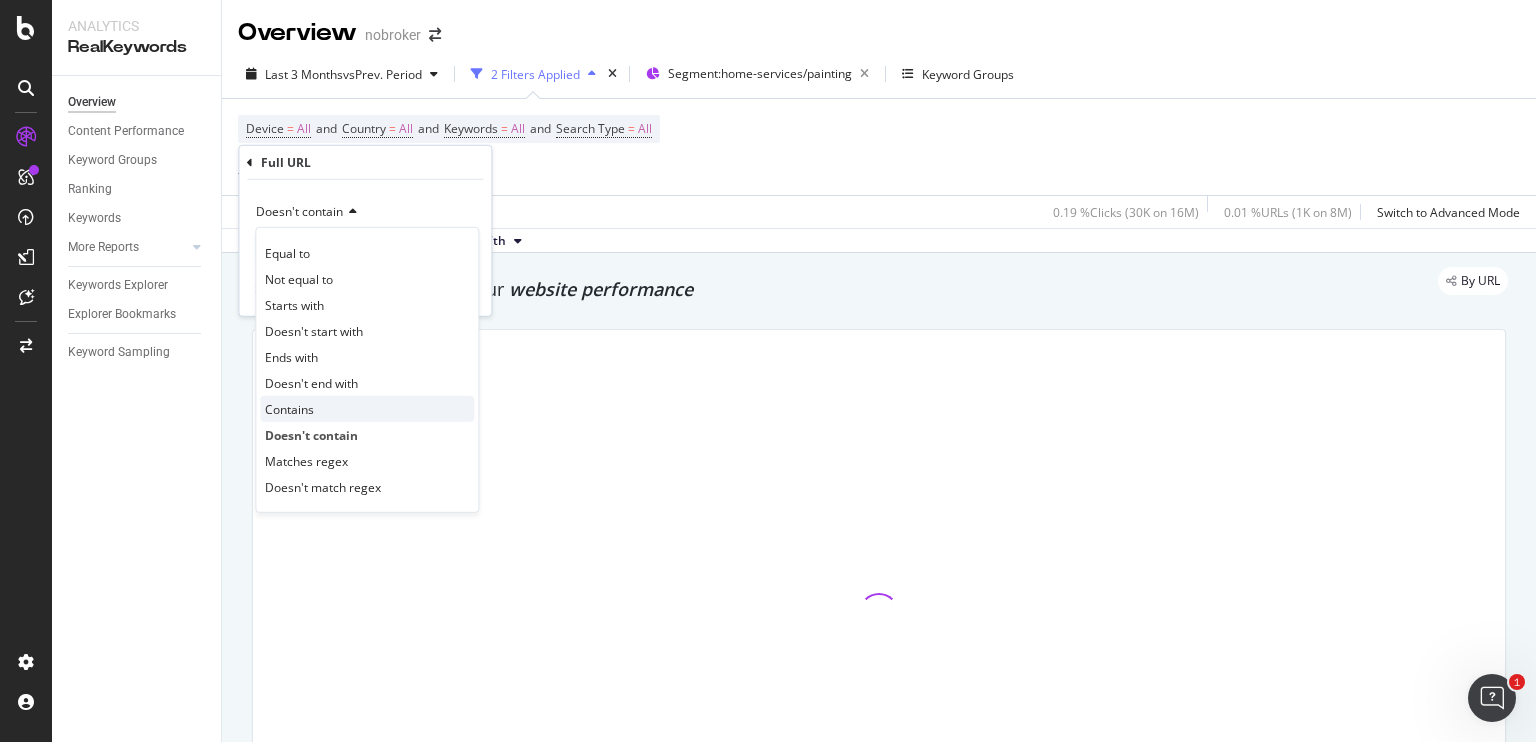 click on "Contains" at bounding box center (367, 409) 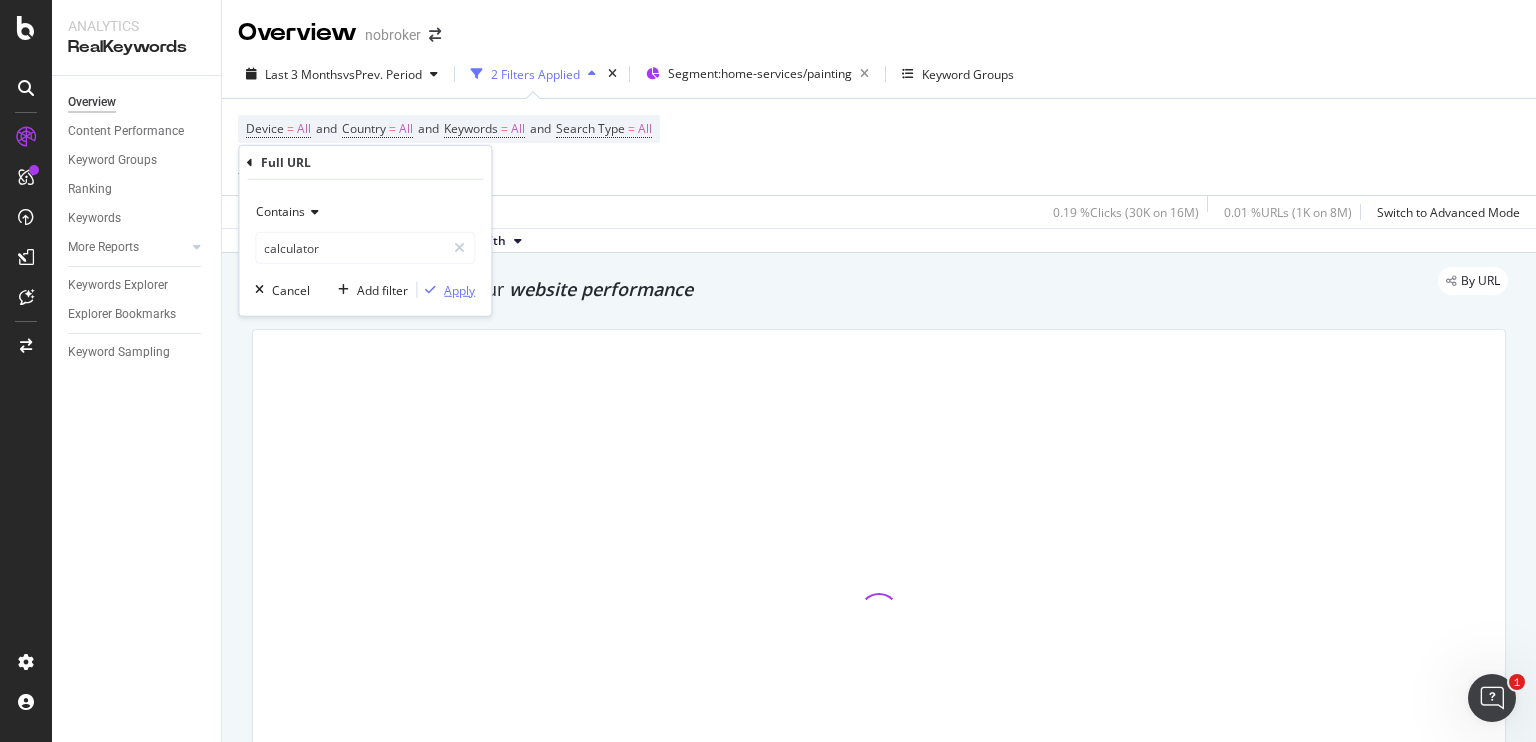 click on "Apply" at bounding box center (459, 289) 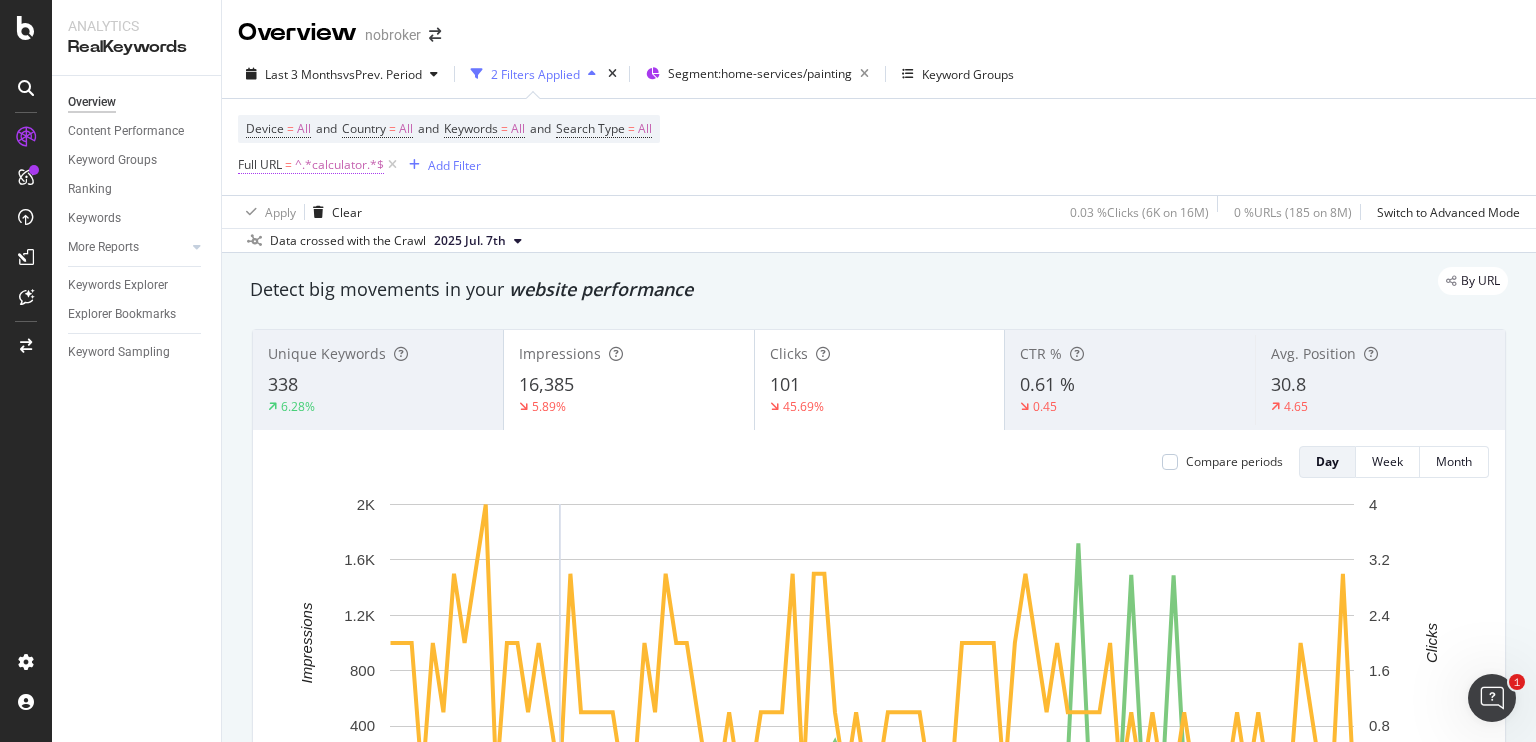 click on "^.*calculator.*$" at bounding box center [339, 165] 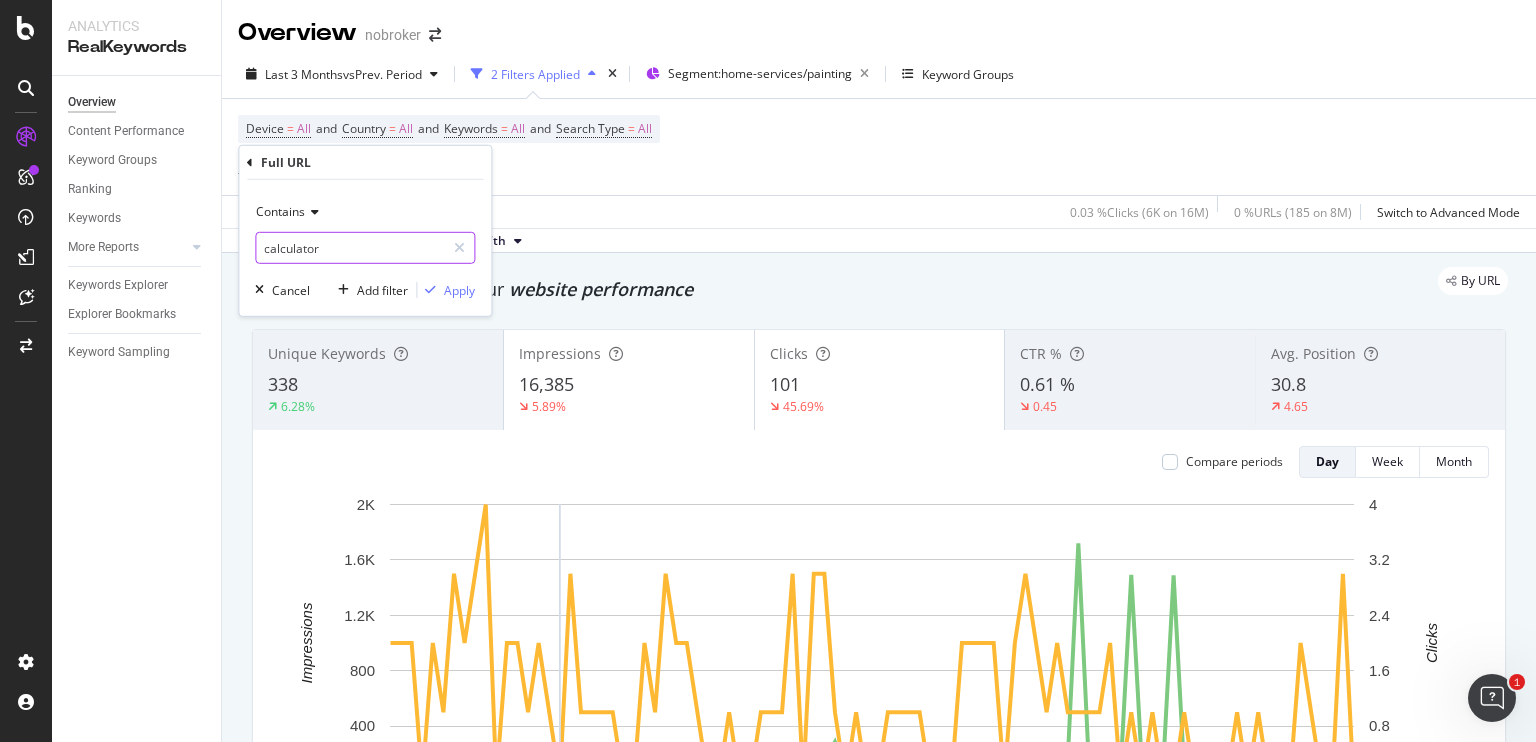 click on "calculator" at bounding box center (350, 248) 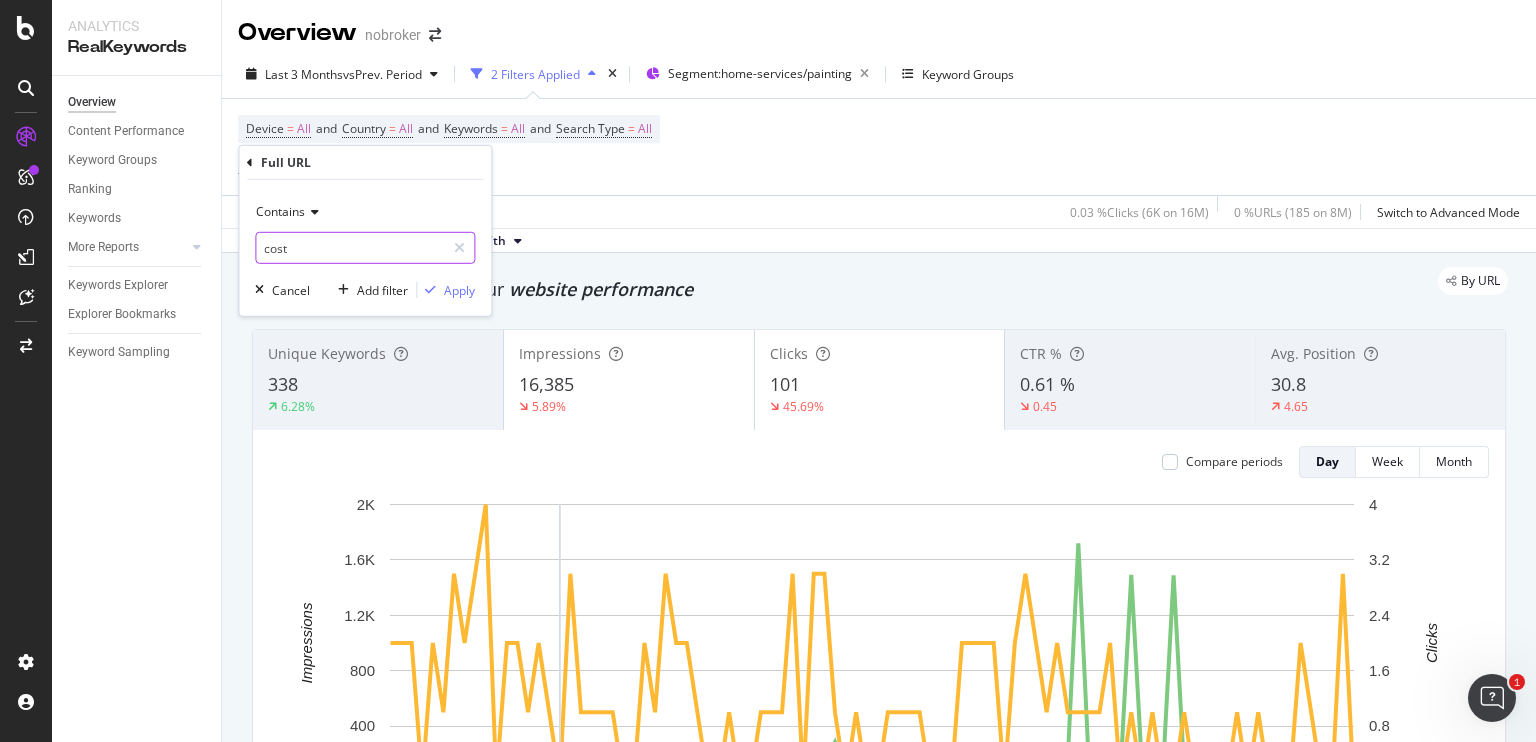 type on "cost" 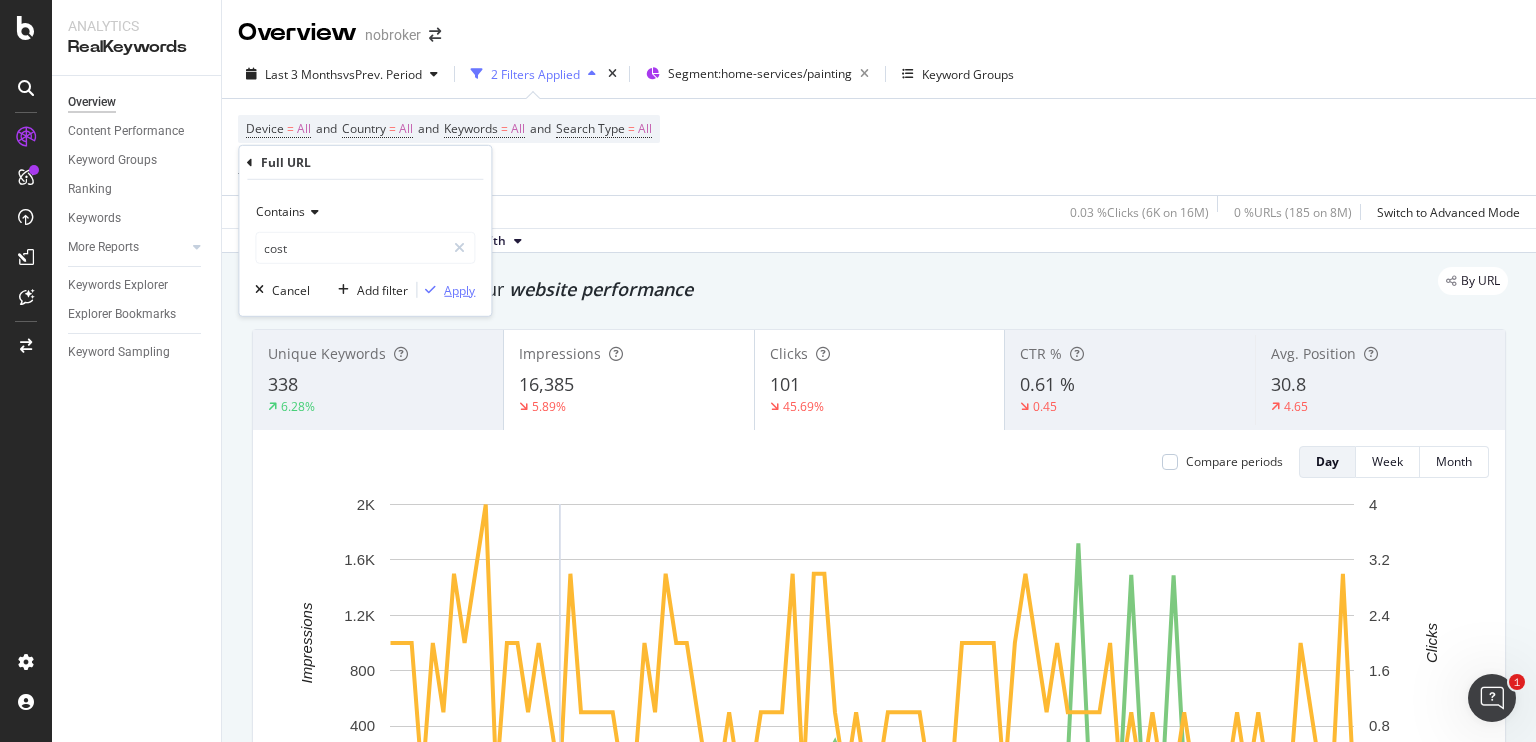 click at bounding box center [430, 290] 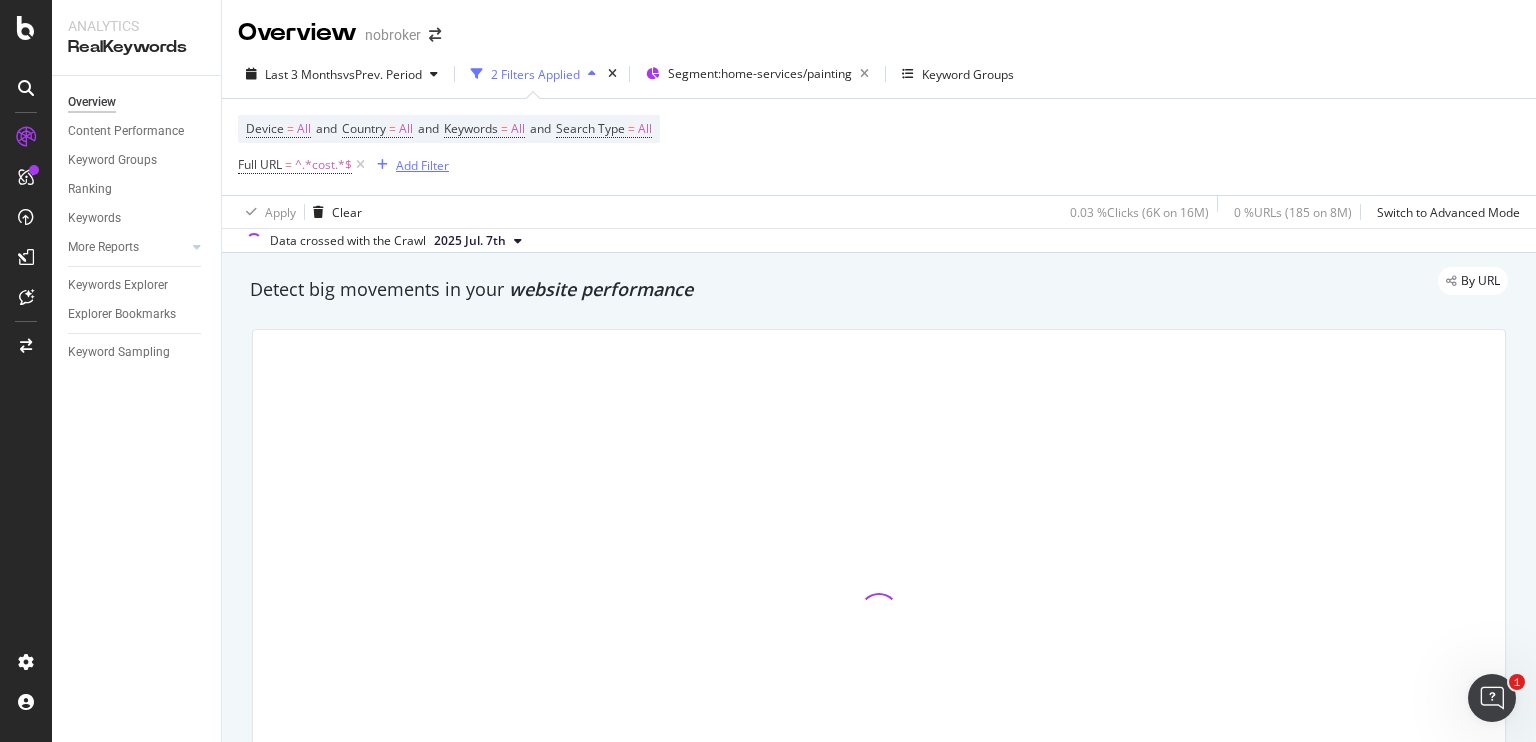 click on "Add Filter" at bounding box center [422, 165] 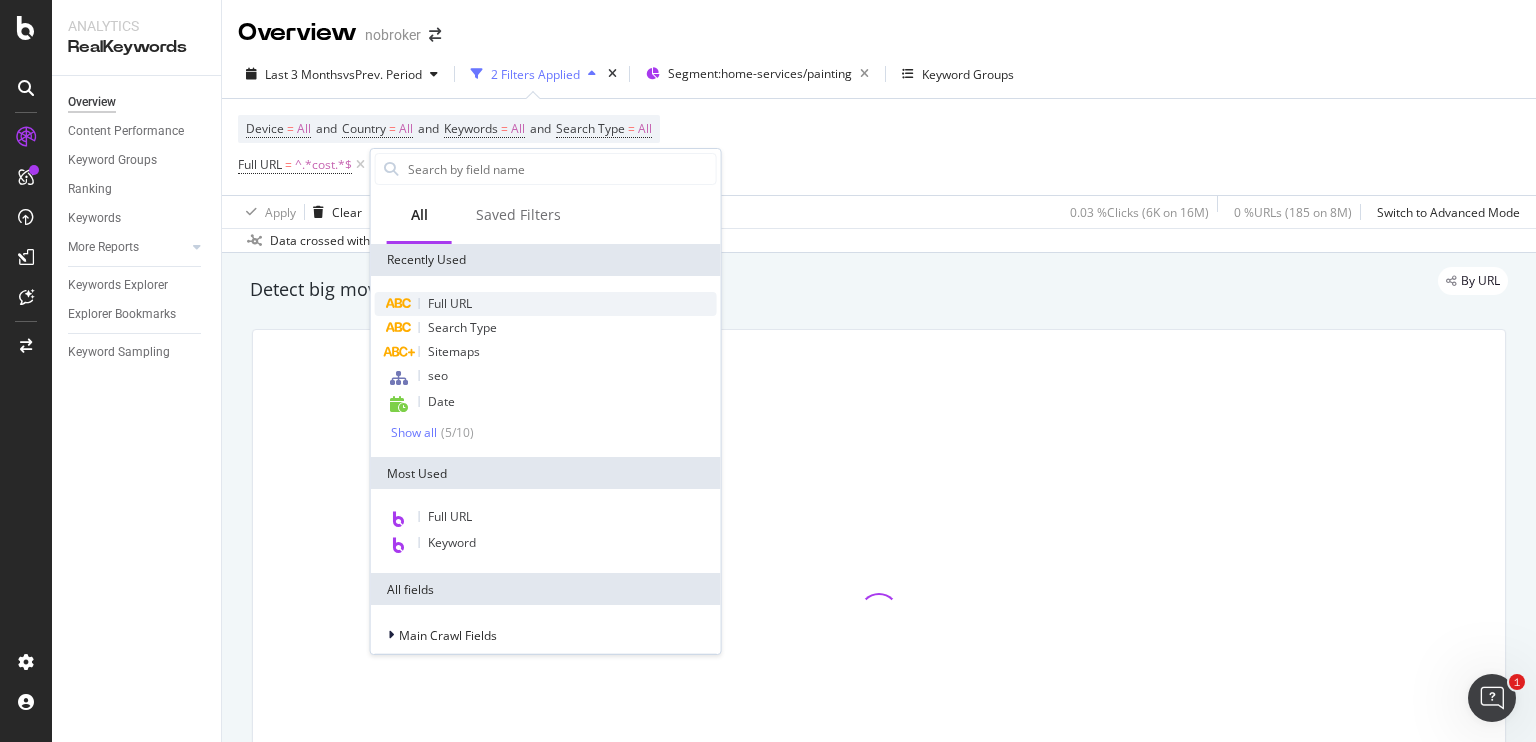 click on "Full URL" at bounding box center [450, 303] 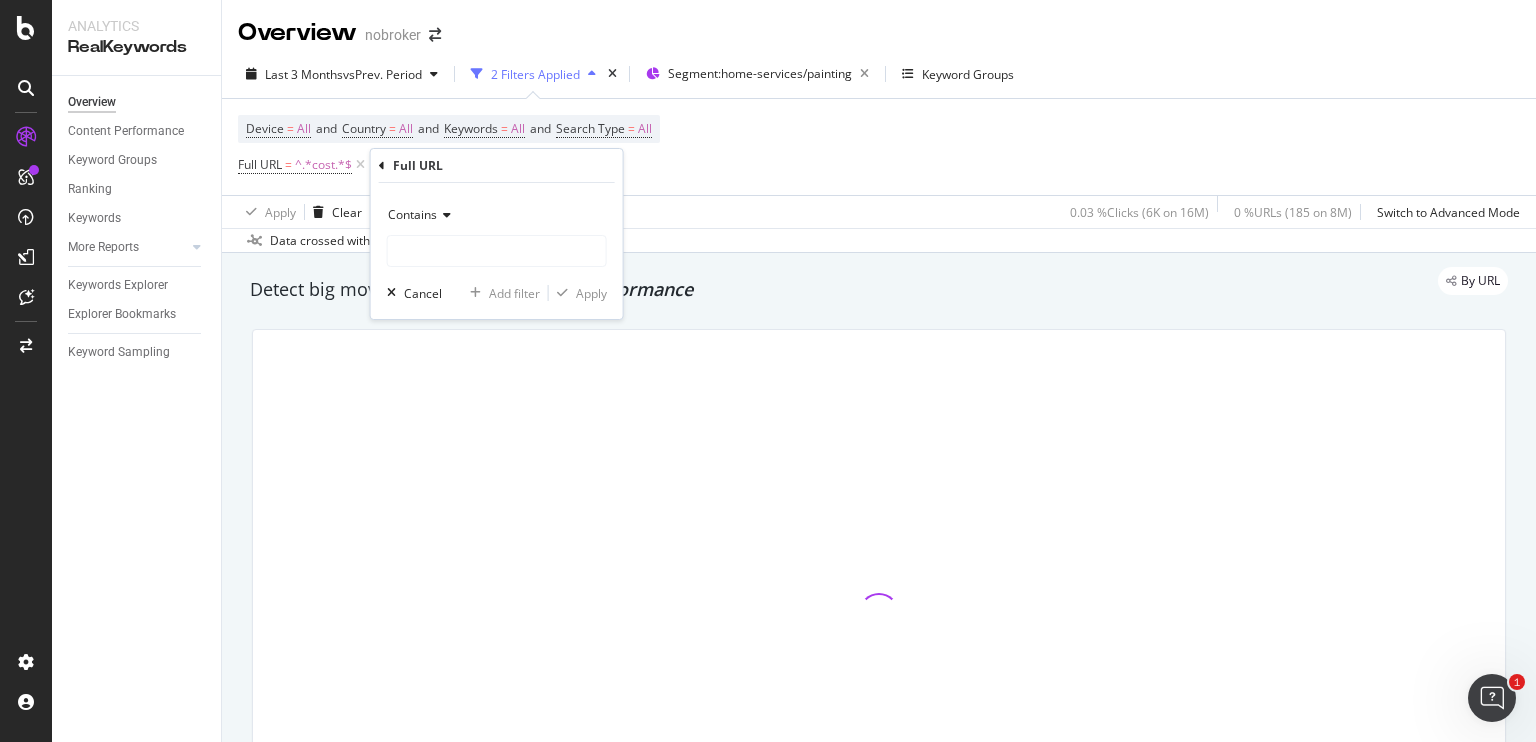 click on "Contains" at bounding box center (412, 214) 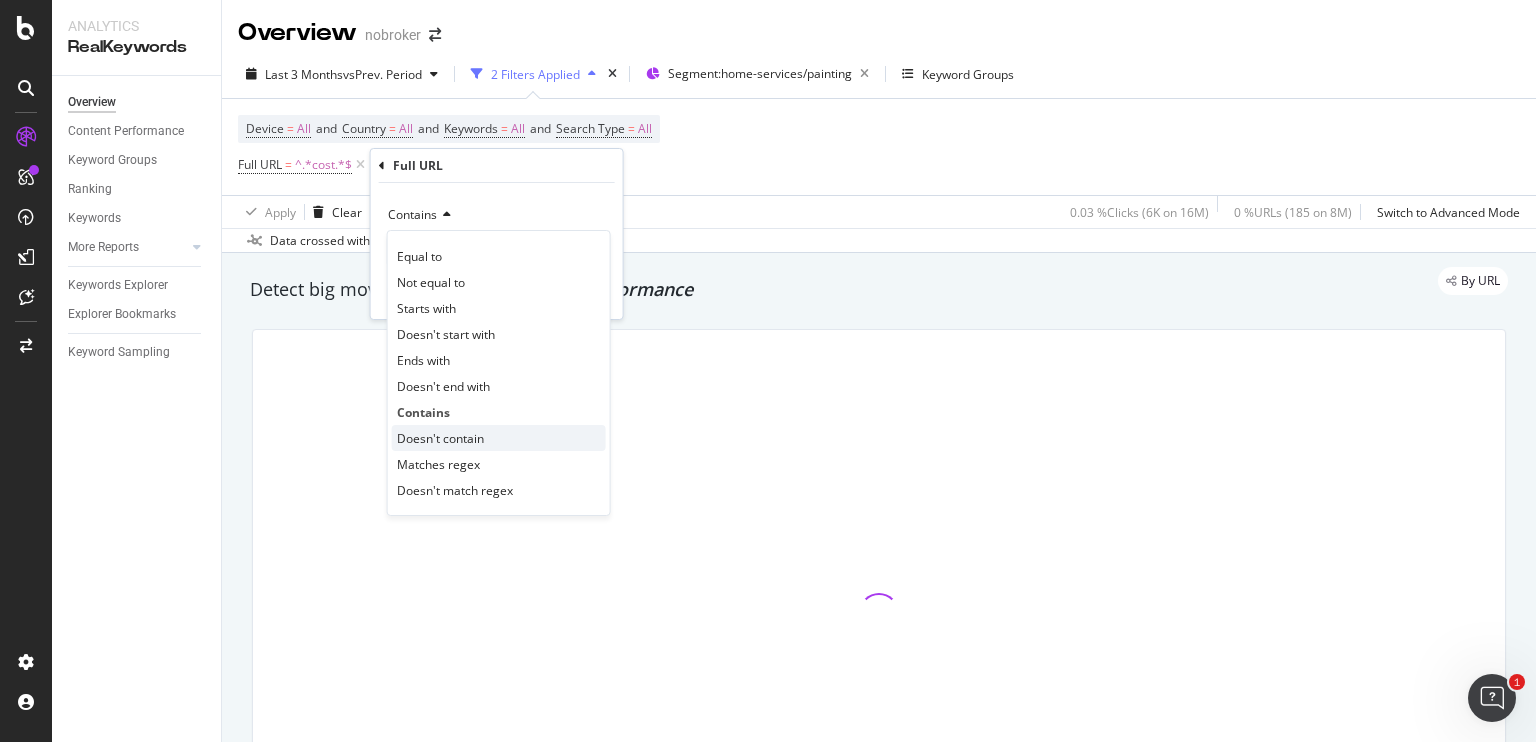 click on "Doesn't contain" at bounding box center [499, 438] 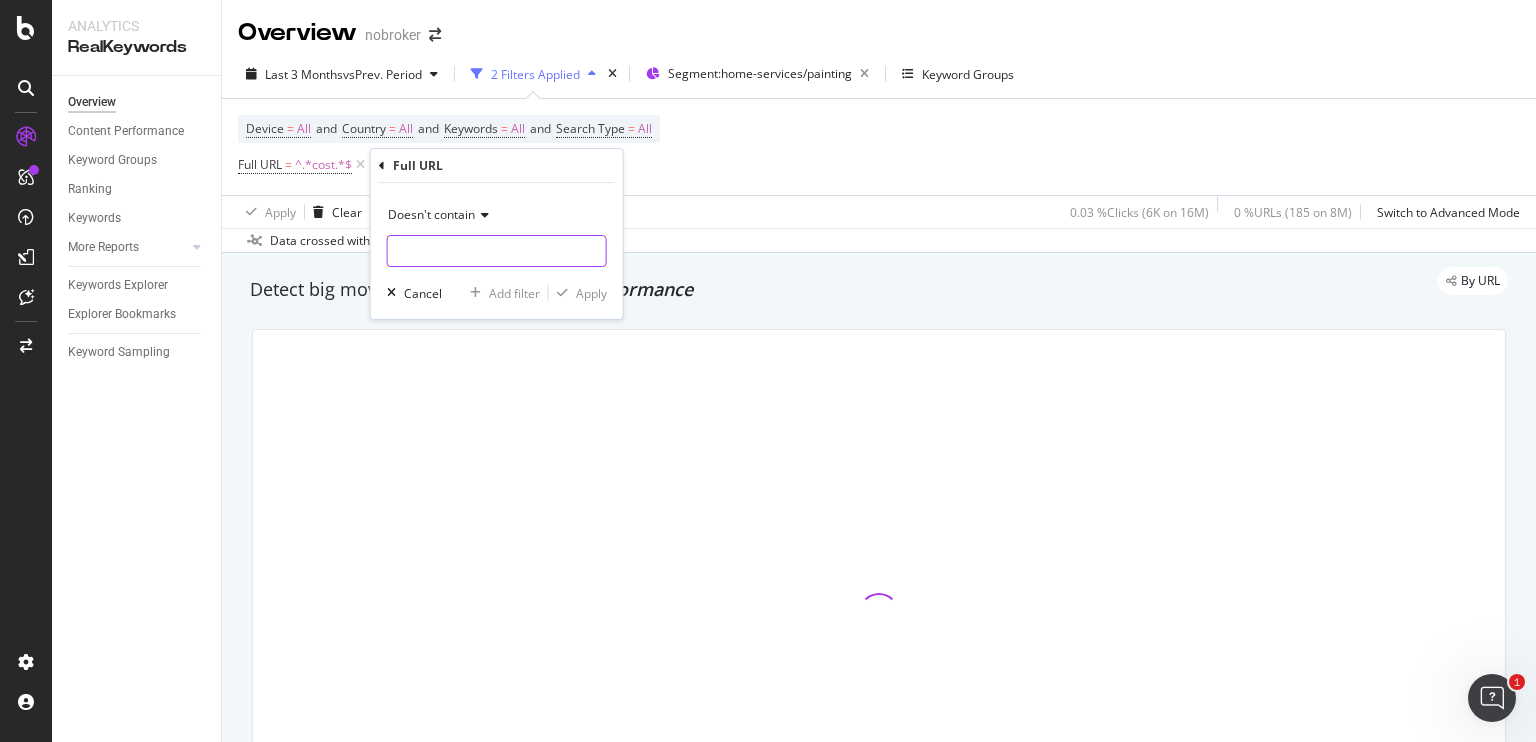 click at bounding box center [497, 251] 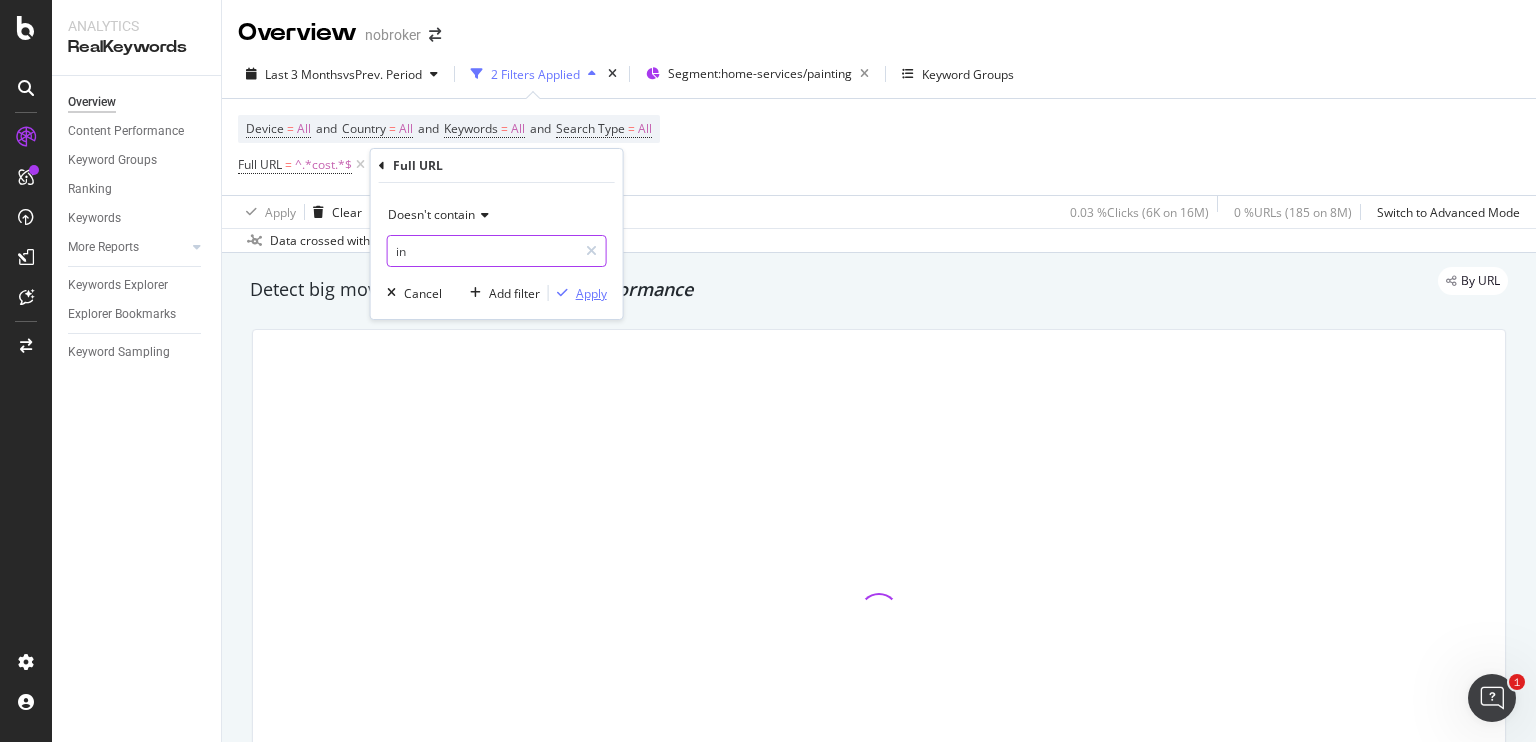 type on "in" 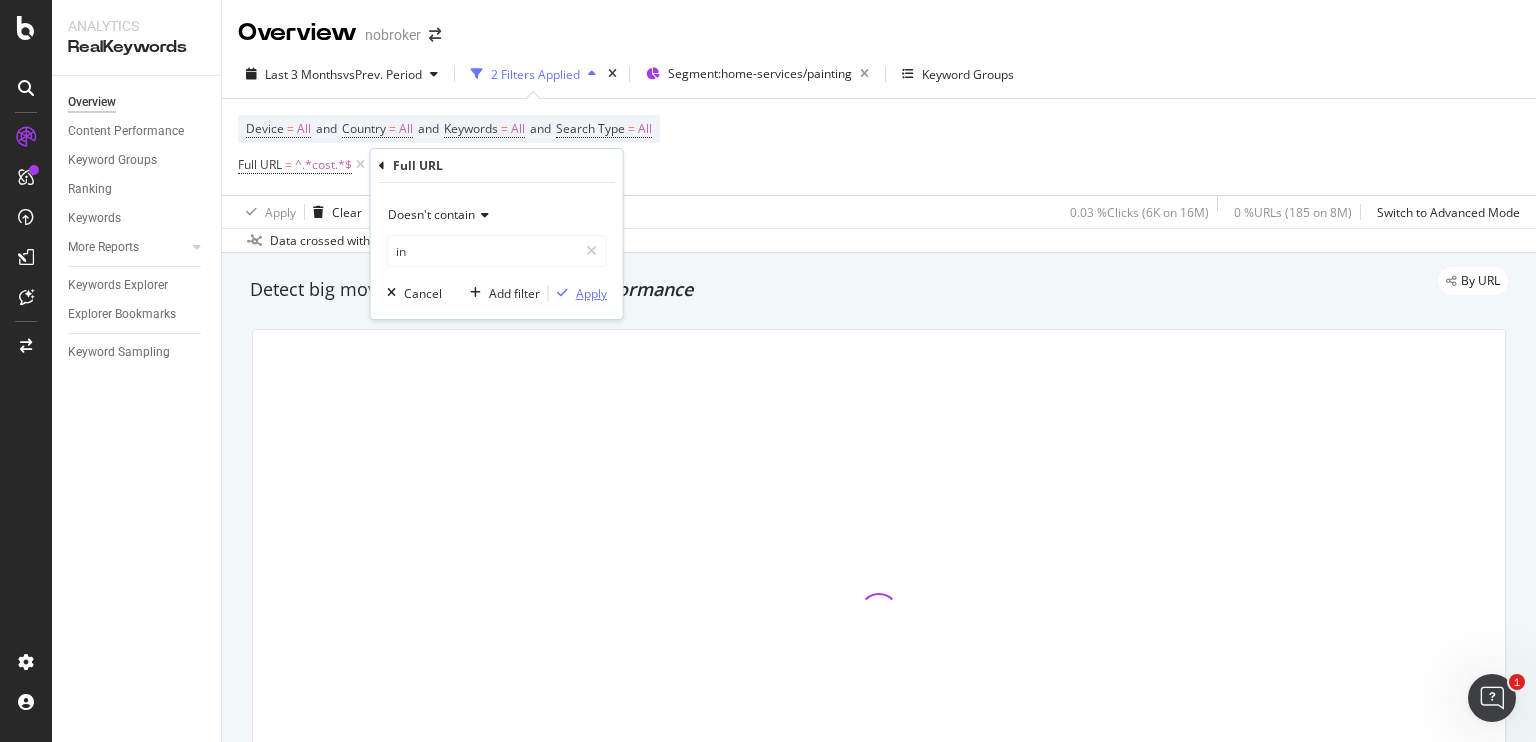 click at bounding box center [562, 293] 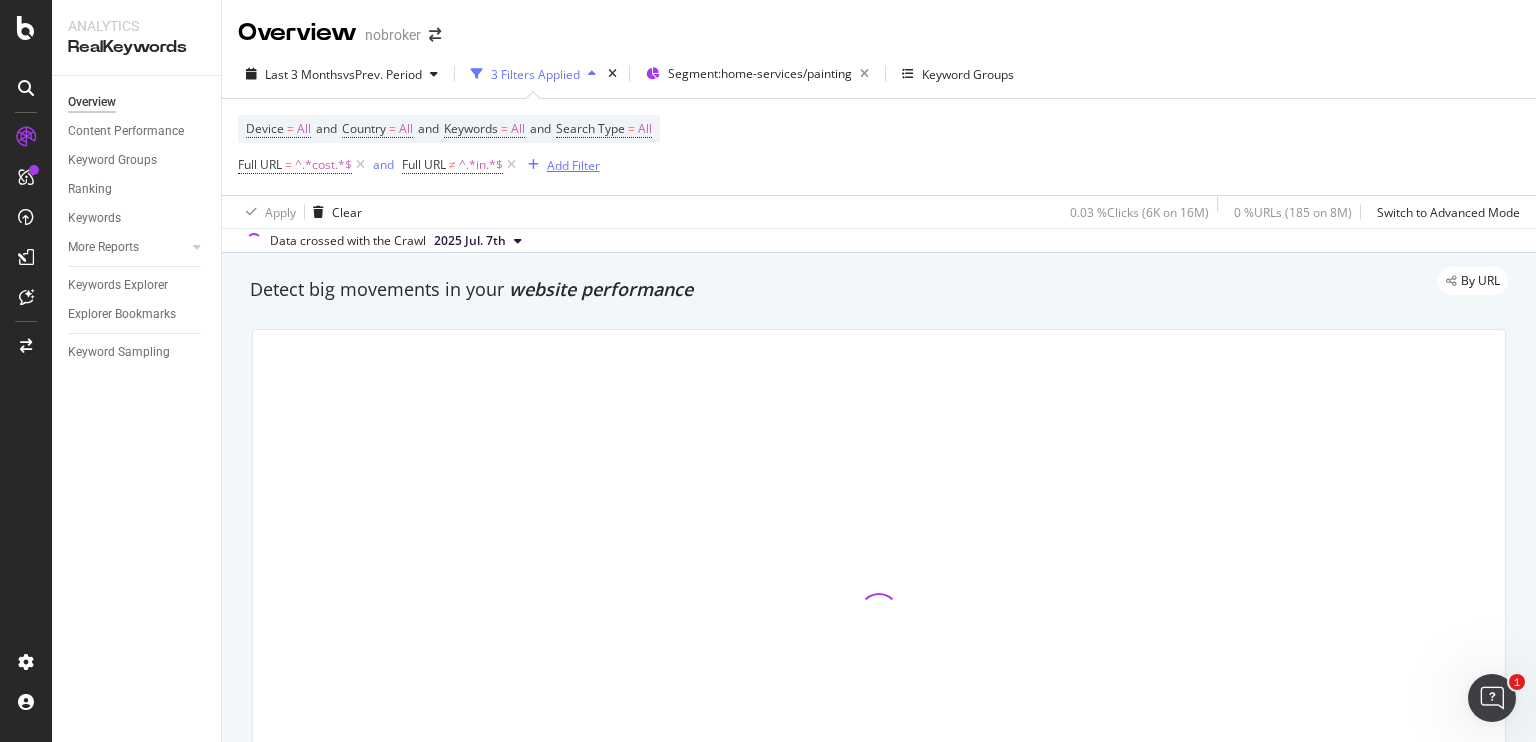 click on "Add Filter" at bounding box center (573, 165) 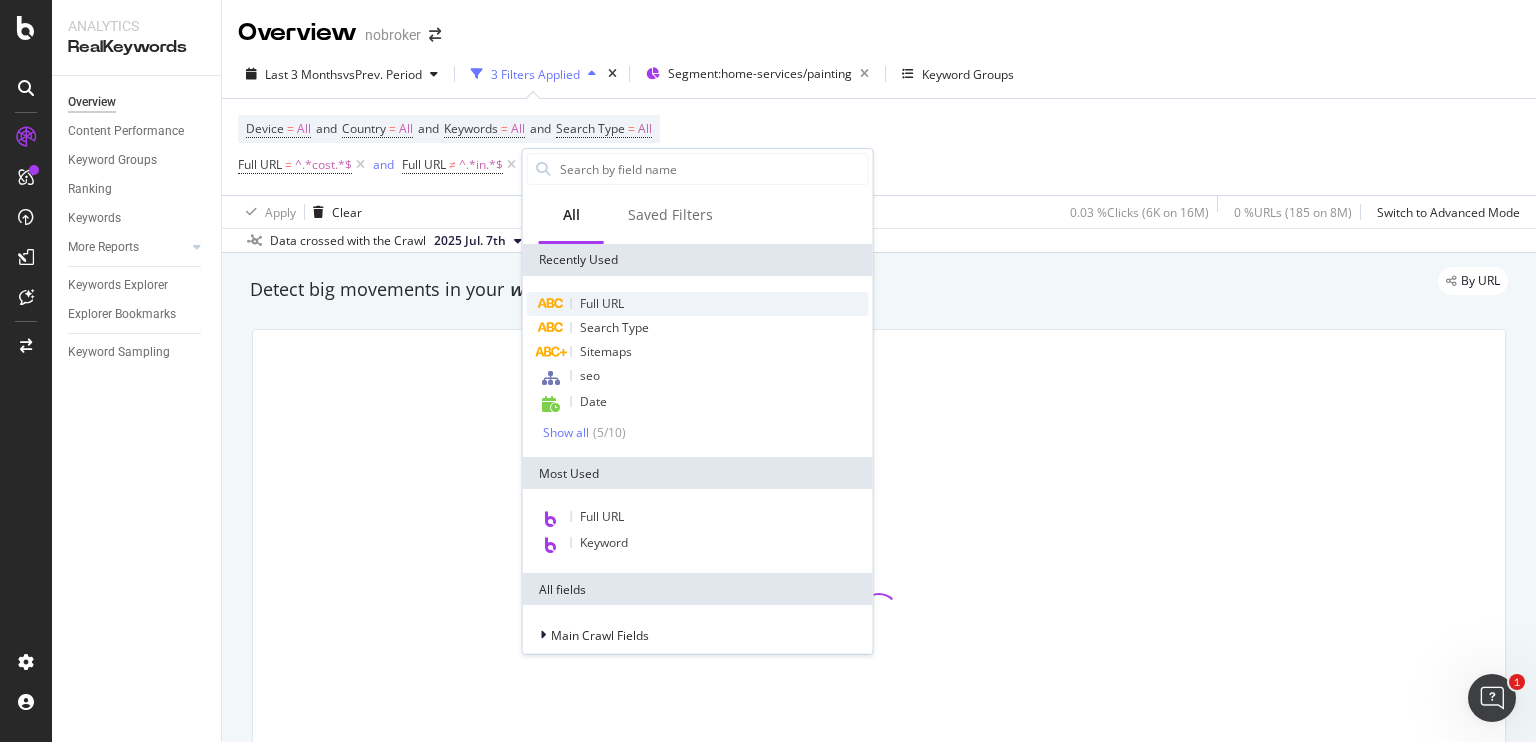click on "Full URL" at bounding box center [698, 304] 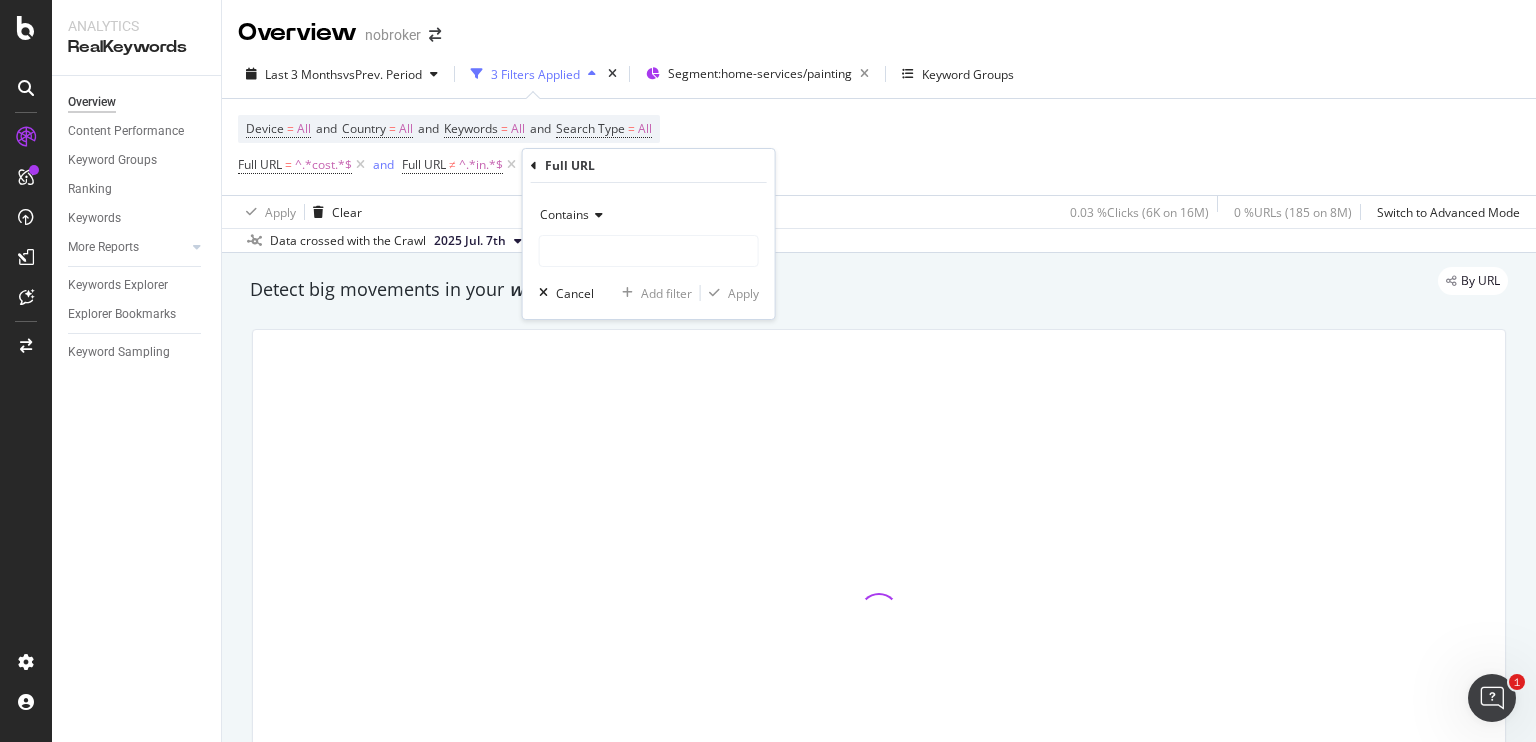 click on "Contains" at bounding box center (564, 214) 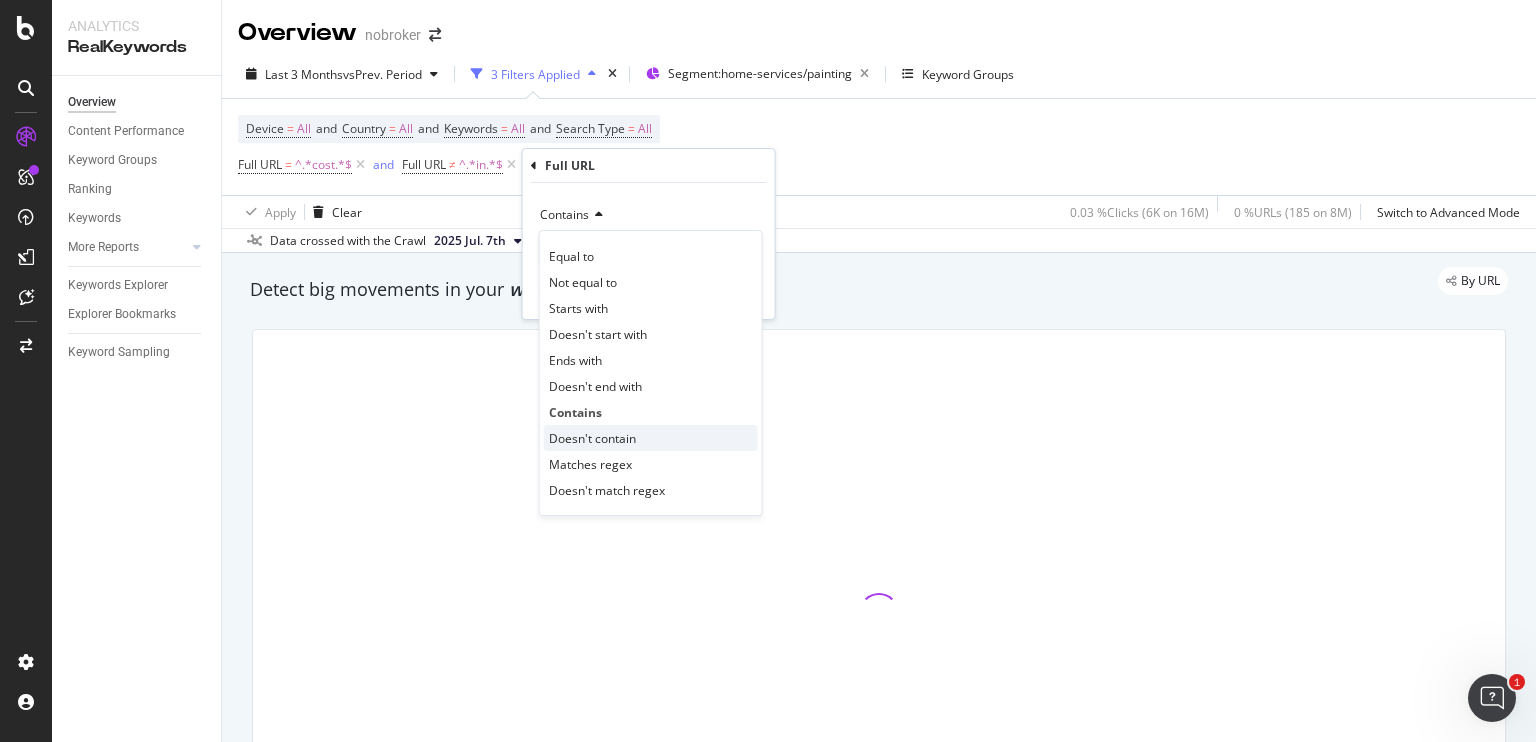 click on "Doesn't contain" at bounding box center [592, 438] 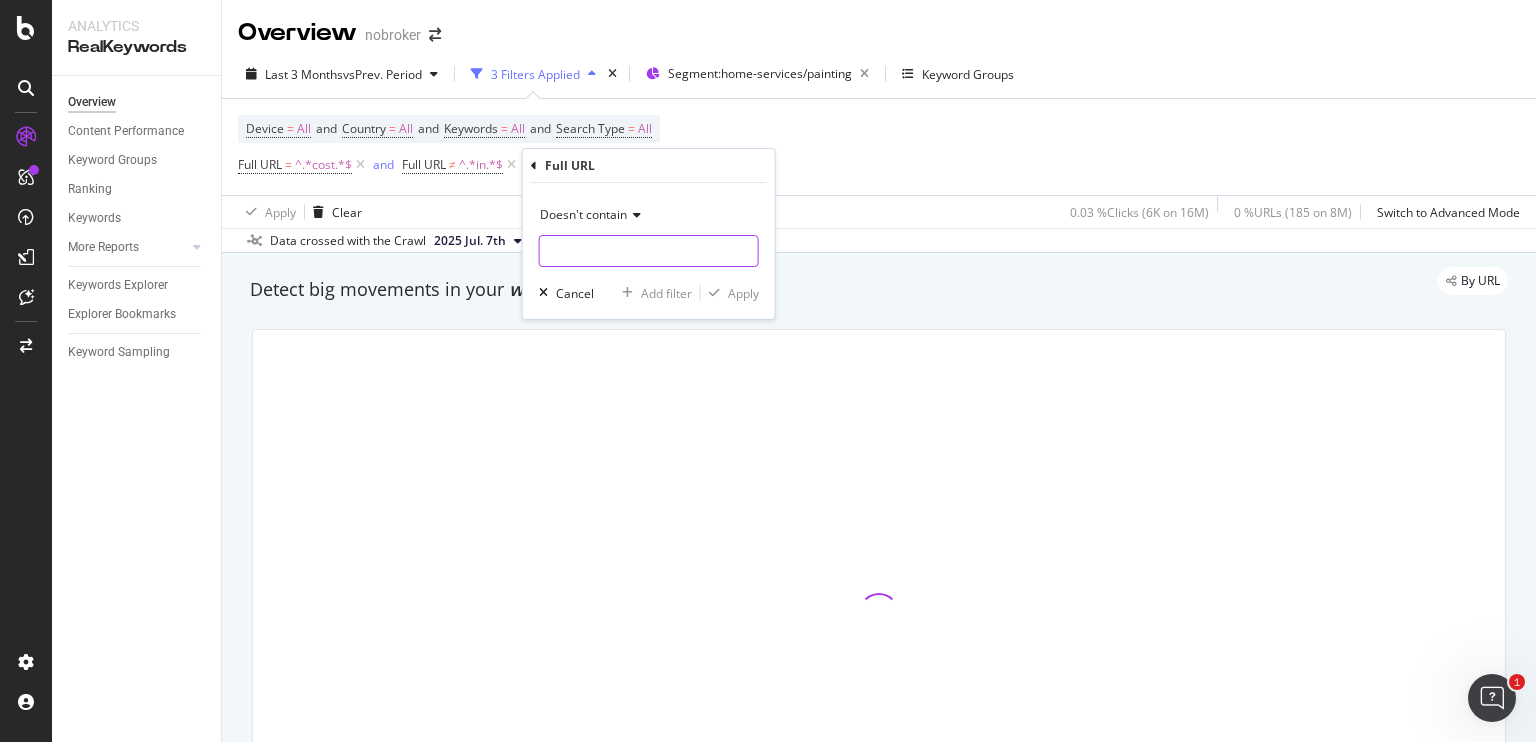 click at bounding box center (649, 251) 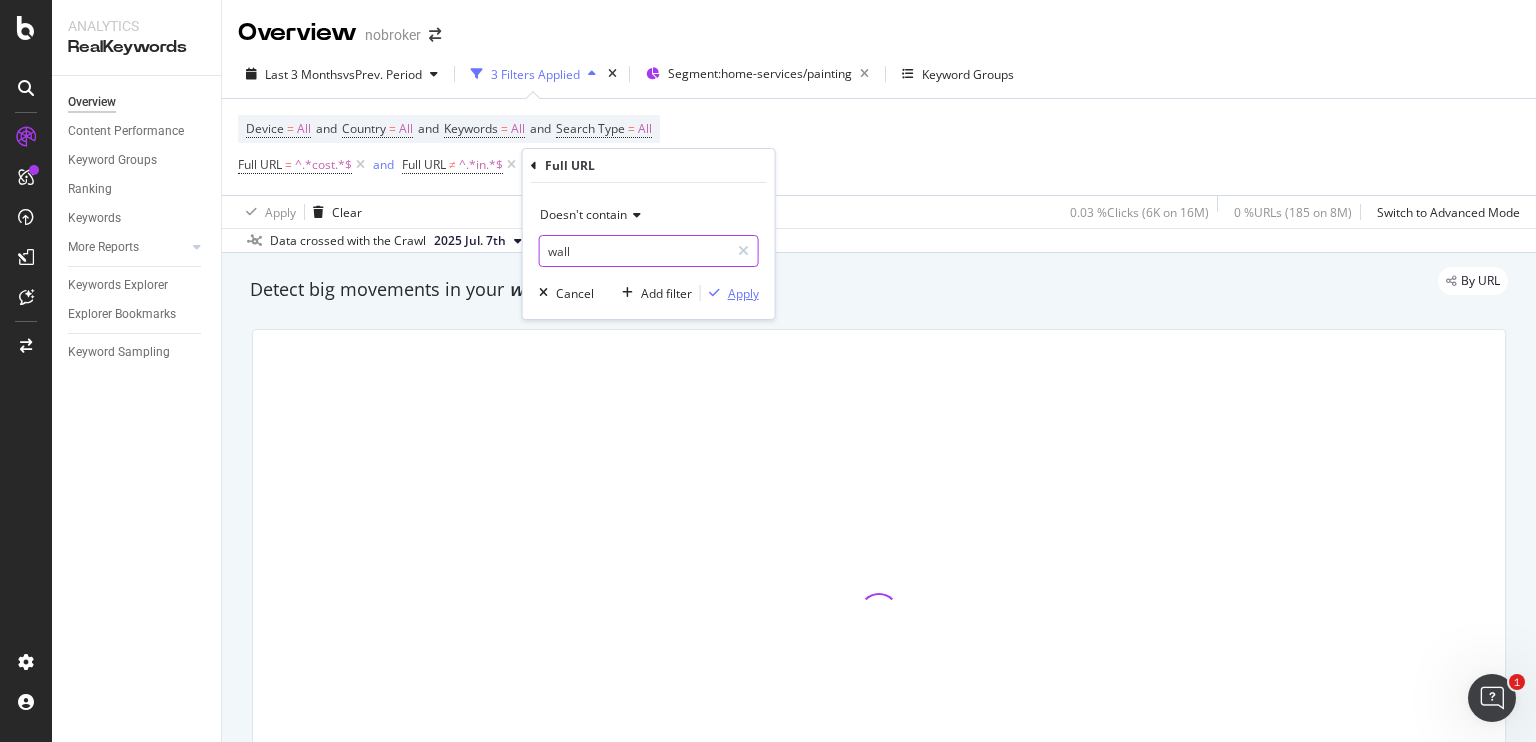 type on "wall" 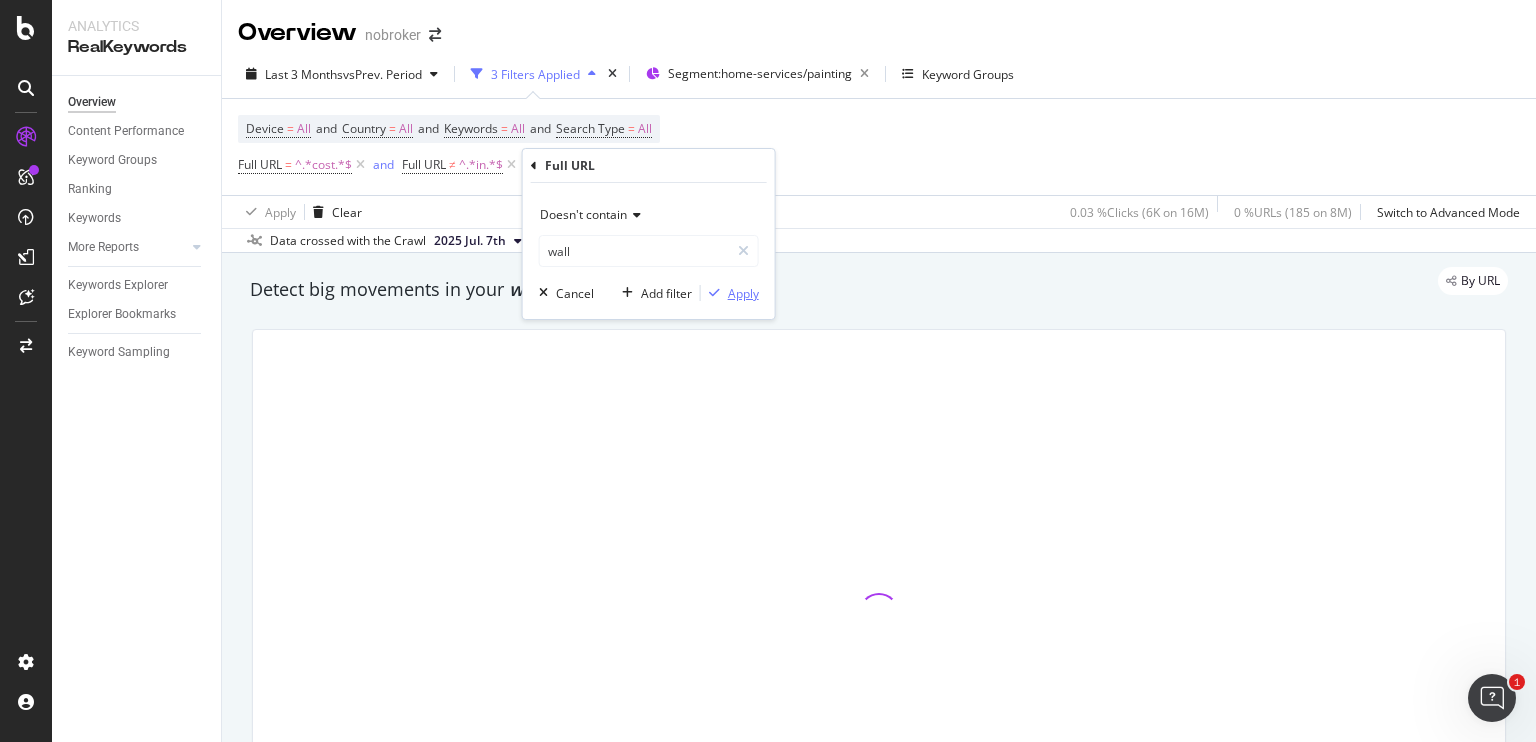 click on "Apply" at bounding box center (743, 293) 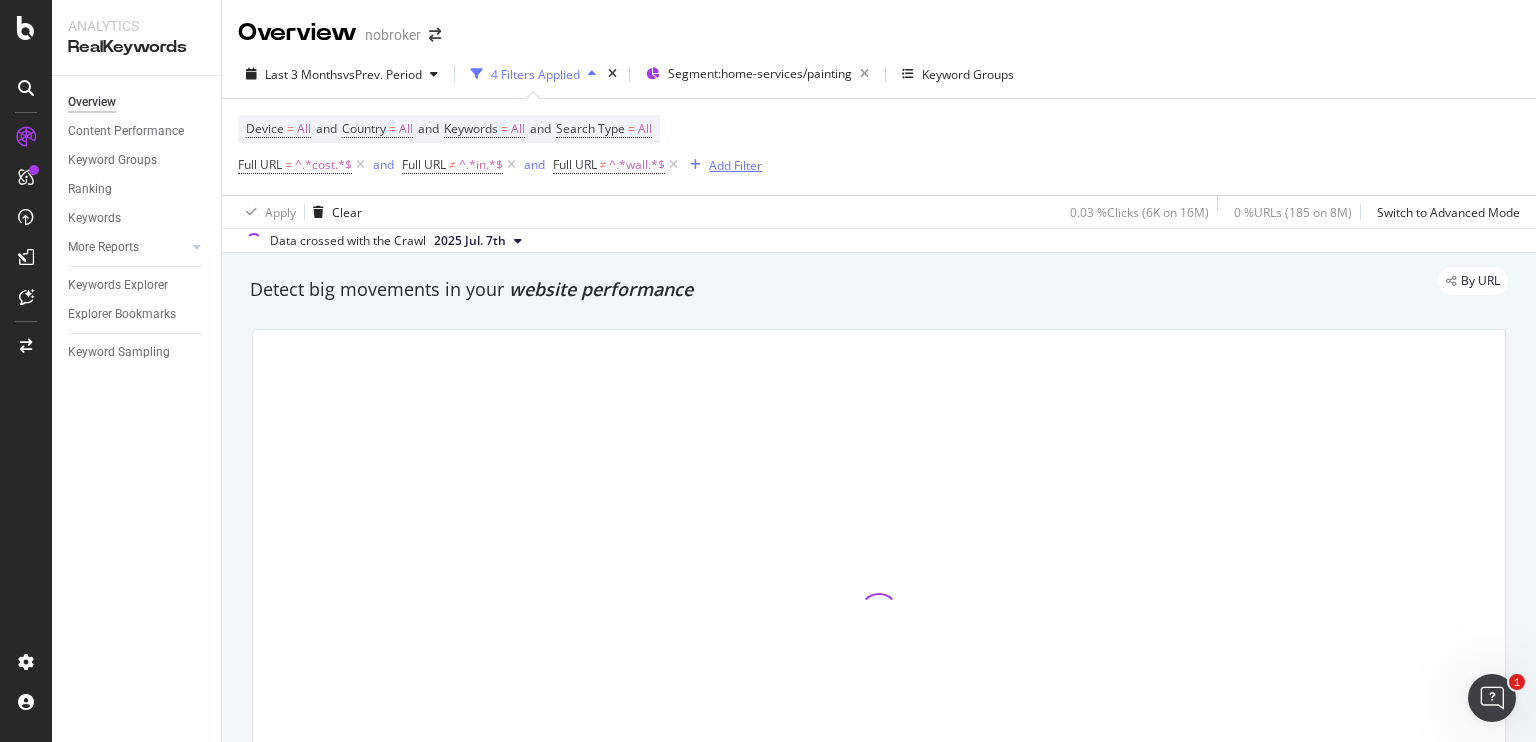 click on "Add Filter" at bounding box center (735, 165) 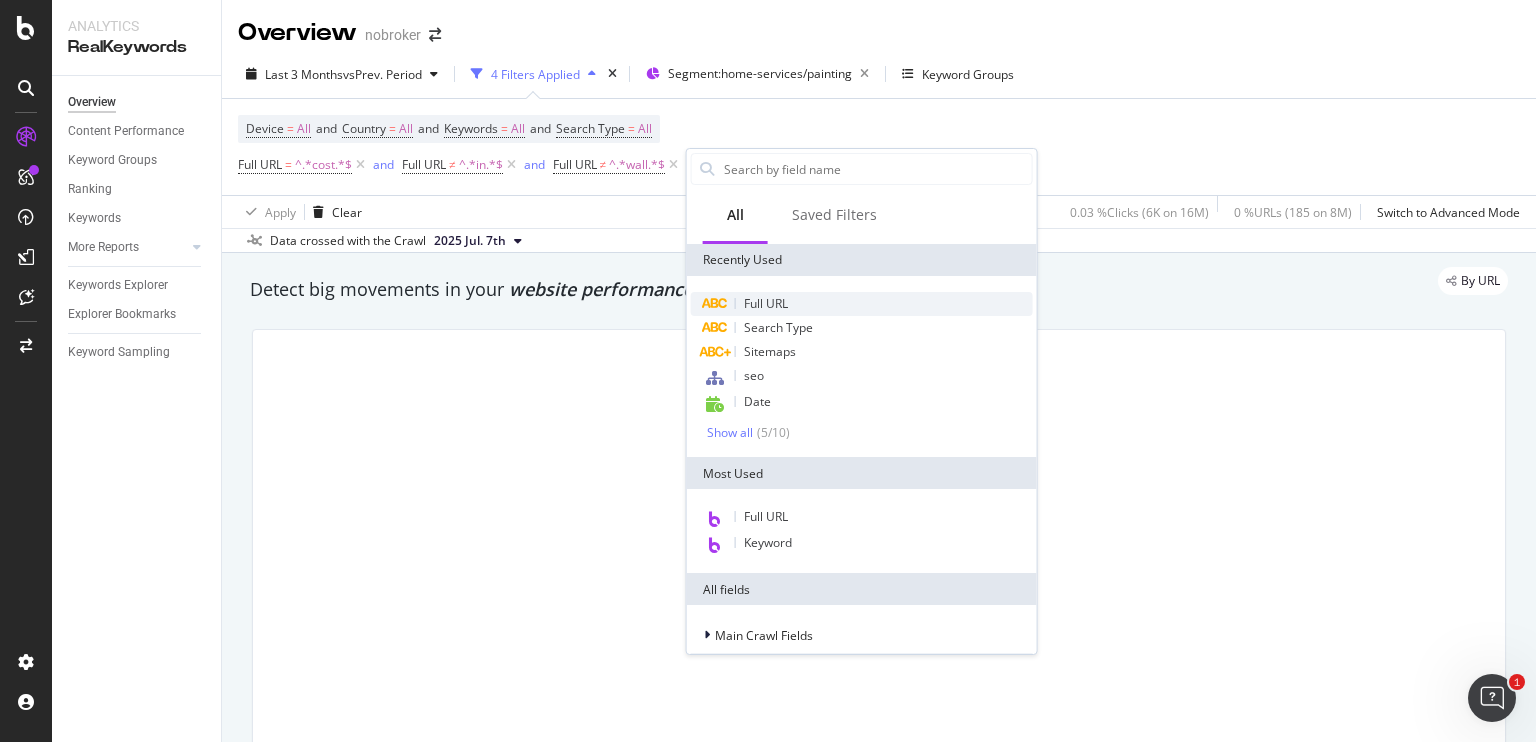 click on "Full URL" at bounding box center [766, 303] 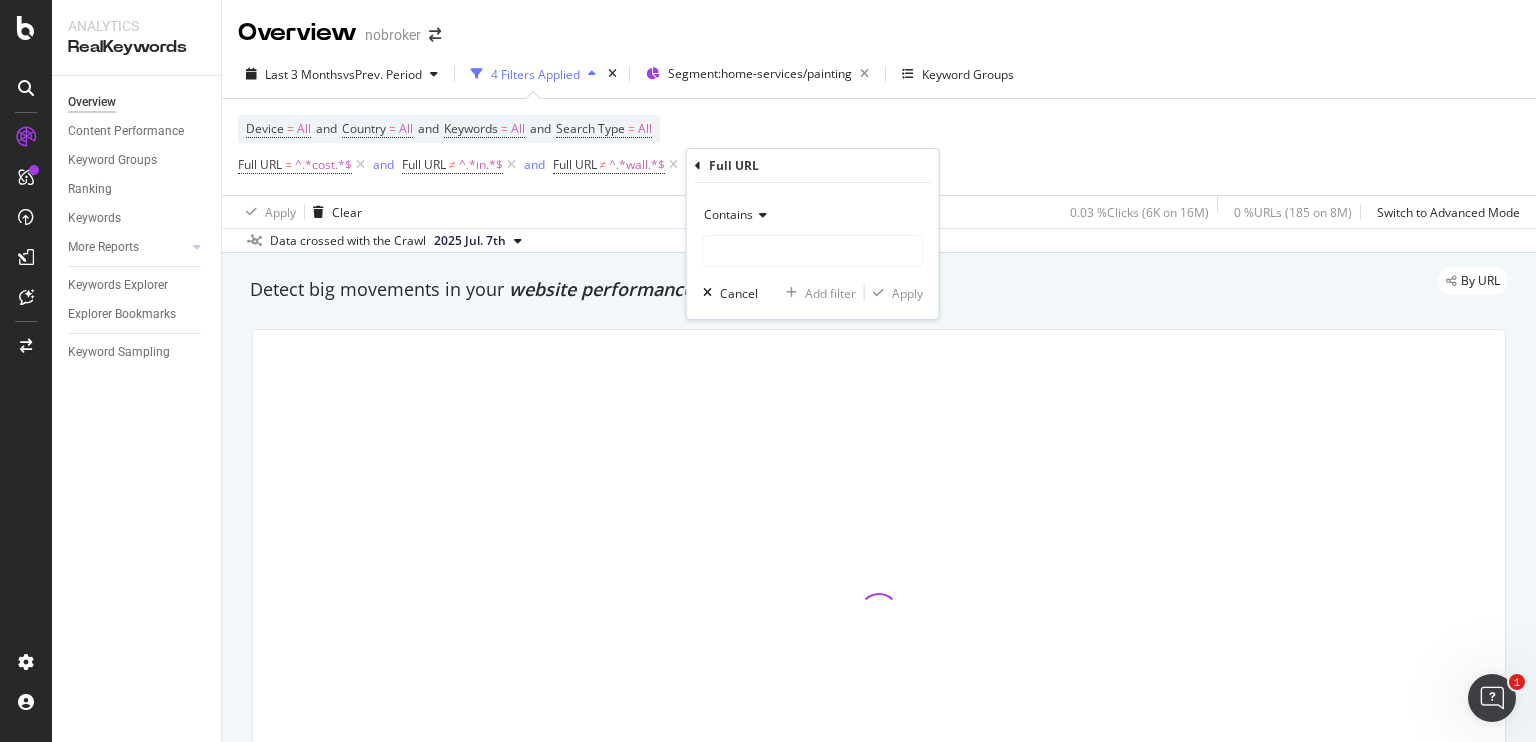 click on "Contains" at bounding box center (728, 214) 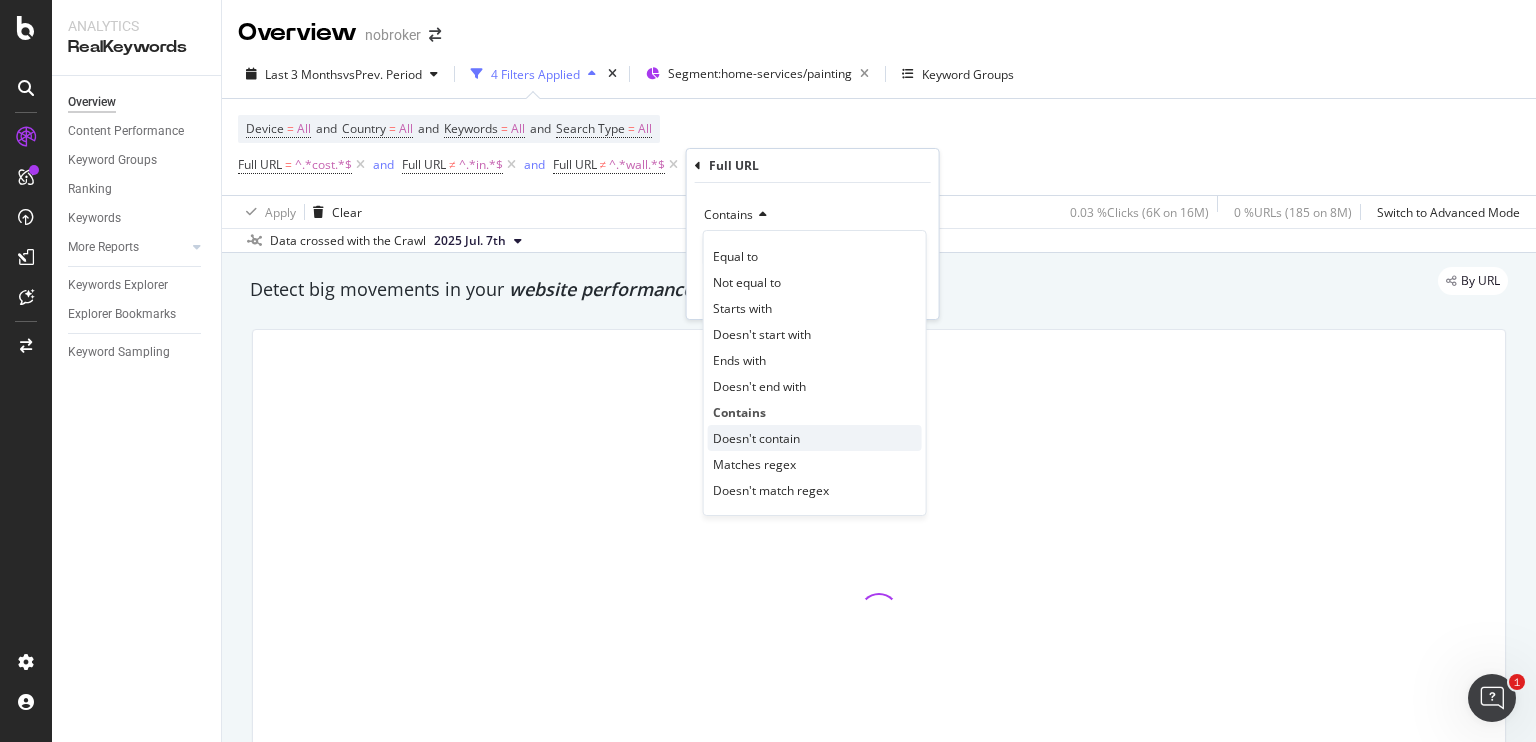 click on "Doesn't contain" at bounding box center (756, 438) 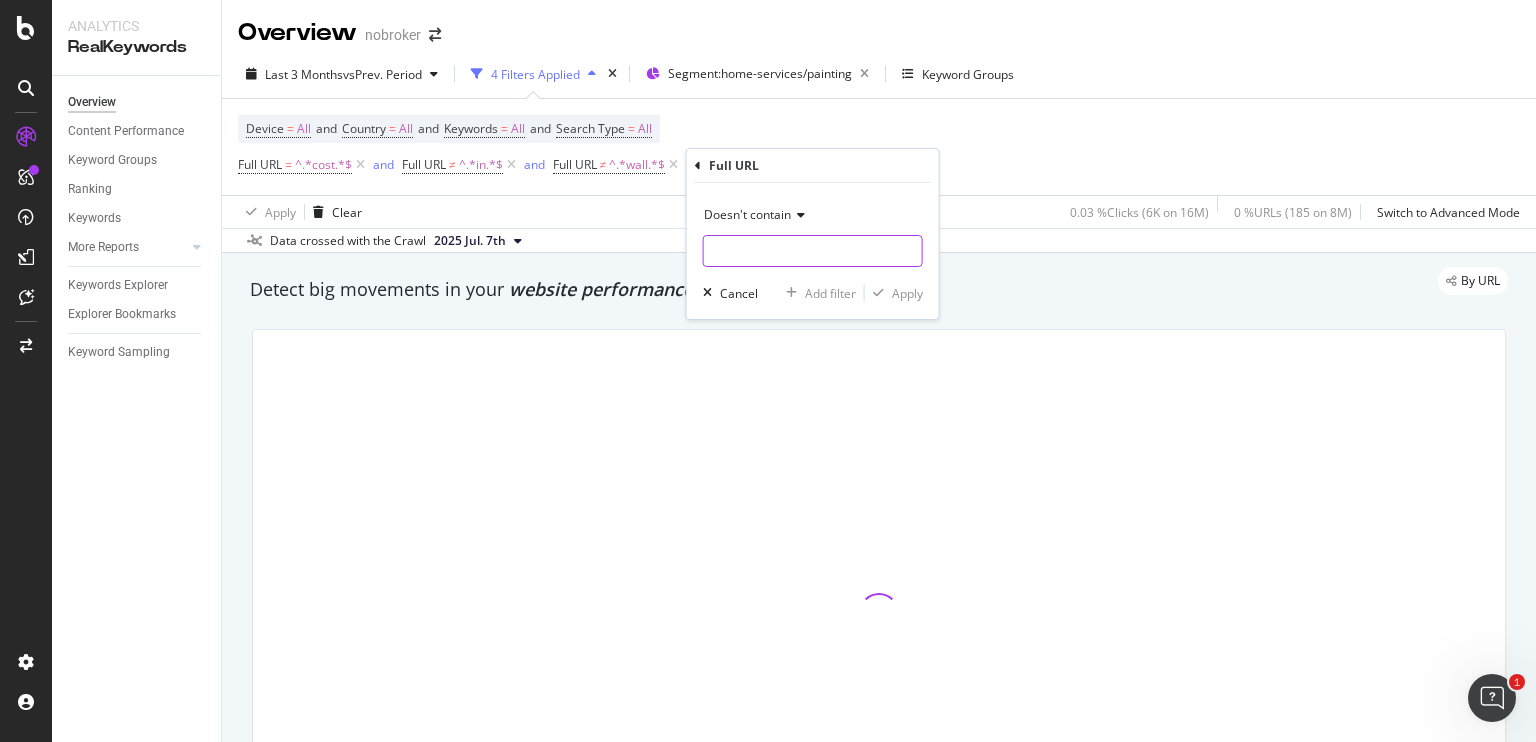 click at bounding box center (813, 251) 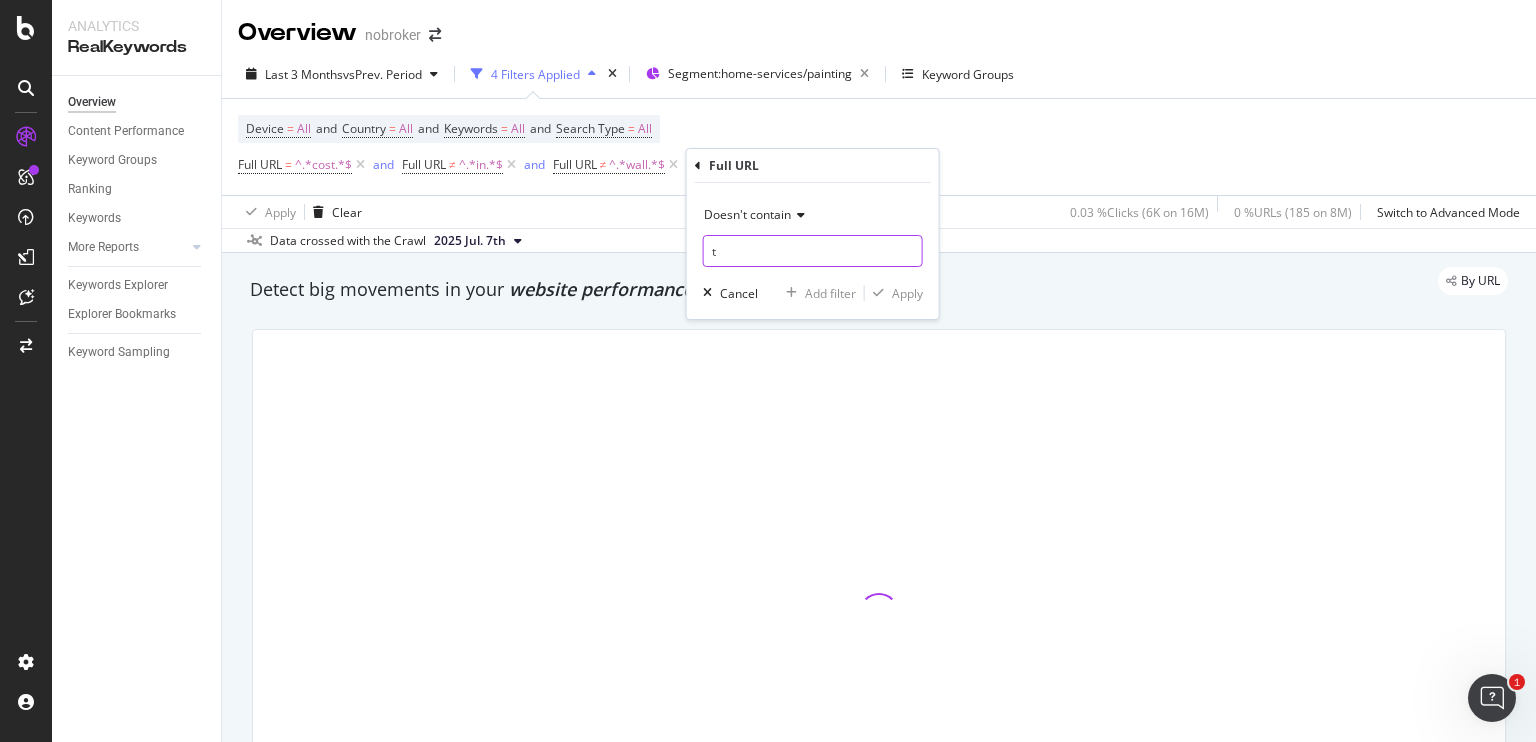 type on "te" 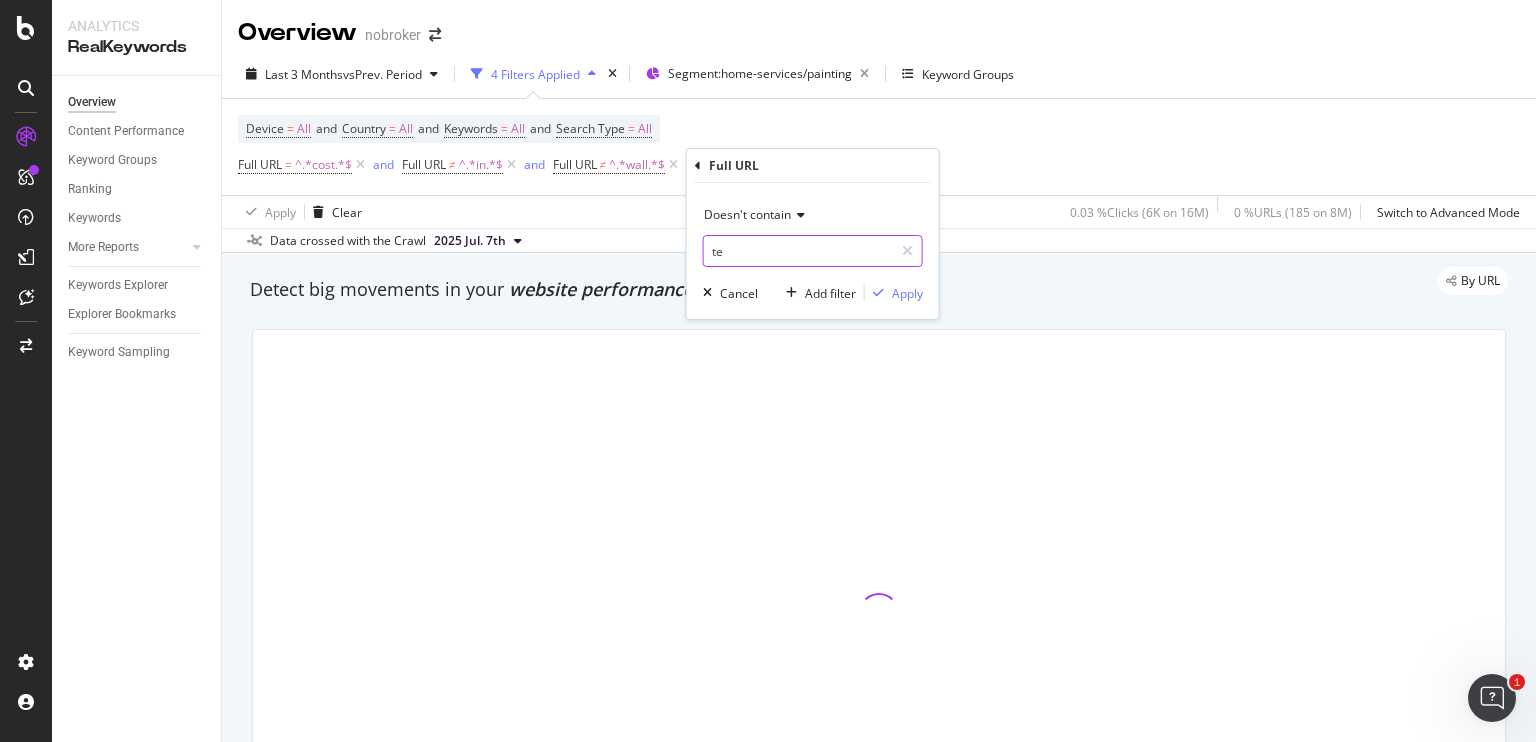 click on "te" at bounding box center [798, 251] 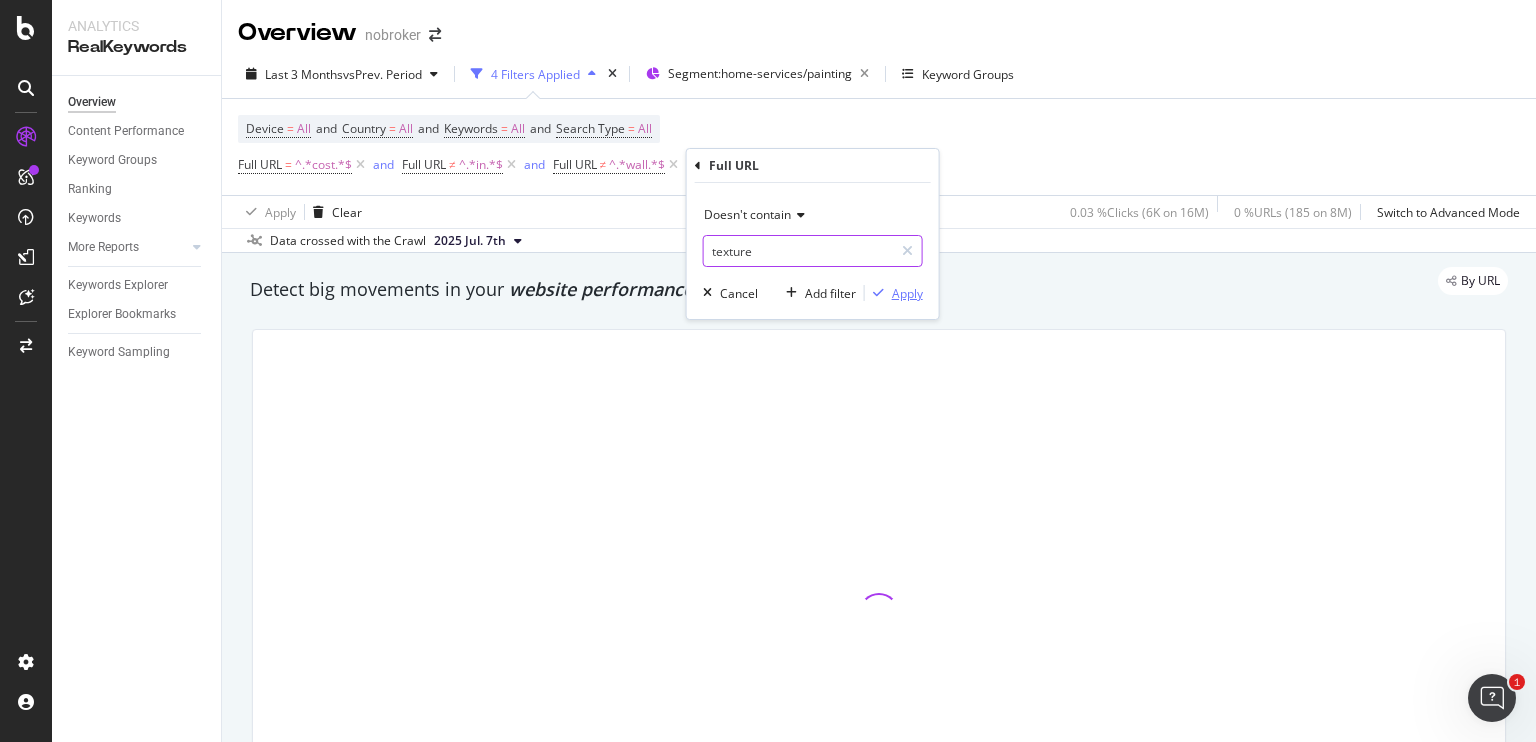 type on "texture" 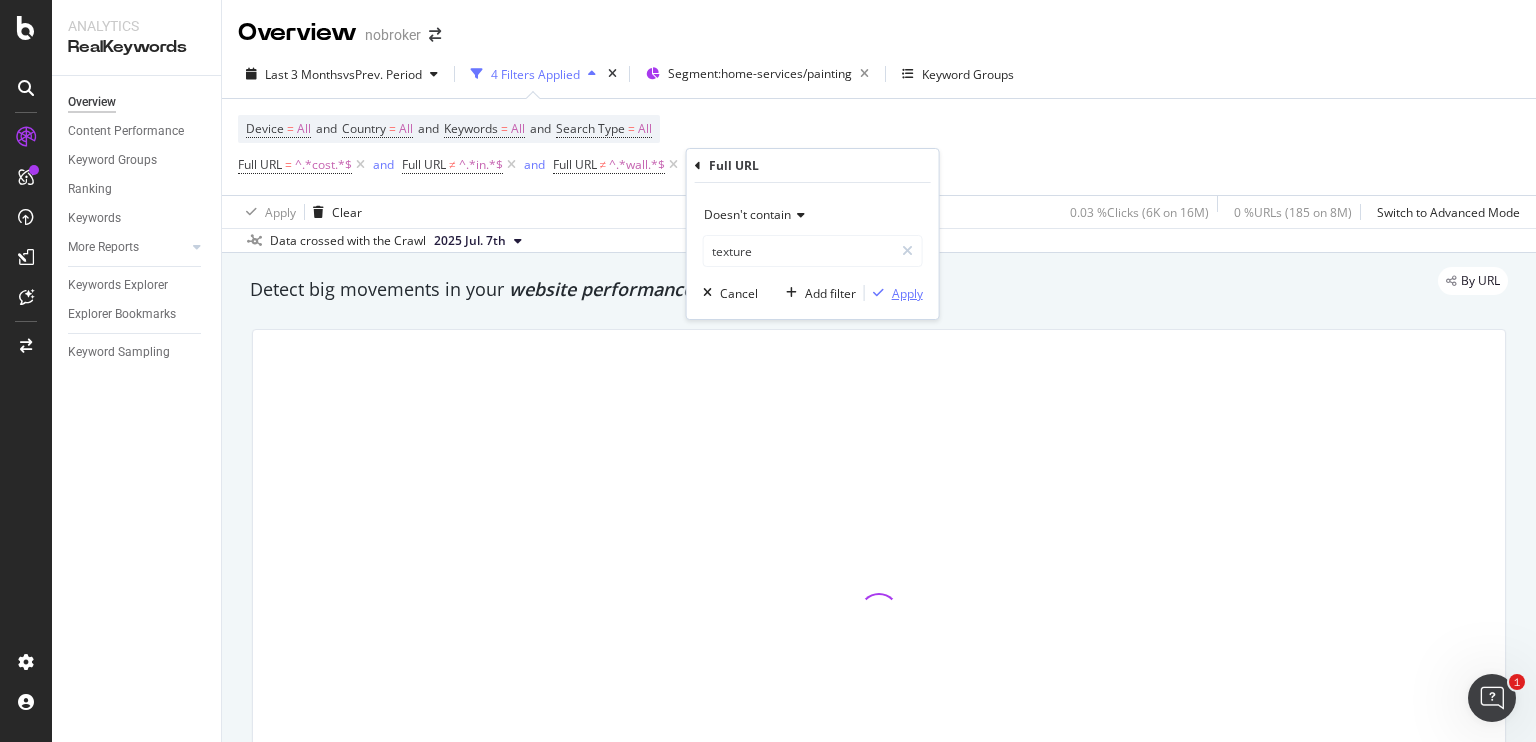 click on "Apply" at bounding box center [907, 293] 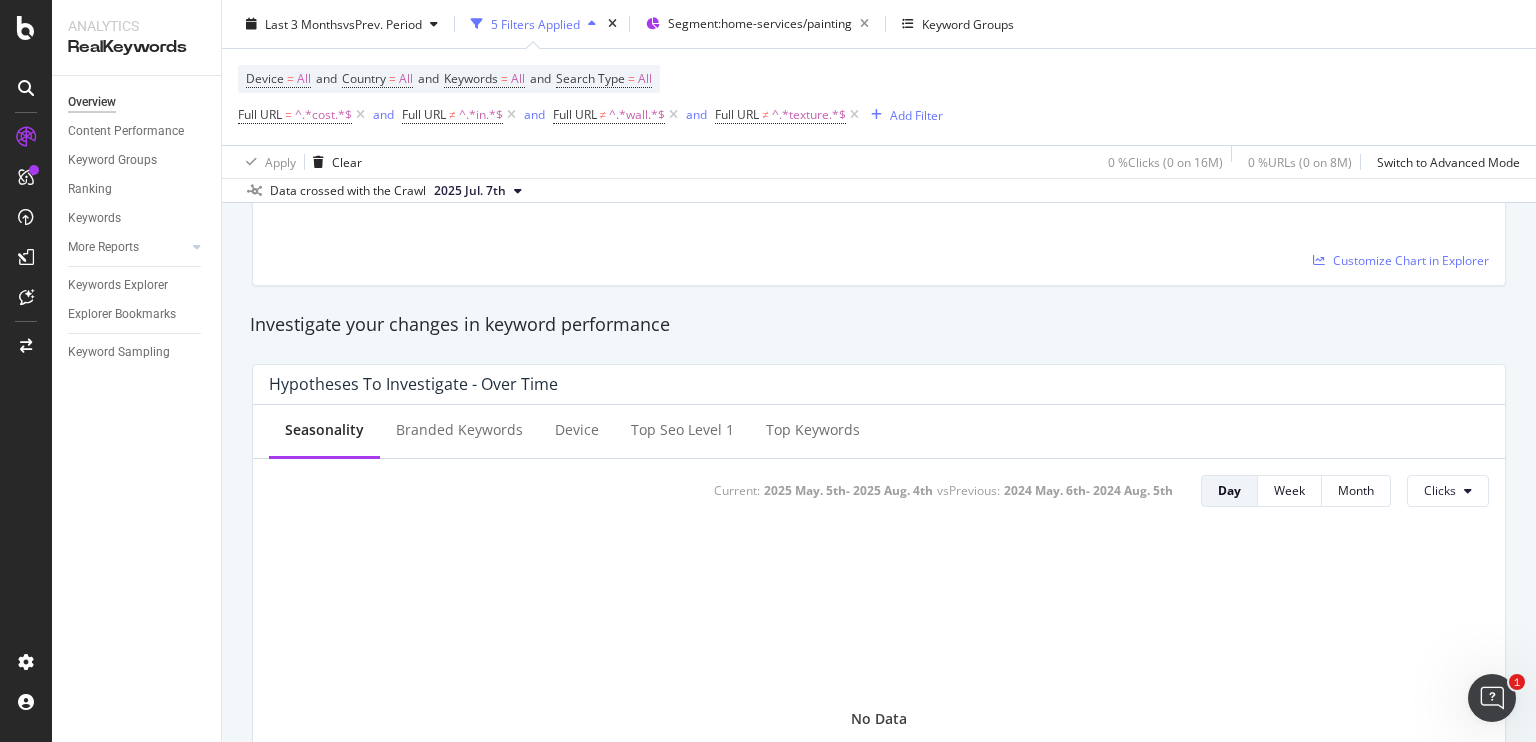 scroll, scrollTop: 584, scrollLeft: 0, axis: vertical 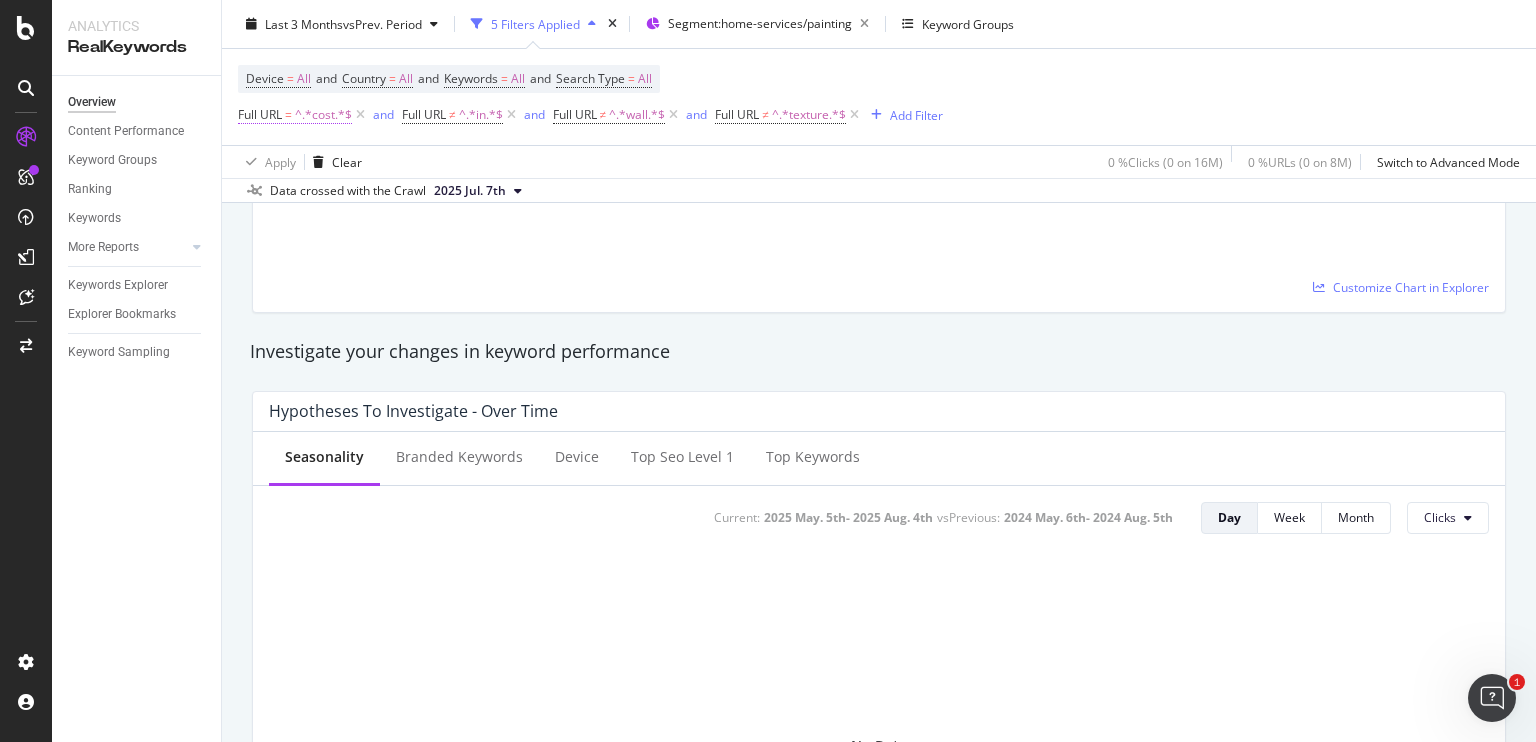click on "^.*cost.*$" at bounding box center [323, 115] 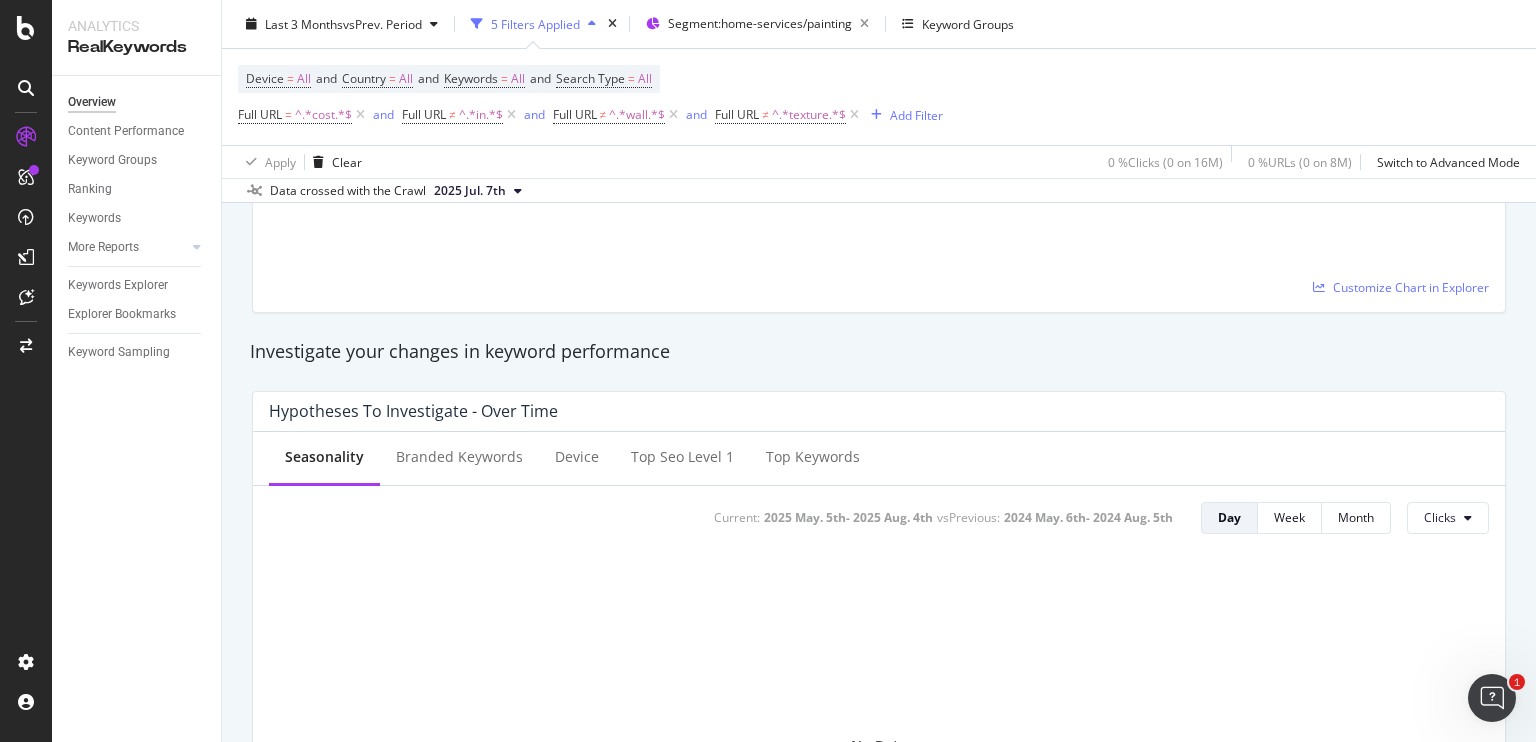 click on "Apply Clear 0 %  Clicks ( 0 on 16M ) 0 %  URLs ( 0 on 8M ) Switch to Advanced Mode" at bounding box center [879, 161] 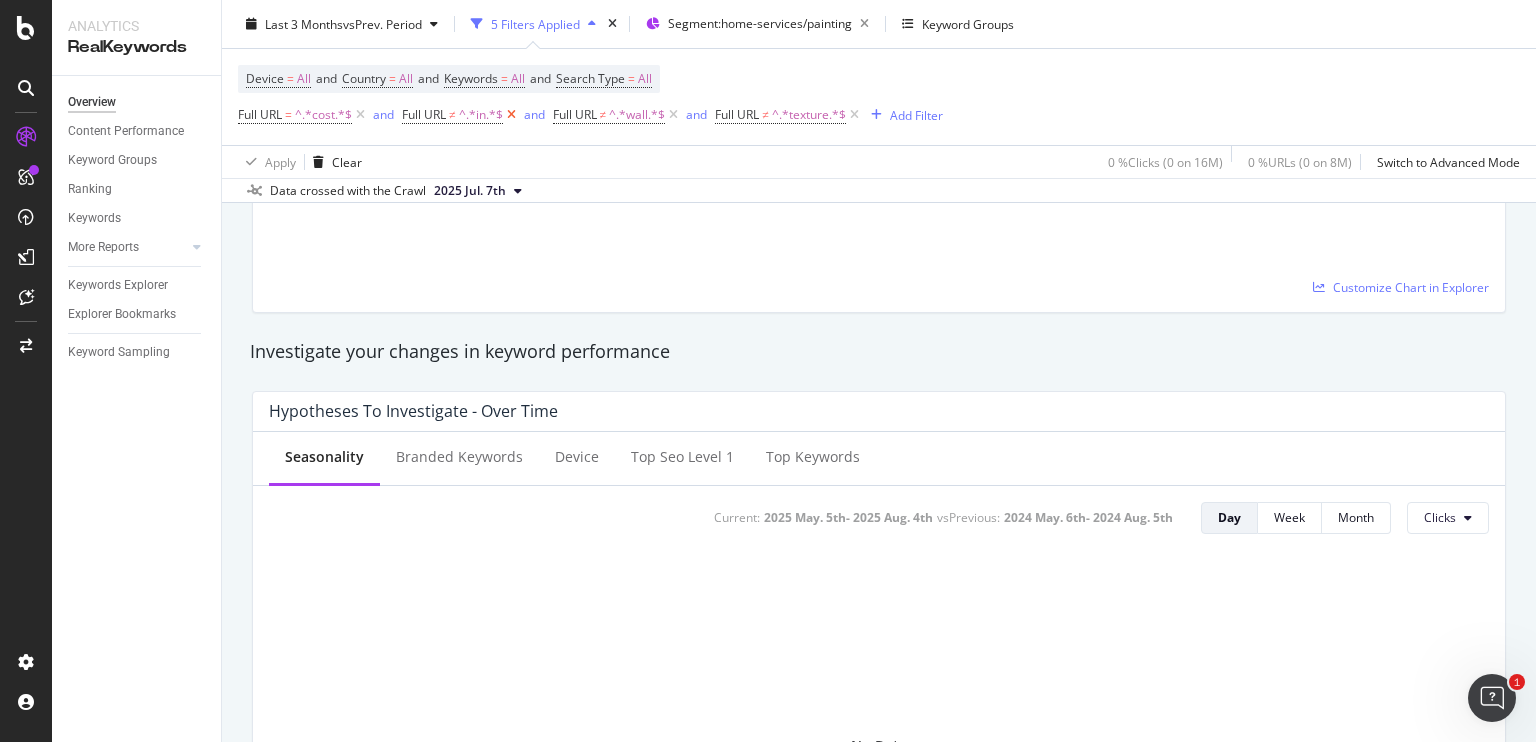 click at bounding box center (511, 115) 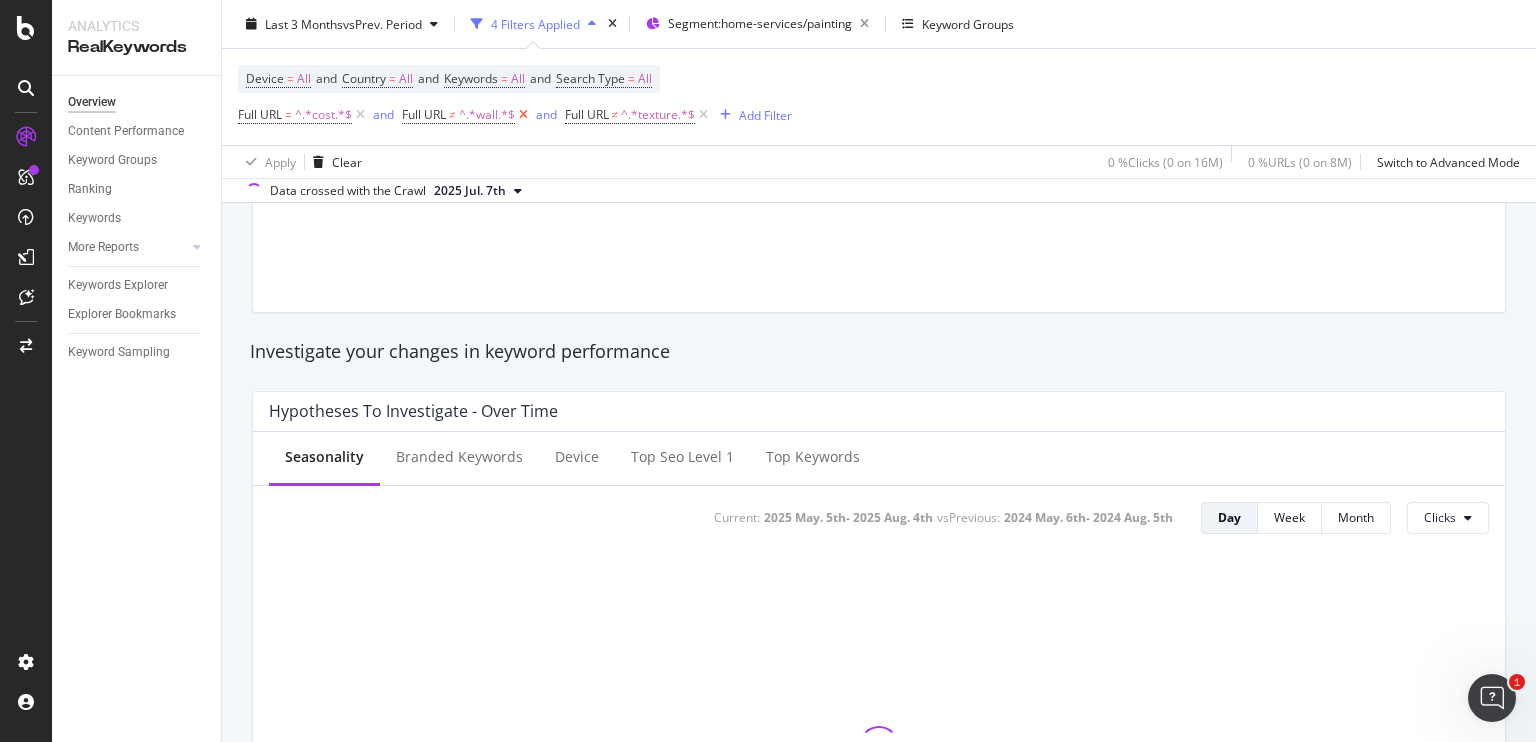 click on "^.*wall.*$" at bounding box center [487, 115] 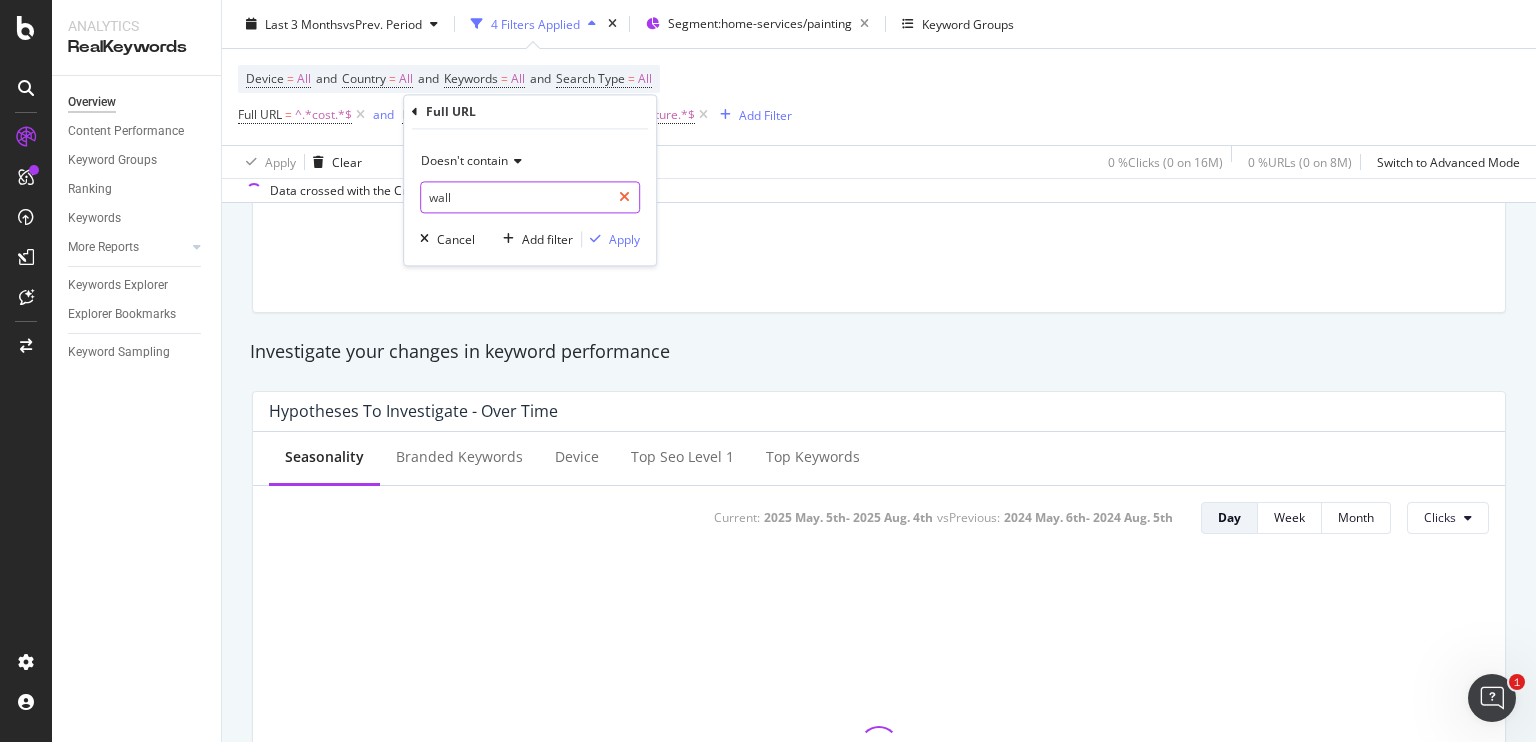 click at bounding box center (624, 198) 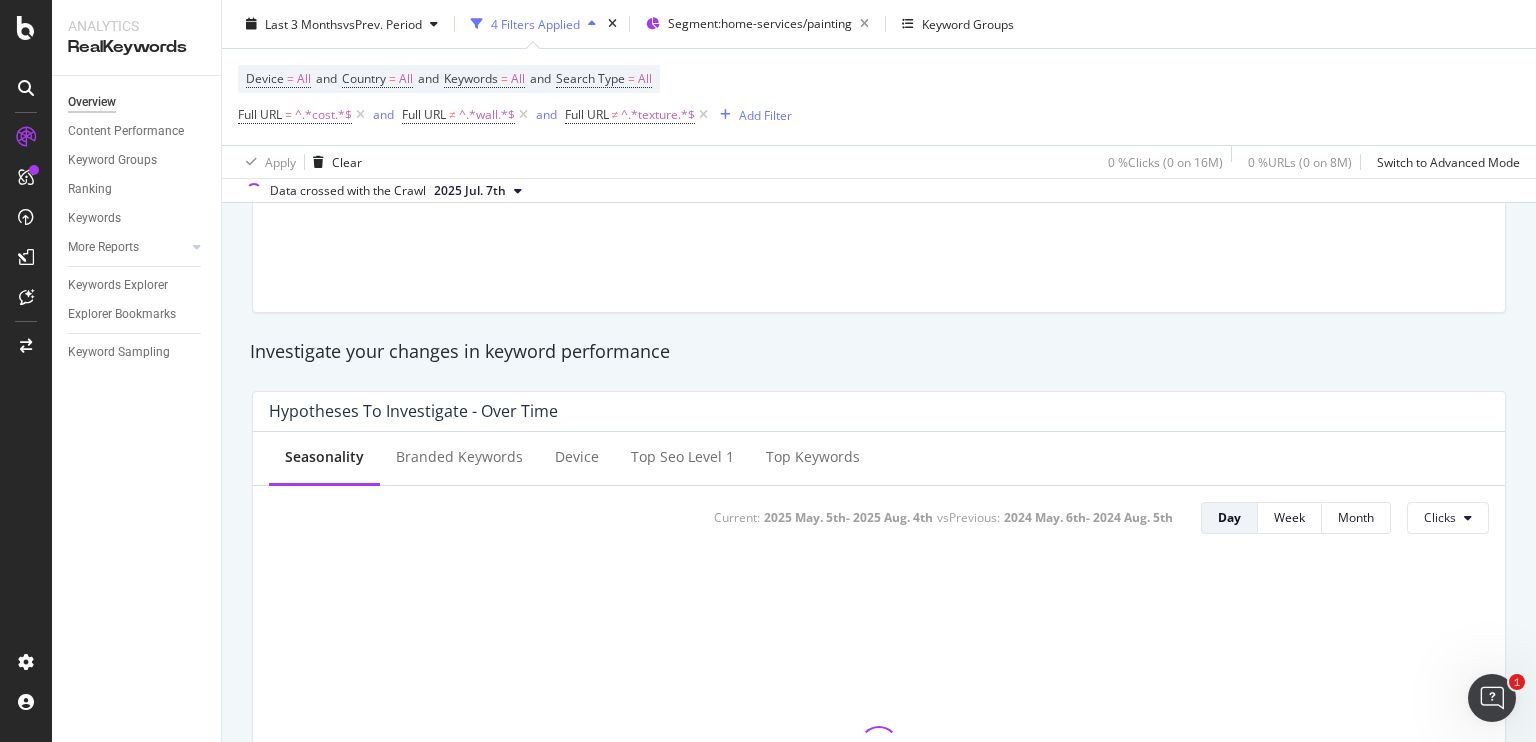 click on "Apply Clear 0 %  Clicks ( 0 on 16M ) 0 %  URLs ( 0 on 8M ) Switch to Advanced Mode" at bounding box center (879, 161) 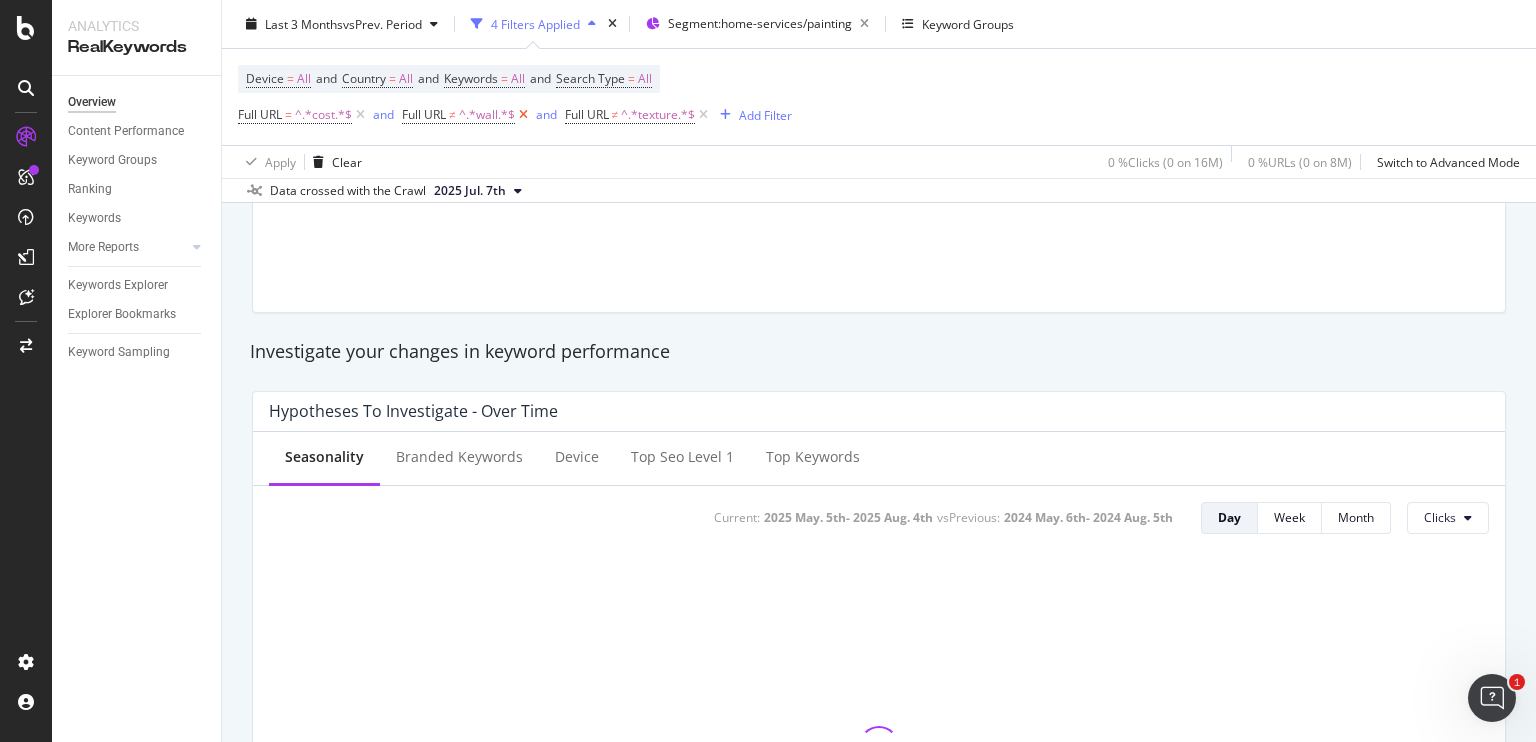 click at bounding box center [523, 115] 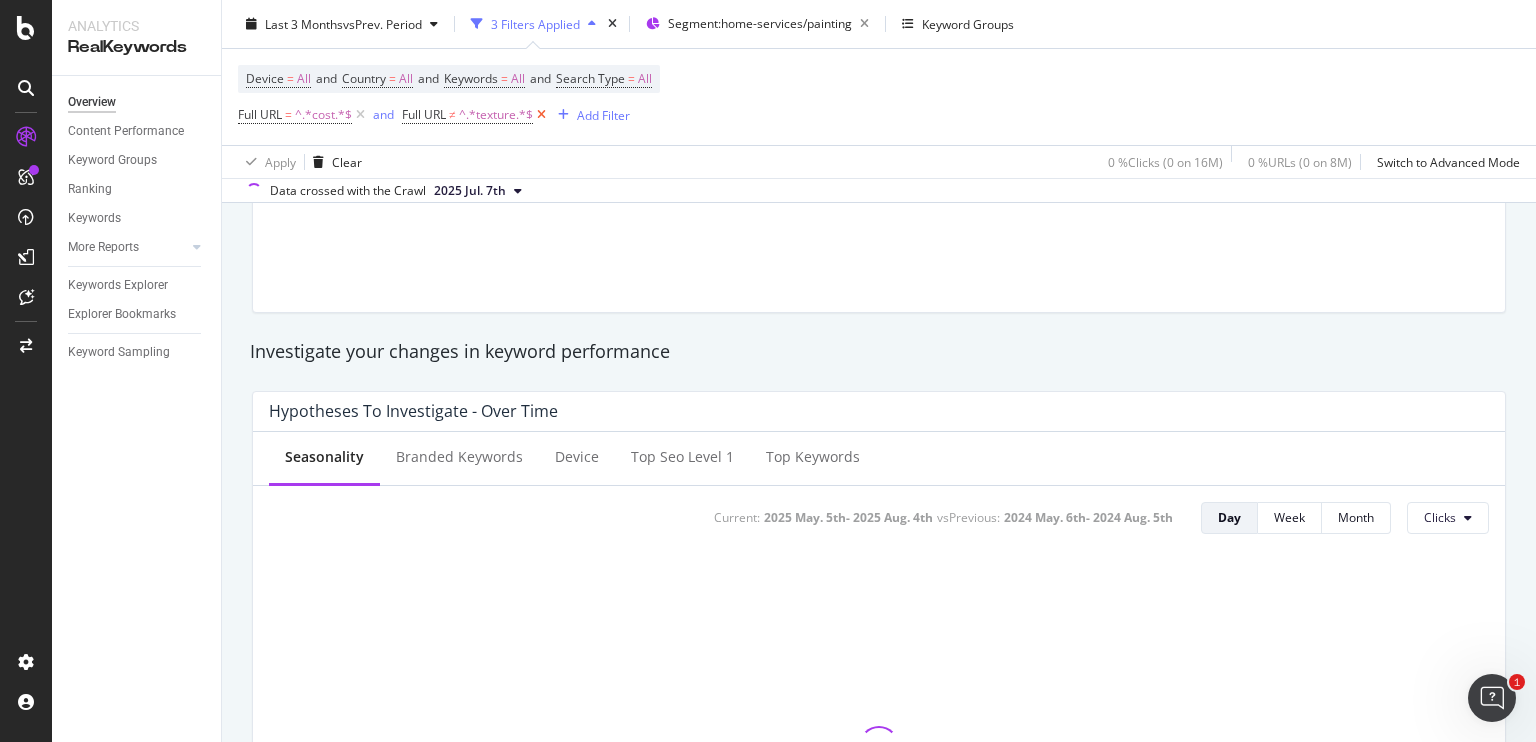 click on "^.*texture.*$" at bounding box center [496, 115] 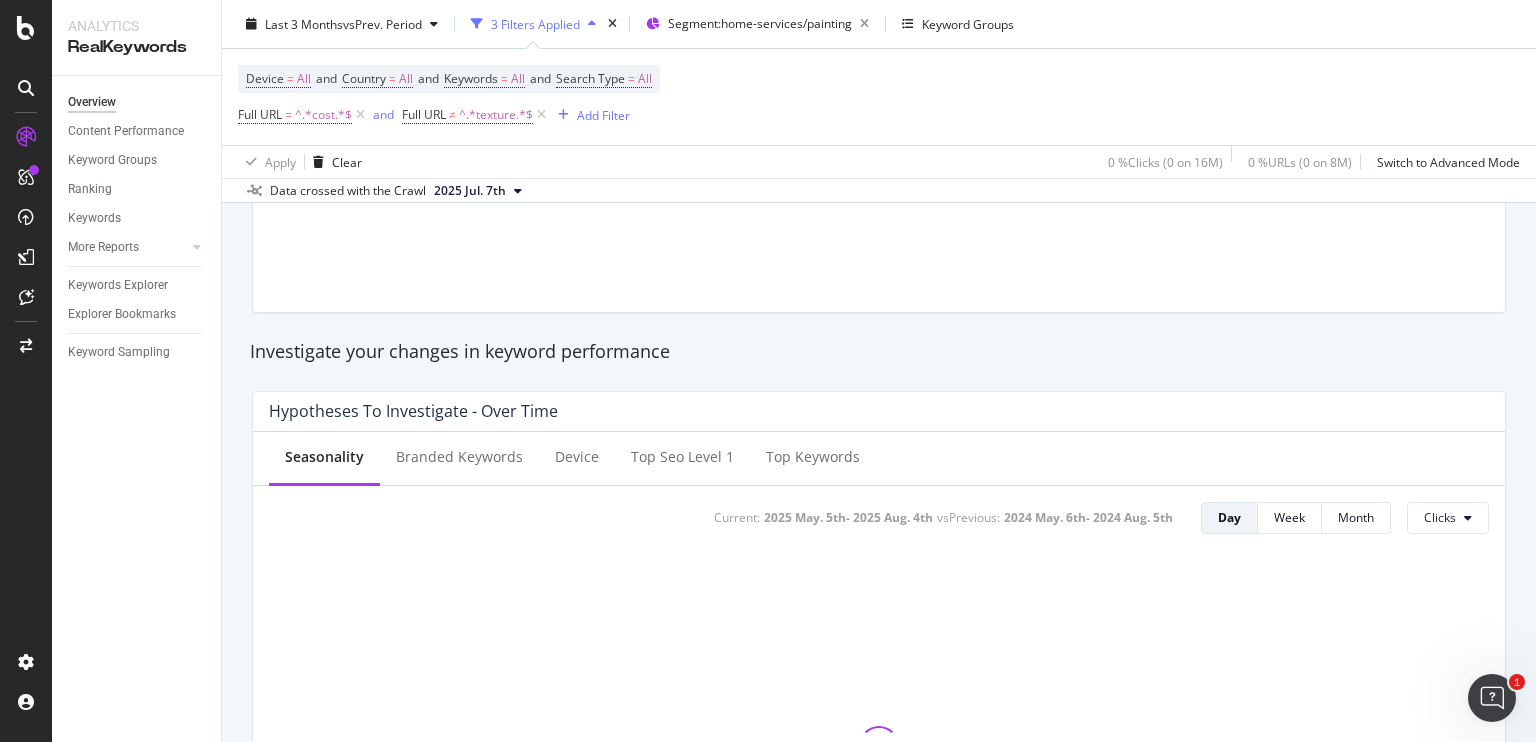 click on "Apply Clear 0 %  Clicks ( 0 on 16M ) 0 %  URLs ( 0 on 8M ) Switch to Advanced Mode" at bounding box center (879, 161) 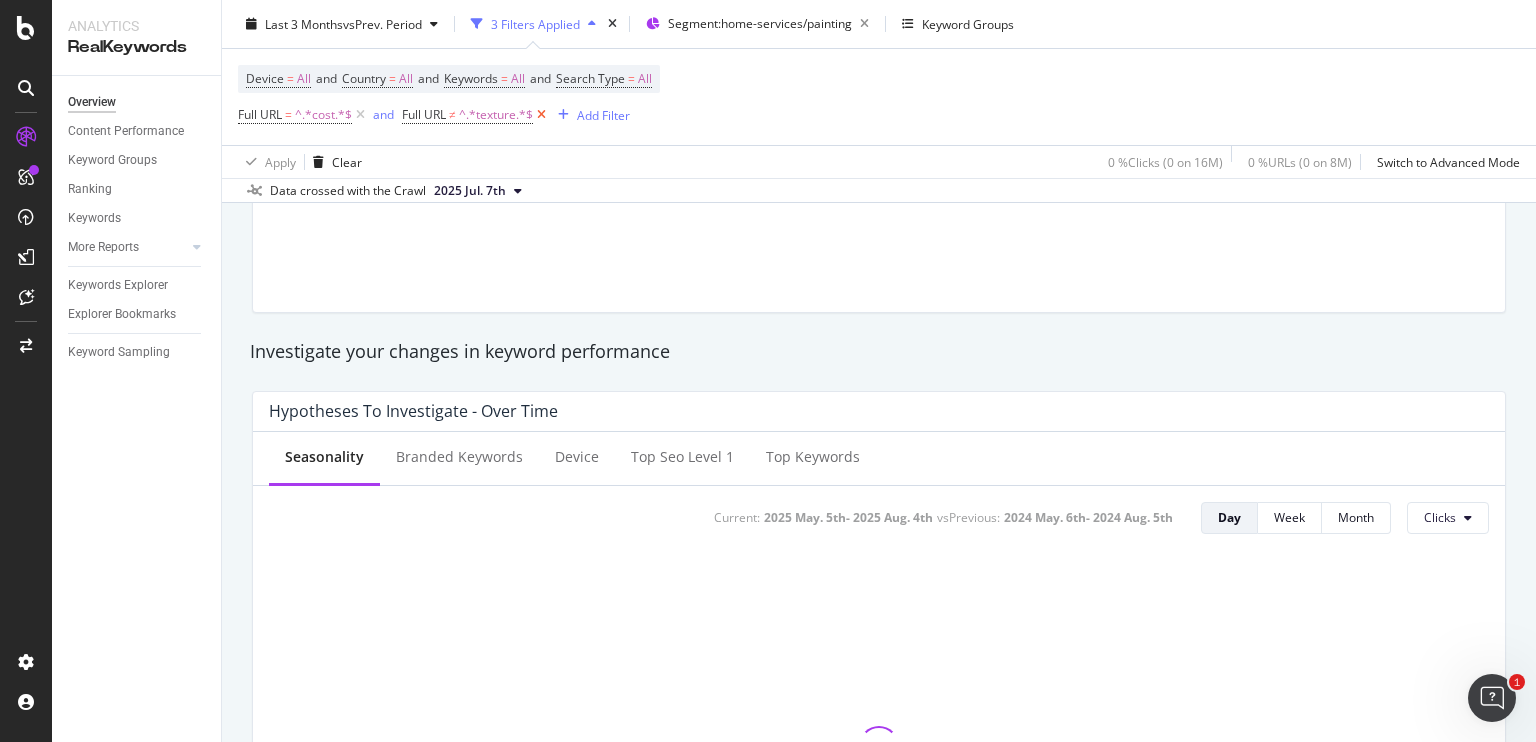 click at bounding box center [541, 115] 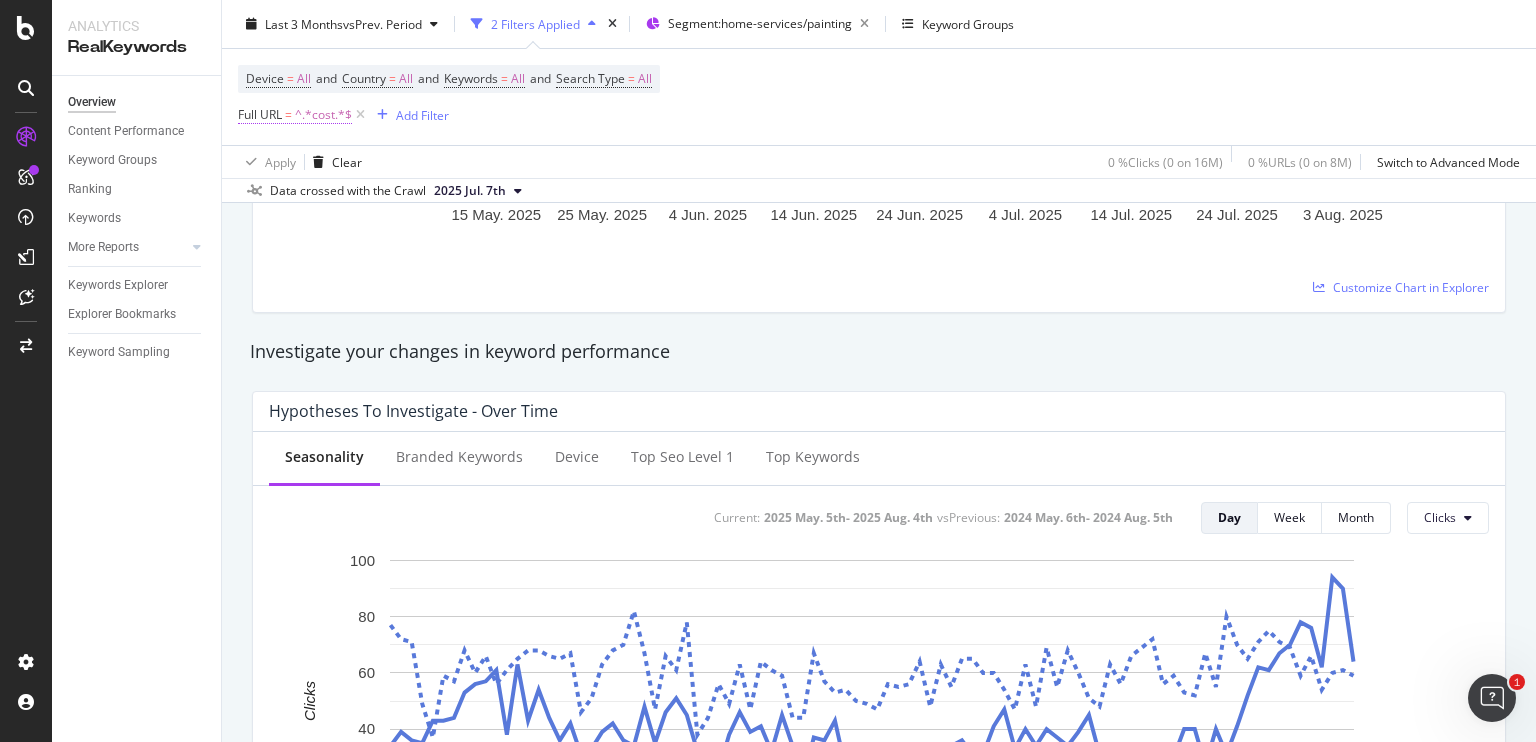 click on "Full URL" at bounding box center [260, 114] 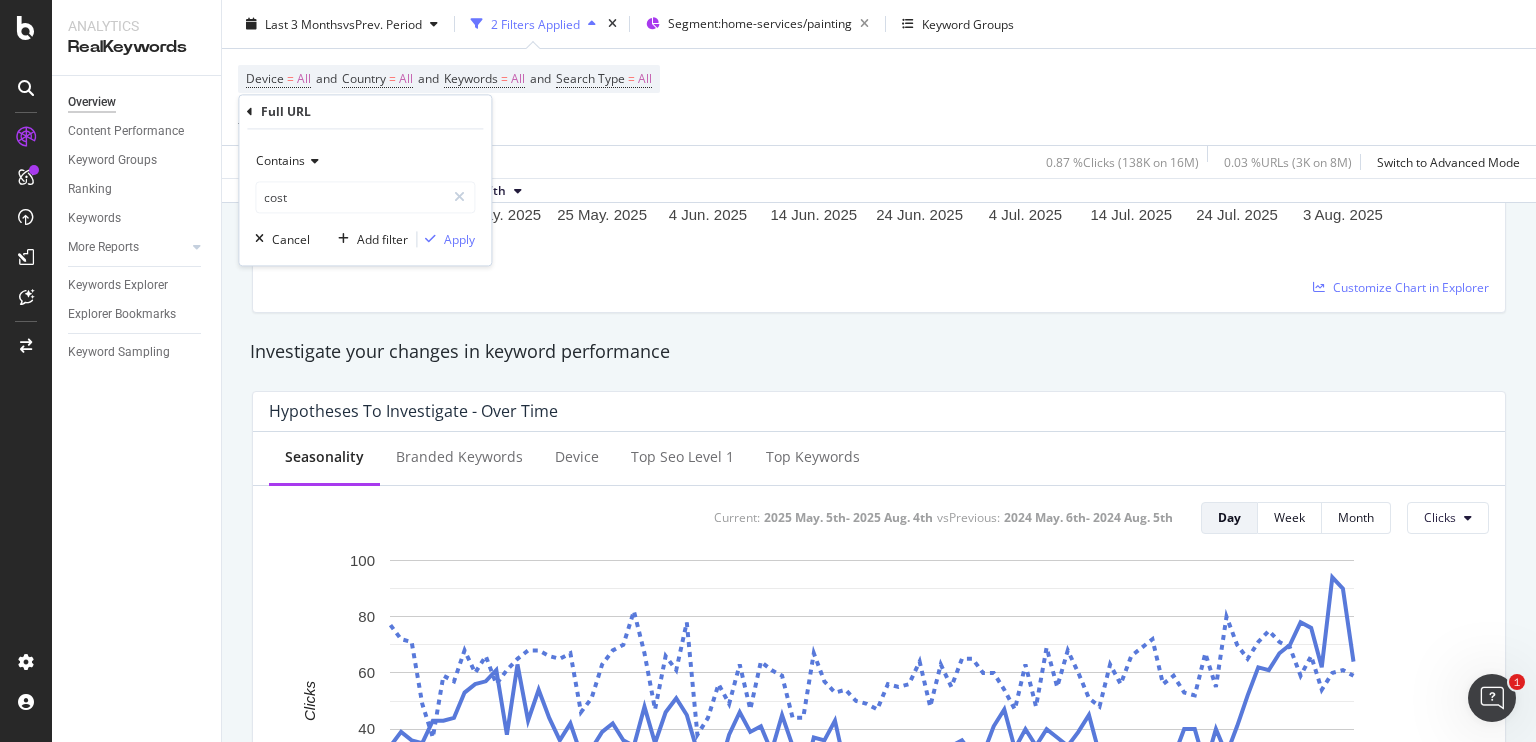 click at bounding box center [312, 162] 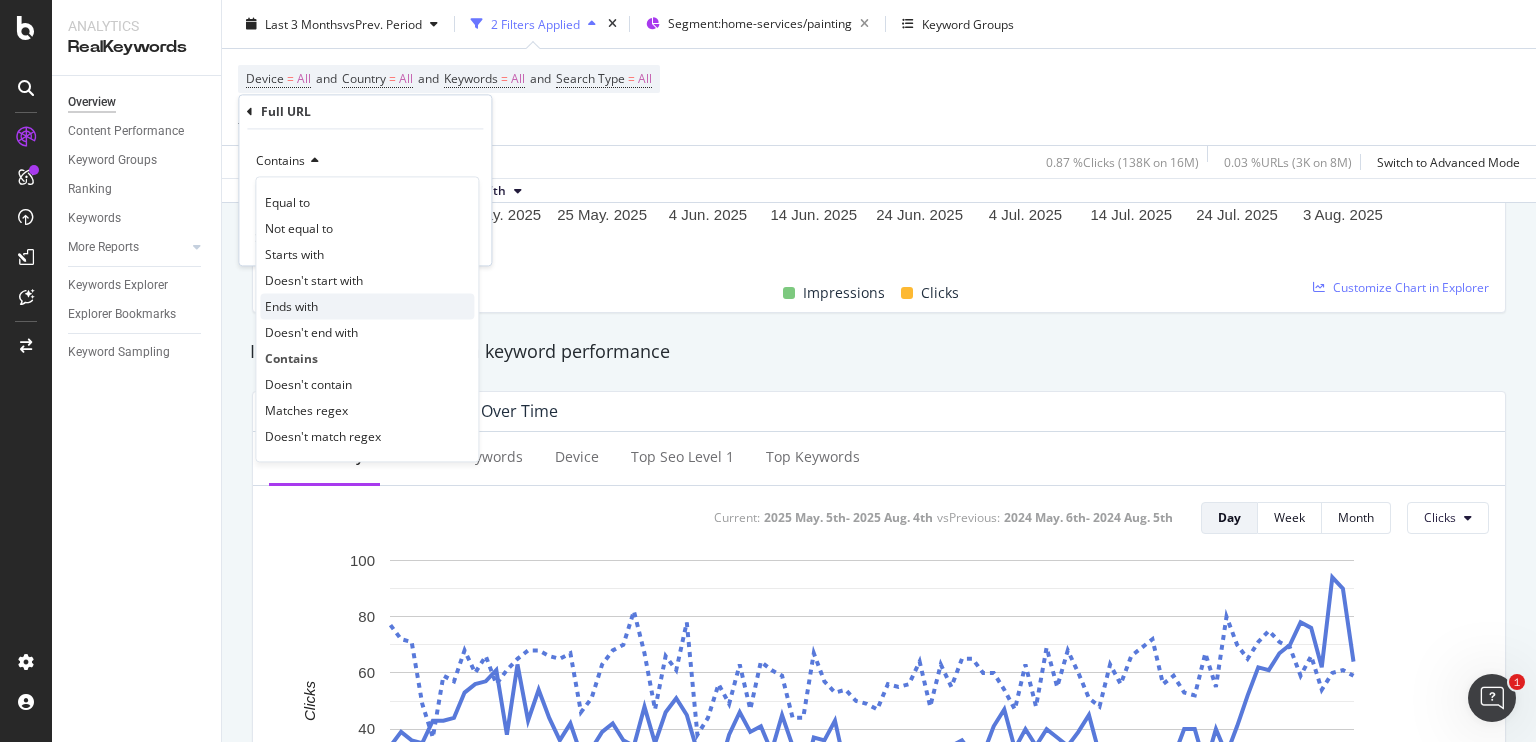 click on "Ends with" at bounding box center (291, 306) 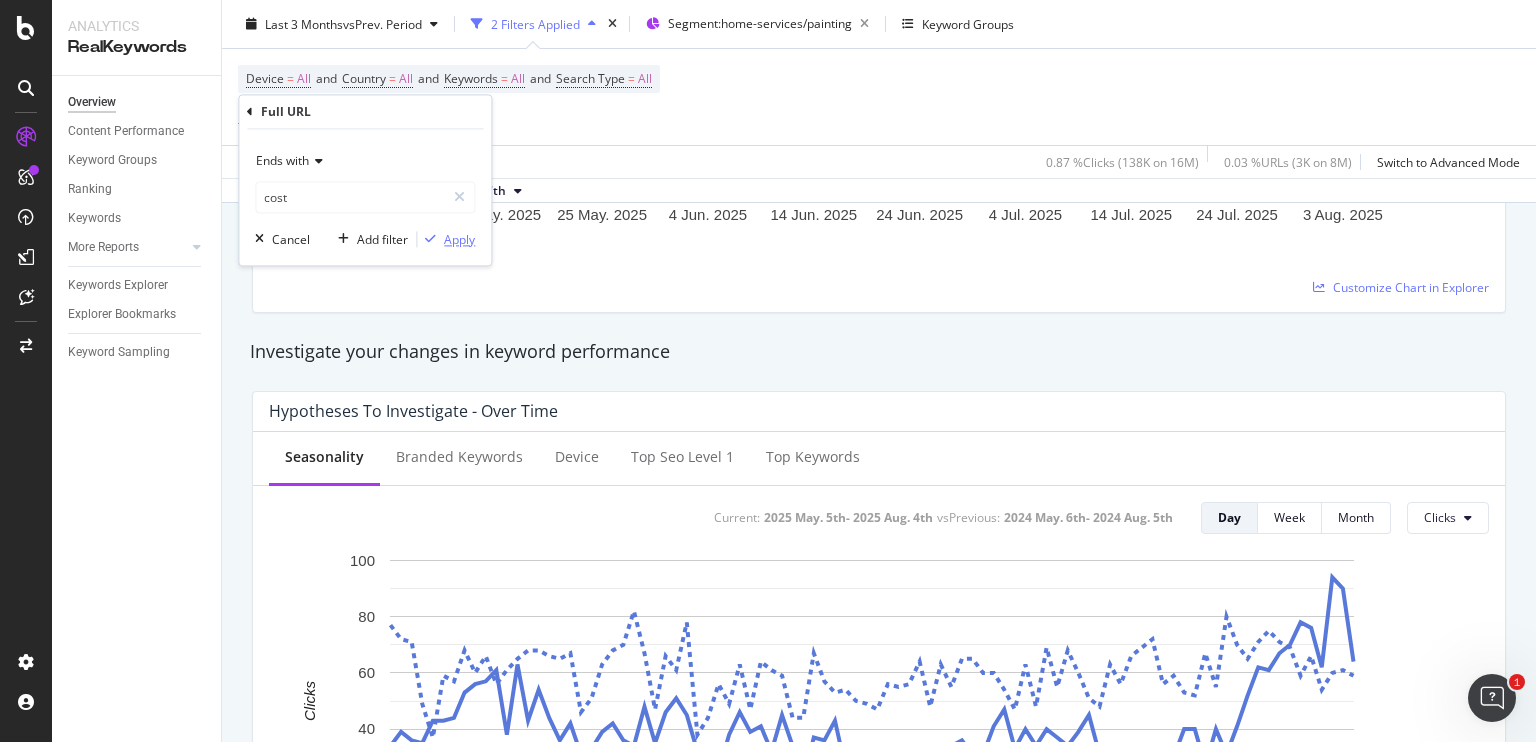 click on "Apply" at bounding box center [446, 240] 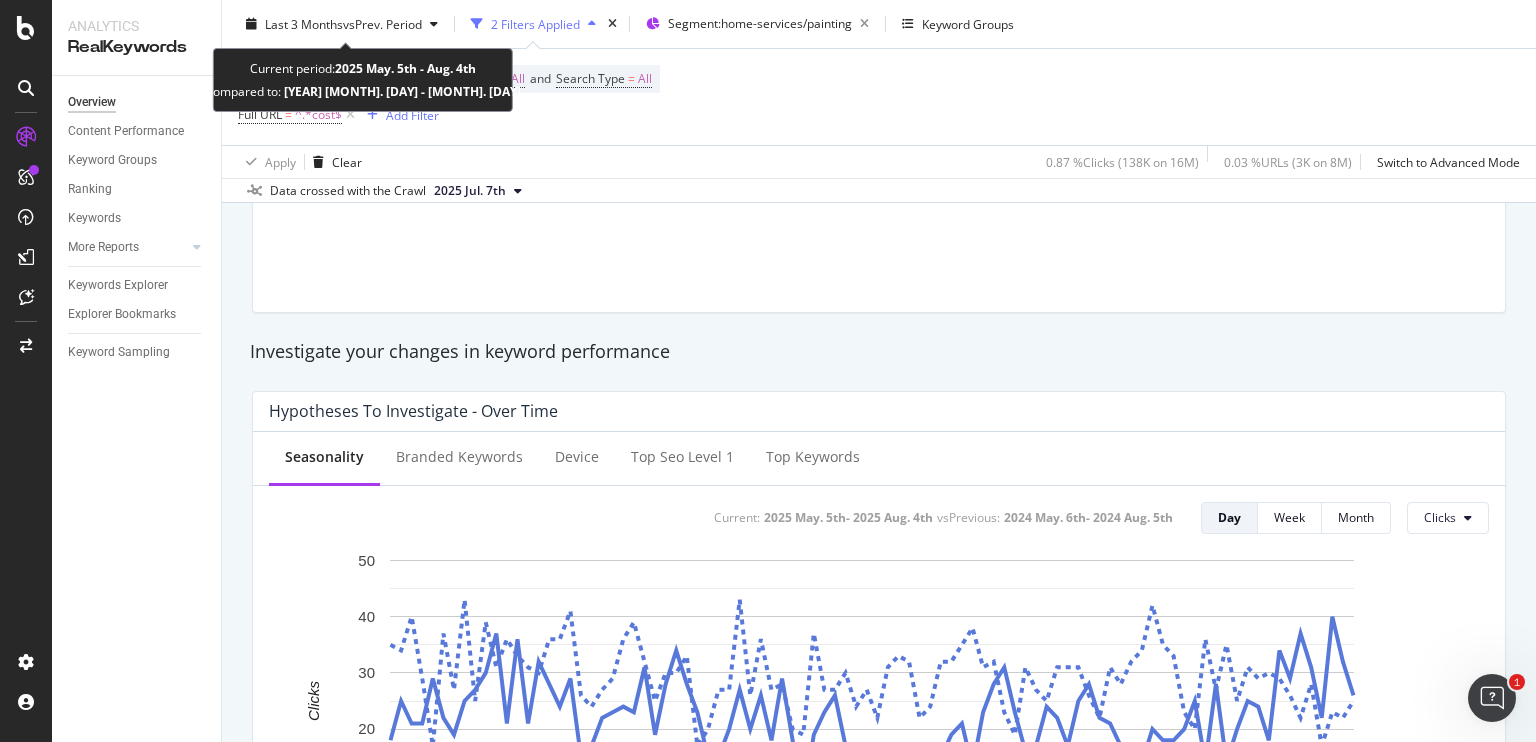 click on "Current period:  2025 May. 5th - Aug. 4th Compared to:   2025 Feb. 2nd - May. 4th" at bounding box center (363, 80) 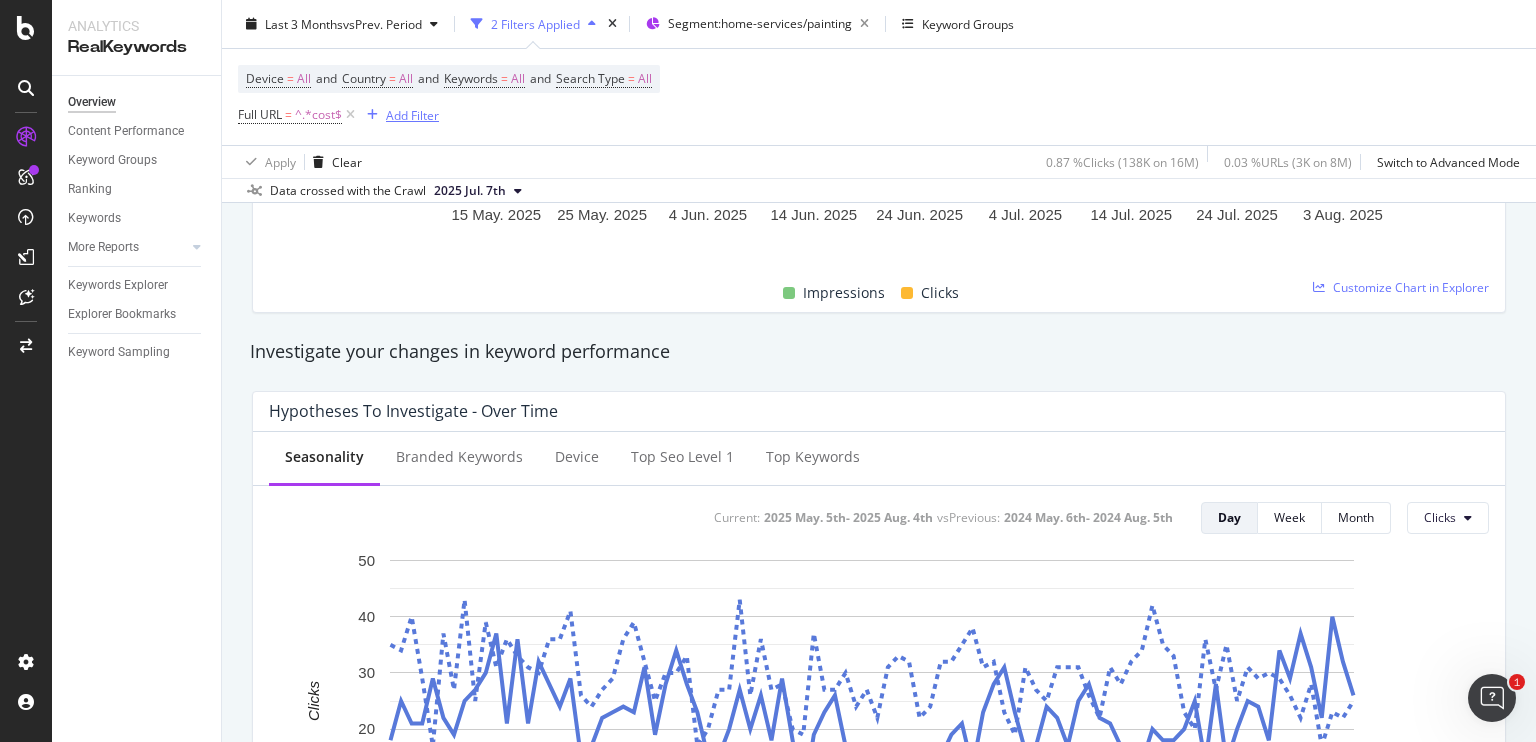 click on "Add Filter" at bounding box center (412, 114) 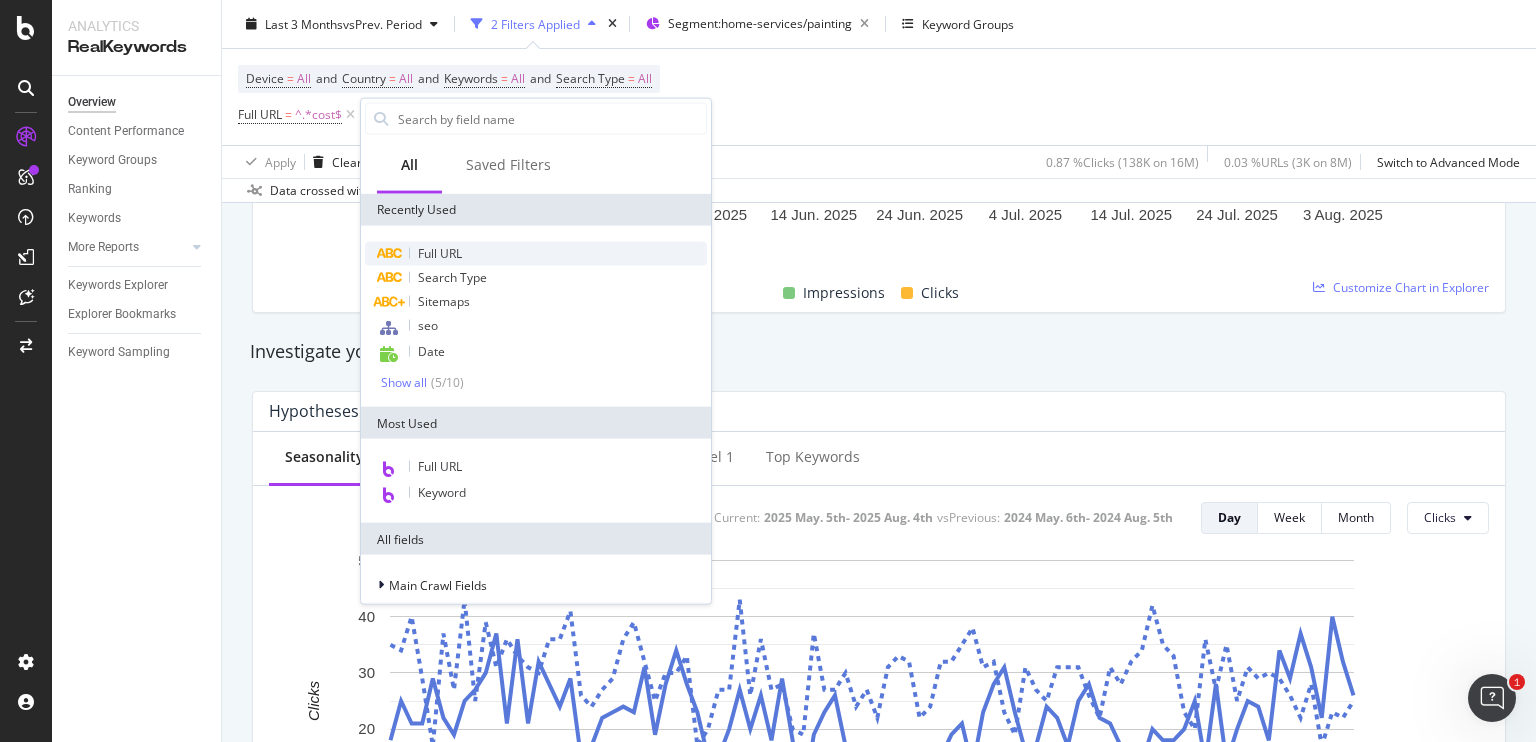 click on "Full URL" at bounding box center (536, 254) 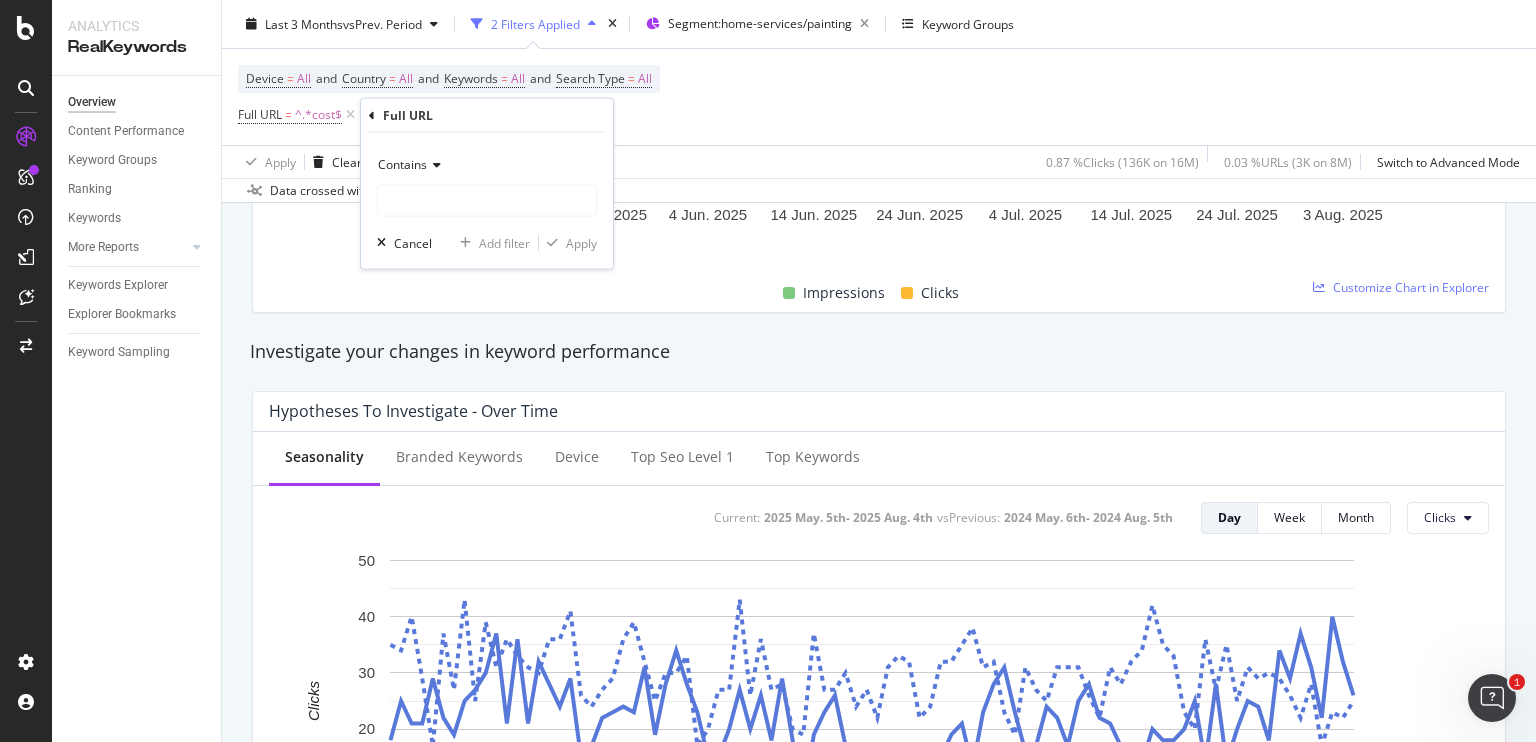 click at bounding box center [434, 165] 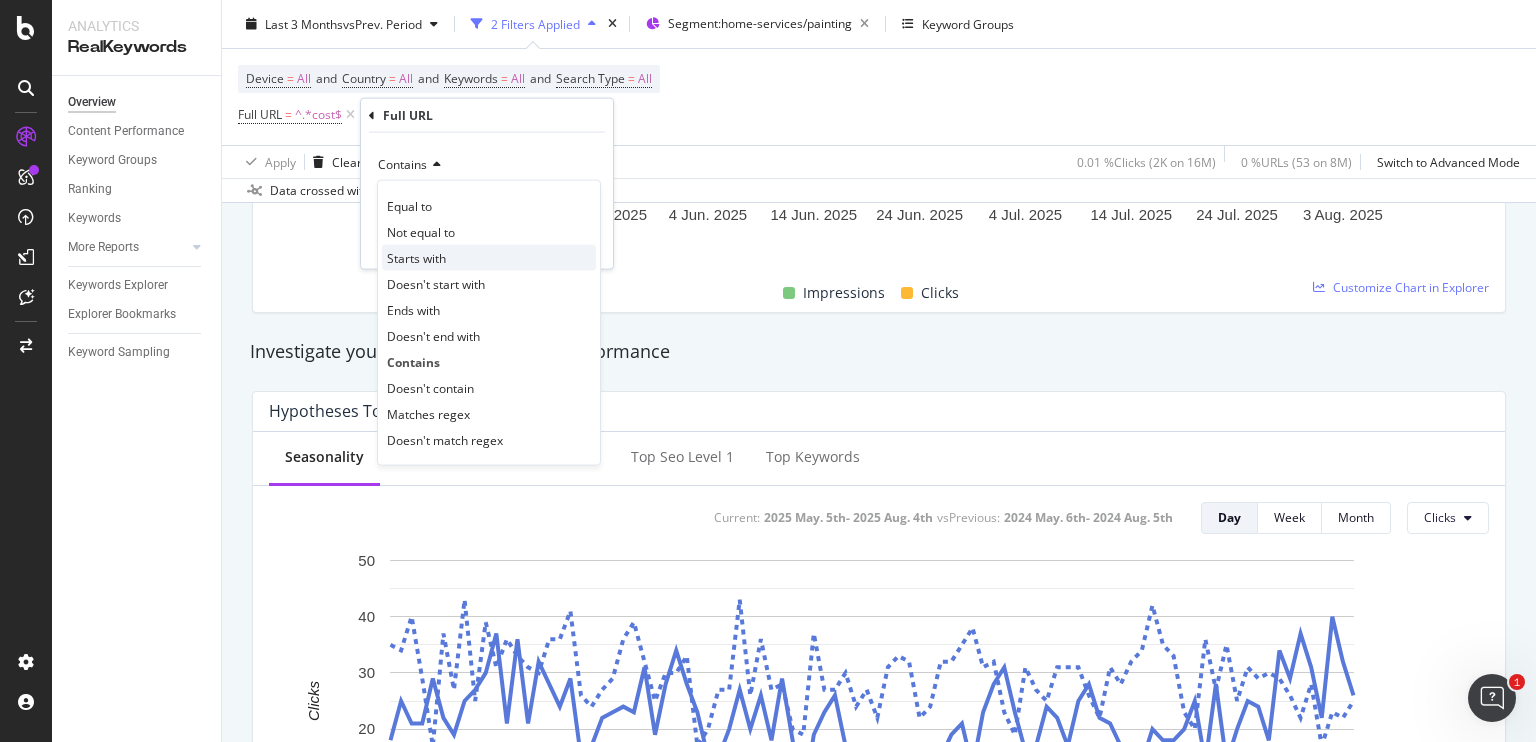 click on "Starts with" at bounding box center [416, 257] 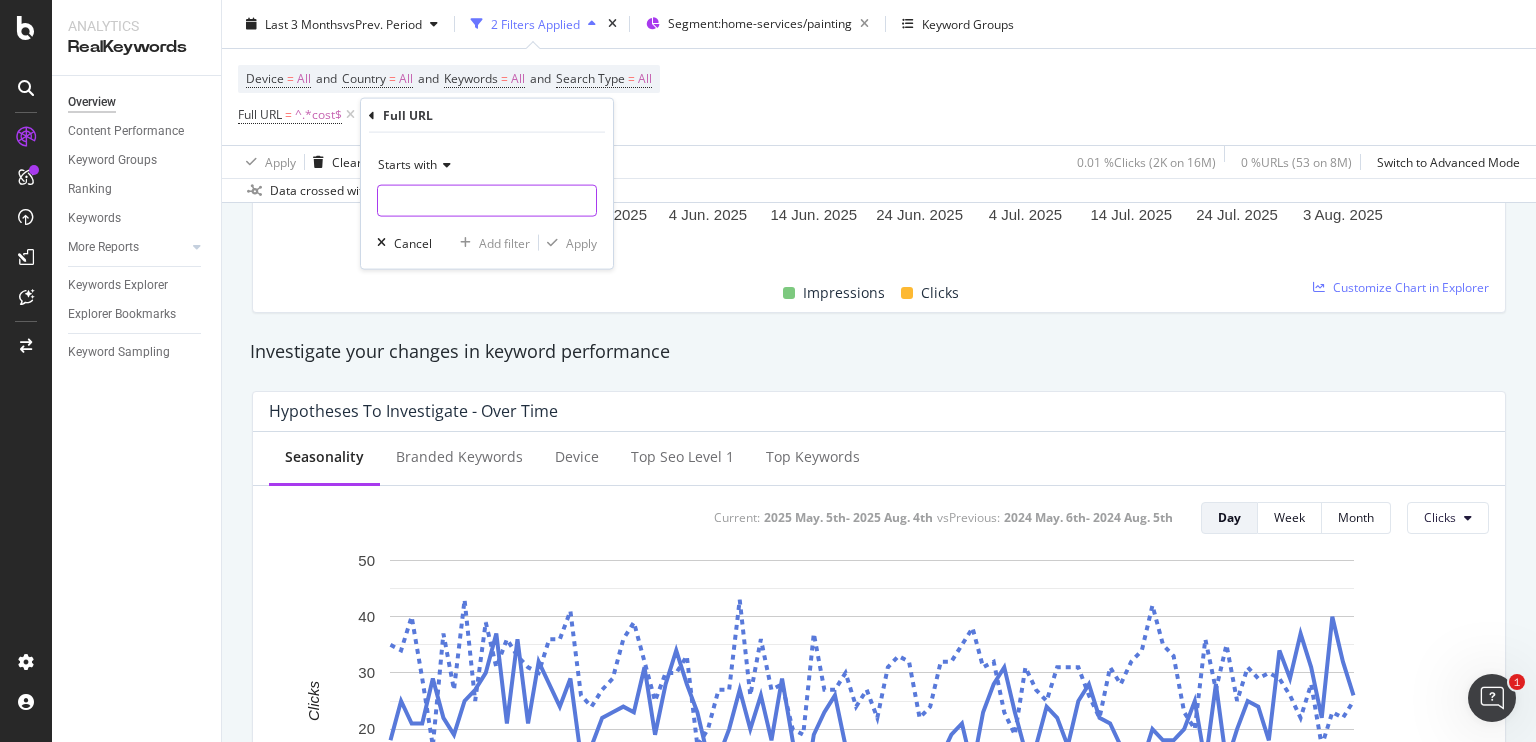 click at bounding box center (487, 201) 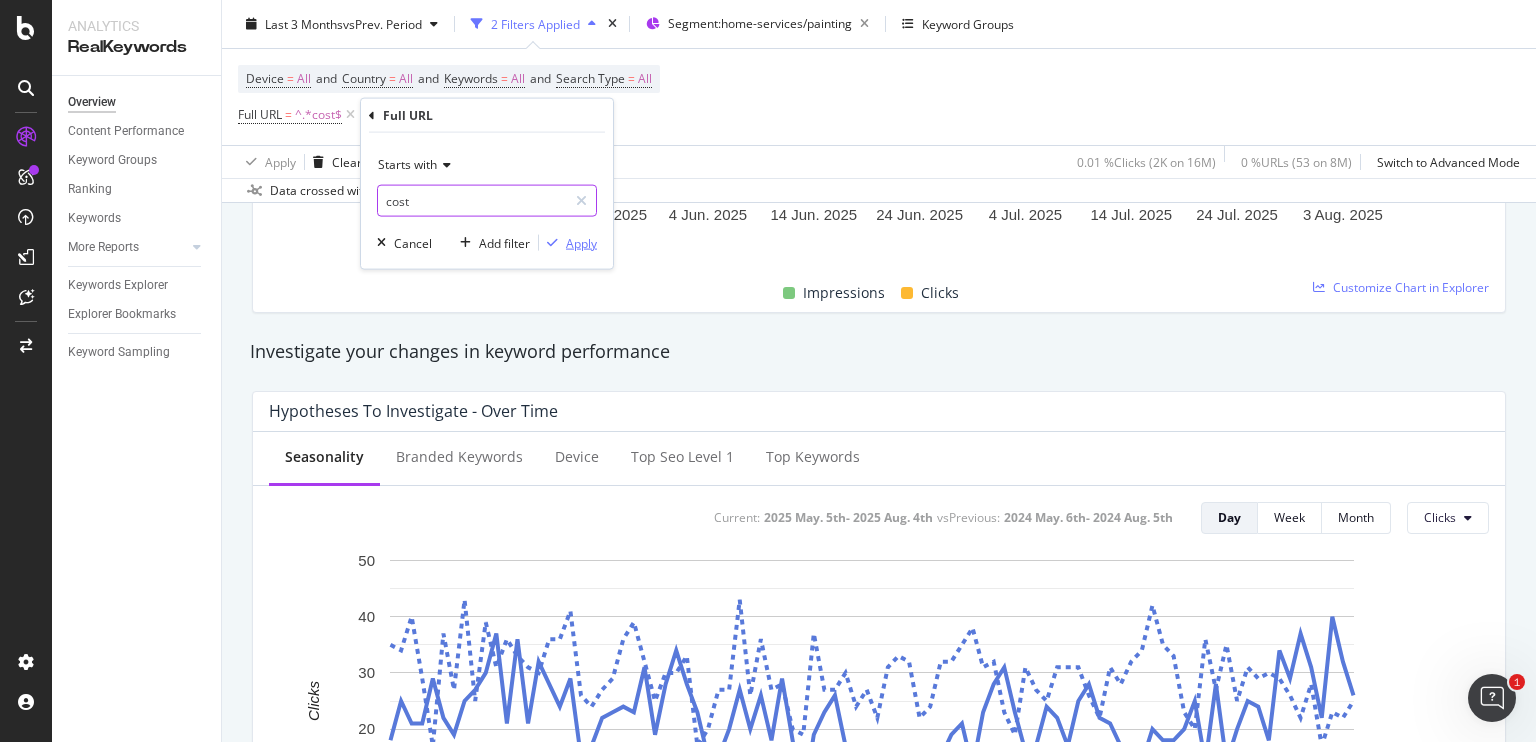 type on "cost" 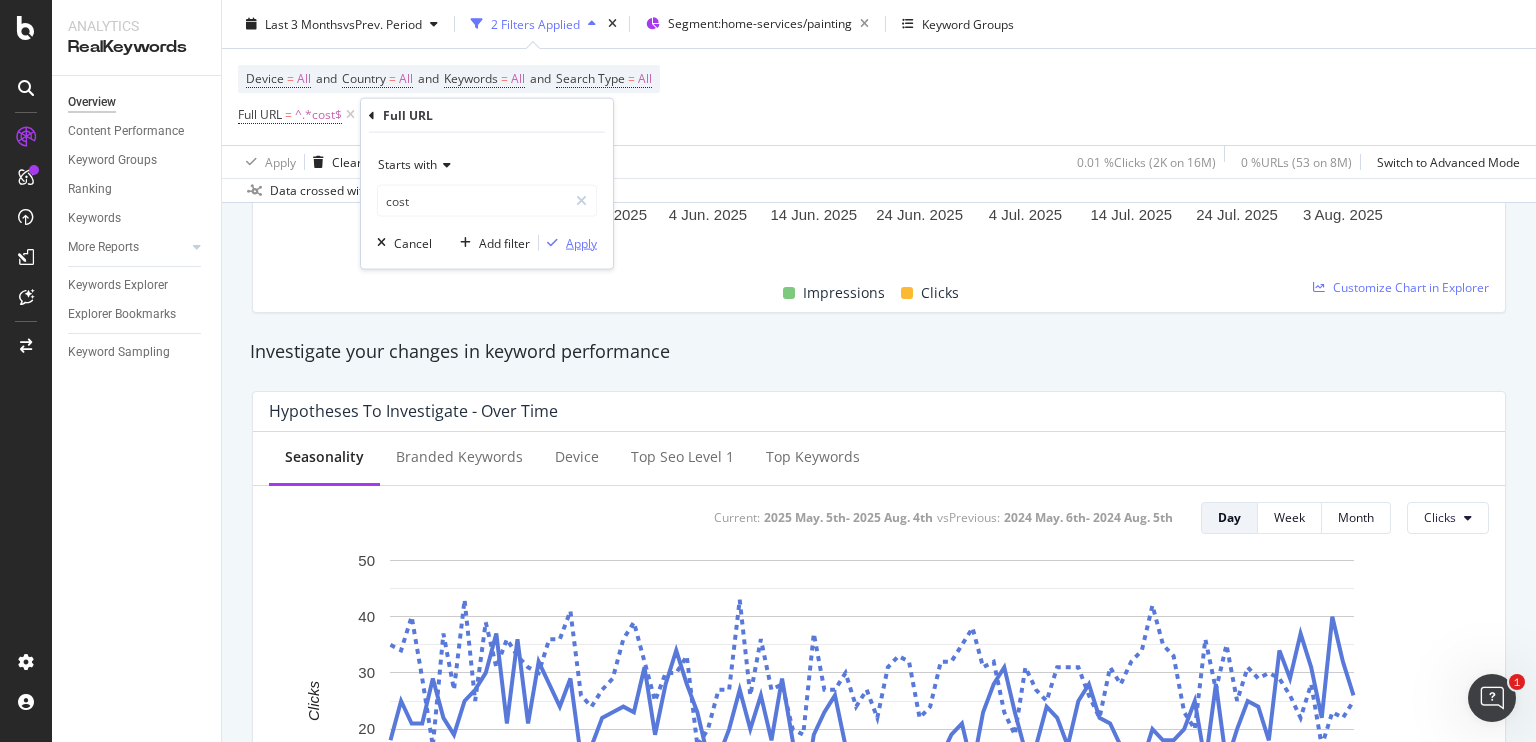 click on "Apply" at bounding box center [581, 242] 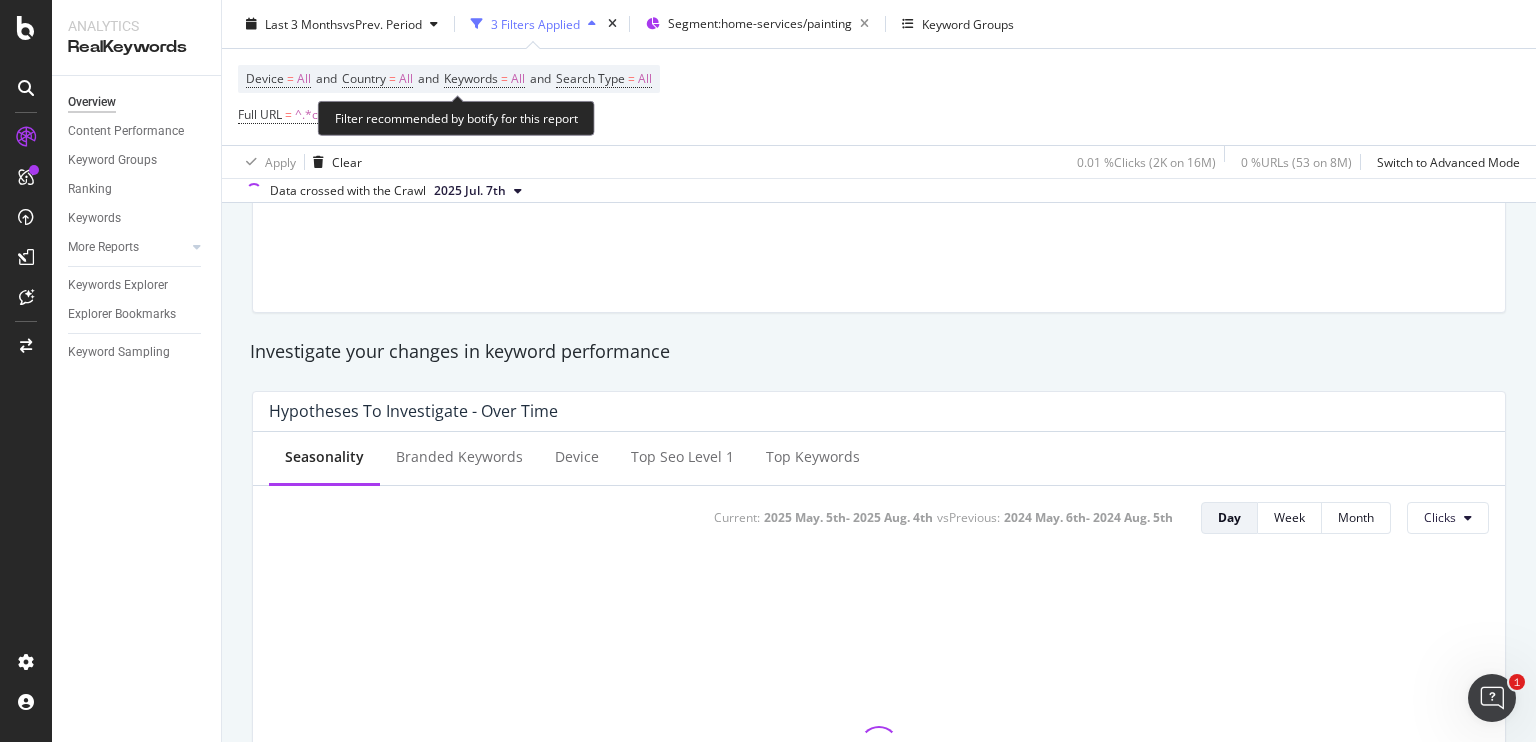 click on "Filter recommended by botify for this report" at bounding box center [456, 118] 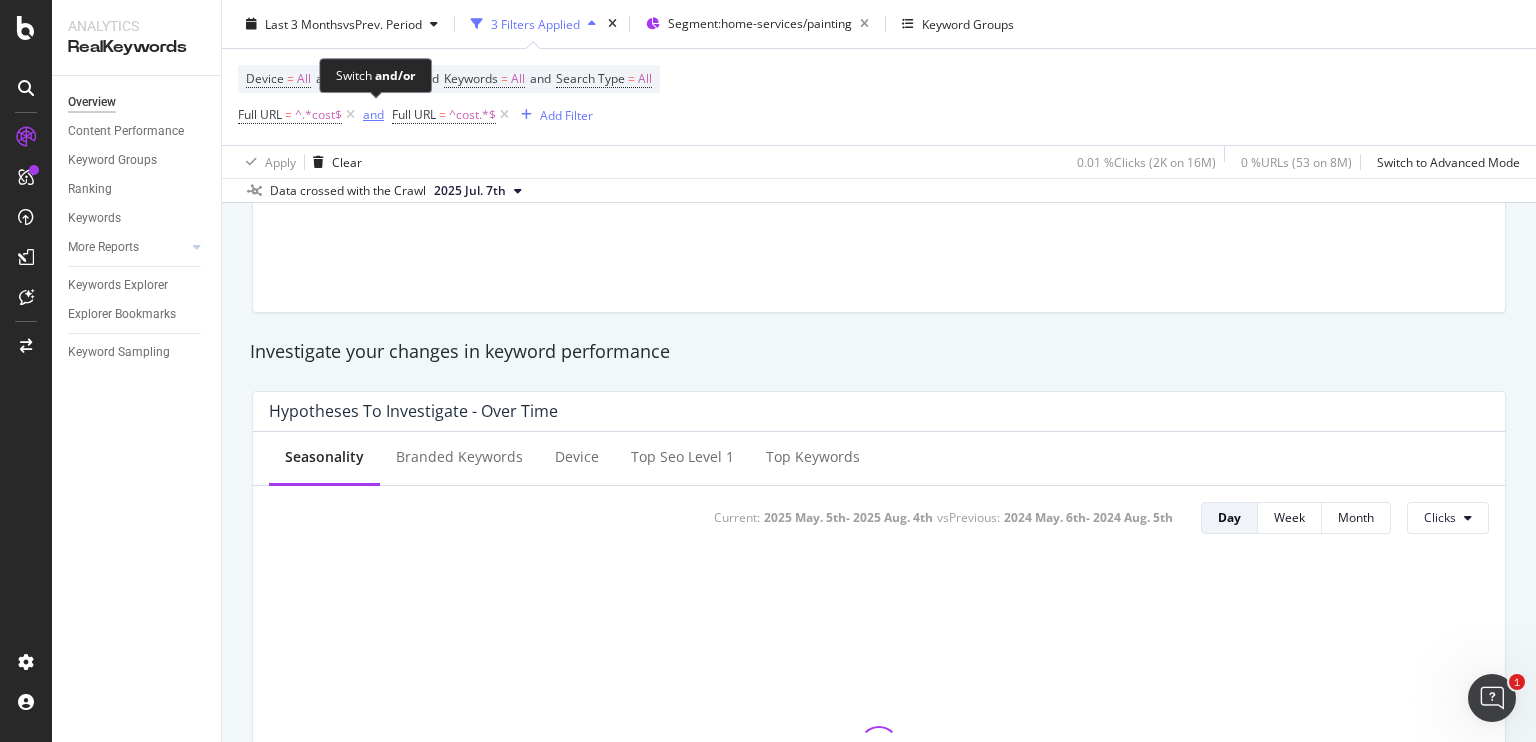 click on "and" at bounding box center (373, 114) 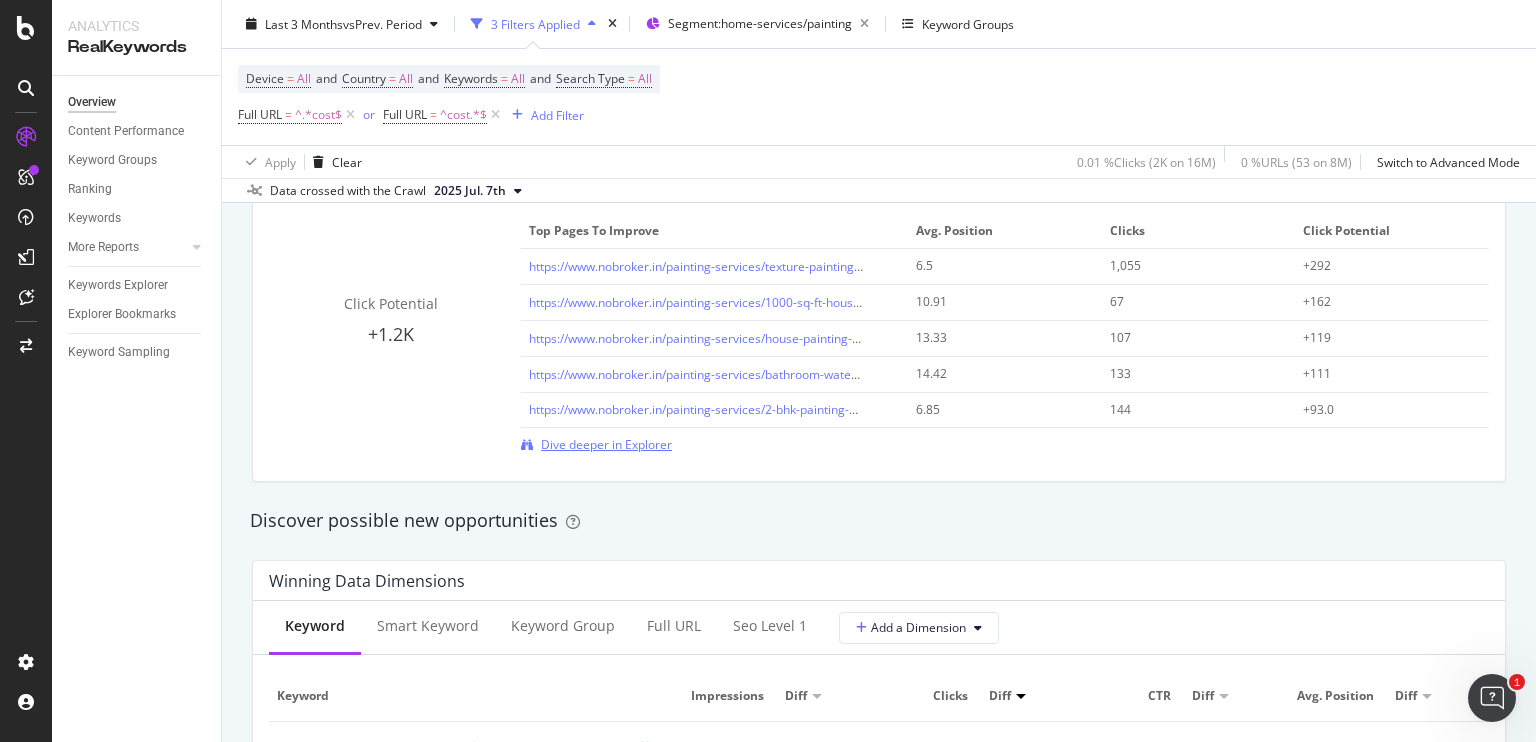 scroll, scrollTop: 1463, scrollLeft: 0, axis: vertical 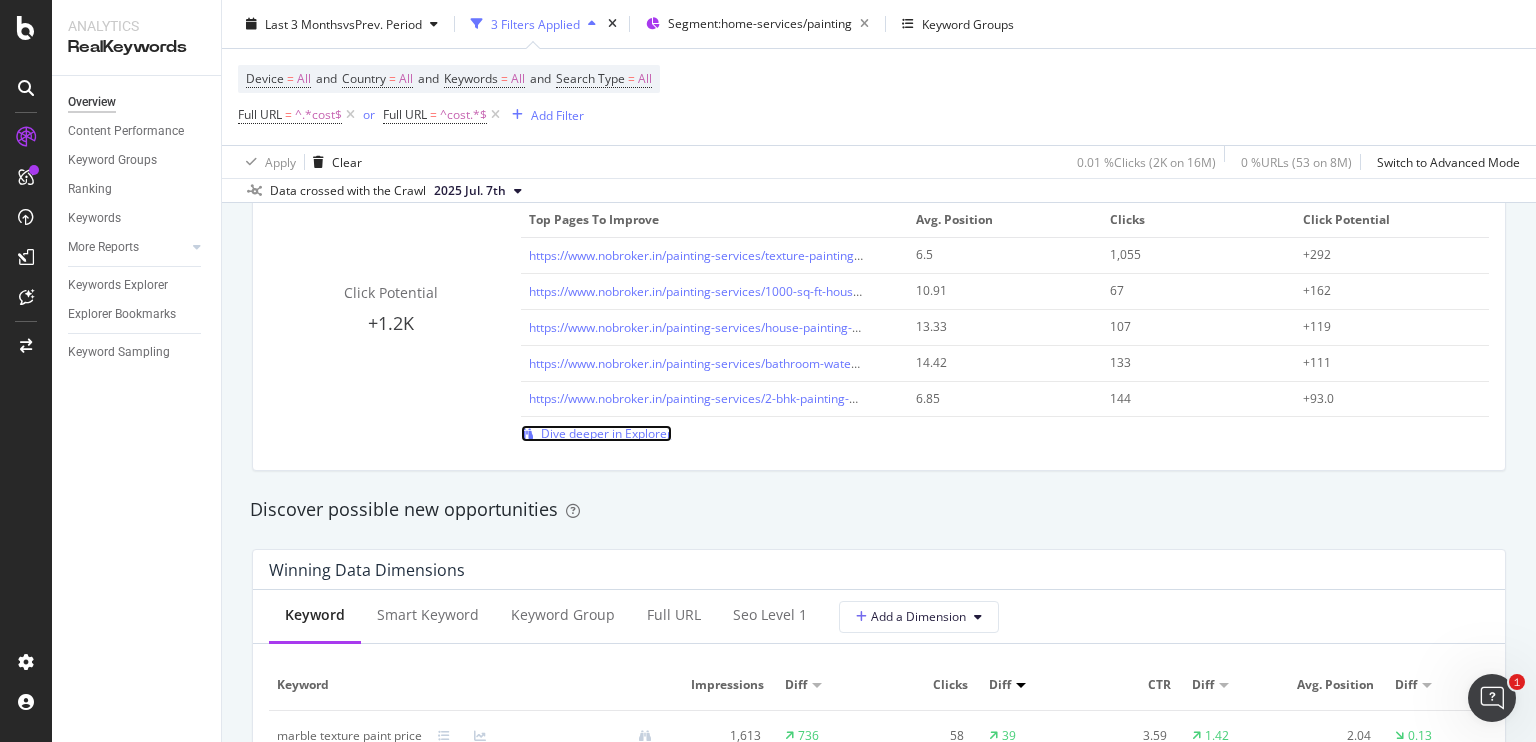 click on "Dive deeper in Explorer" at bounding box center (606, 433) 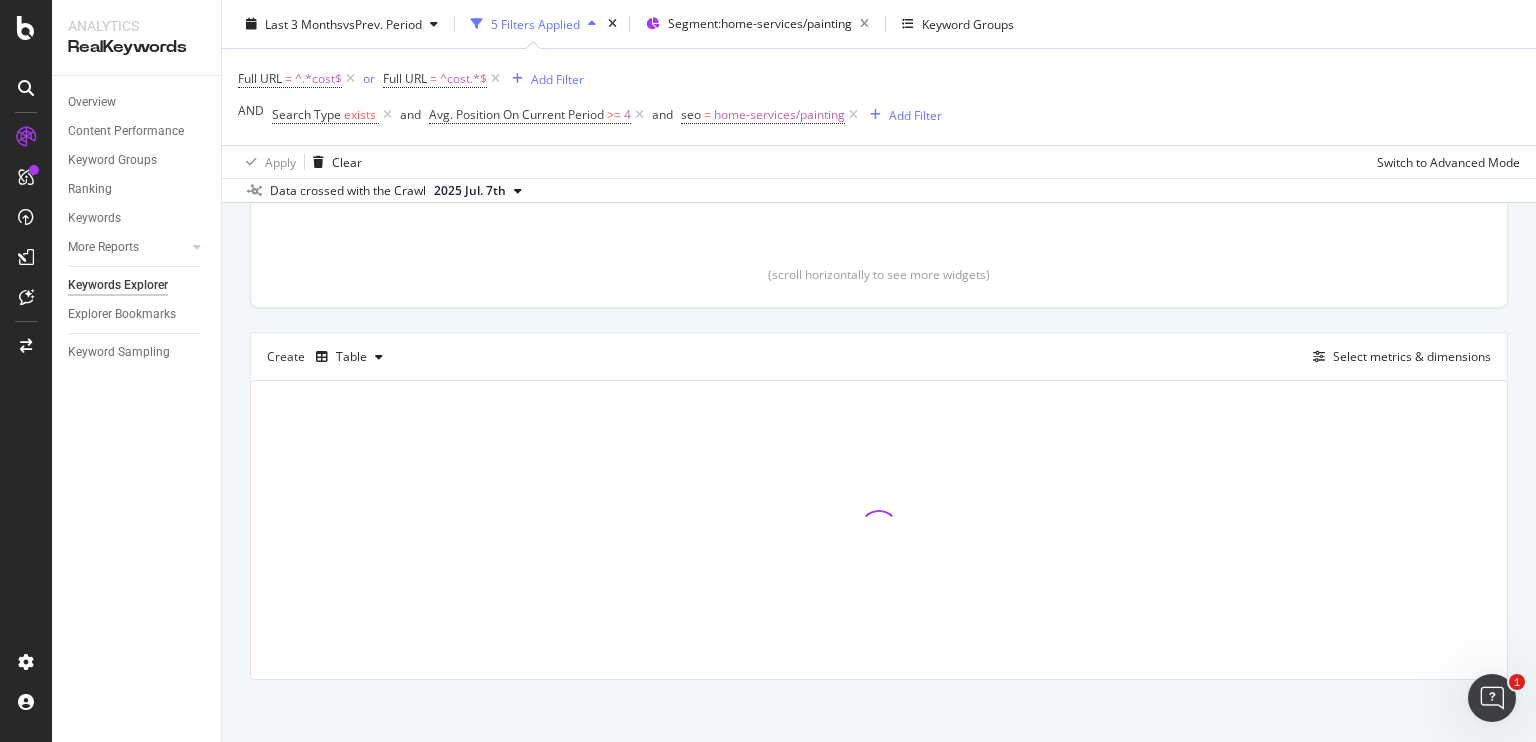 scroll, scrollTop: 426, scrollLeft: 0, axis: vertical 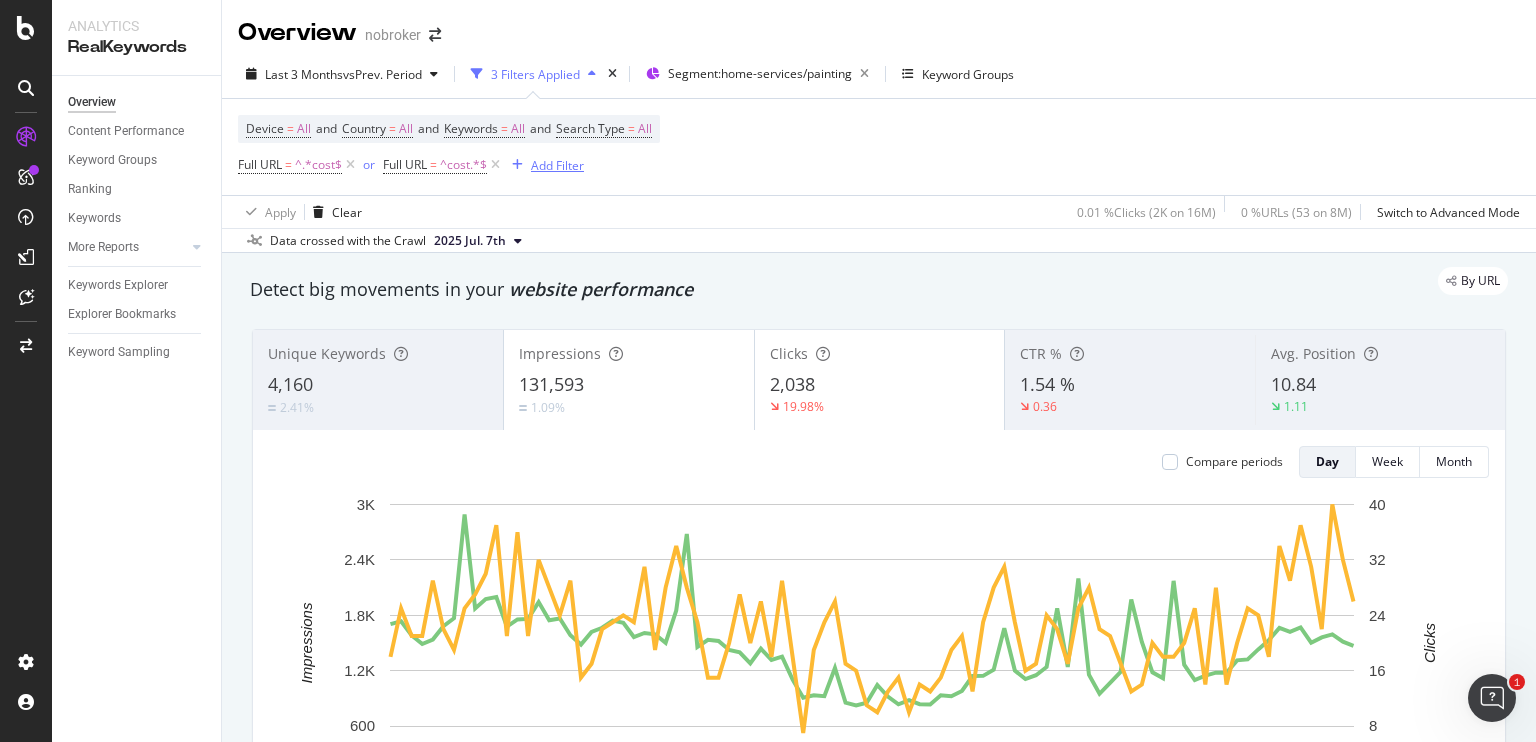 click on "Add Filter" at bounding box center [557, 165] 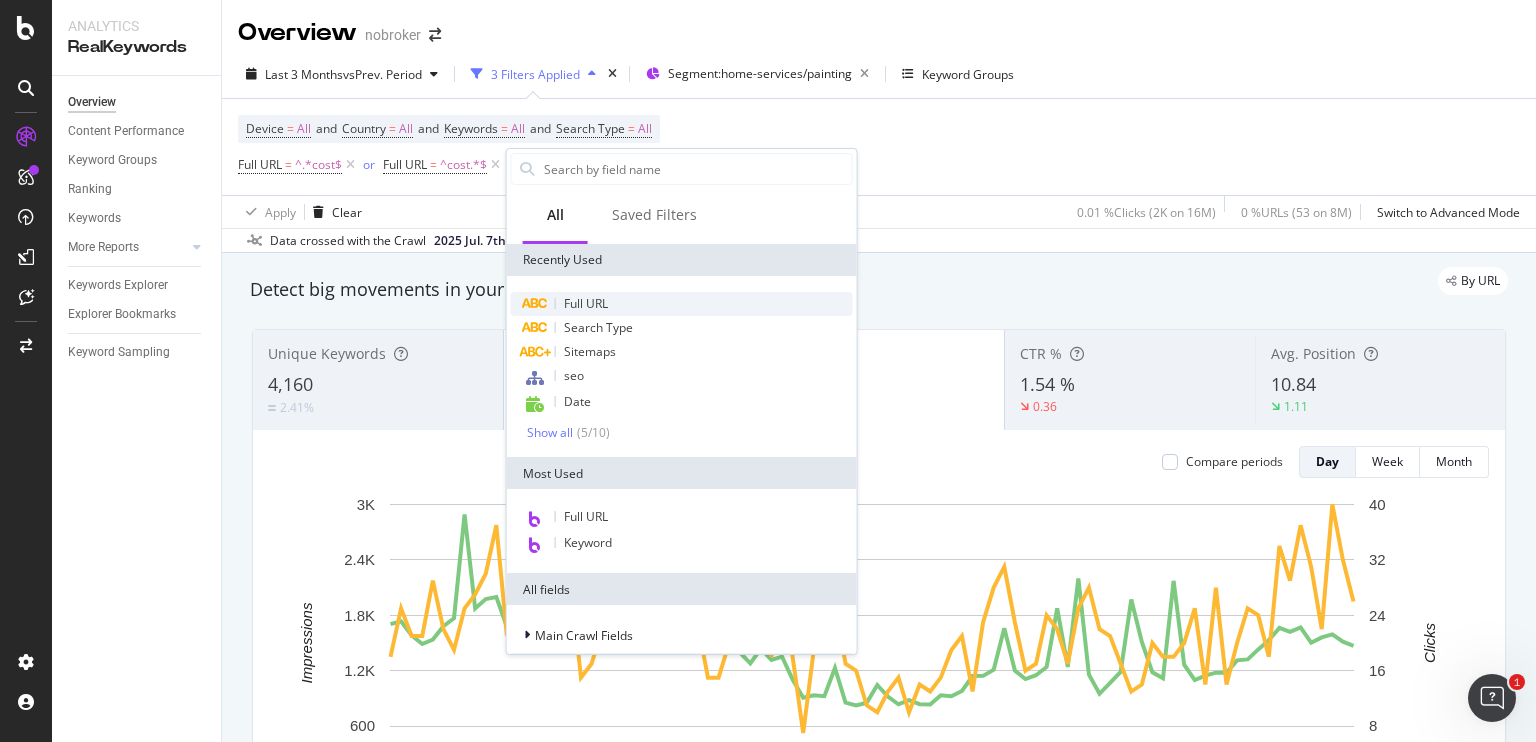 click on "Full URL" at bounding box center [682, 304] 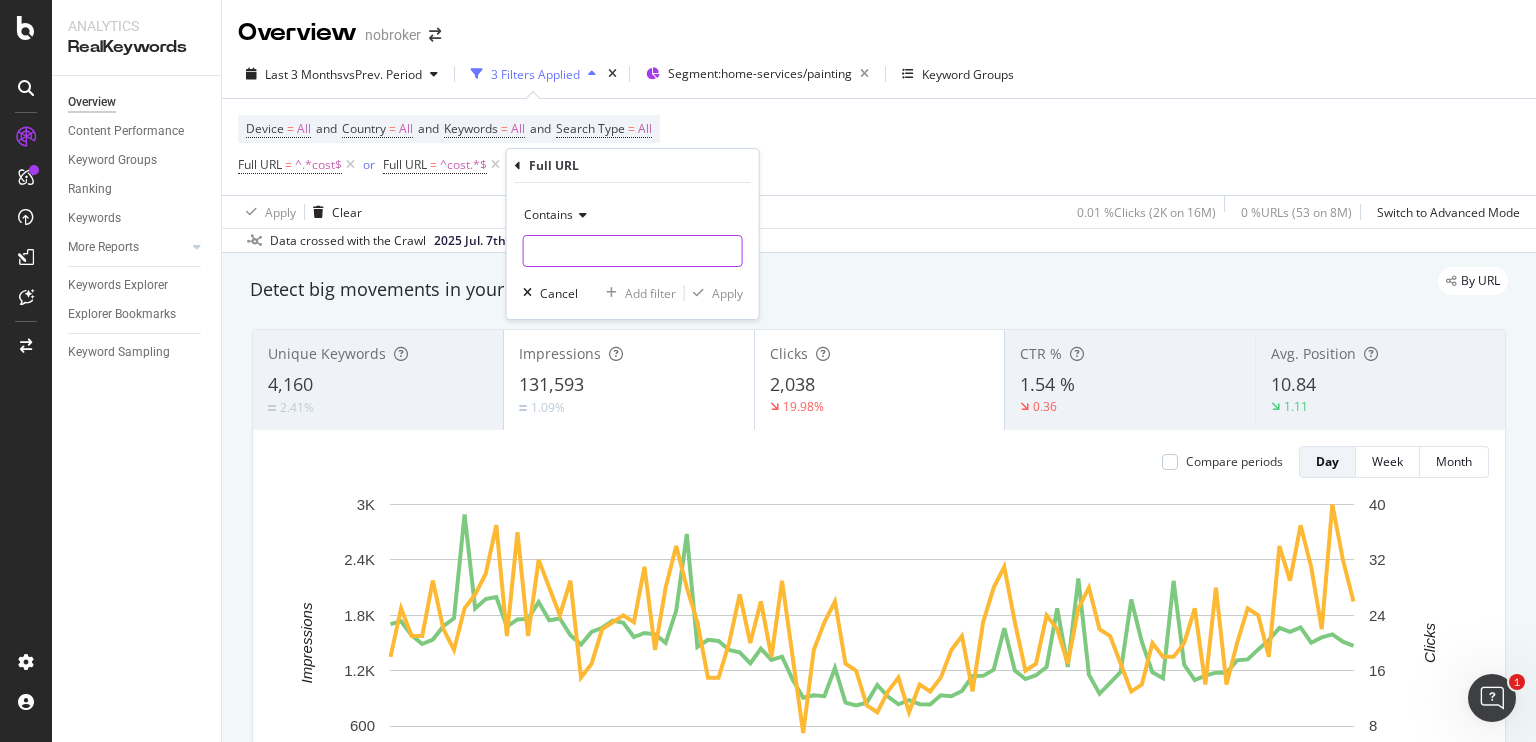 click at bounding box center [633, 251] 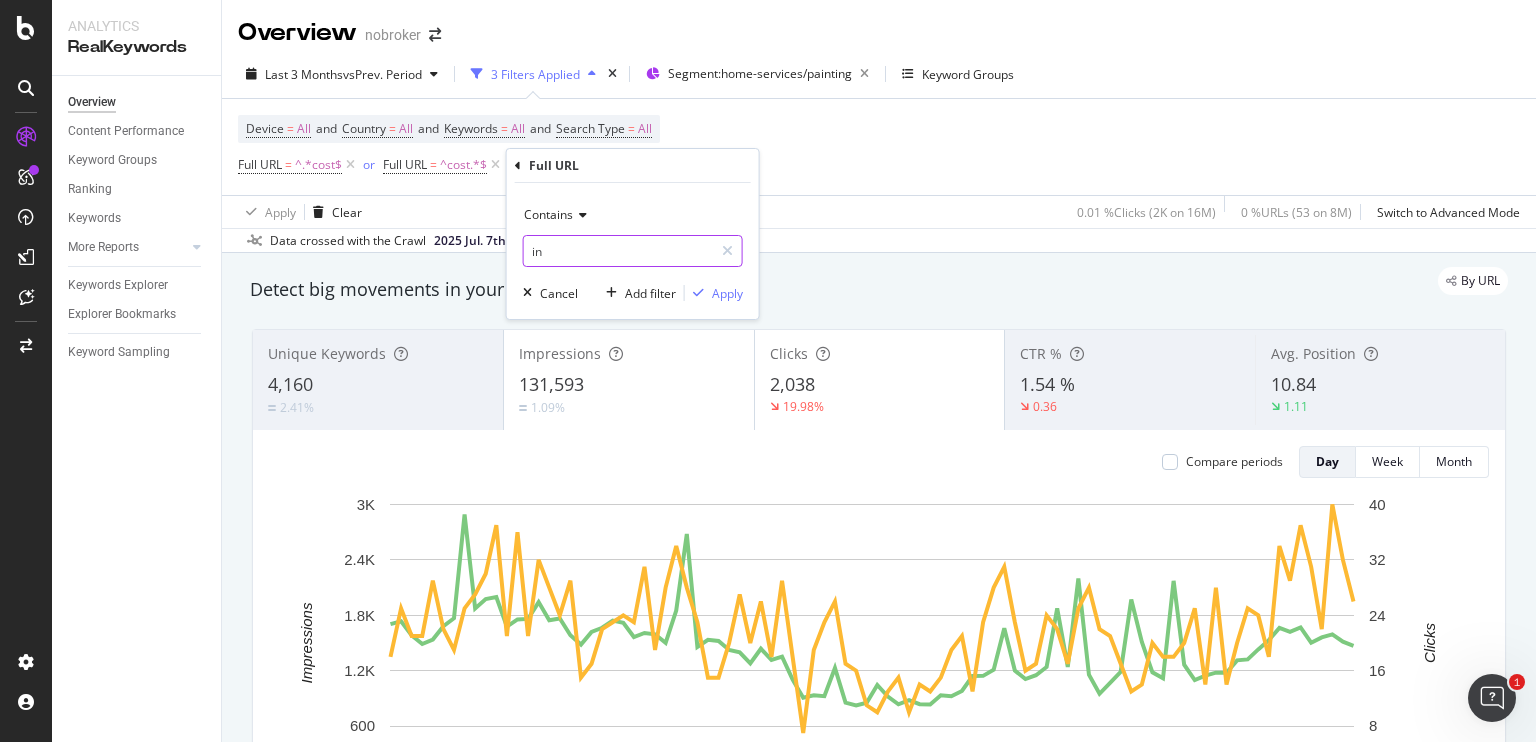 type on "in" 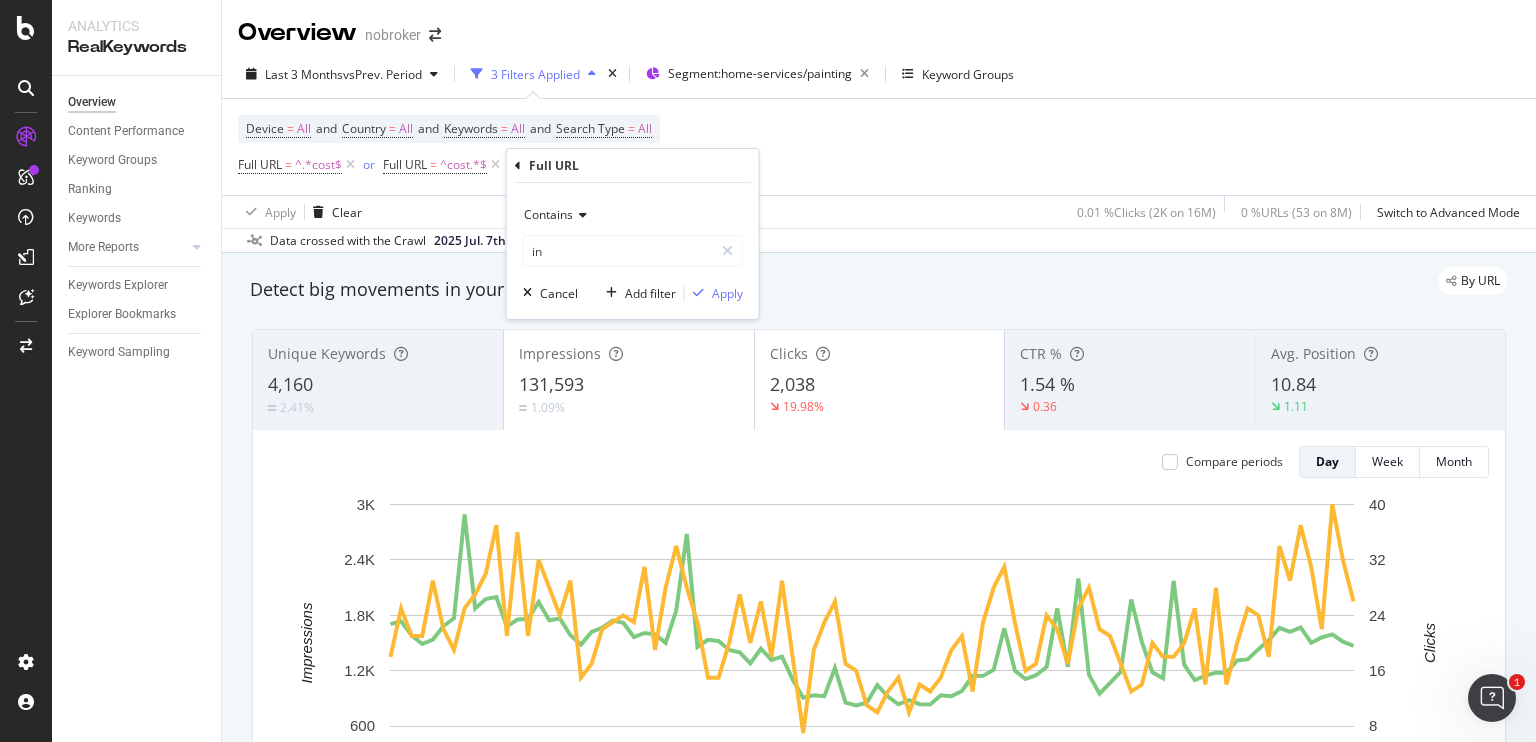 click on "Contains" at bounding box center [633, 215] 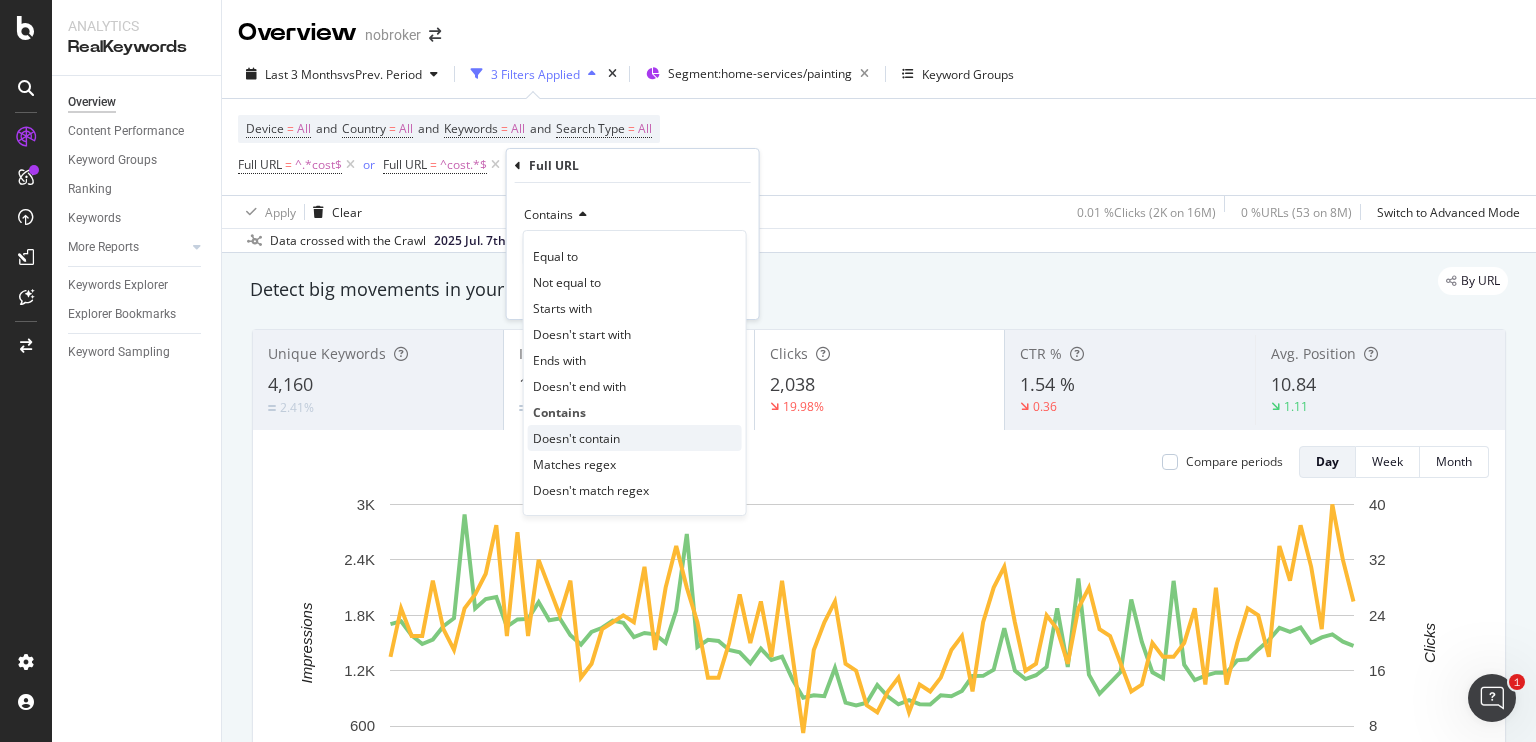 click on "Doesn't contain" at bounding box center [576, 438] 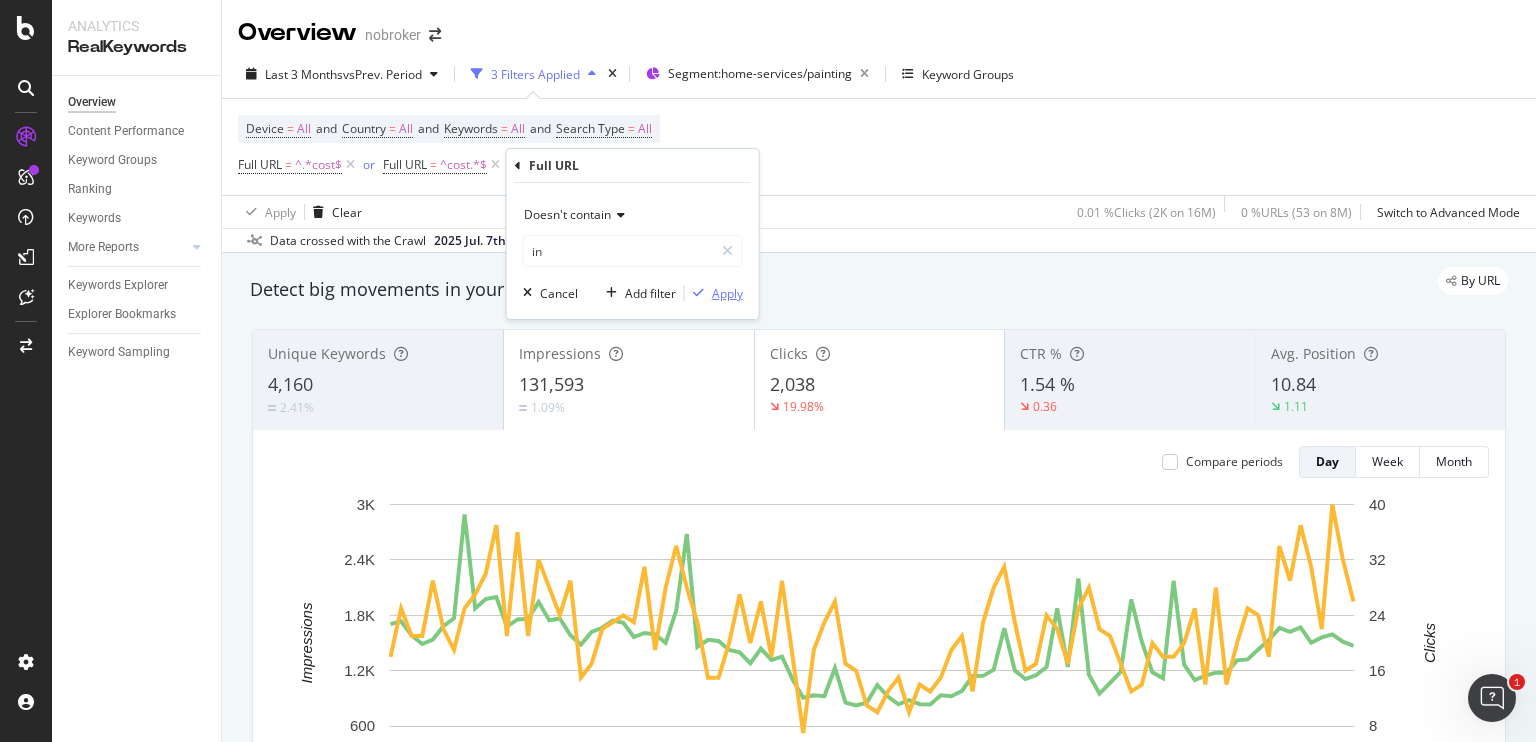 click on "Apply" at bounding box center (727, 293) 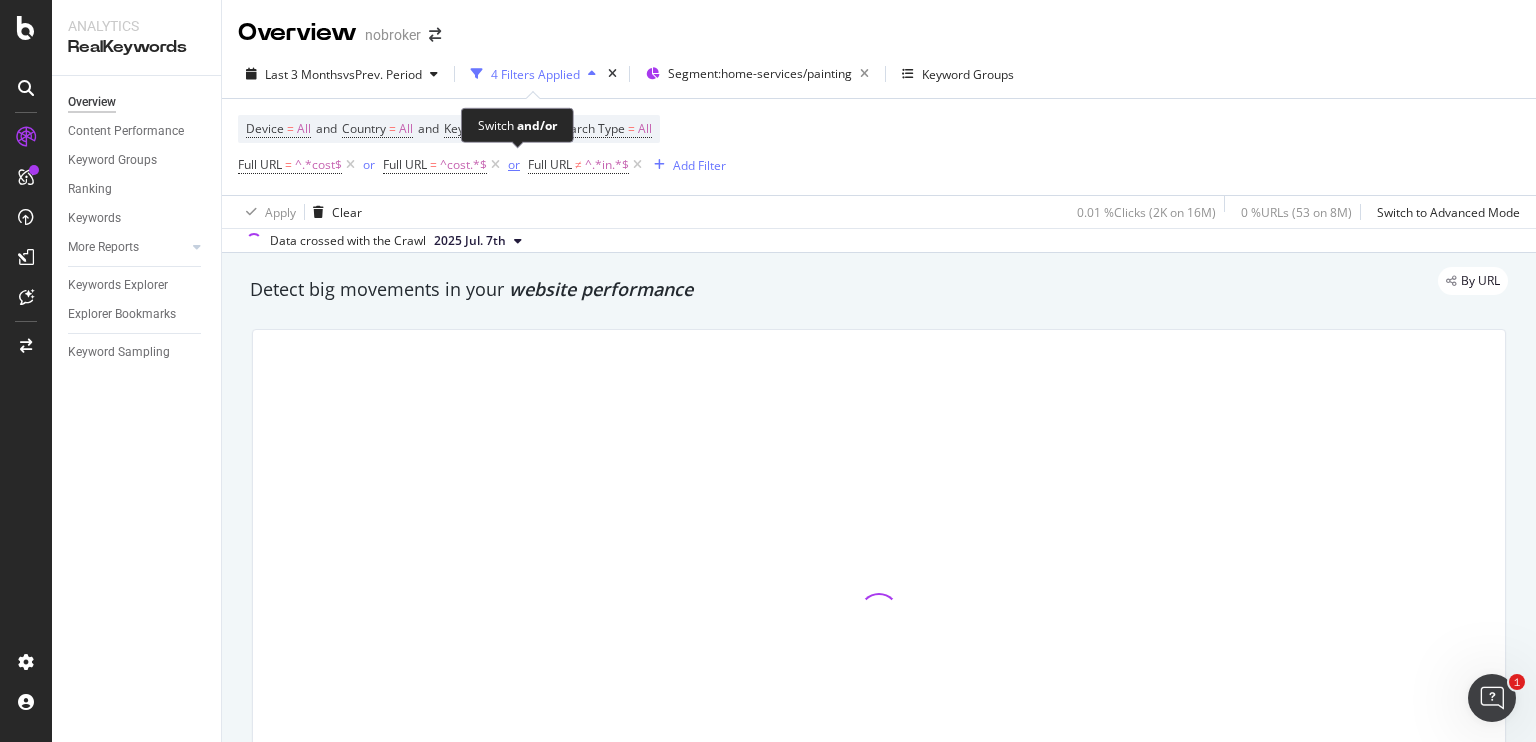 click on "or" at bounding box center [514, 164] 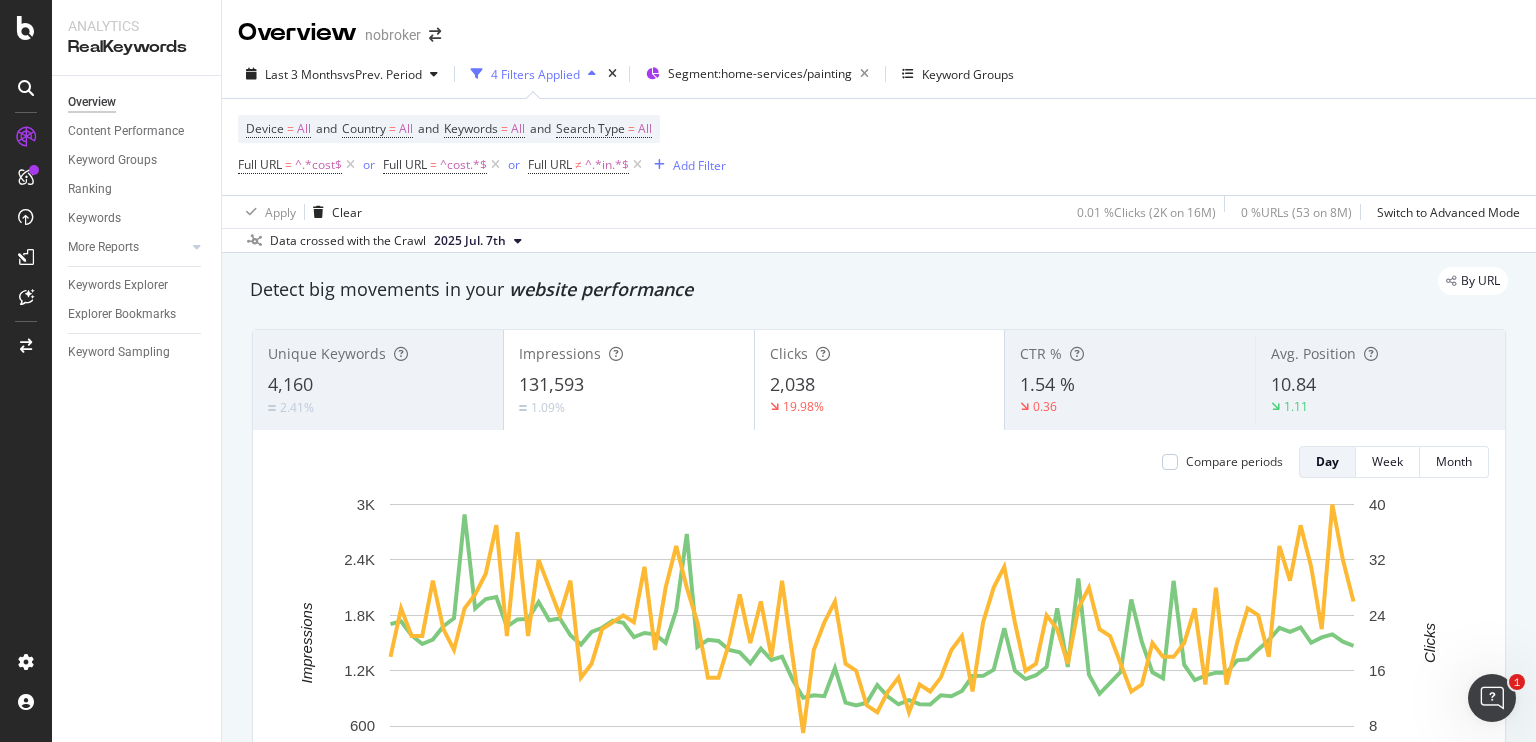 type 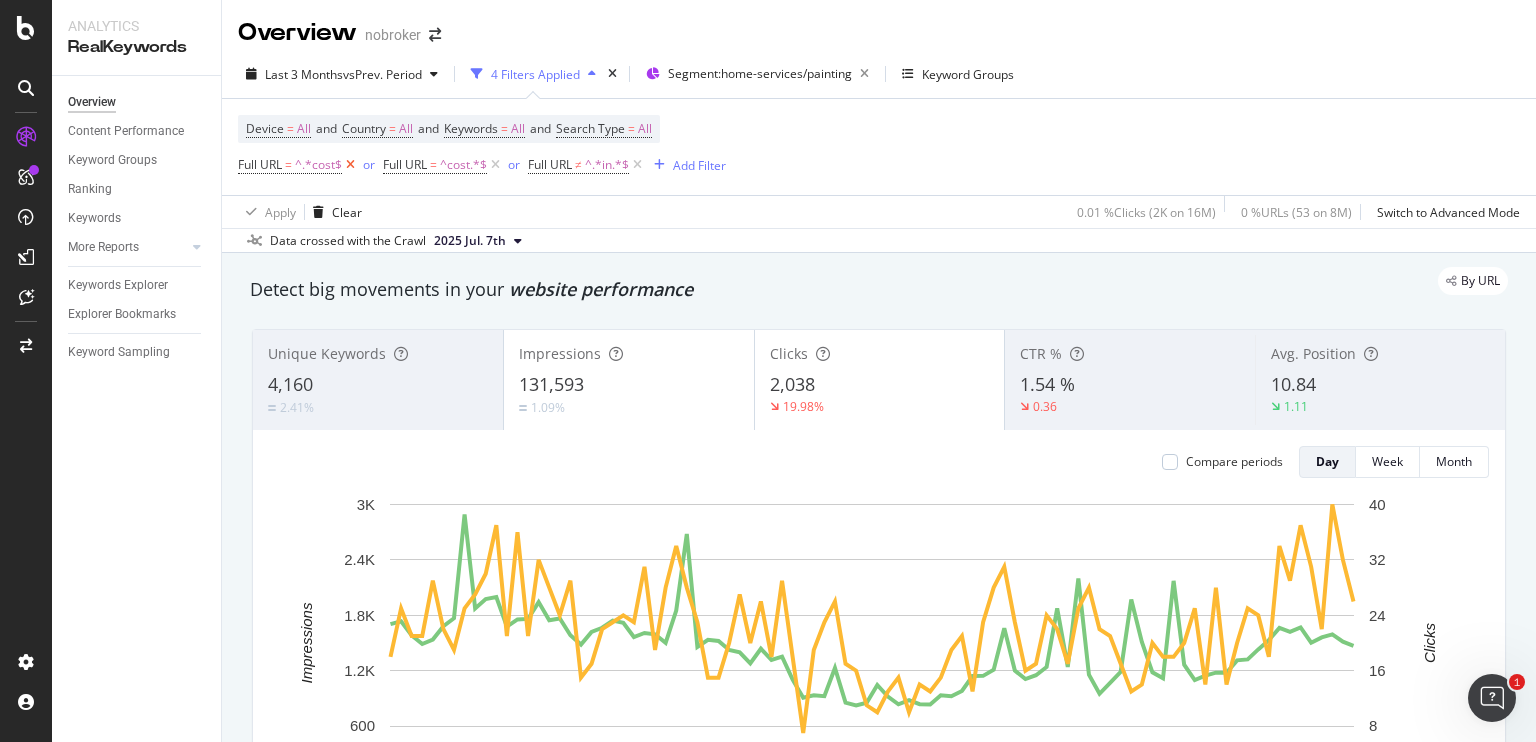 click at bounding box center [350, 165] 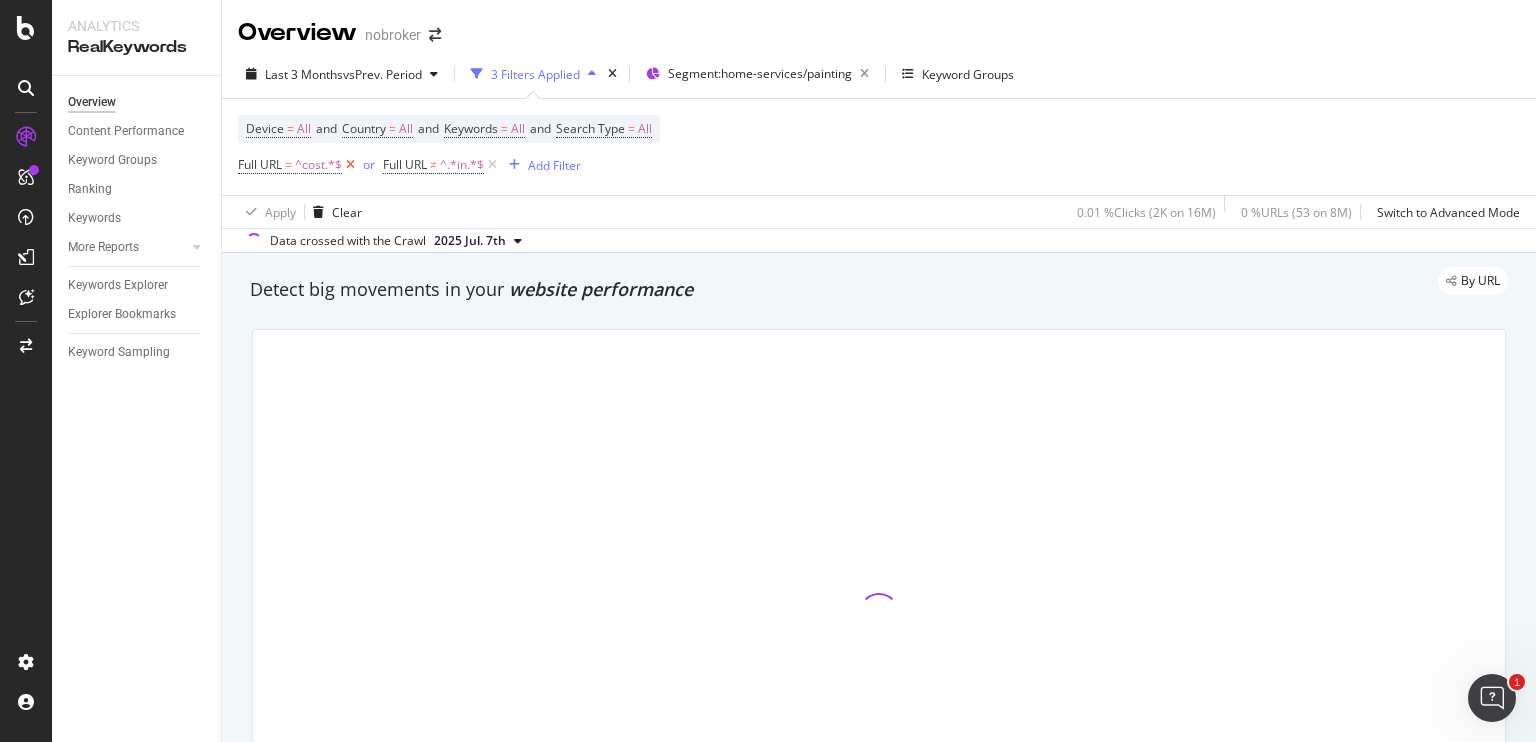 click at bounding box center (350, 165) 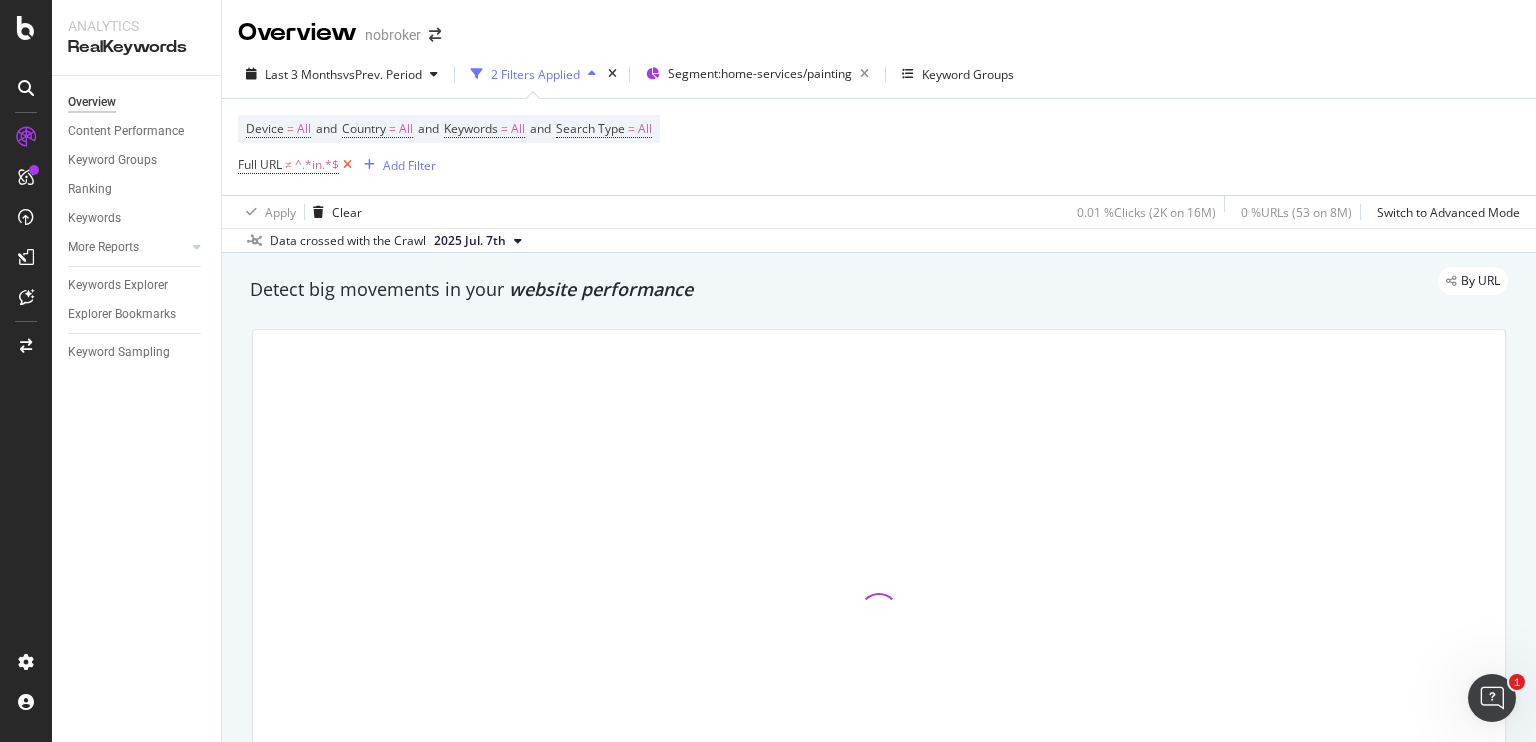 click at bounding box center [347, 165] 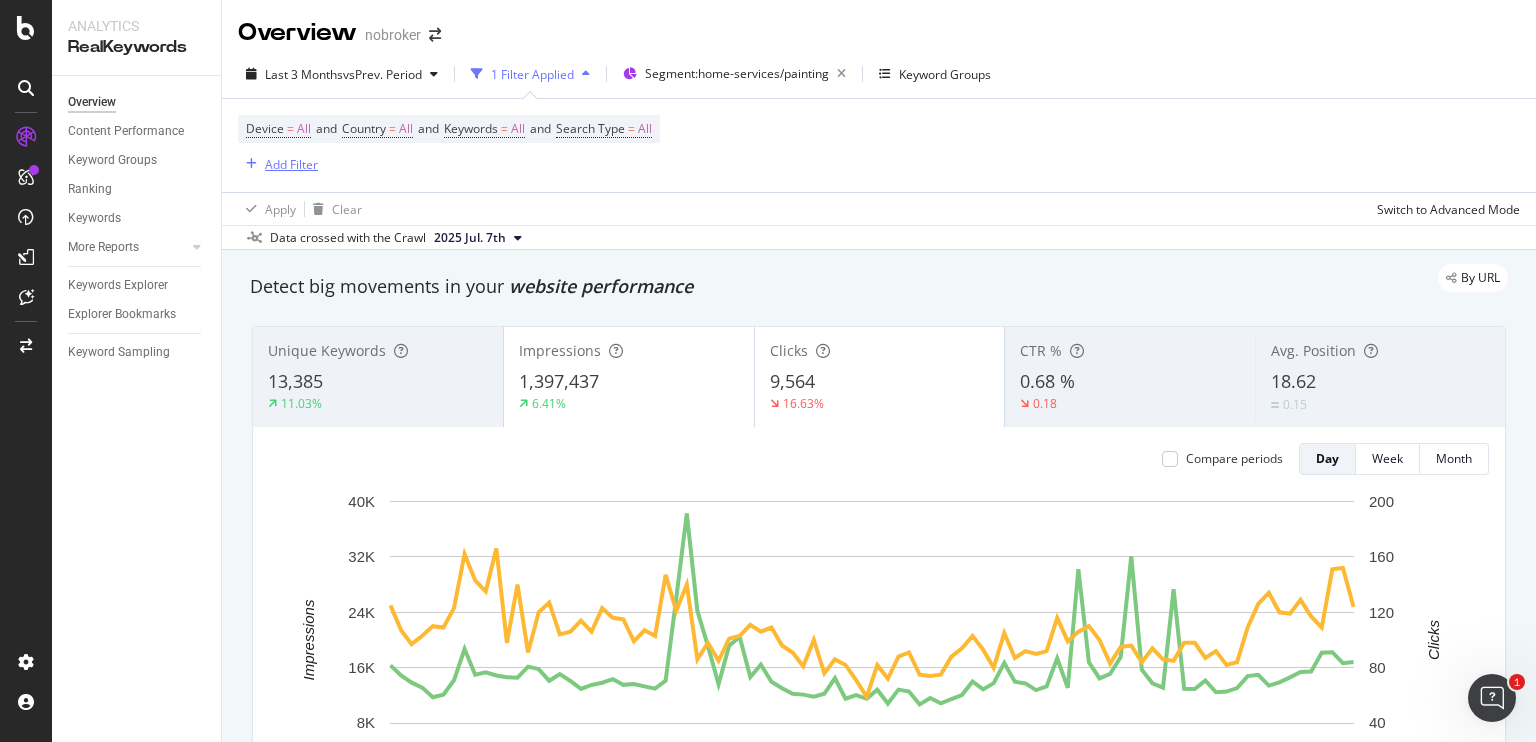 click on "Add Filter" at bounding box center (291, 164) 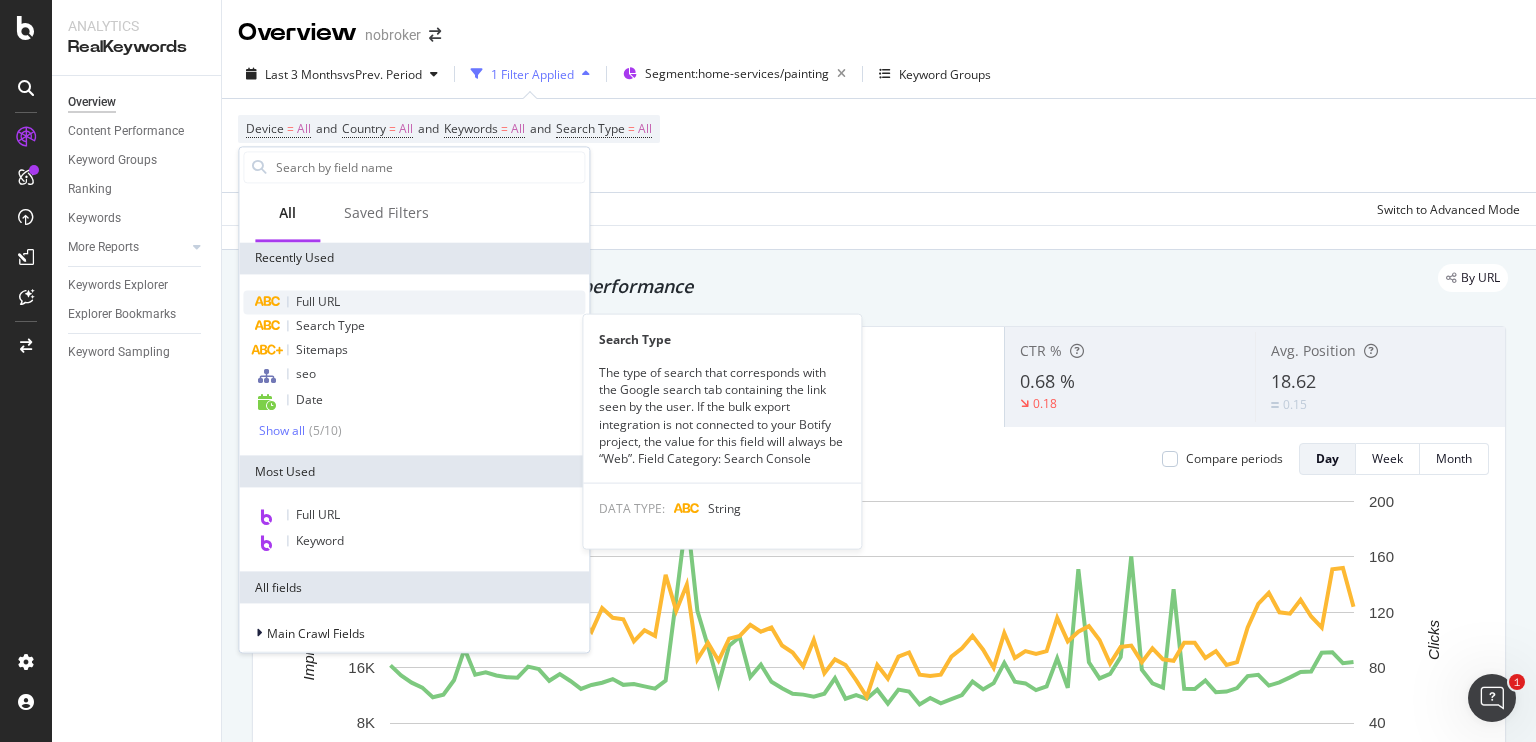 click on "Full URL" at bounding box center (414, 302) 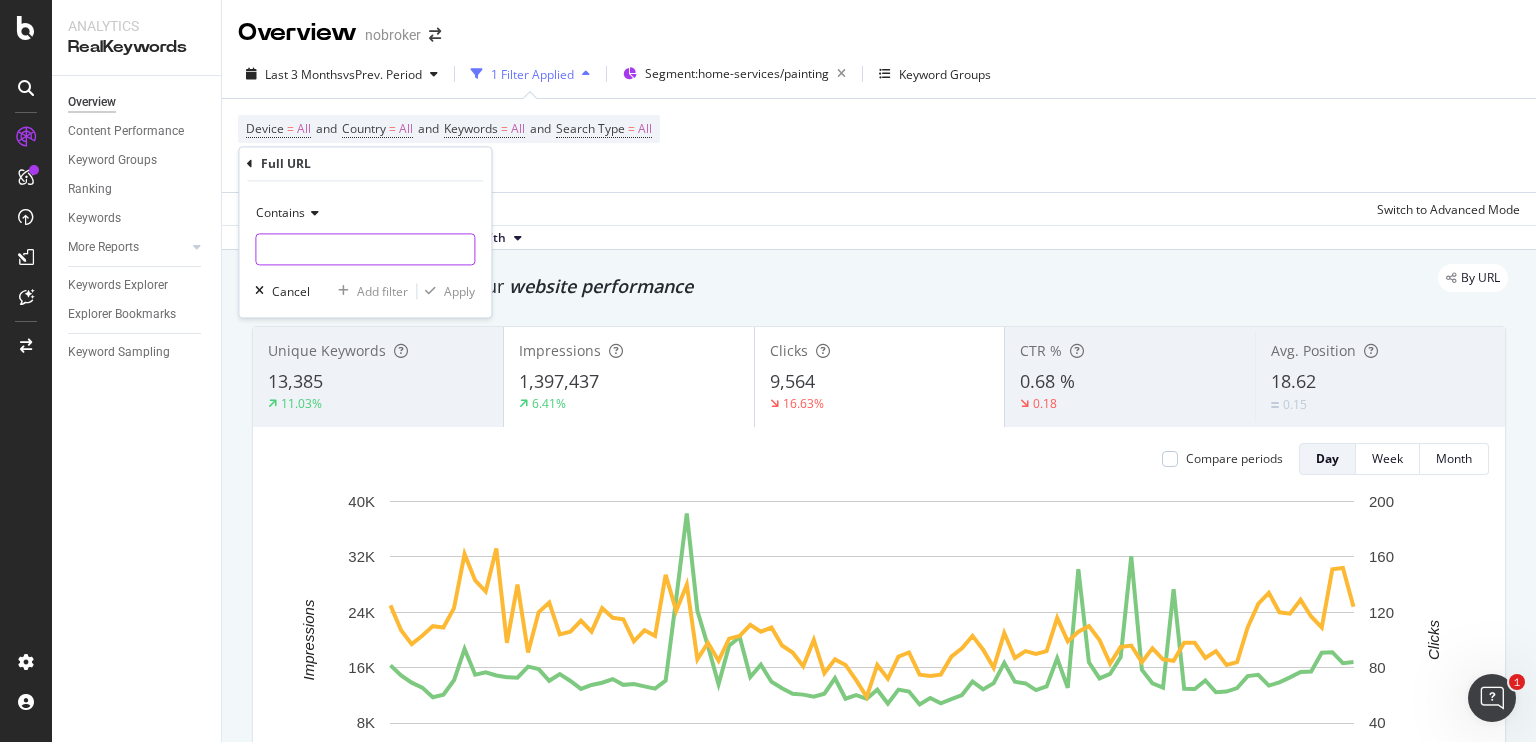 click at bounding box center [365, 250] 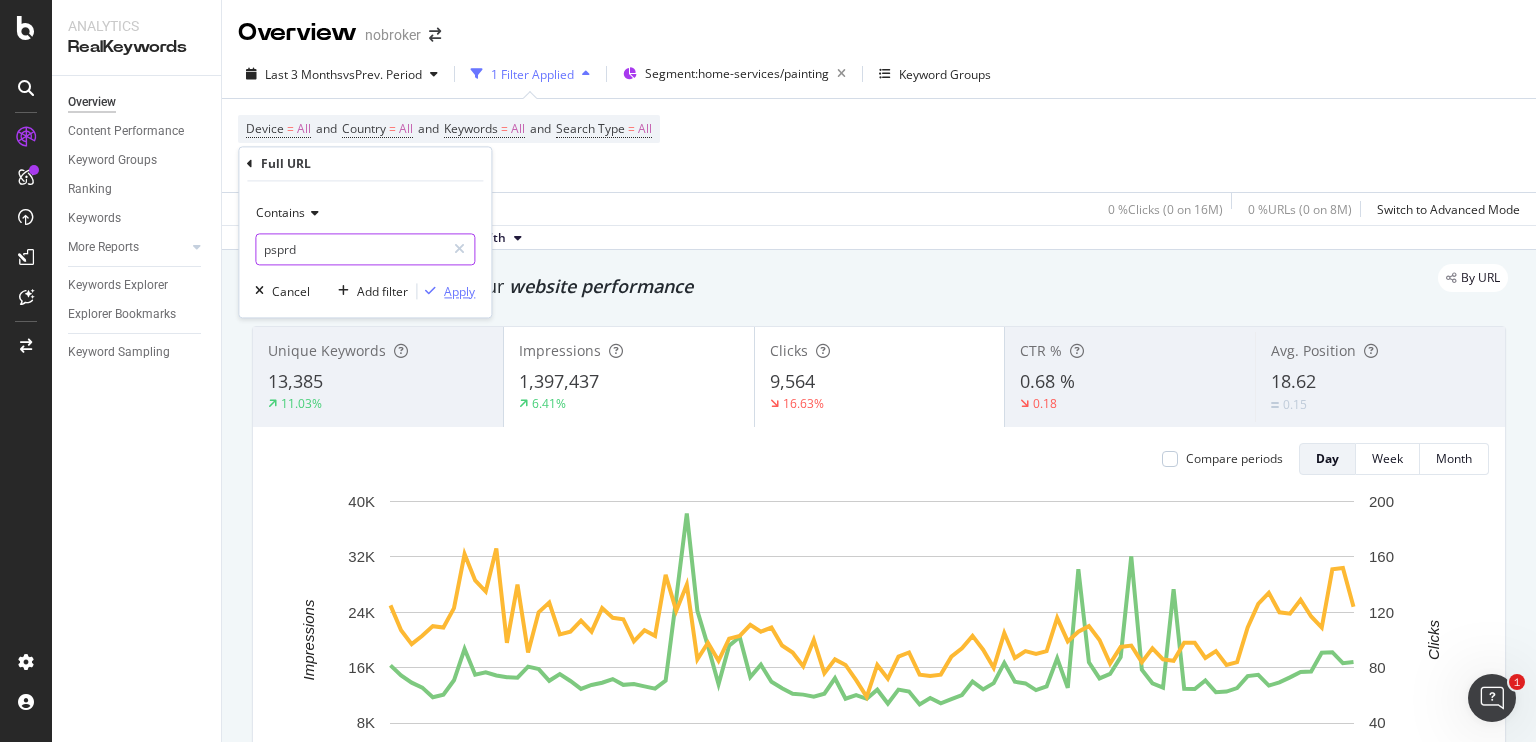 type on "psprd" 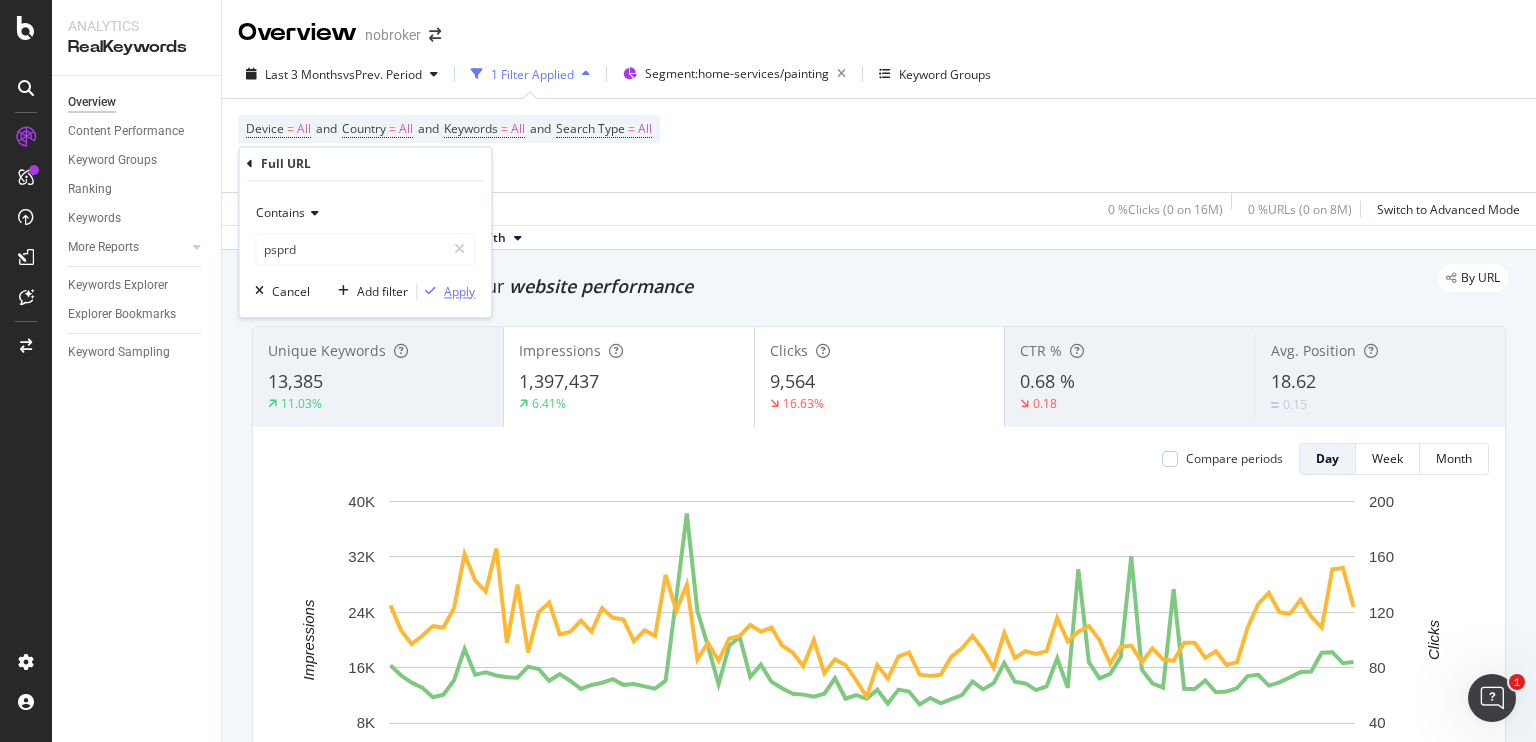 click on "Apply" at bounding box center (459, 291) 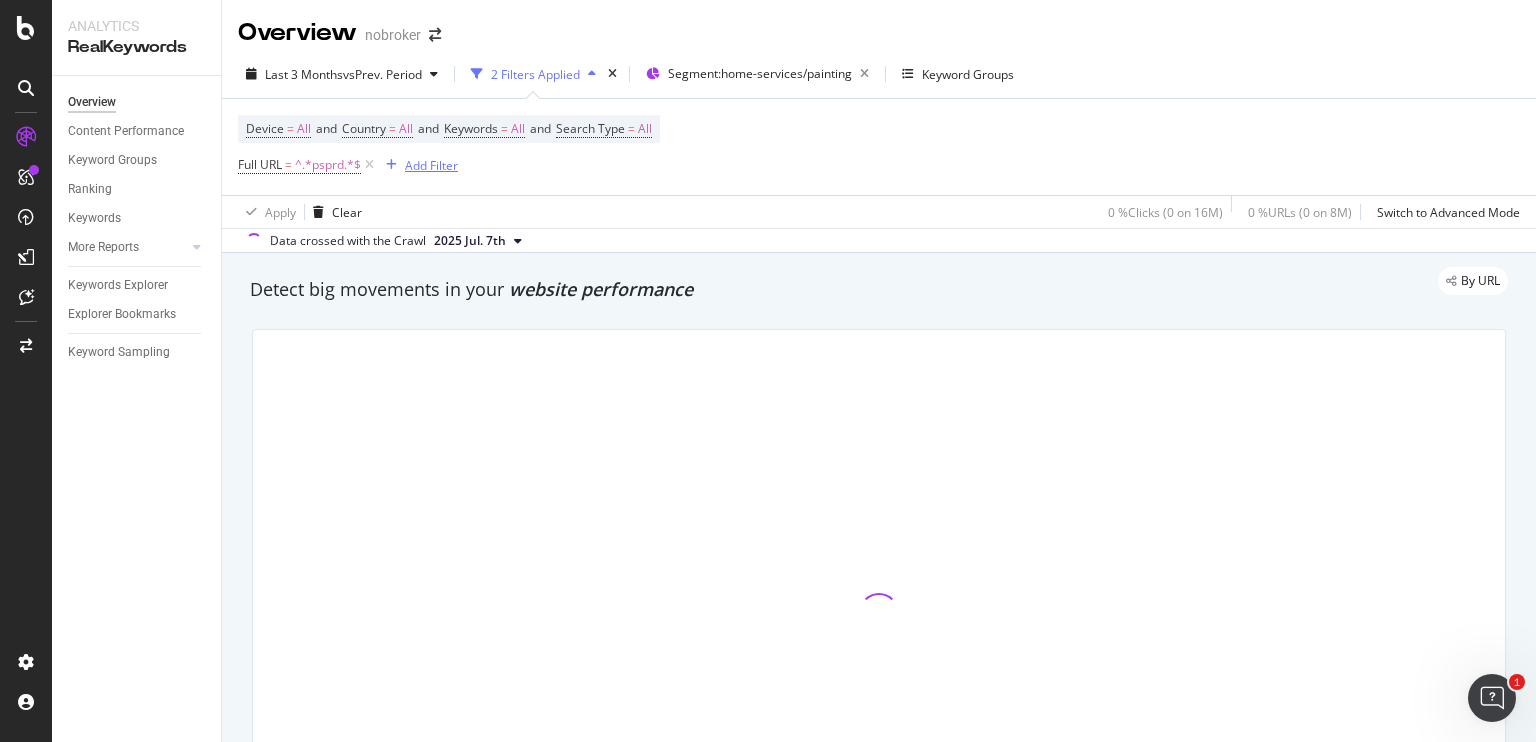 click on "Add Filter" at bounding box center [431, 165] 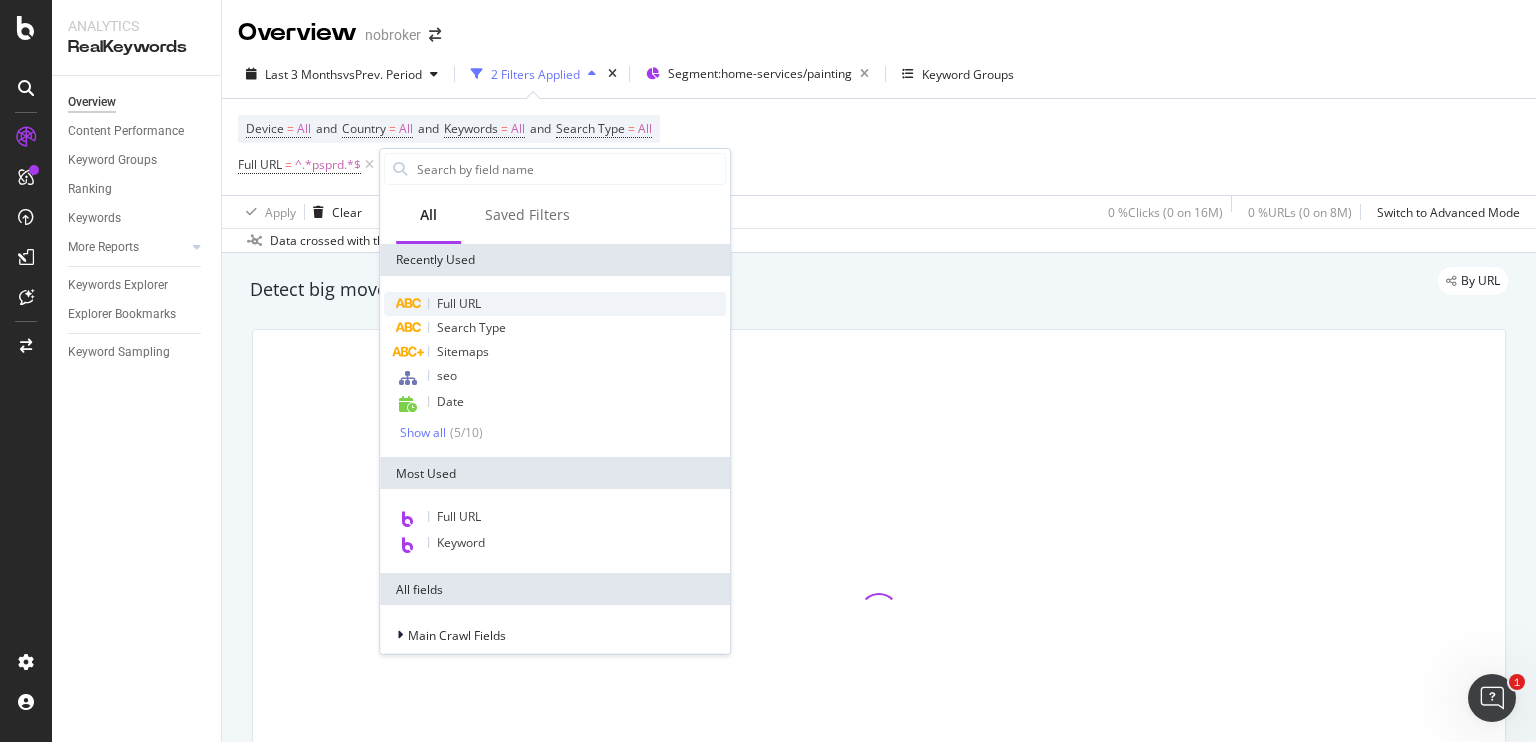 click on "Full URL" at bounding box center [459, 303] 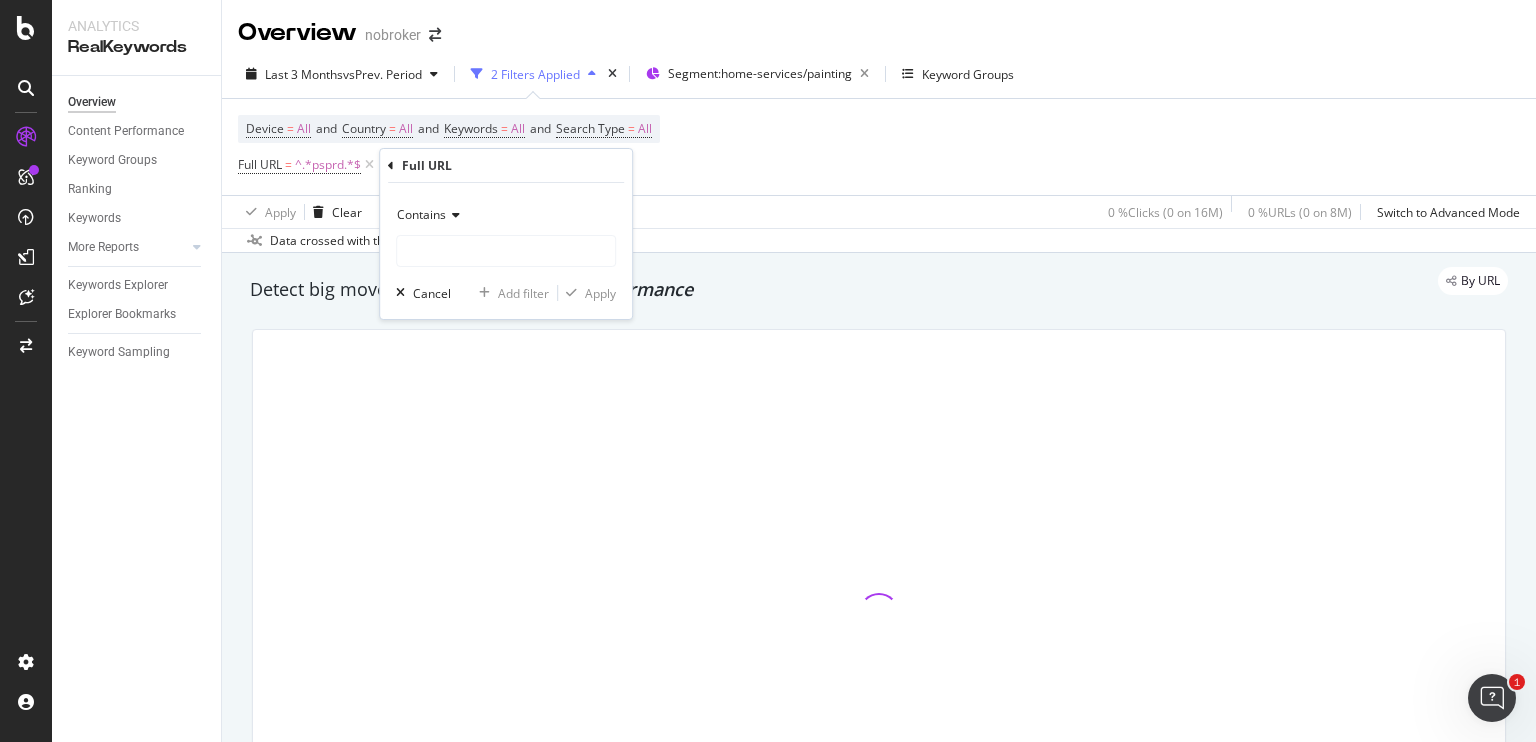 click at bounding box center (453, 215) 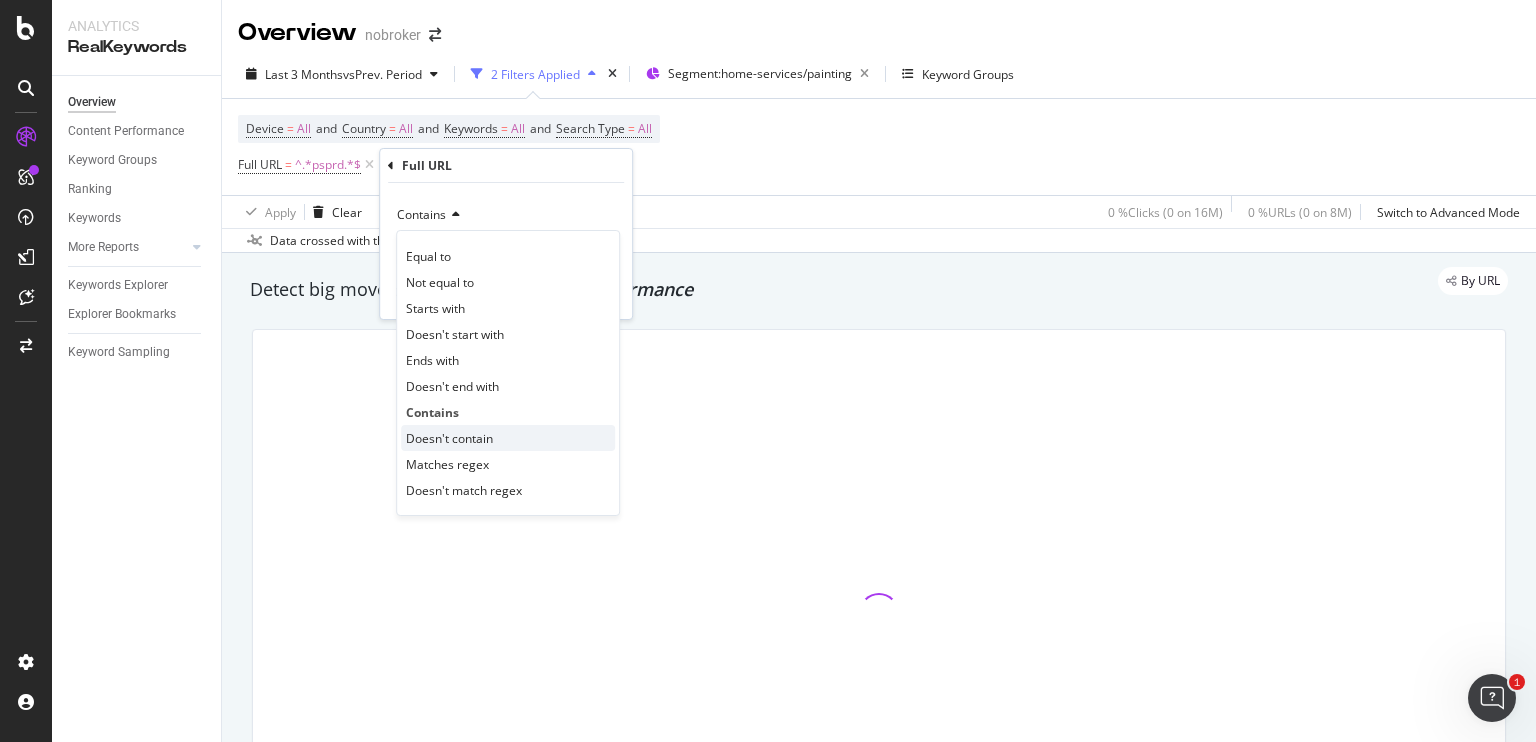 click on "Doesn't contain" at bounding box center (449, 438) 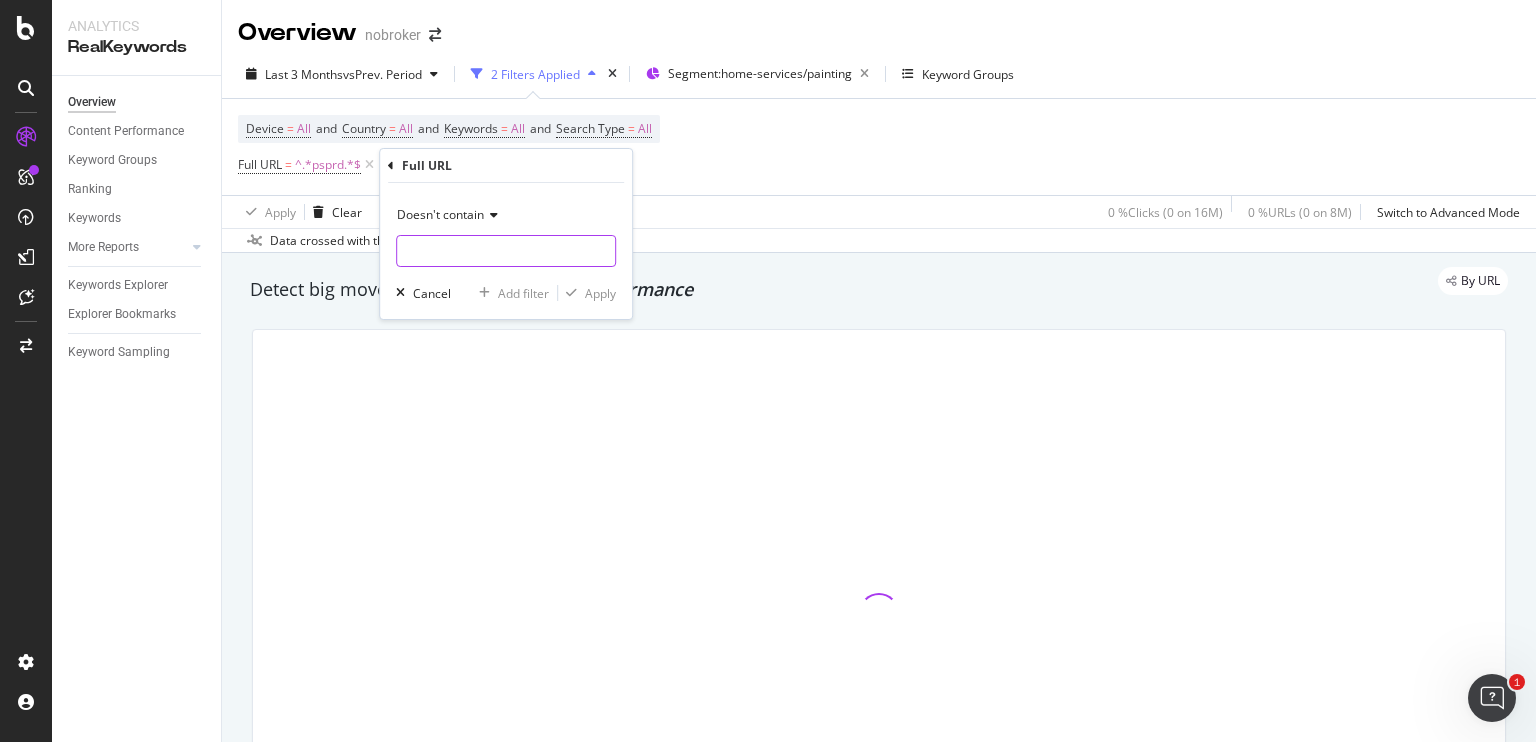 click at bounding box center [506, 251] 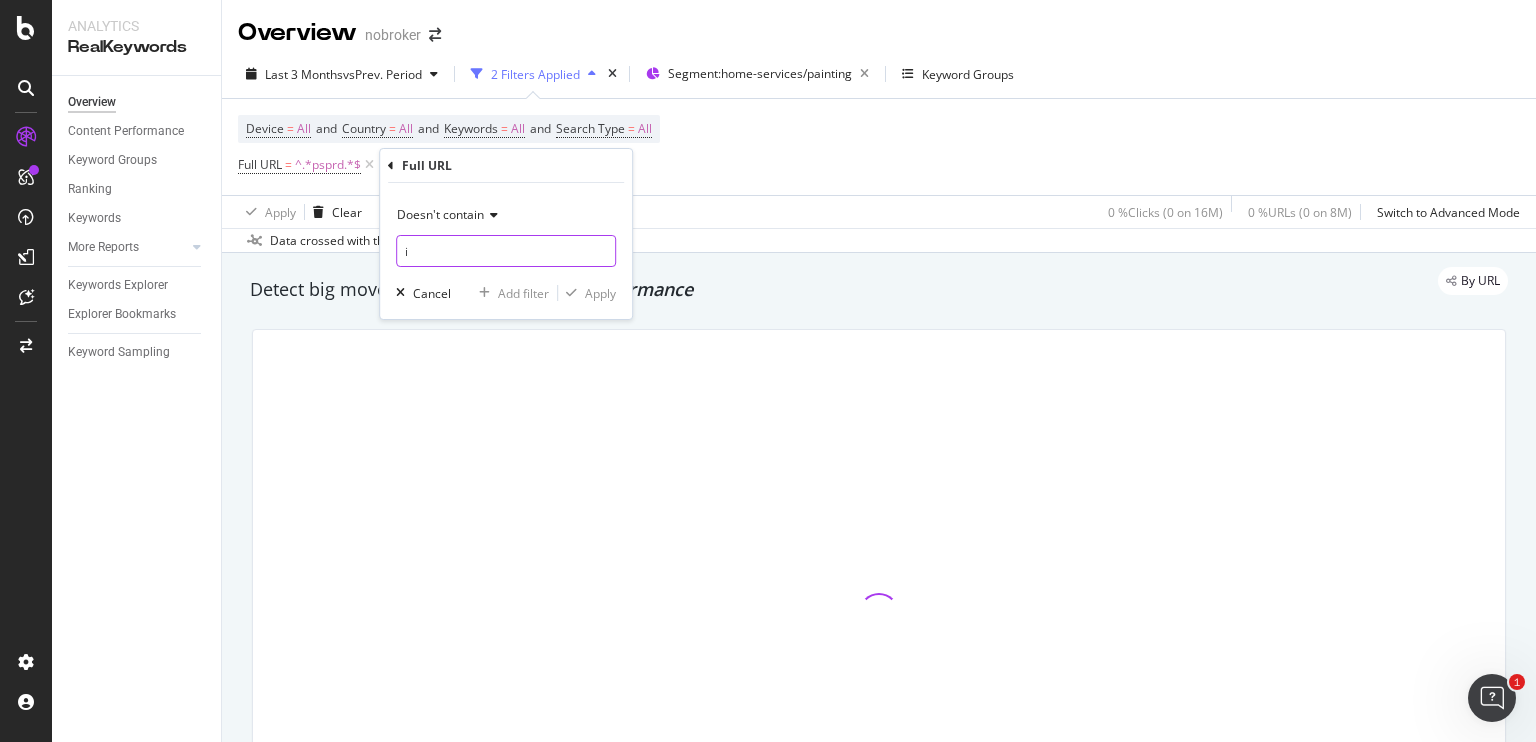 type on "in" 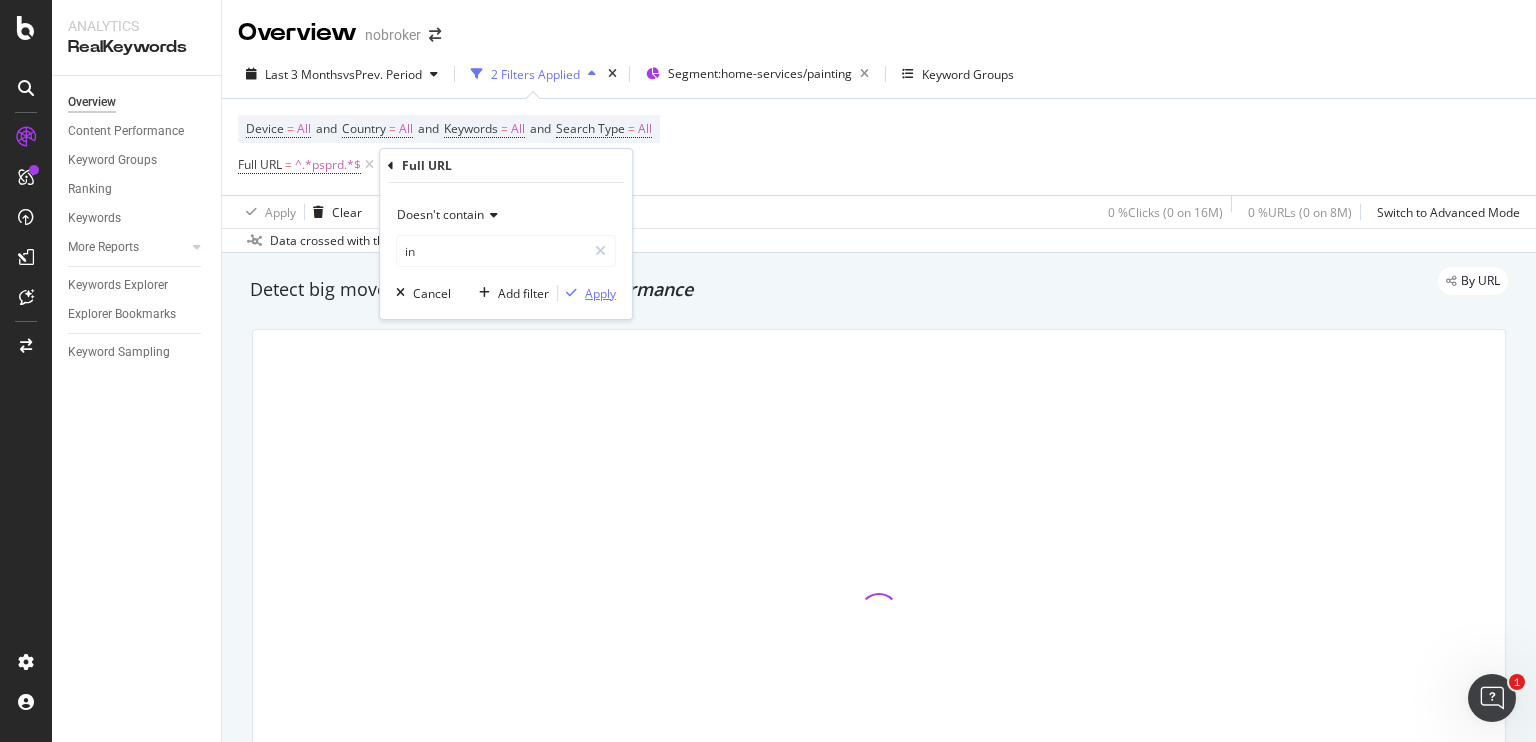 click on "Apply" at bounding box center (600, 293) 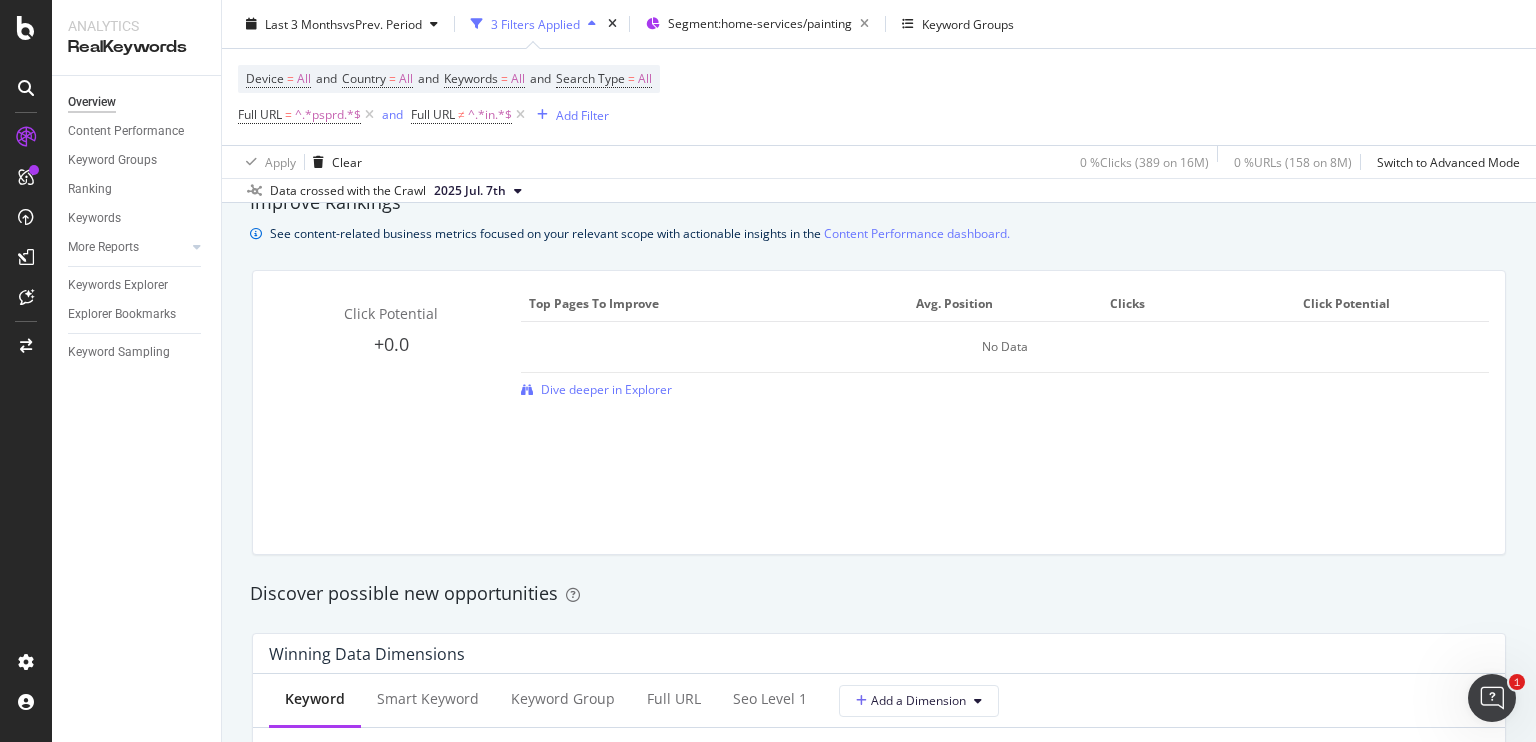 scroll, scrollTop: 1372, scrollLeft: 0, axis: vertical 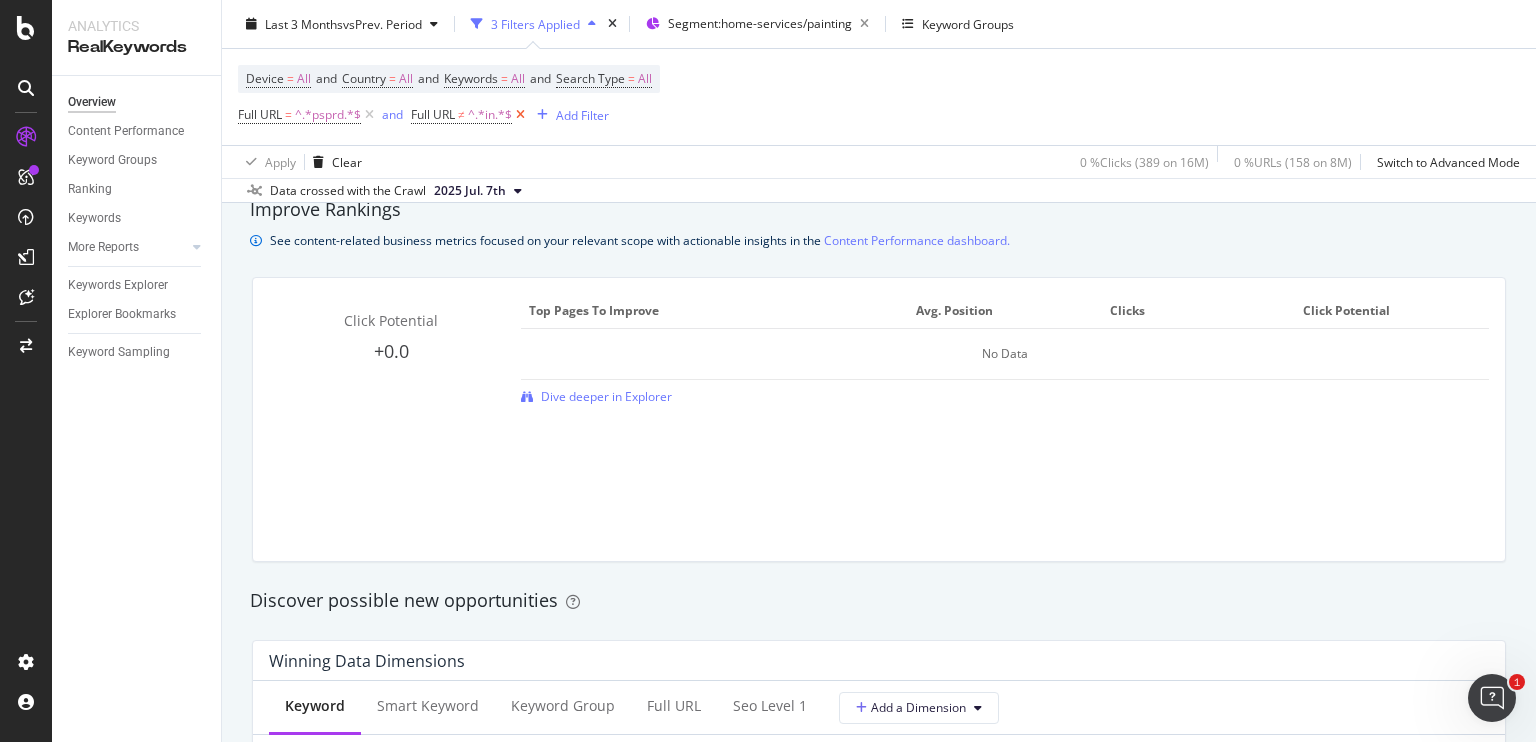click at bounding box center [520, 115] 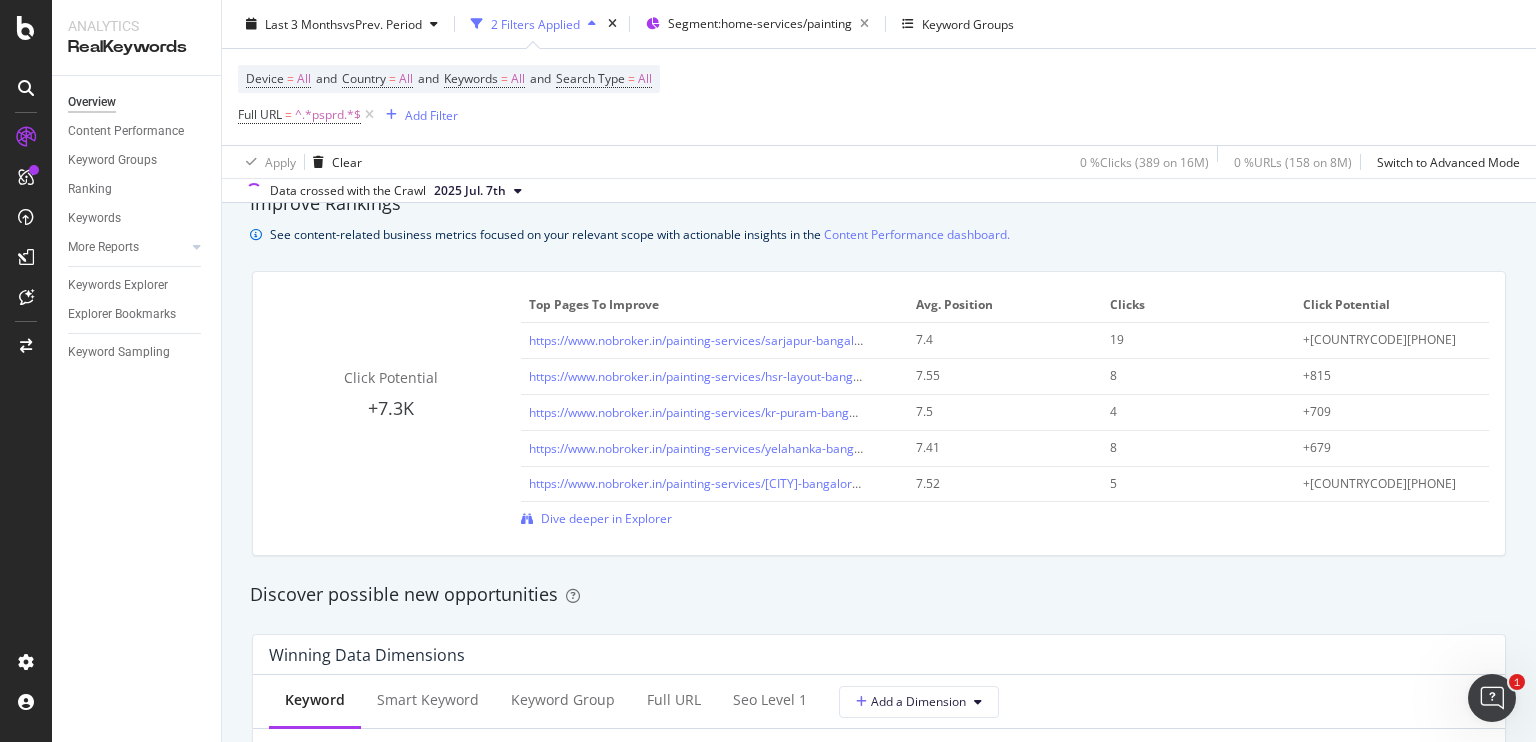 scroll, scrollTop: 1380, scrollLeft: 0, axis: vertical 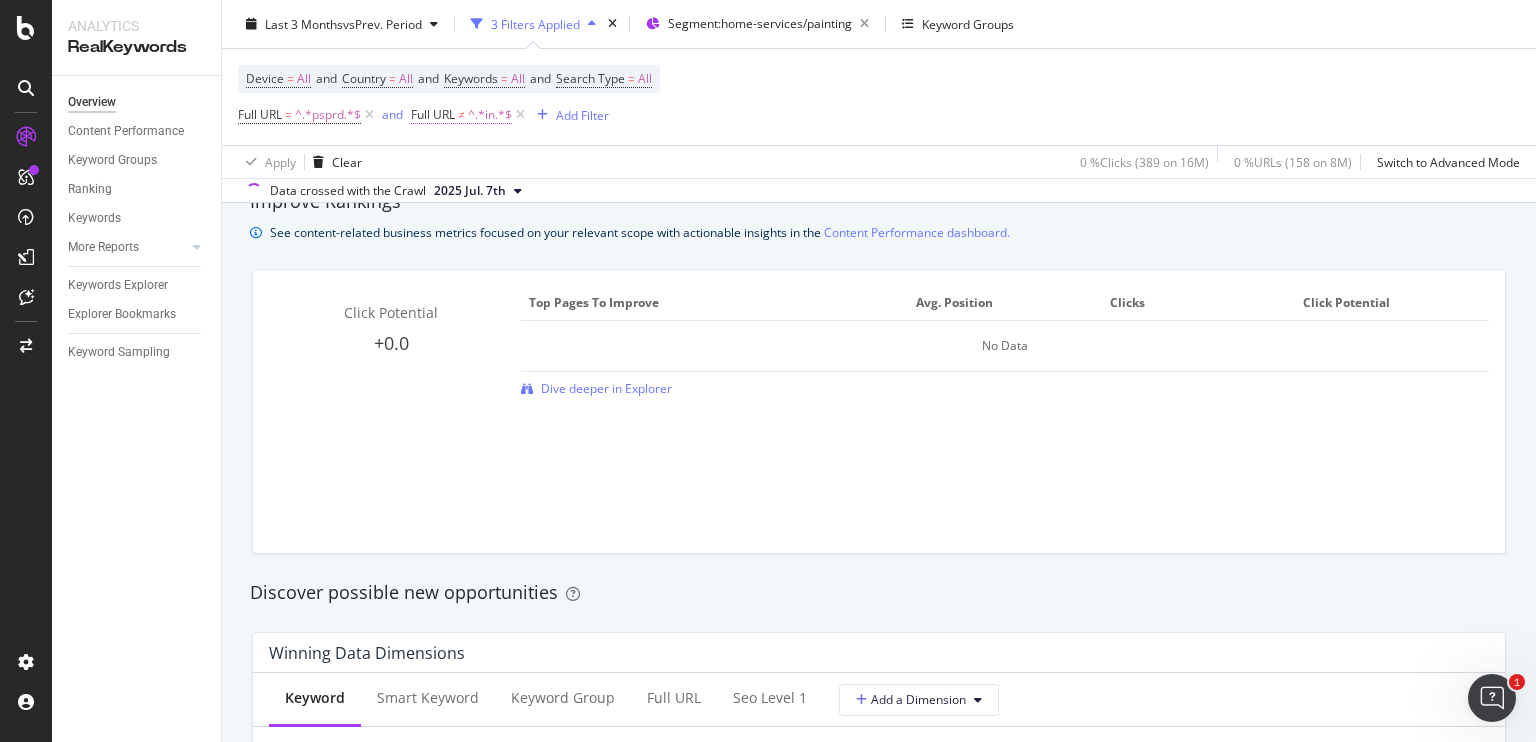 click on "^.*in.*$" at bounding box center (490, 115) 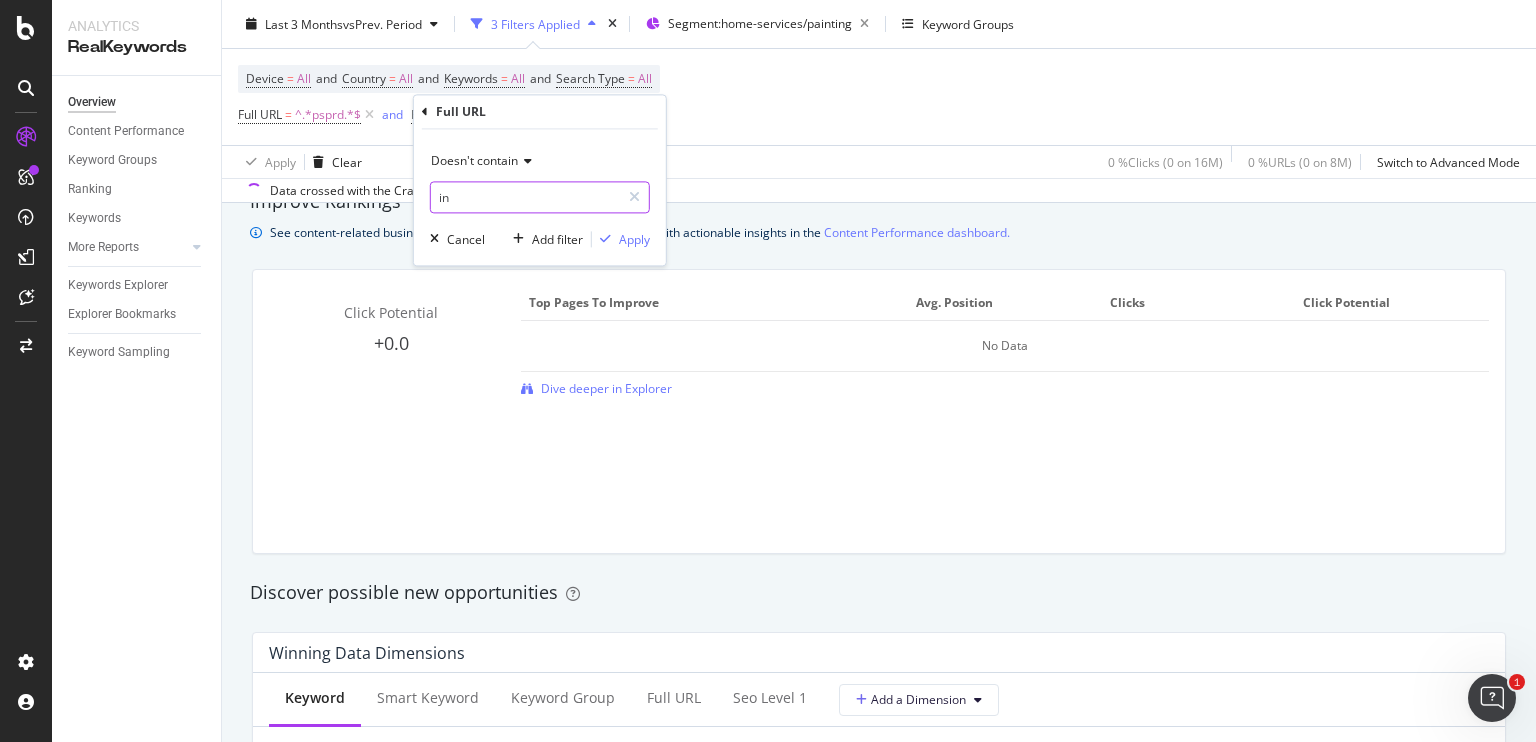 click on "in" at bounding box center (525, 198) 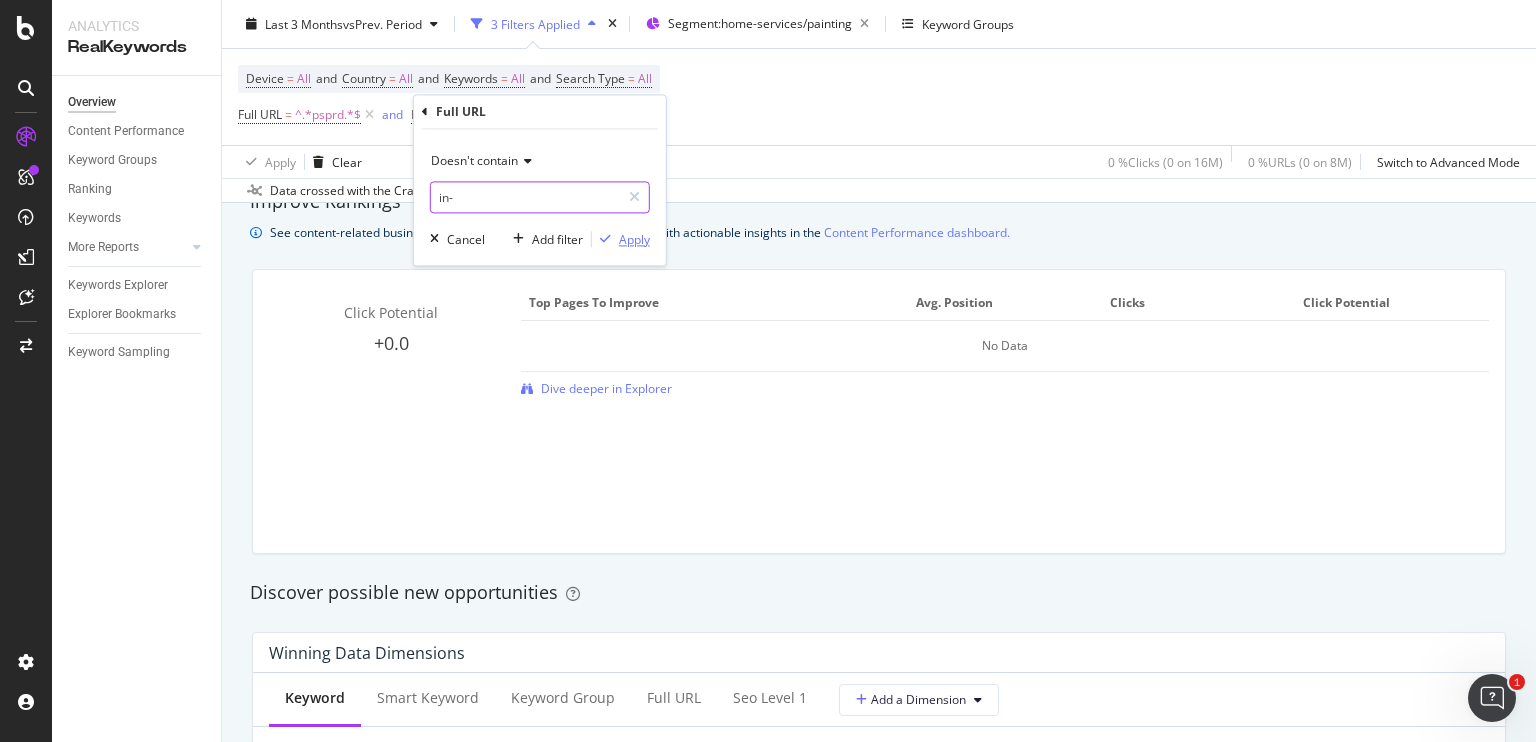 type on "in-" 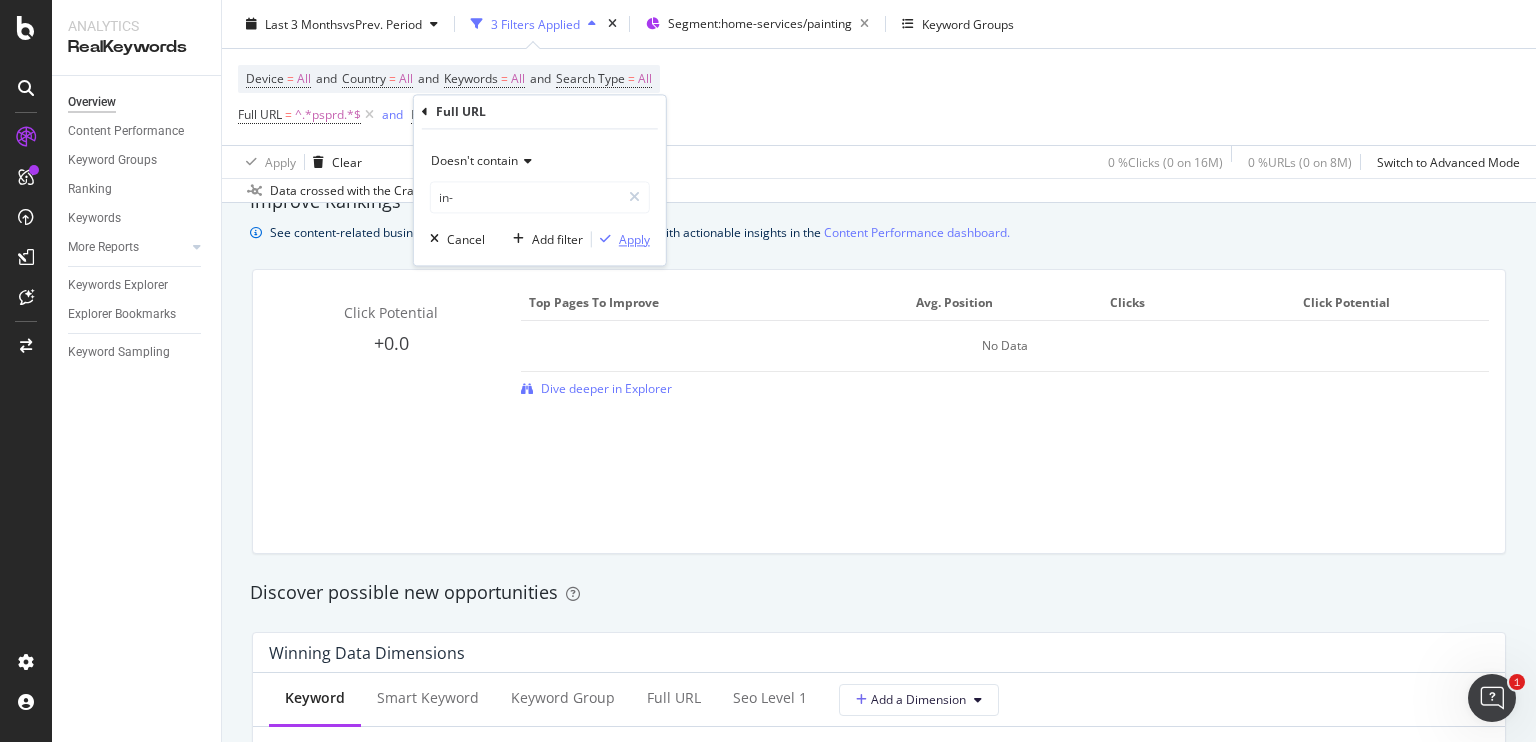 click on "Apply" at bounding box center (634, 239) 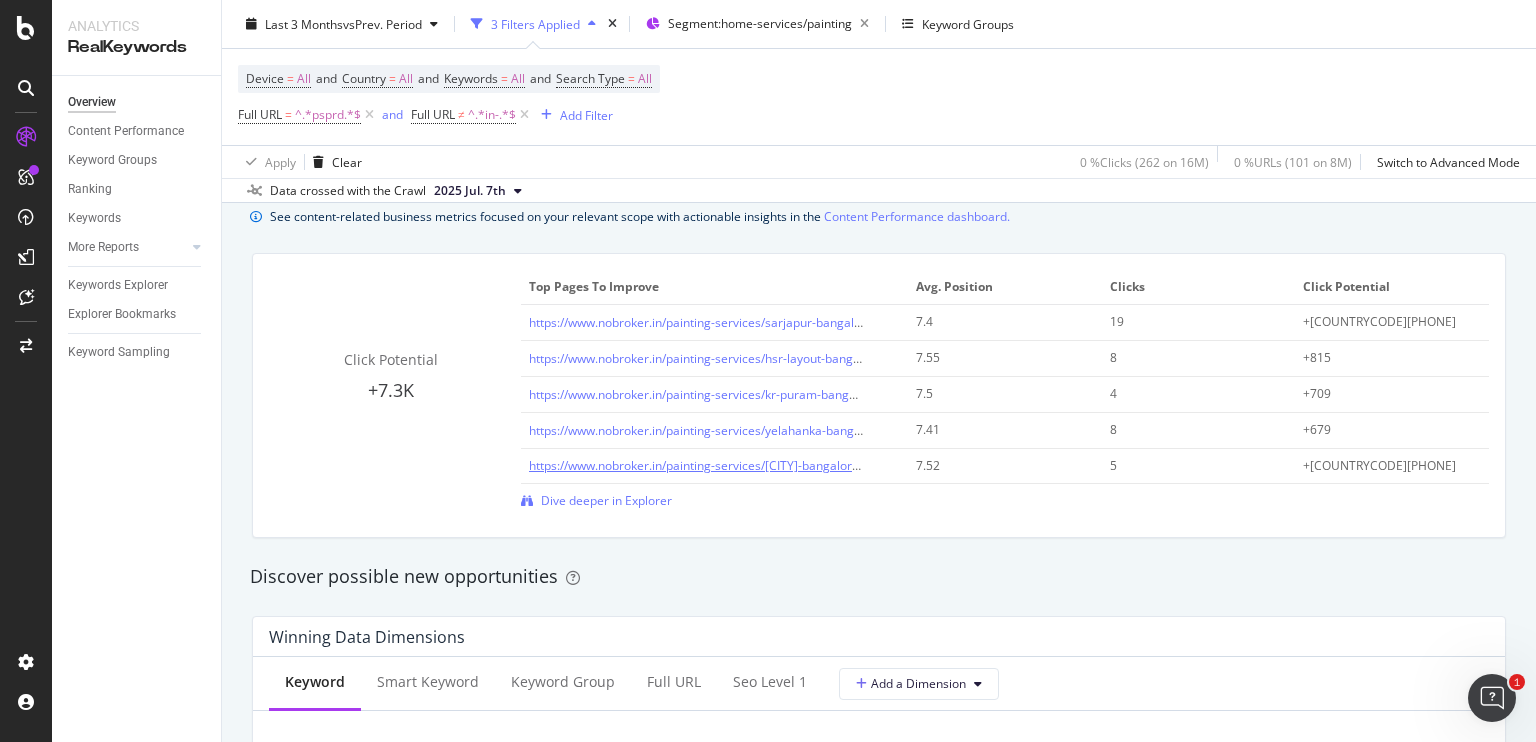 scroll, scrollTop: 1403, scrollLeft: 0, axis: vertical 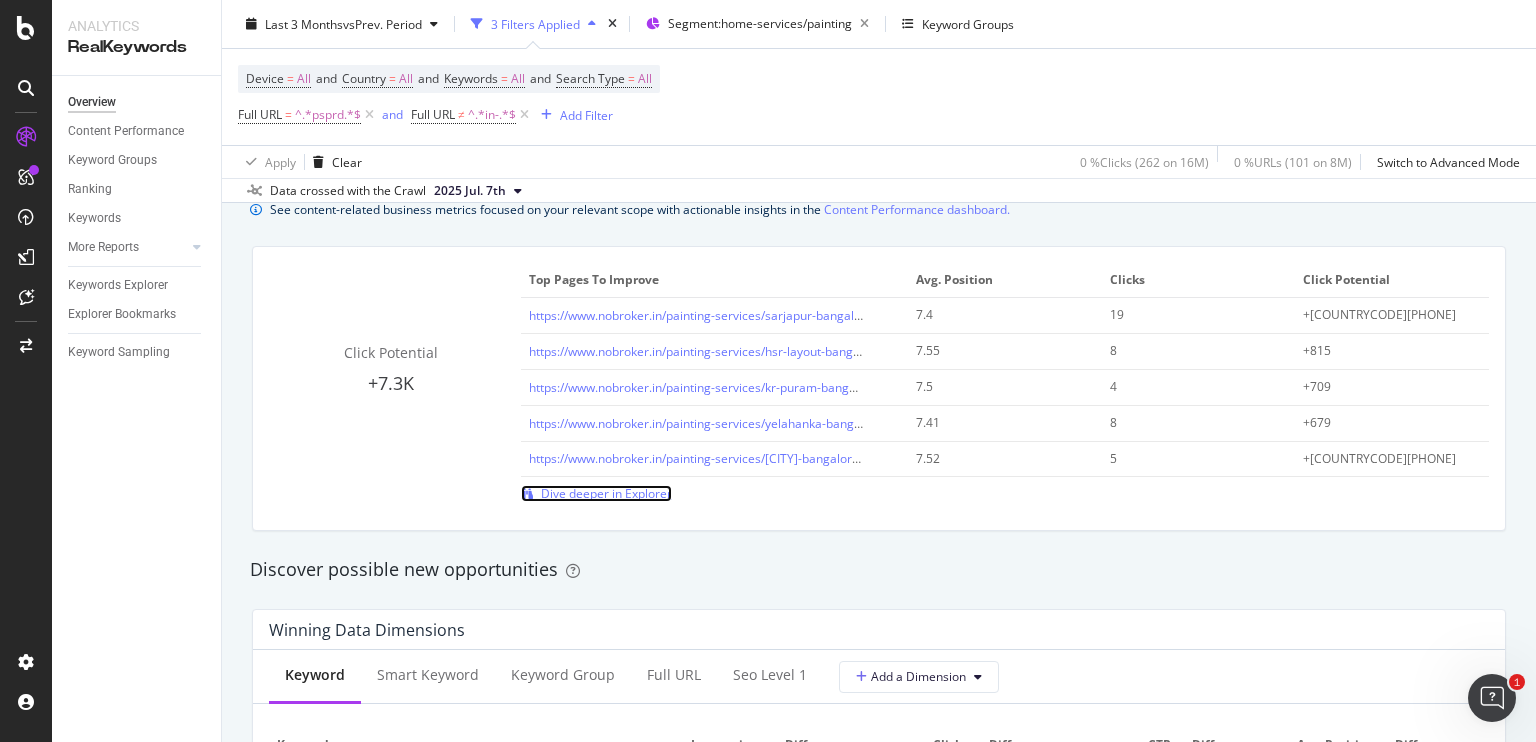 click on "Dive deeper in Explorer" at bounding box center [606, 493] 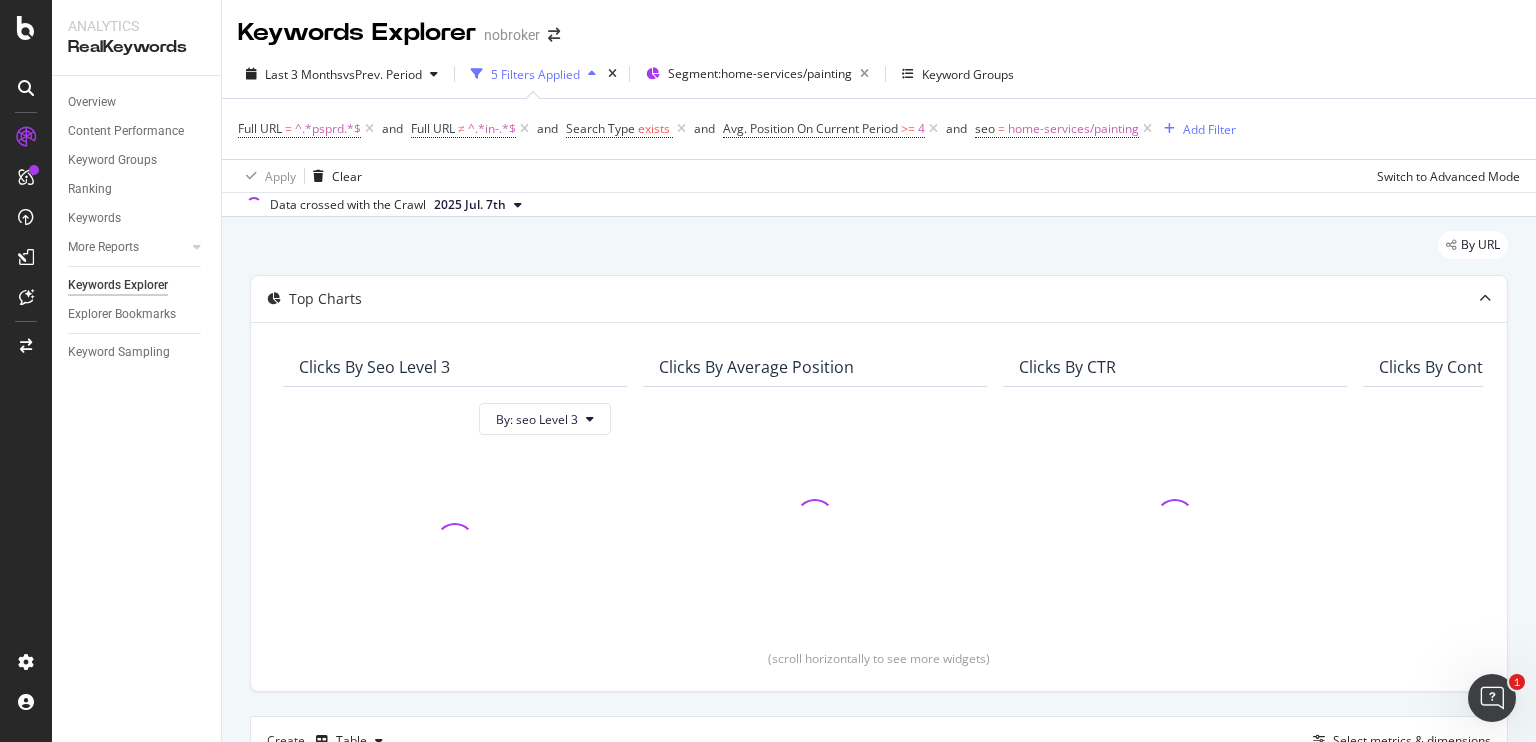 scroll, scrollTop: 390, scrollLeft: 0, axis: vertical 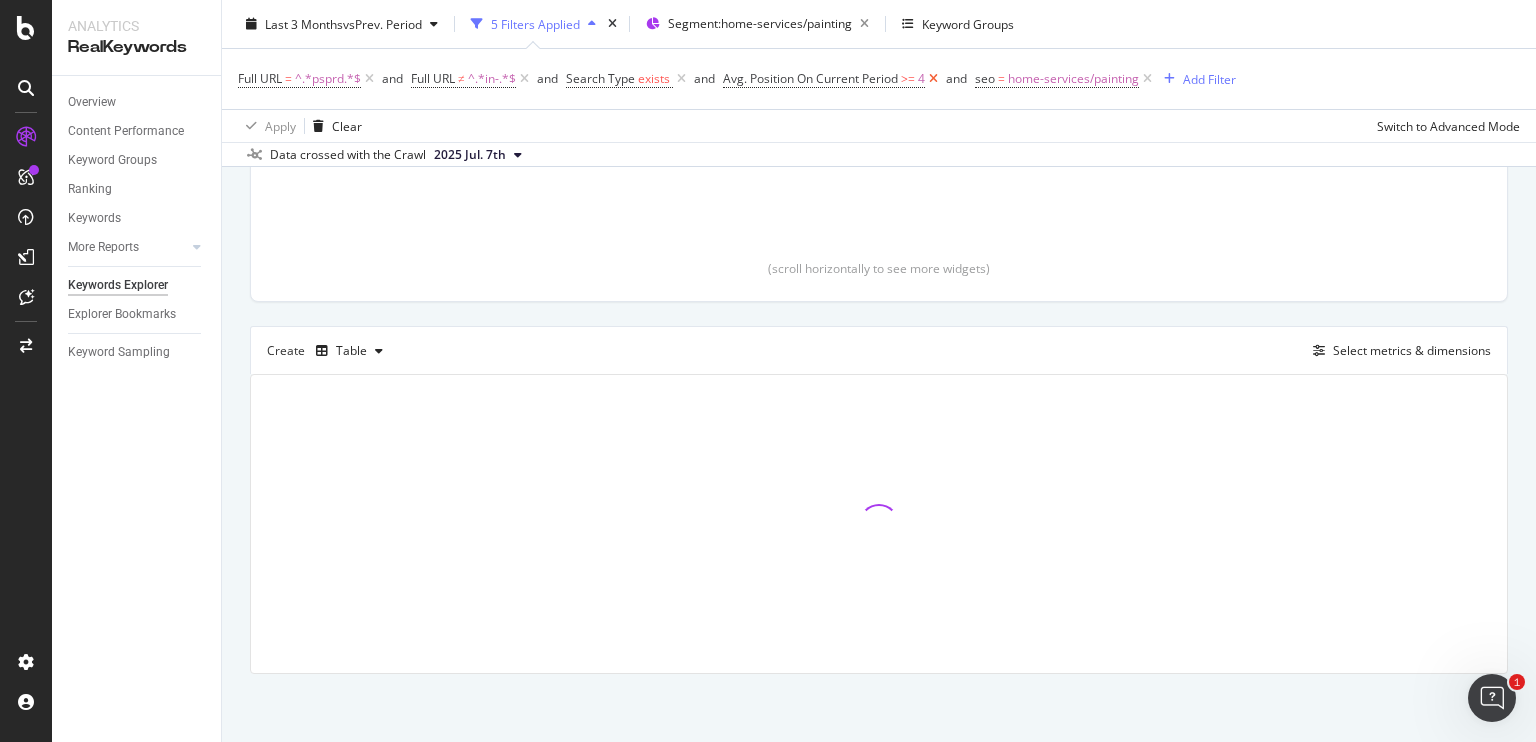click at bounding box center [933, 79] 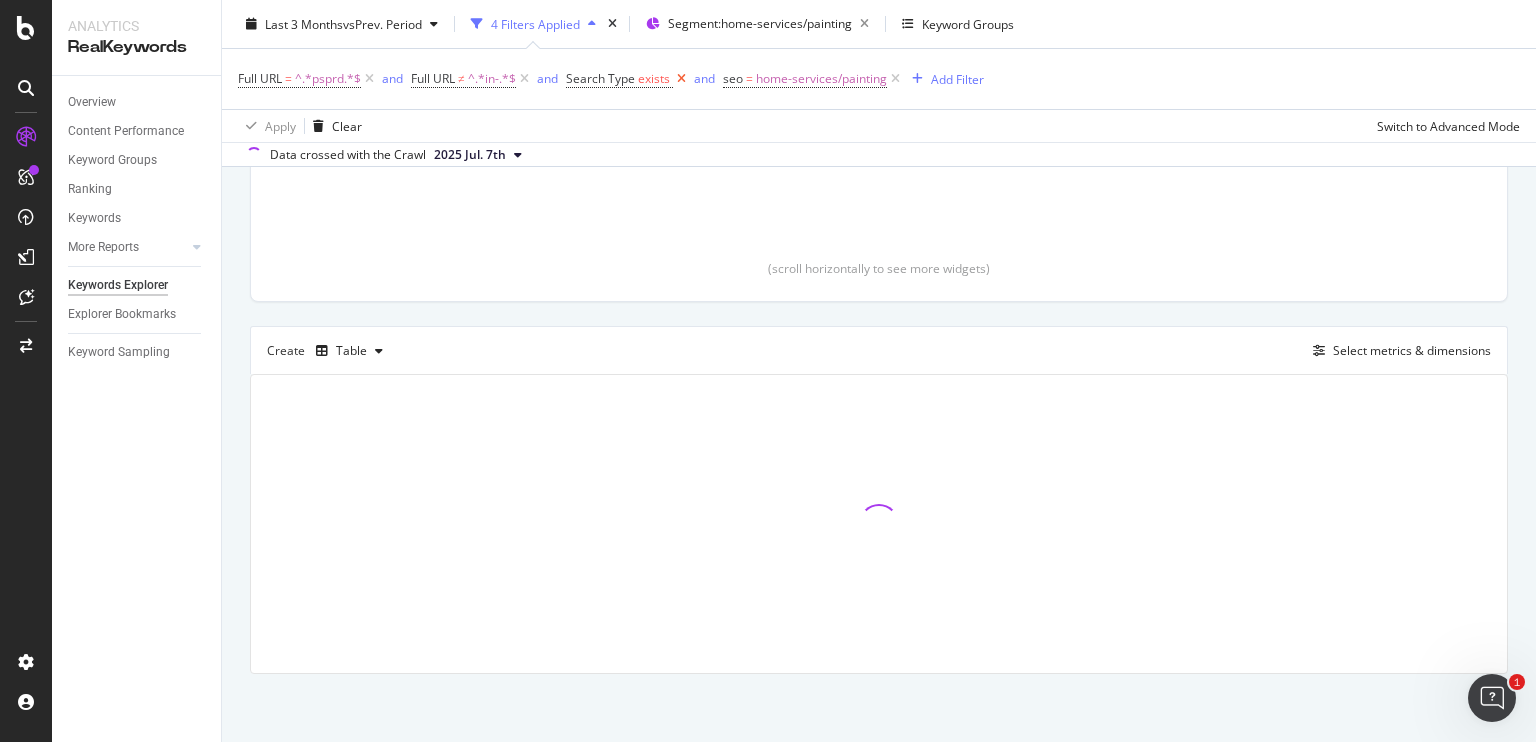 click at bounding box center (681, 79) 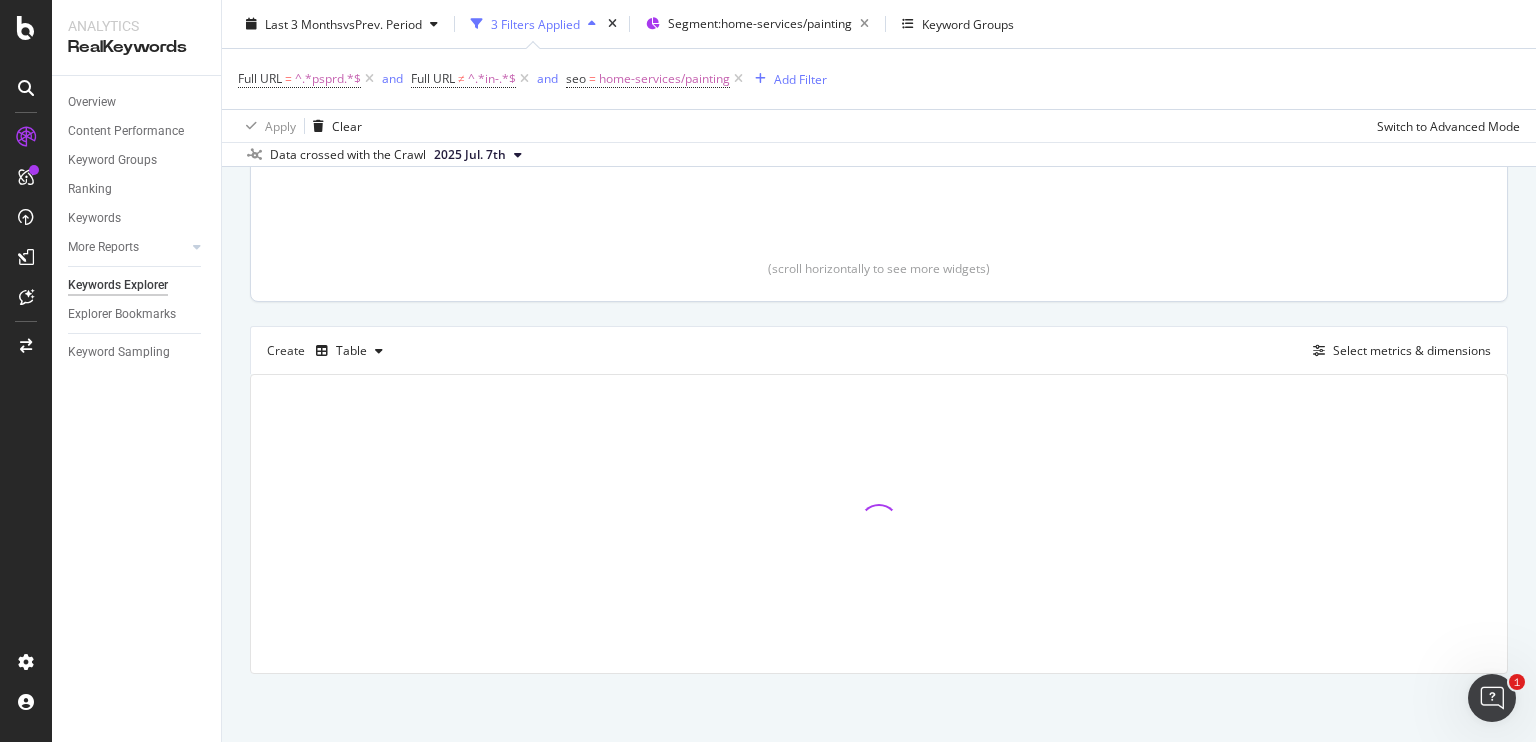 scroll, scrollTop: 0, scrollLeft: 0, axis: both 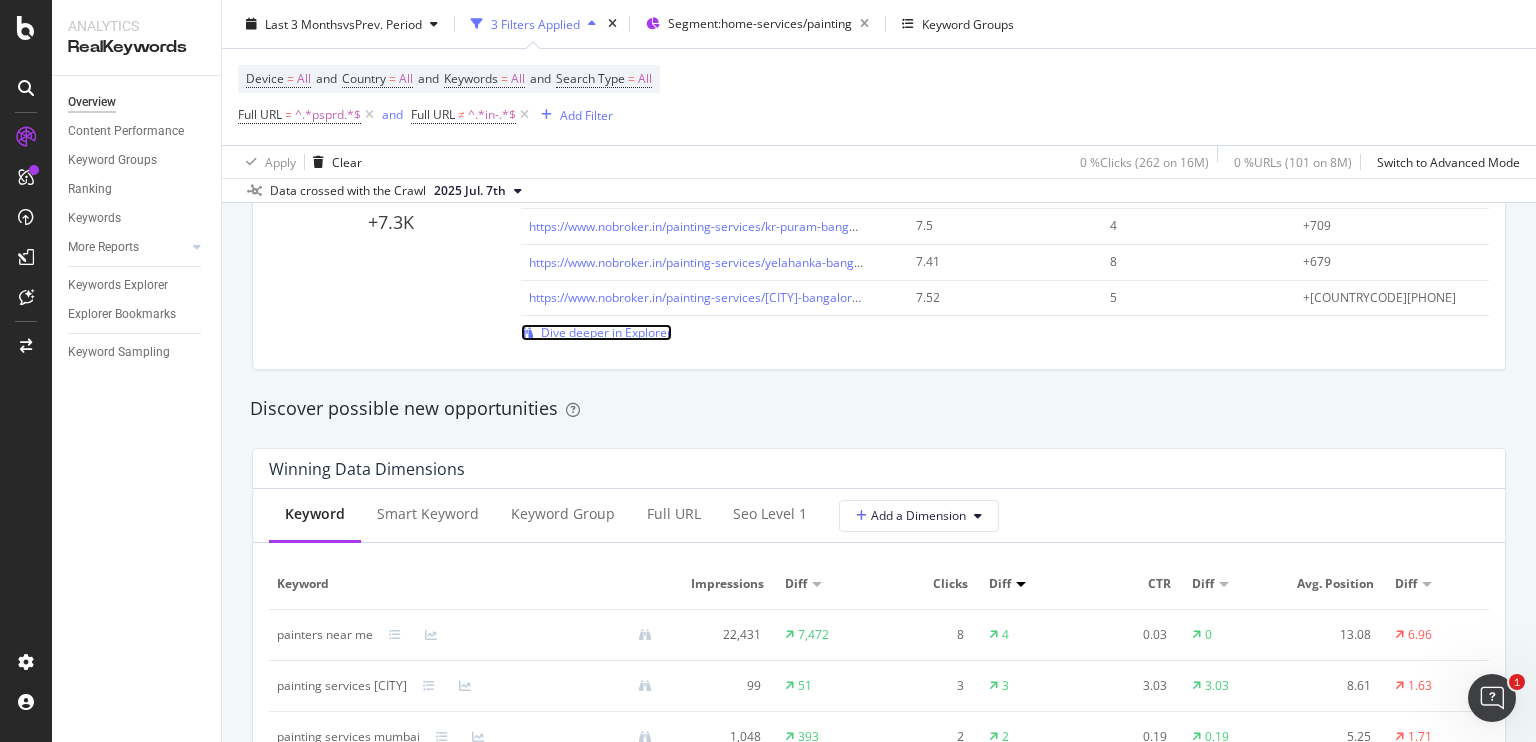 click on "Dive deeper in Explorer" at bounding box center [606, 332] 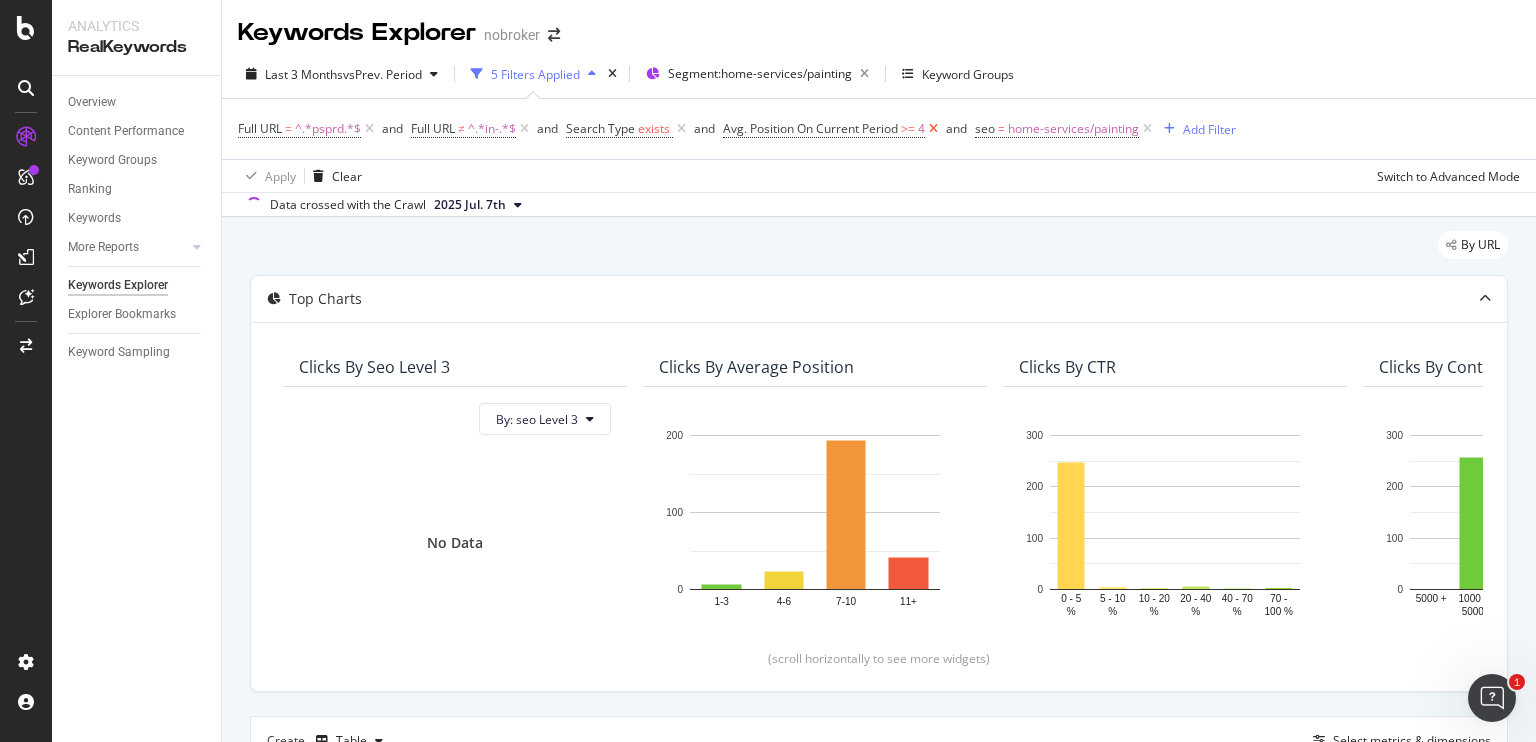 click at bounding box center [933, 129] 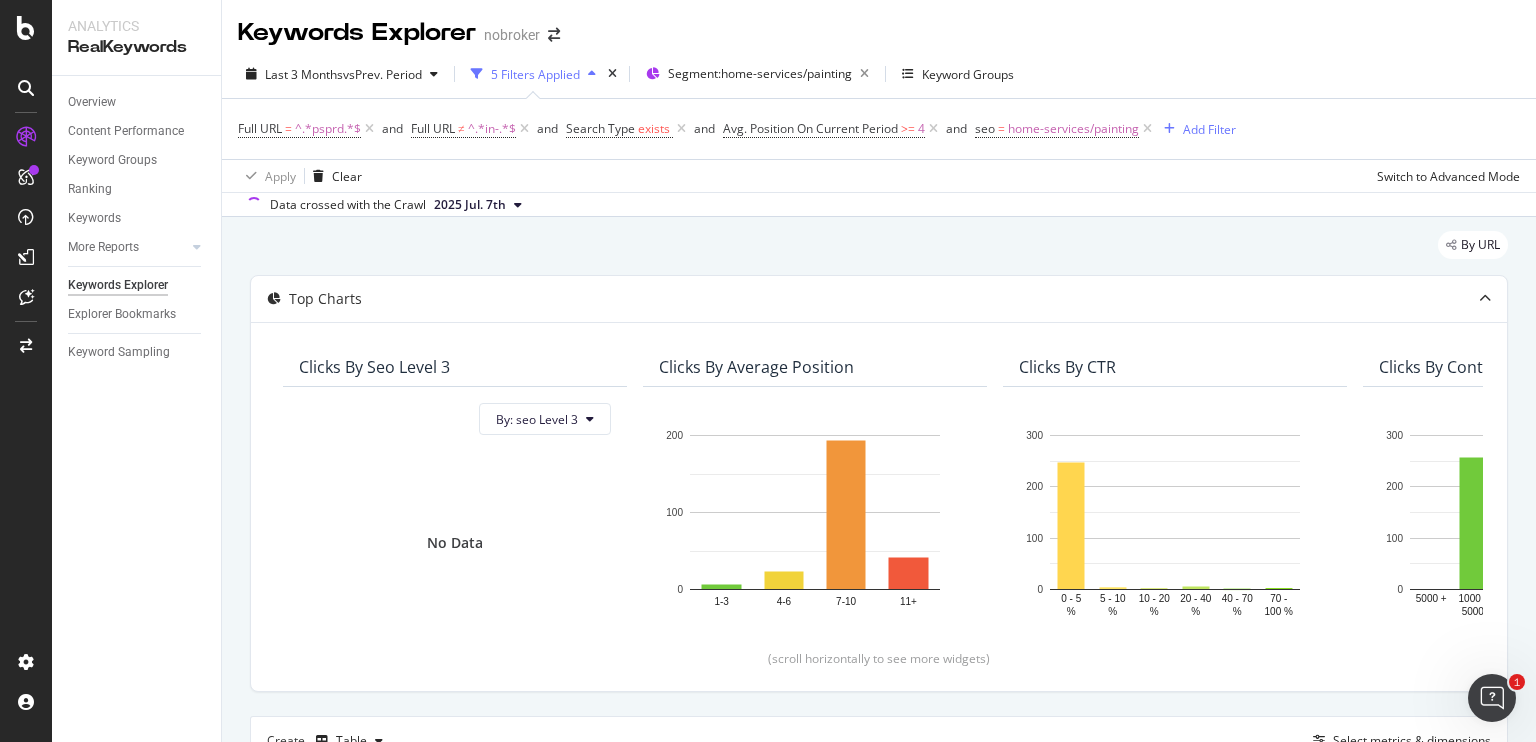 click at bounding box center (681, 129) 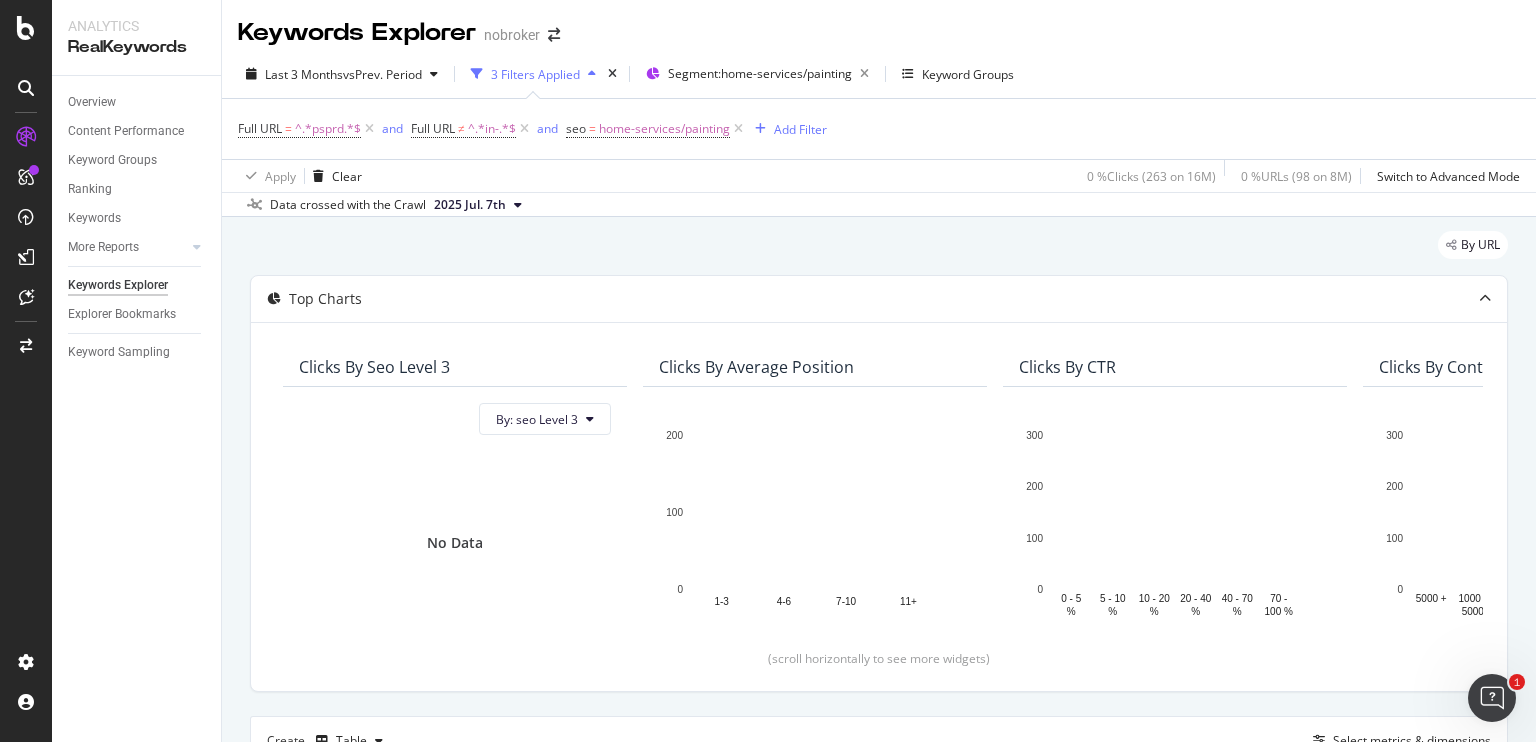 scroll, scrollTop: 390, scrollLeft: 0, axis: vertical 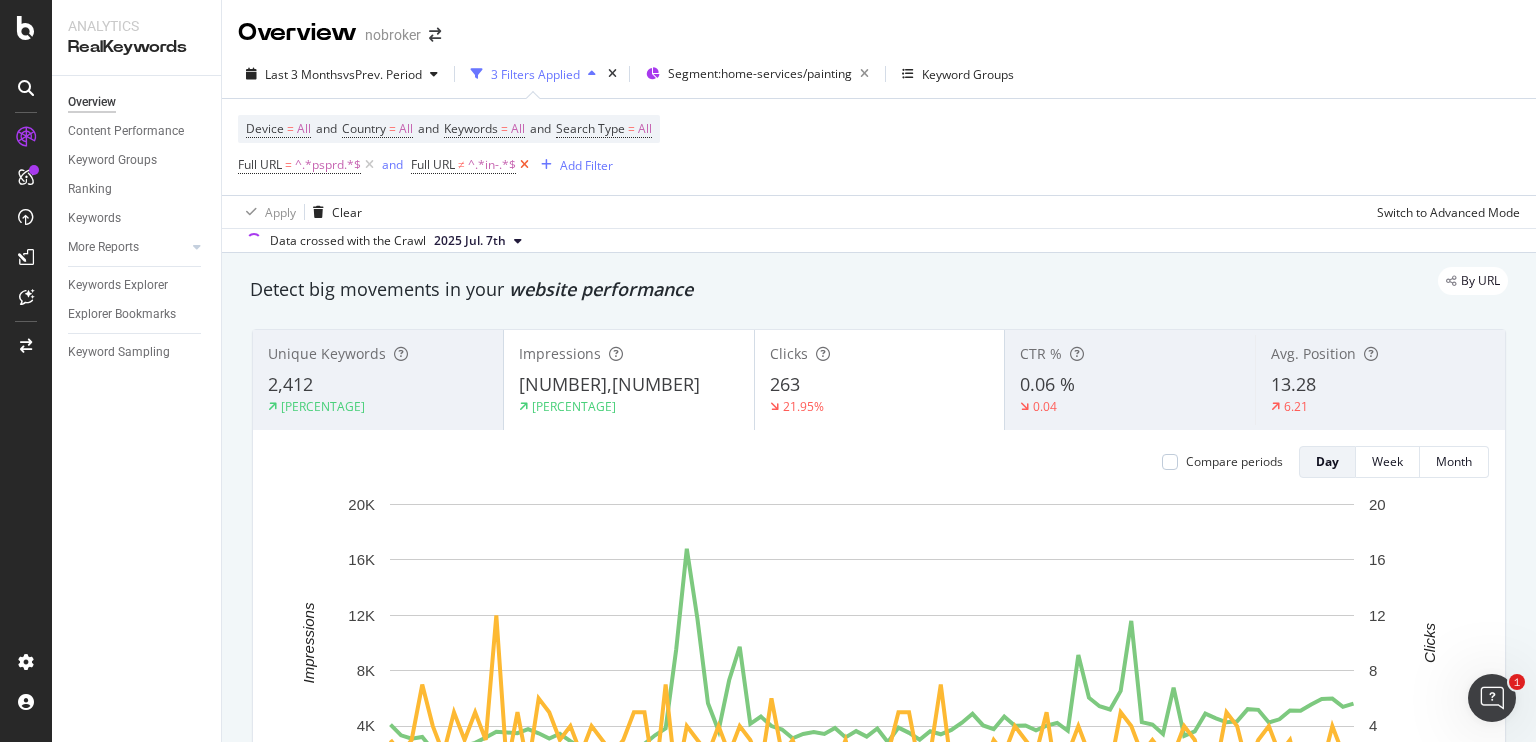 click at bounding box center [524, 165] 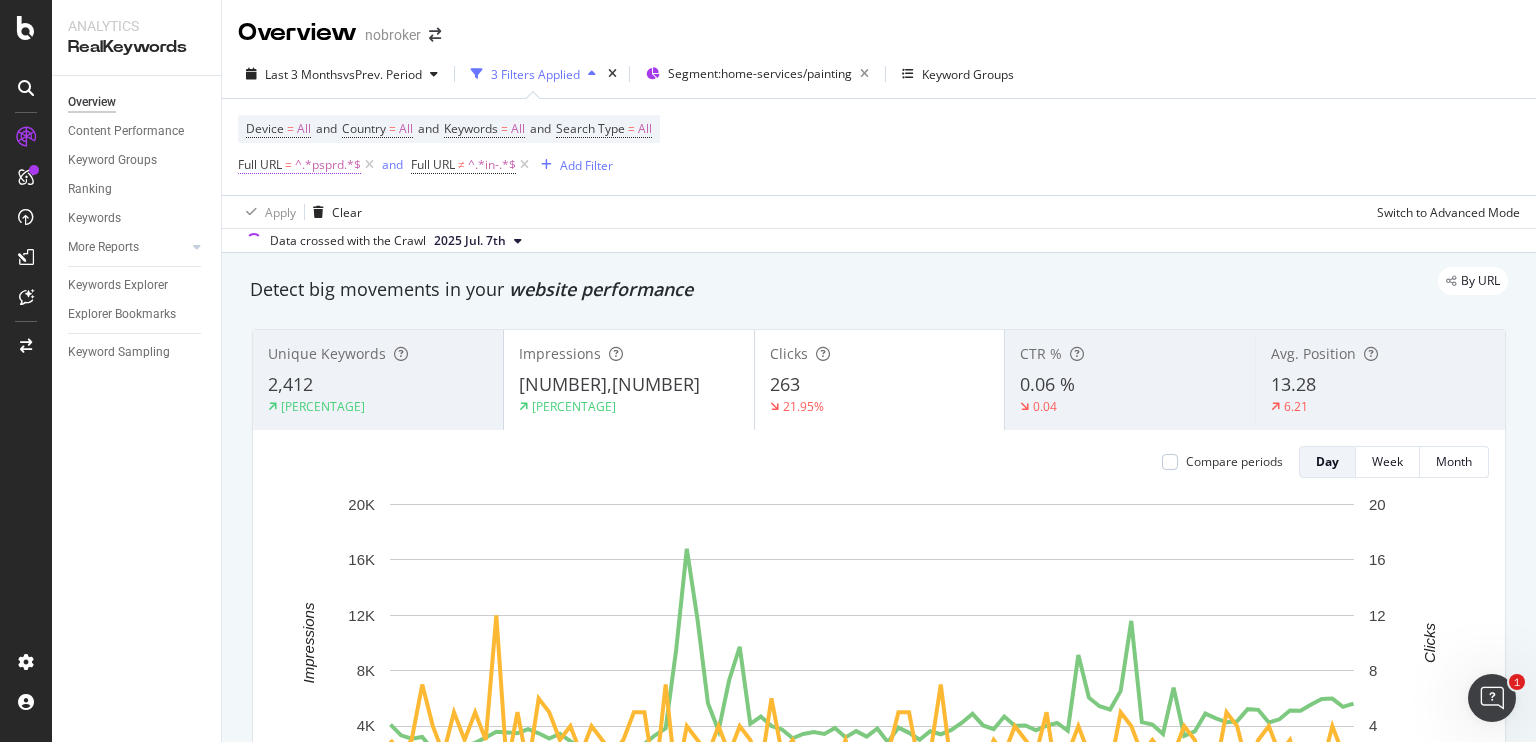 click on "^.*psprd.*$" at bounding box center [328, 165] 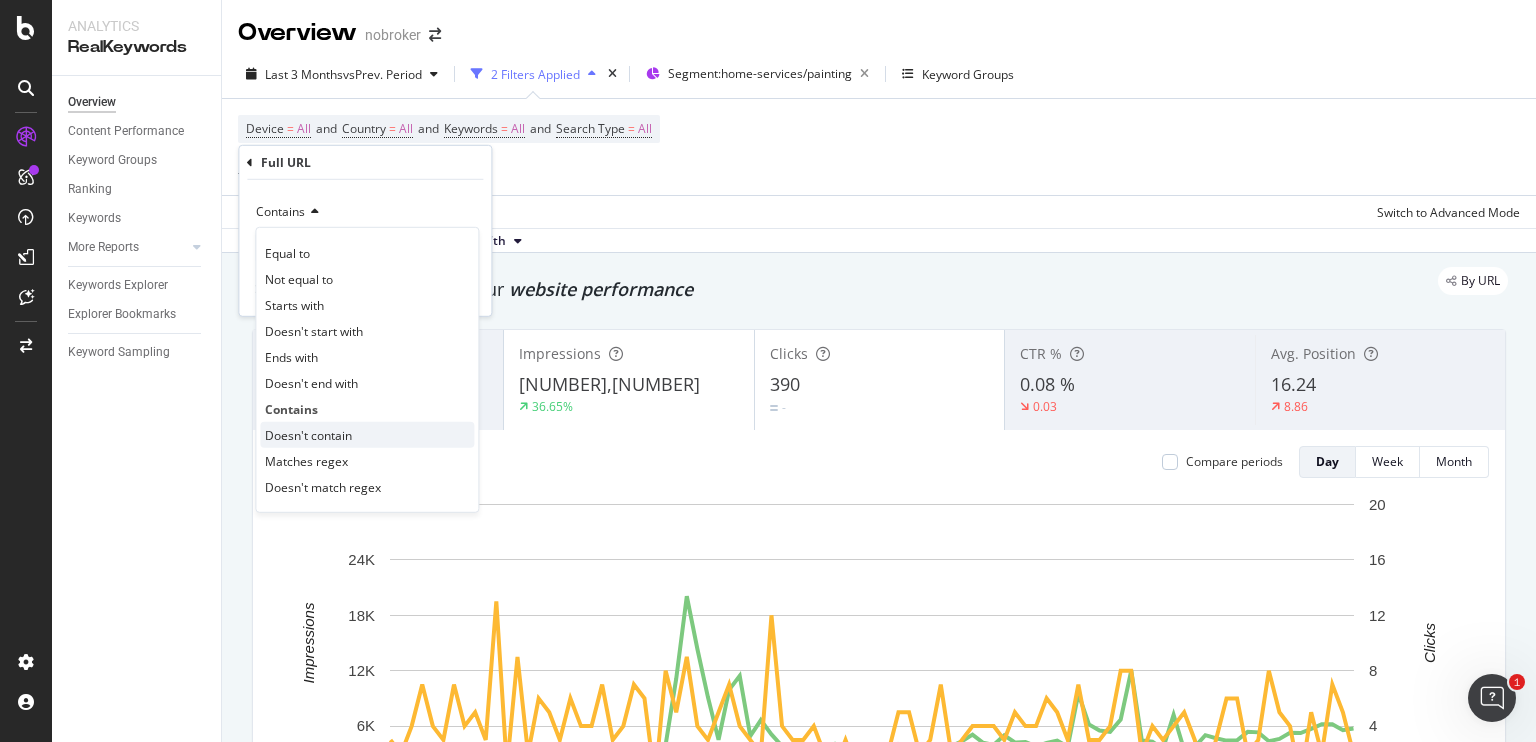 click on "Doesn't contain" at bounding box center (308, 434) 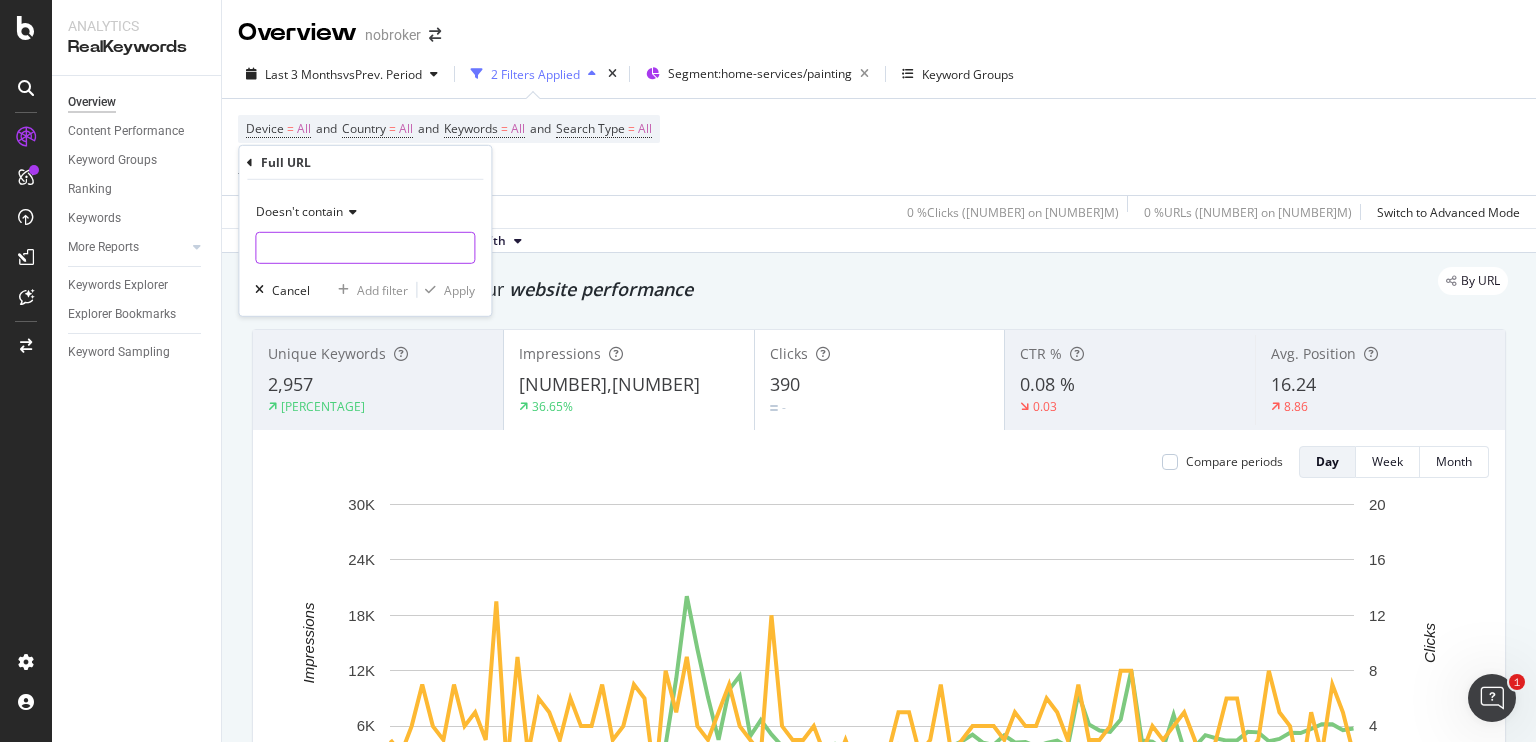 click at bounding box center [365, 248] 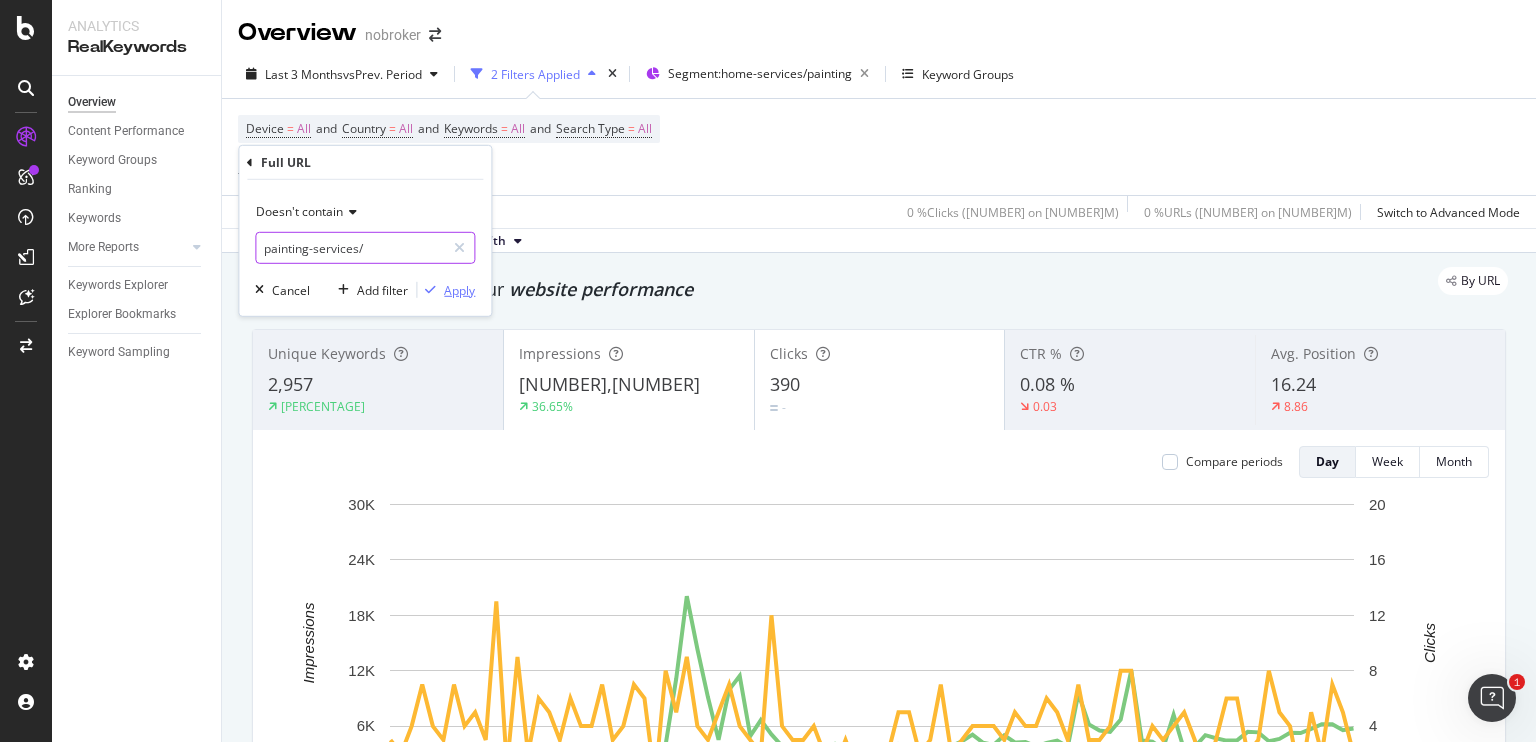 type on "painting-services/" 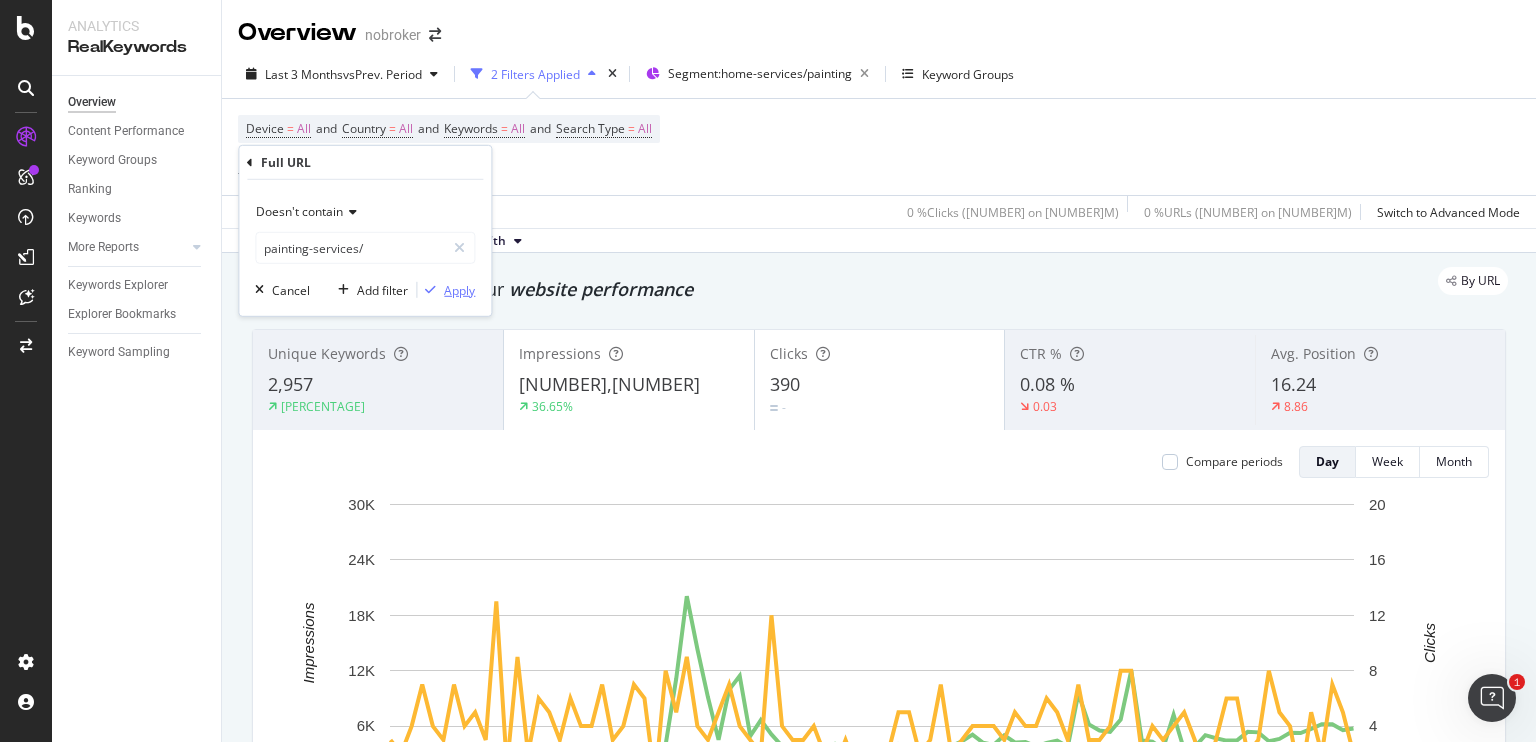 click on "Apply" at bounding box center [459, 289] 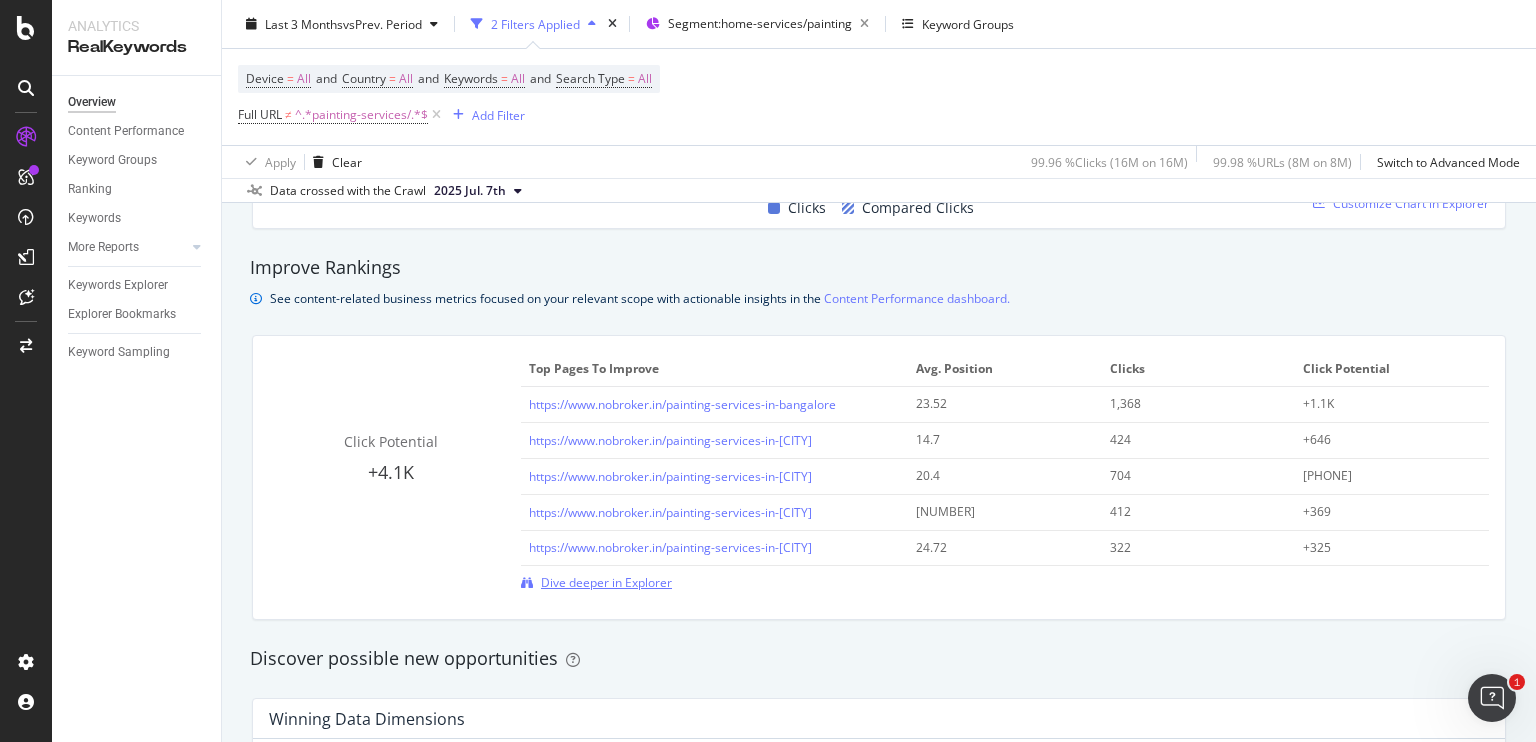 scroll, scrollTop: 1315, scrollLeft: 0, axis: vertical 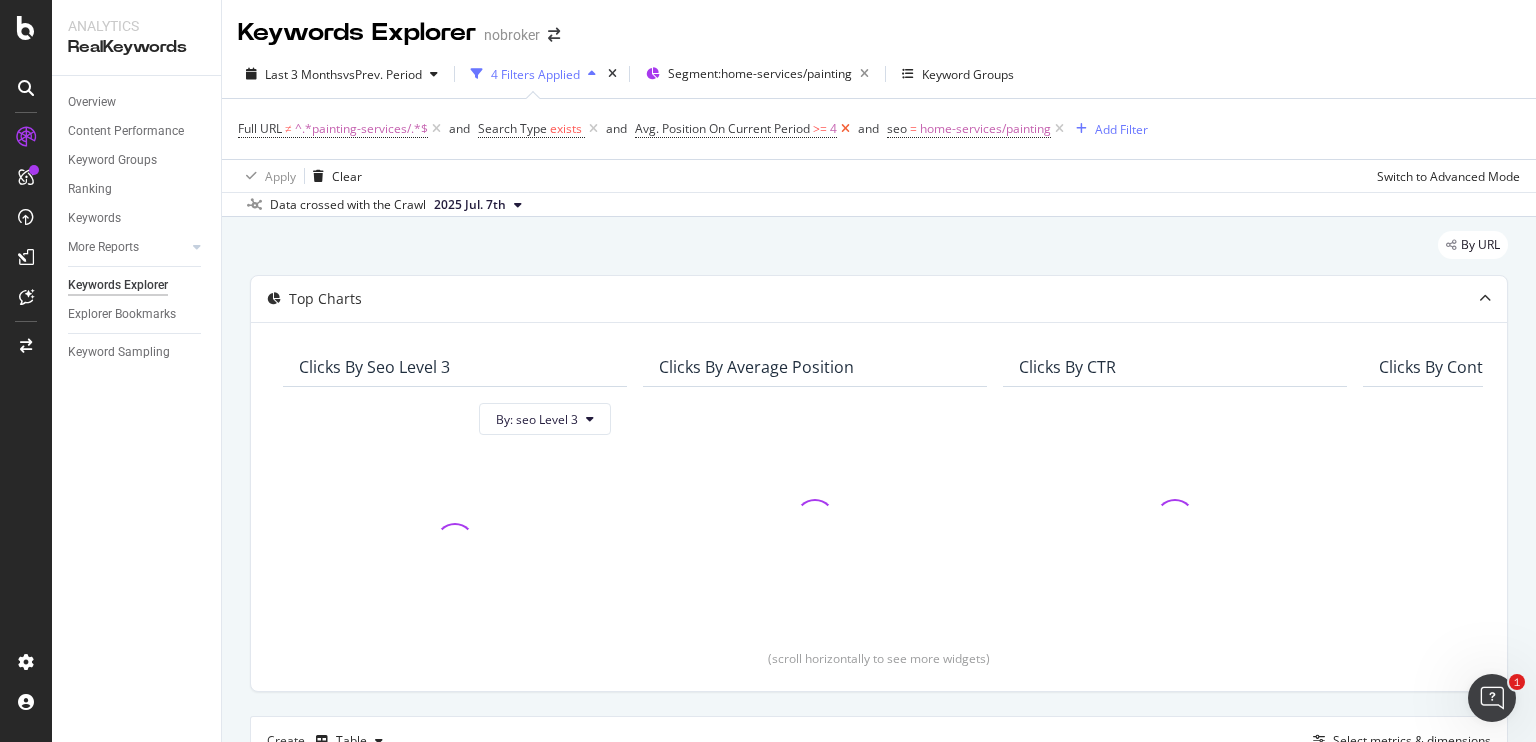 click at bounding box center (845, 129) 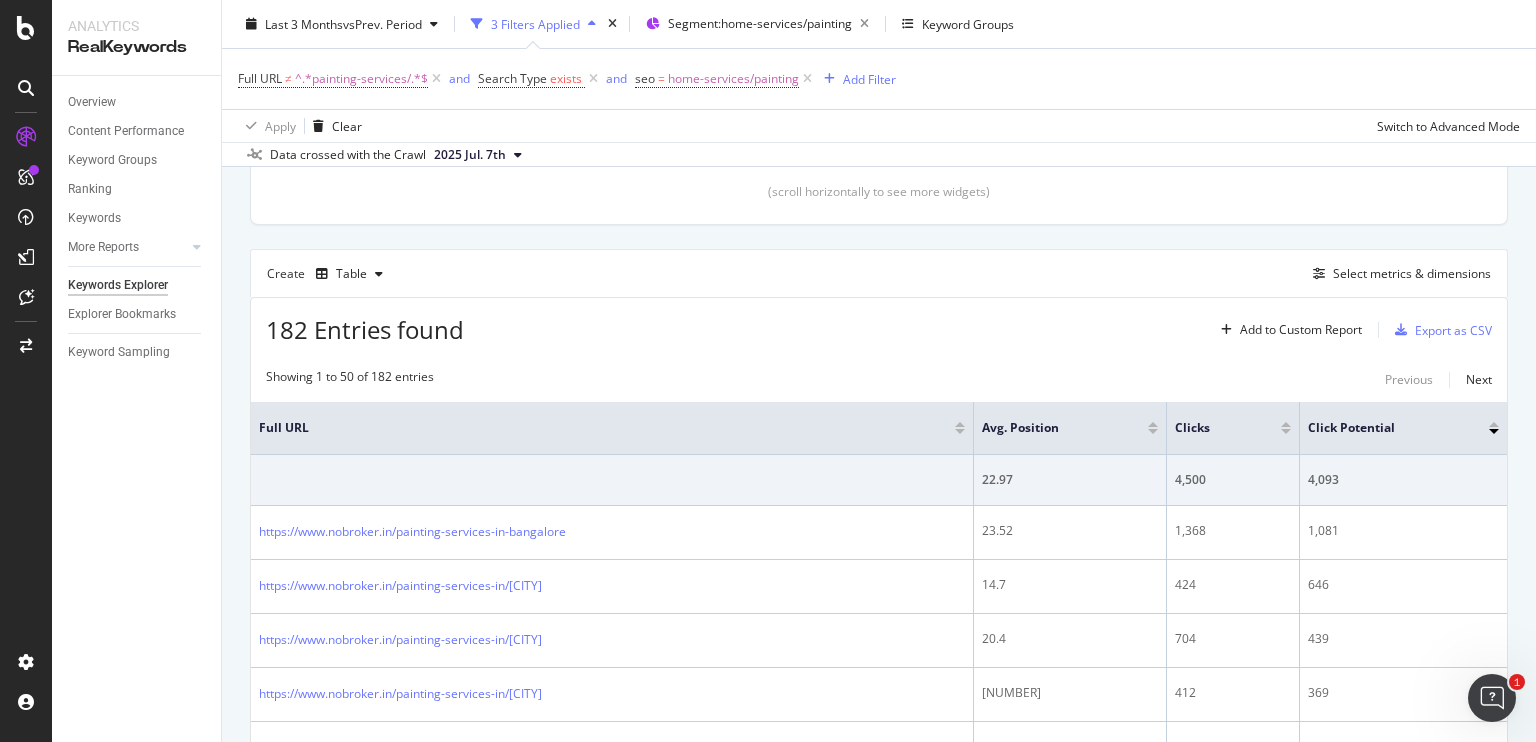 scroll, scrollTop: 465, scrollLeft: 0, axis: vertical 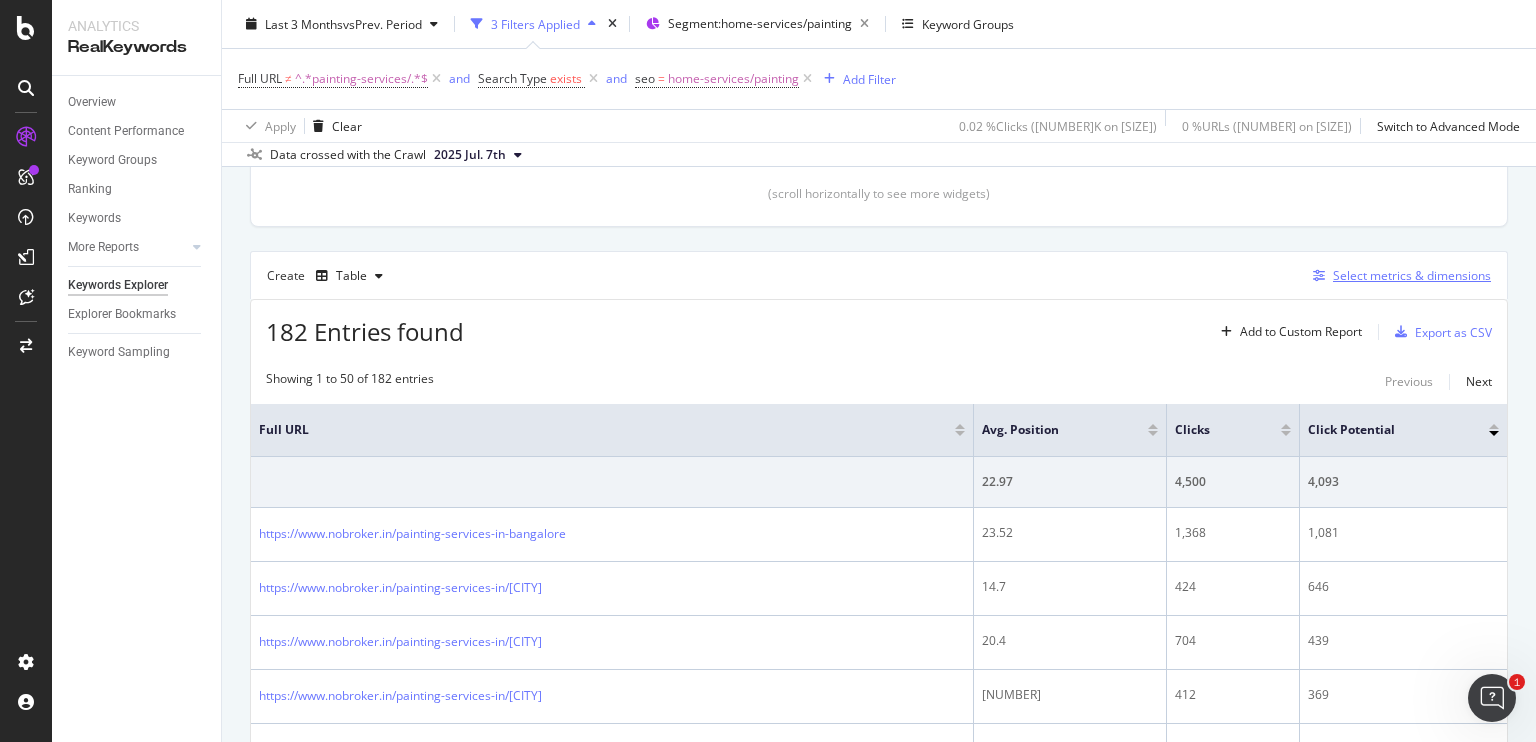 click on "Select metrics & dimensions" at bounding box center (1412, 275) 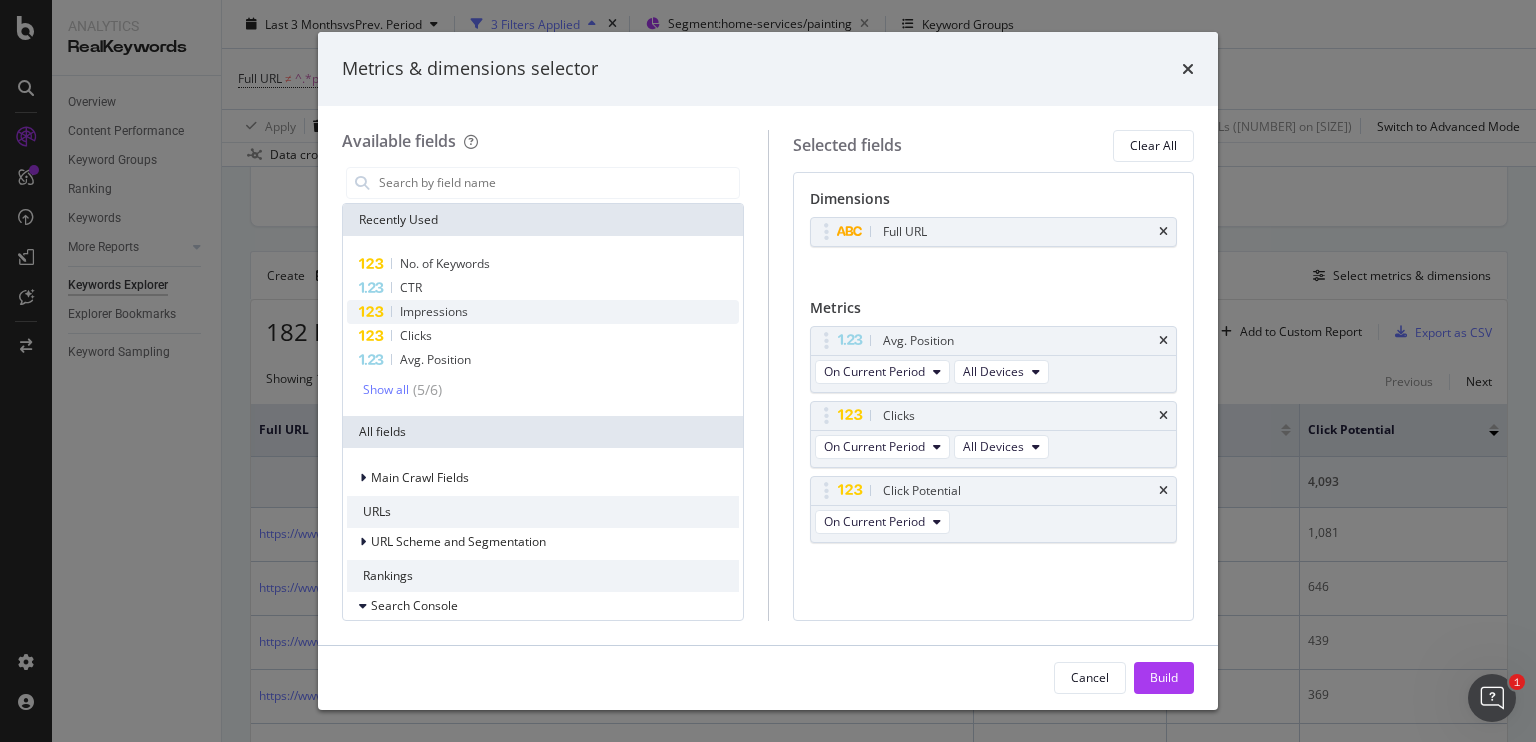 click on "Impressions" at bounding box center (543, 312) 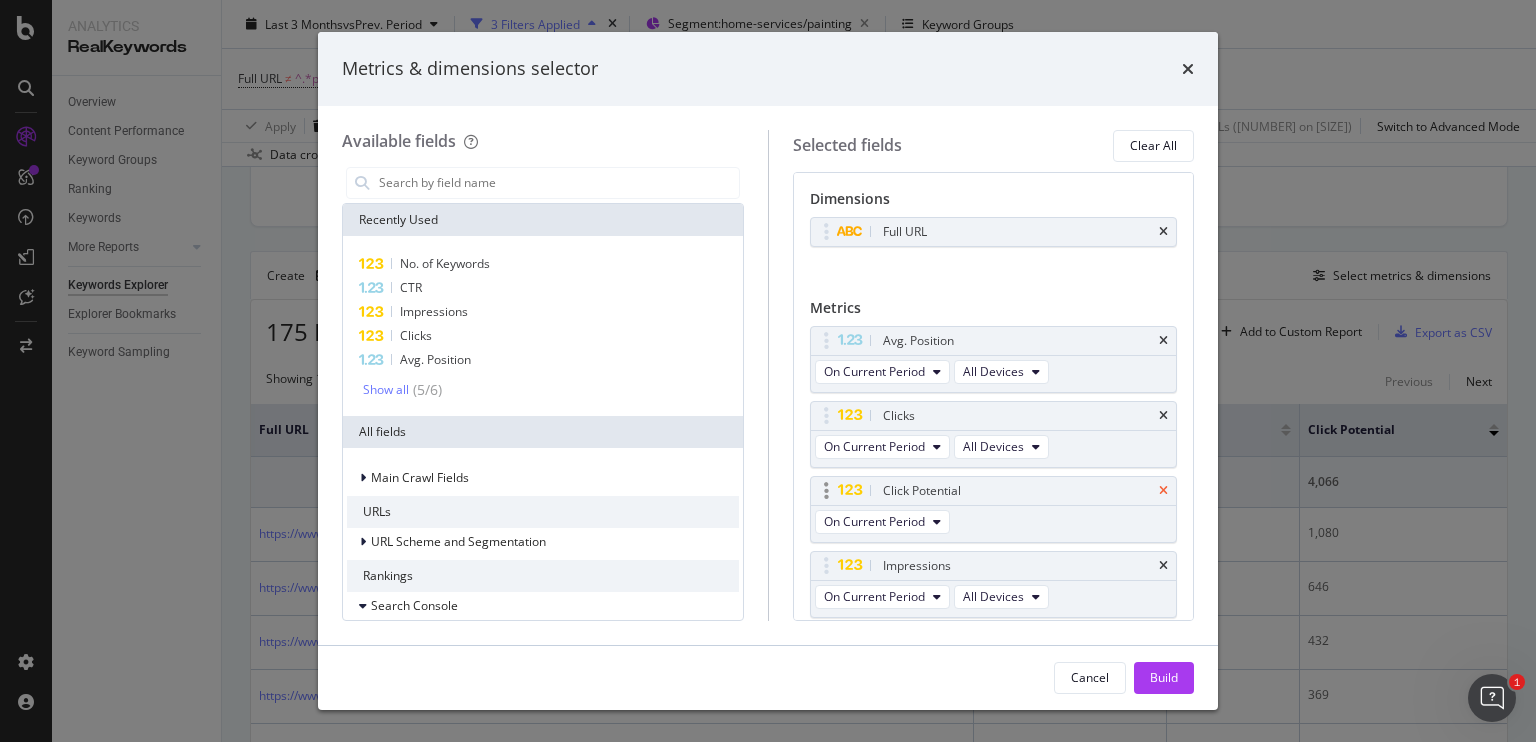 click at bounding box center (1163, 491) 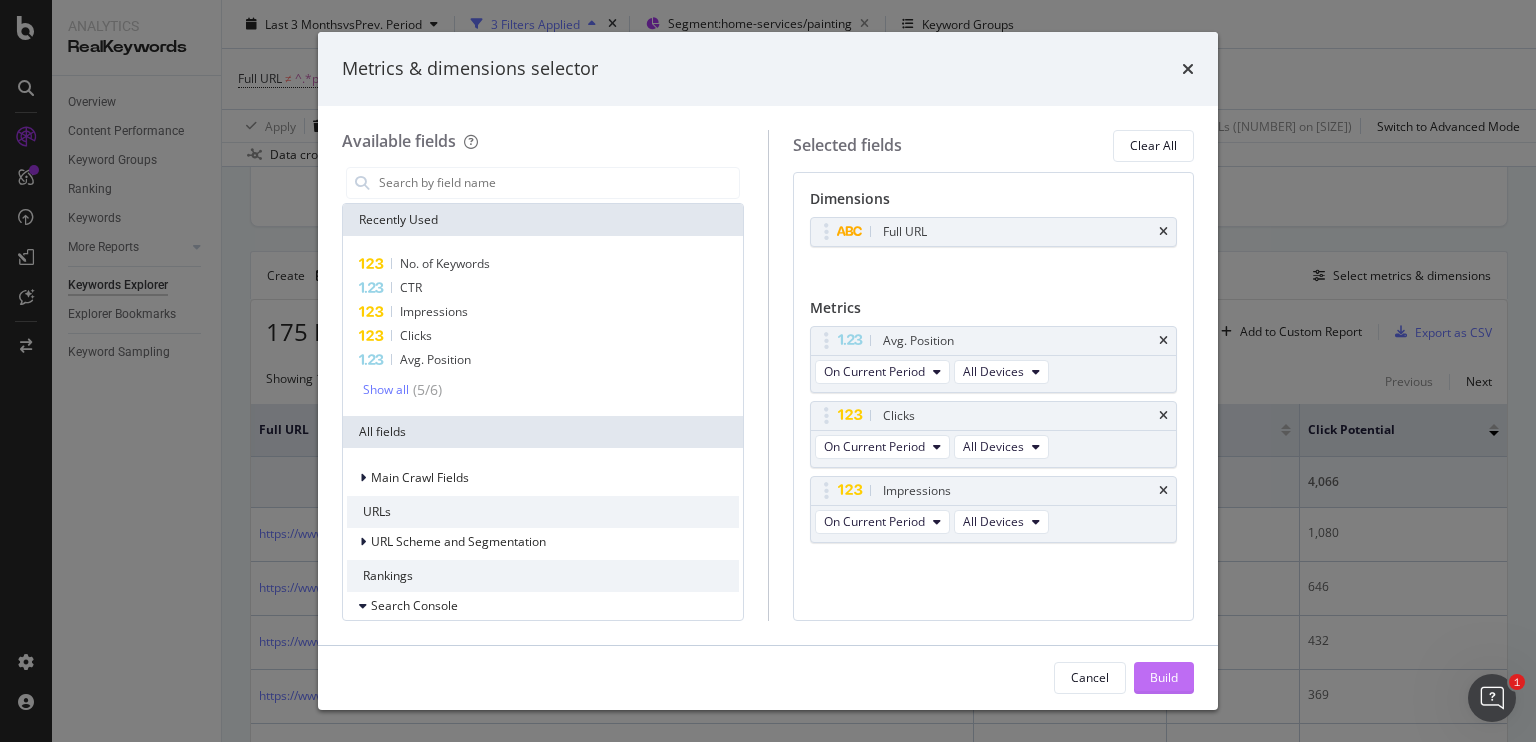 click on "Build" at bounding box center [1164, 677] 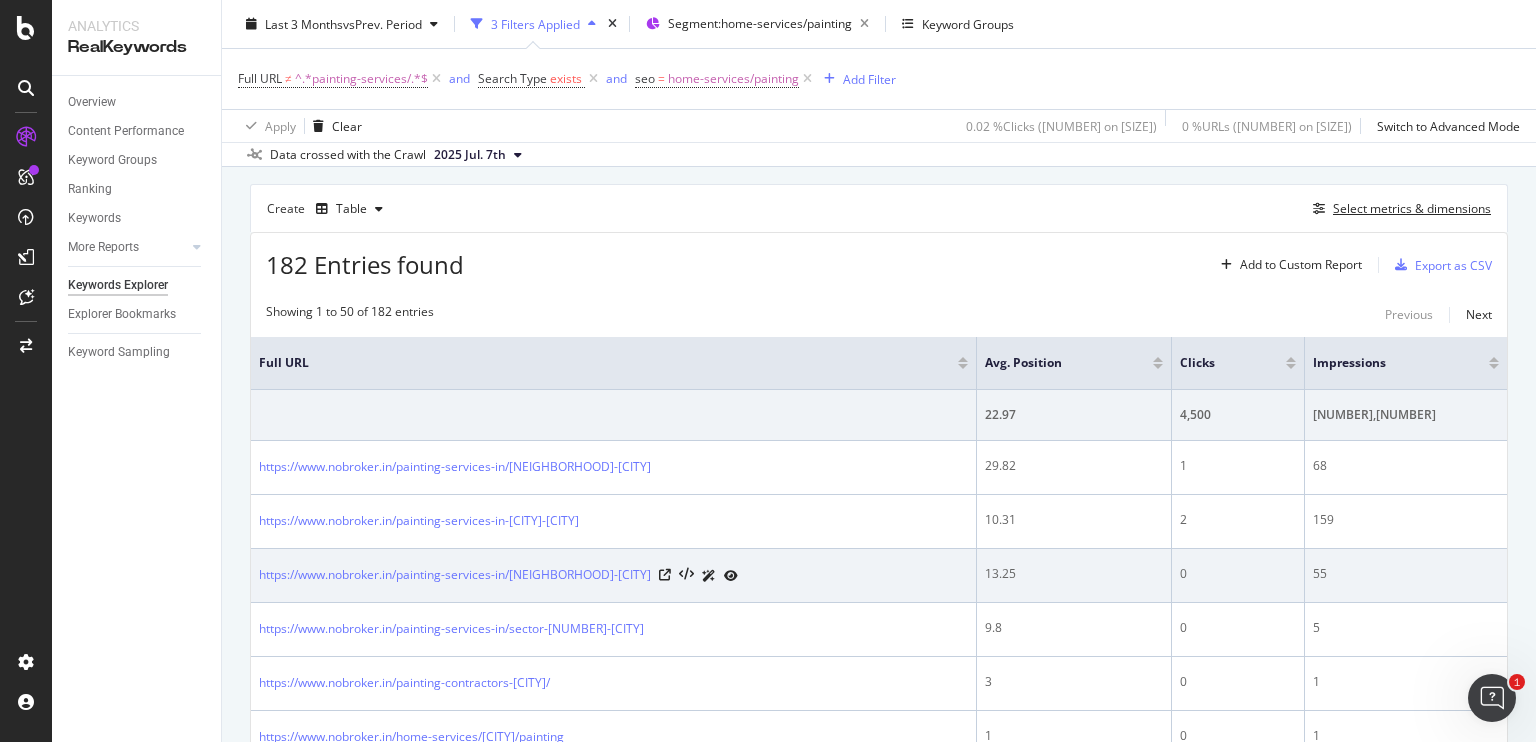 scroll, scrollTop: 526, scrollLeft: 0, axis: vertical 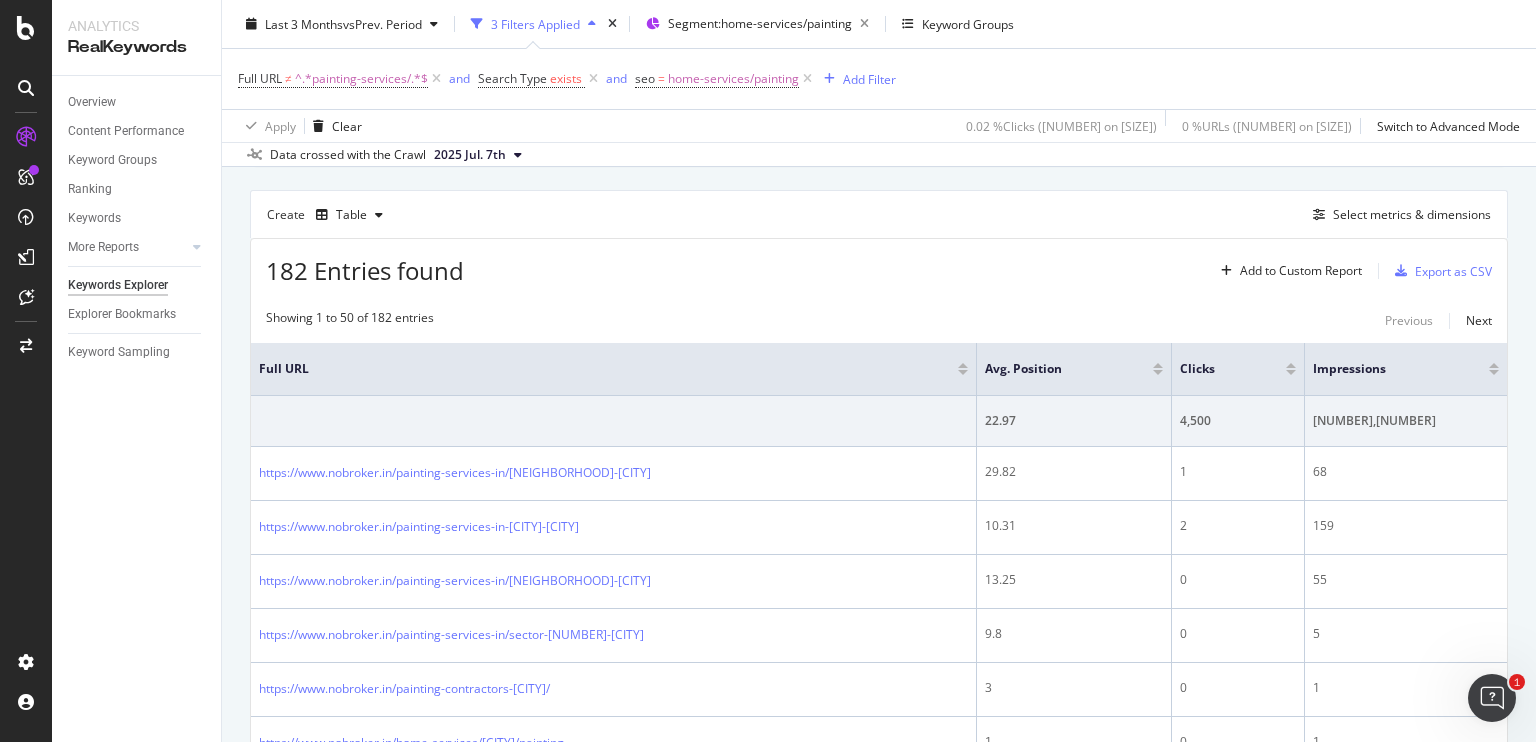 click at bounding box center [1291, 372] 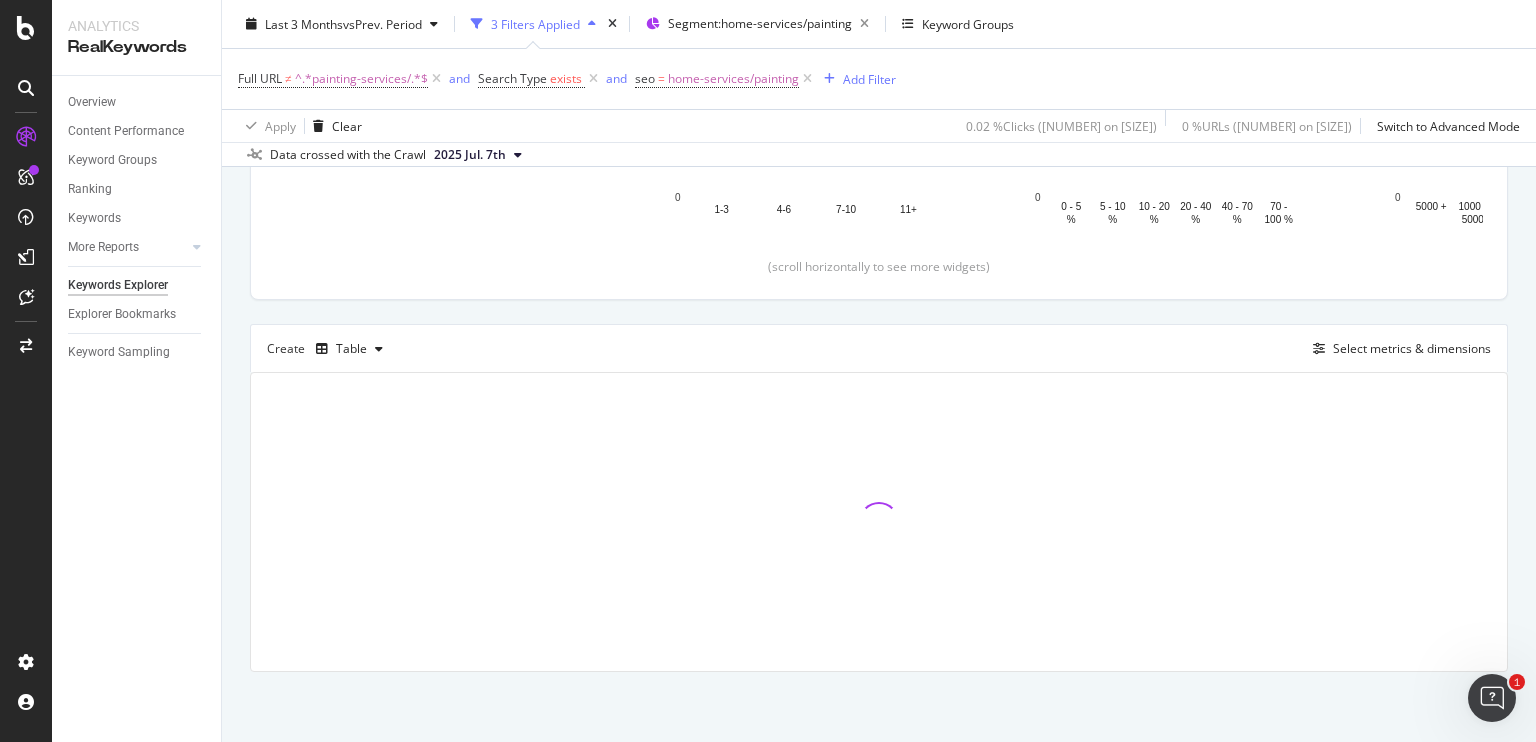 scroll, scrollTop: 390, scrollLeft: 0, axis: vertical 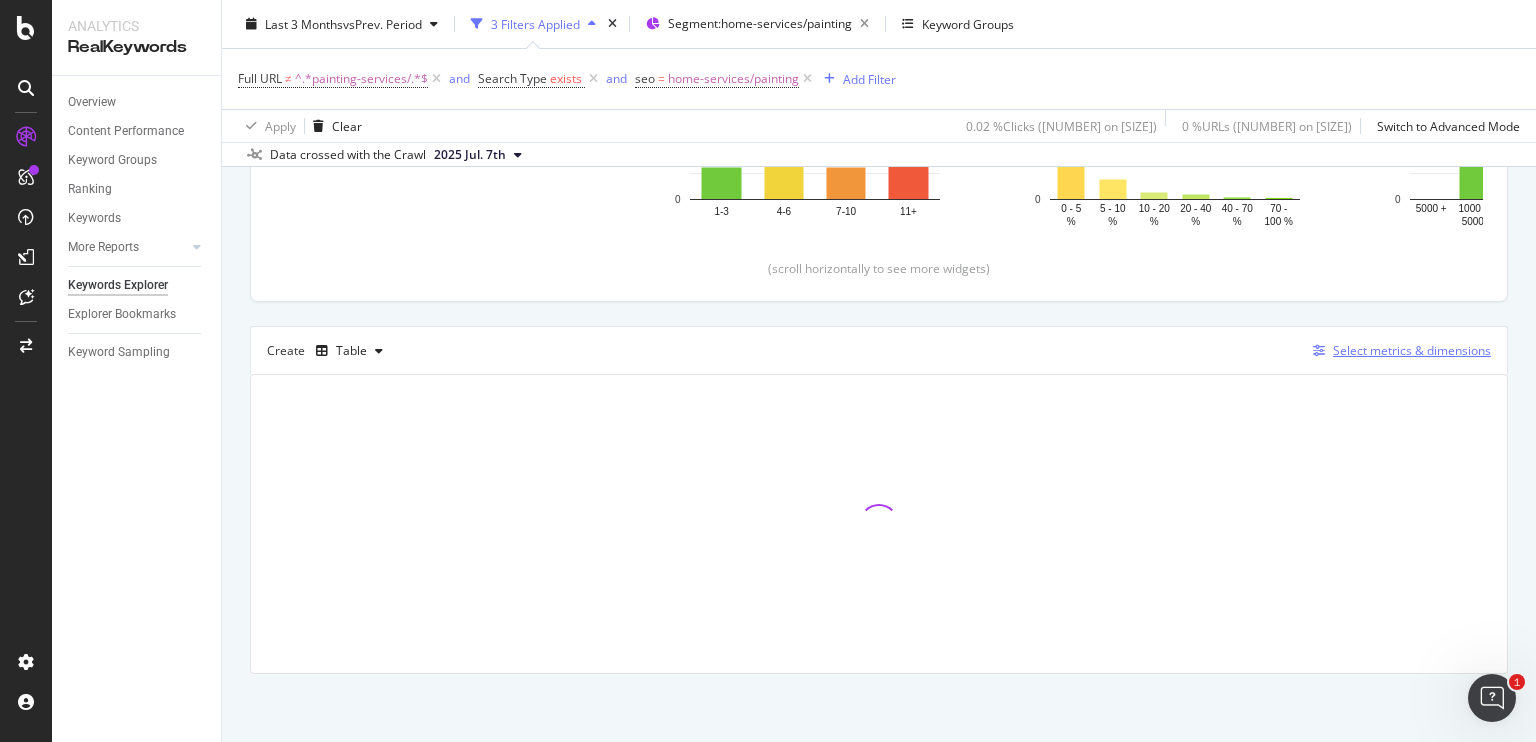 click on "Select metrics & dimensions" at bounding box center (1412, 350) 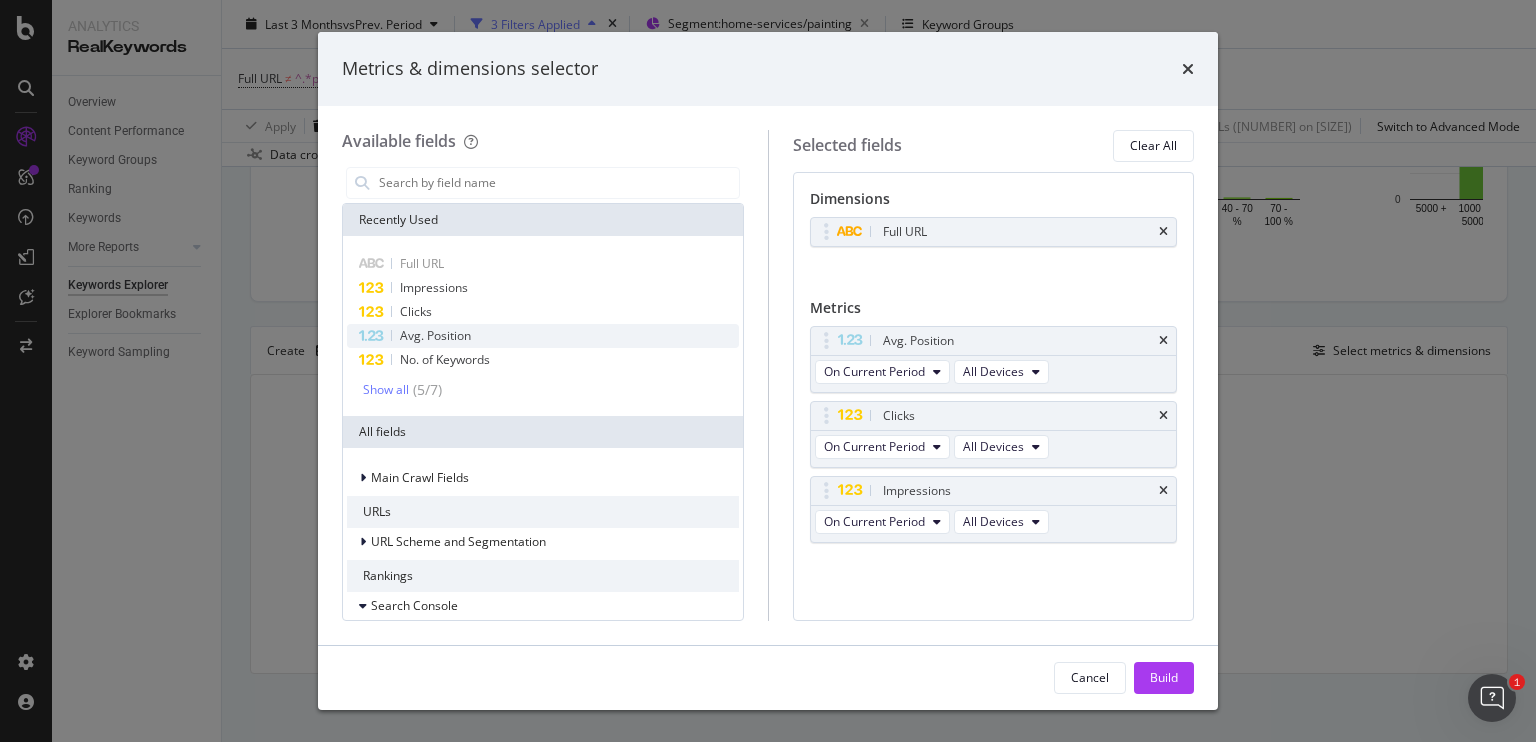 click on "Avg. Position" at bounding box center [435, 335] 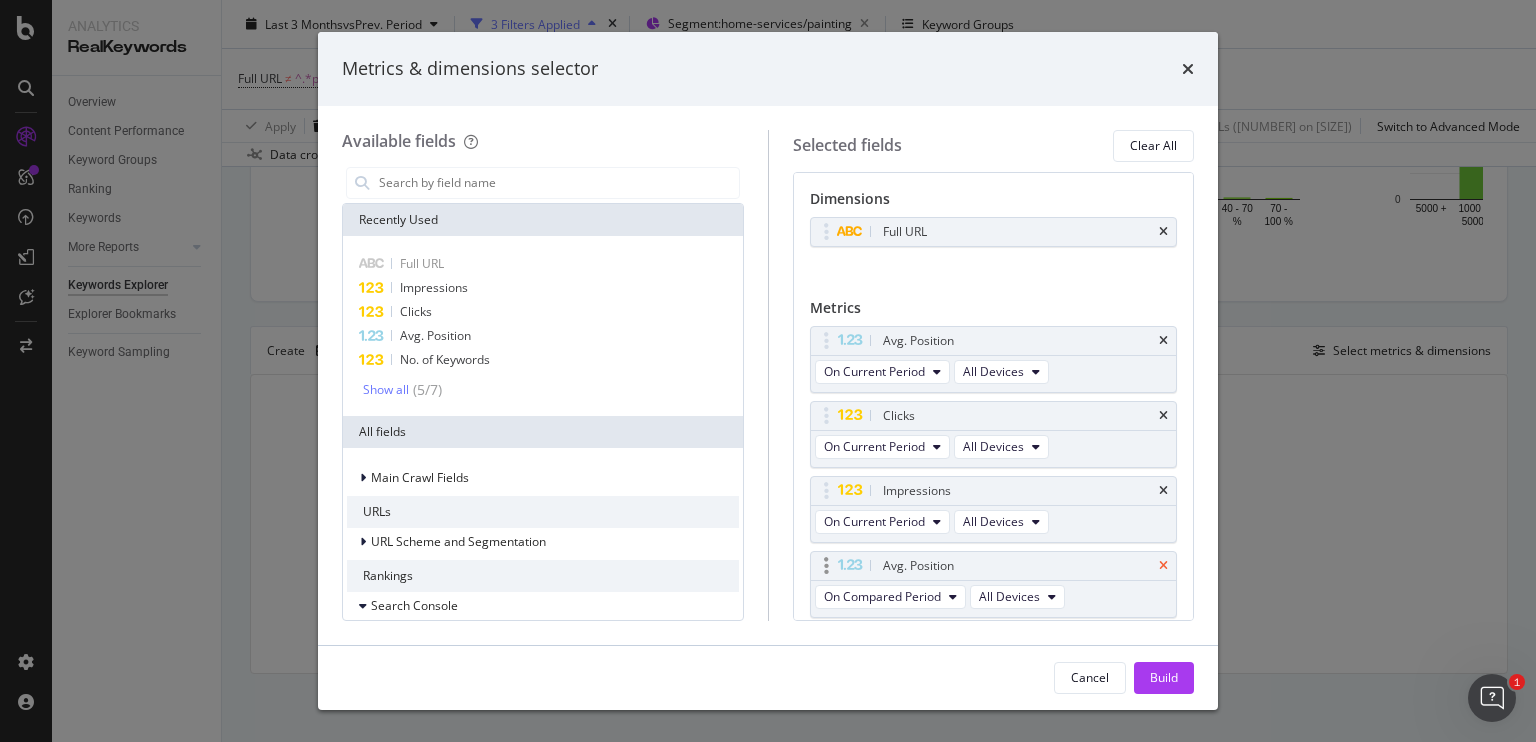 click at bounding box center [1163, 566] 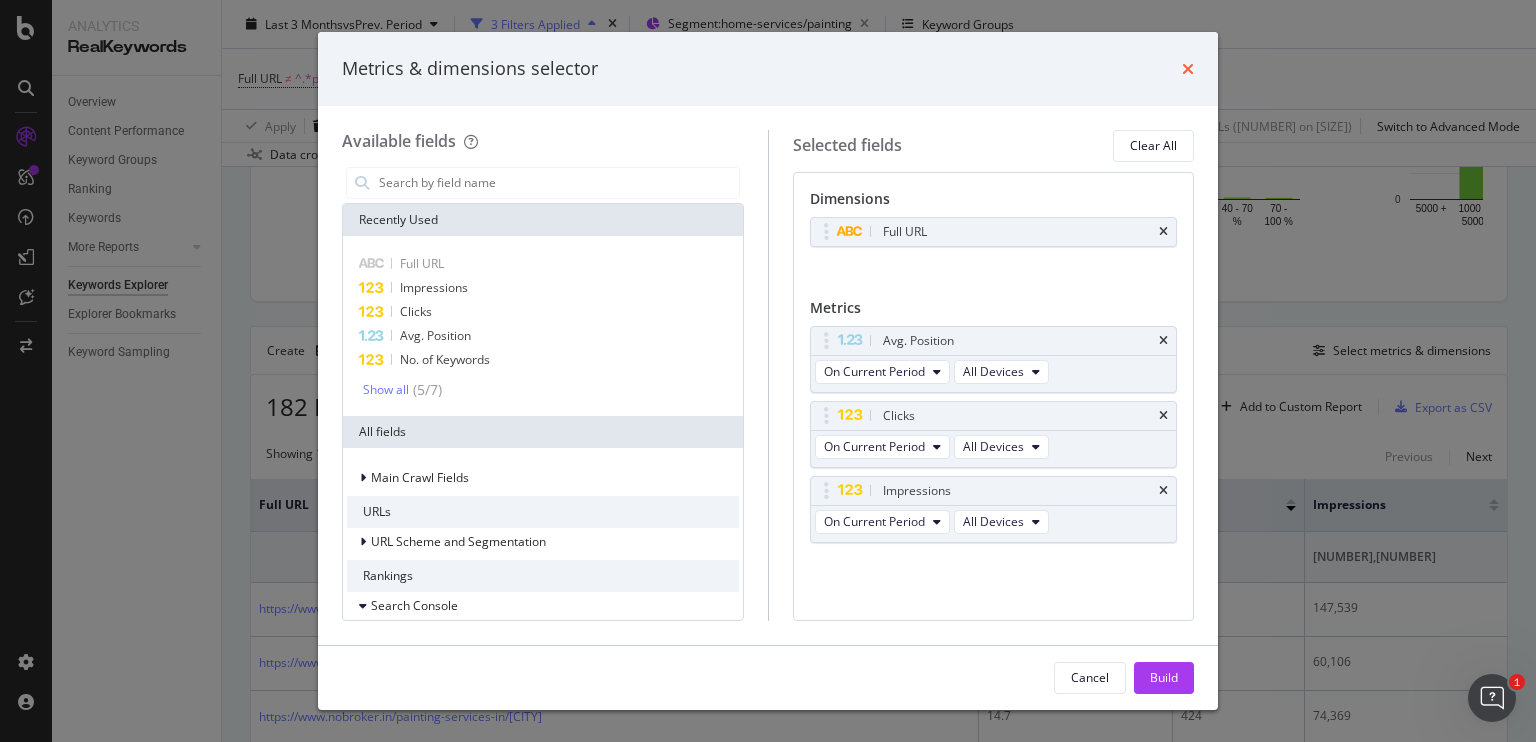 click at bounding box center (1188, 69) 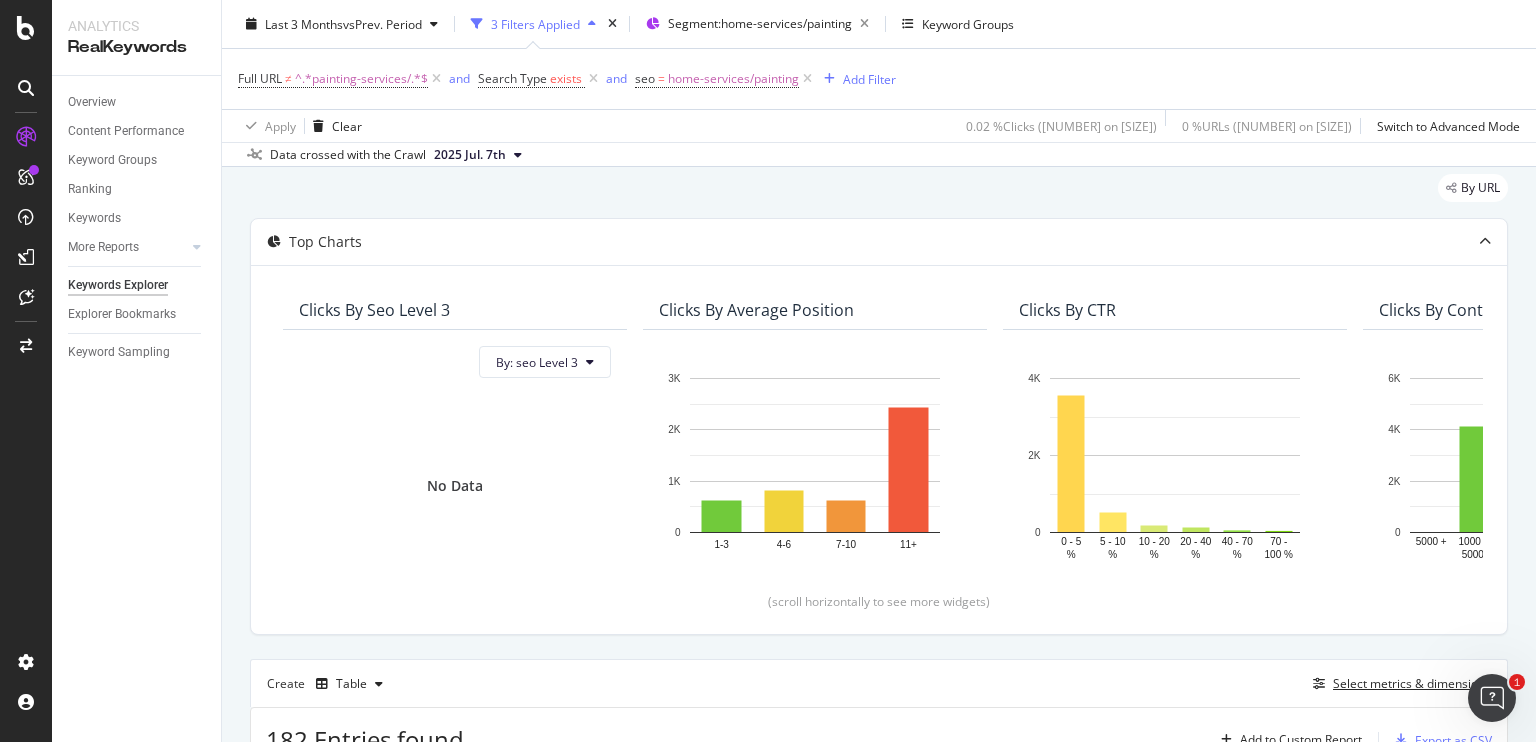 scroll, scrollTop: 0, scrollLeft: 0, axis: both 